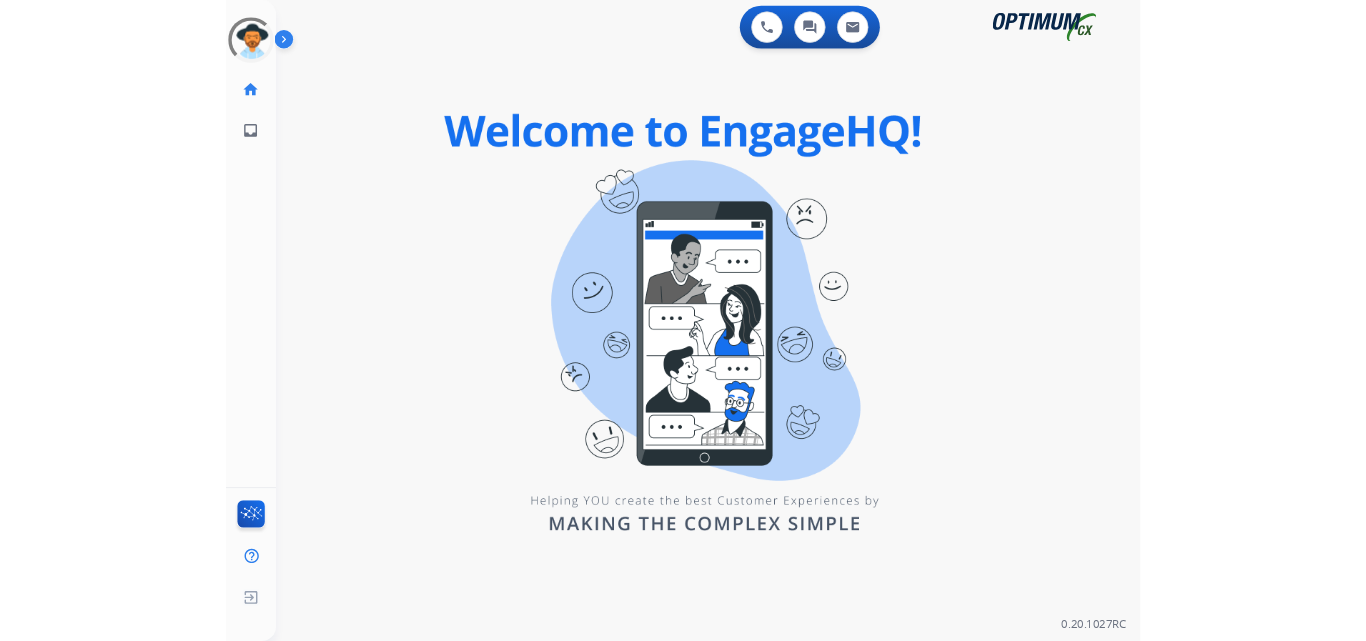 scroll, scrollTop: 0, scrollLeft: 0, axis: both 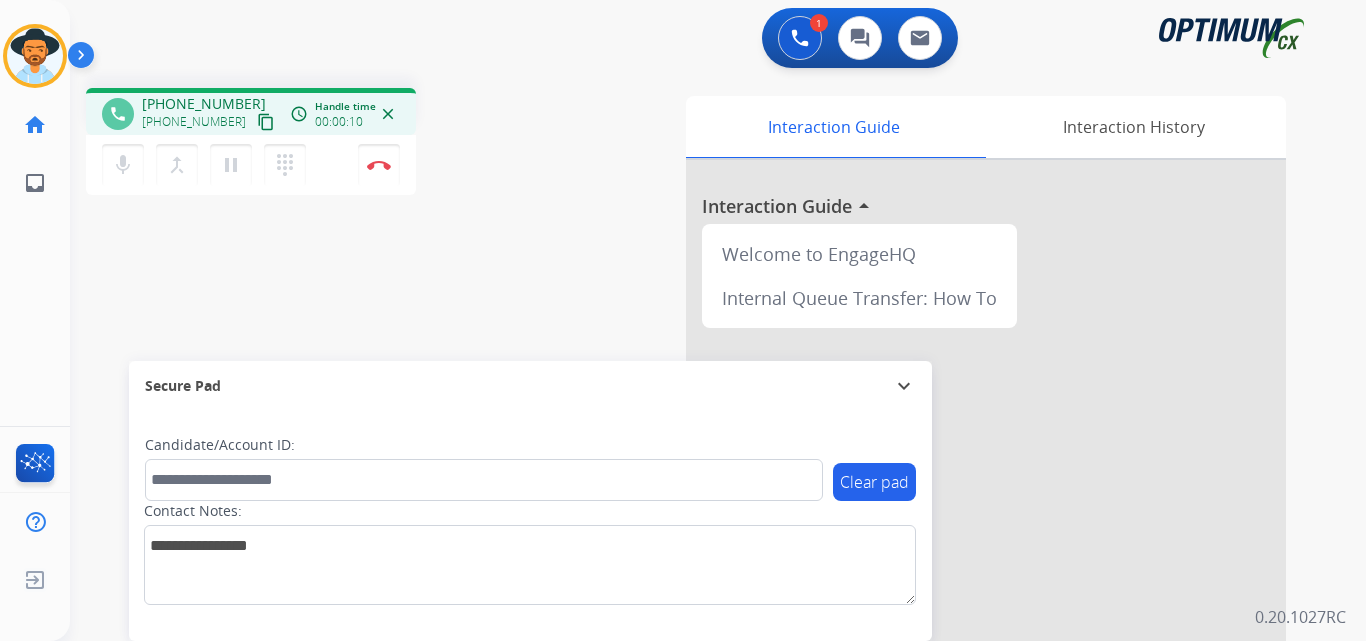 click on "[PHONE_NUMBER]" at bounding box center [204, 104] 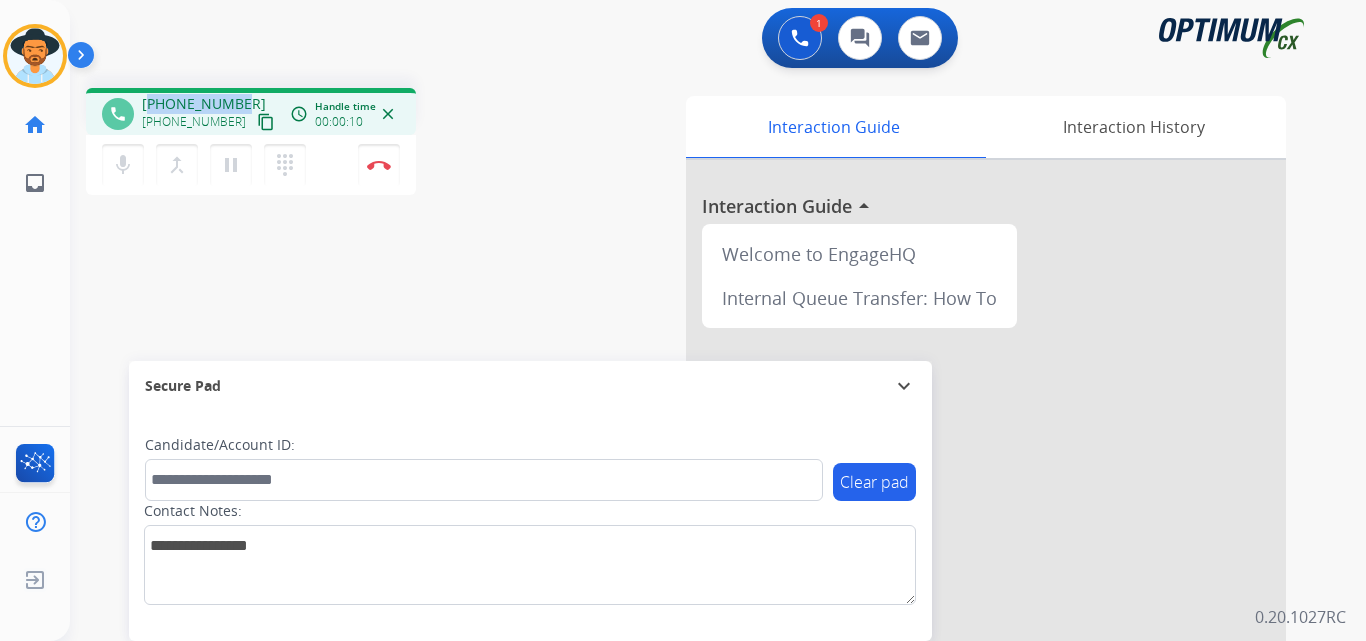 click on "[PHONE_NUMBER]" at bounding box center [204, 104] 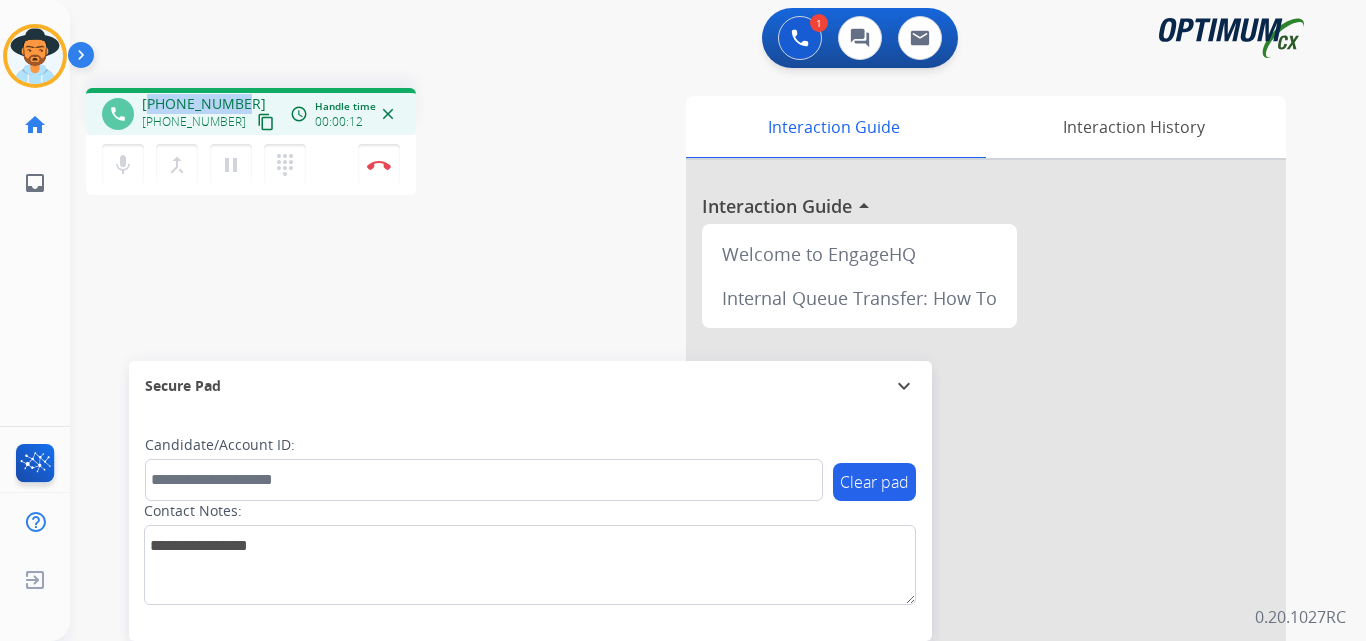 copy on "16463423673" 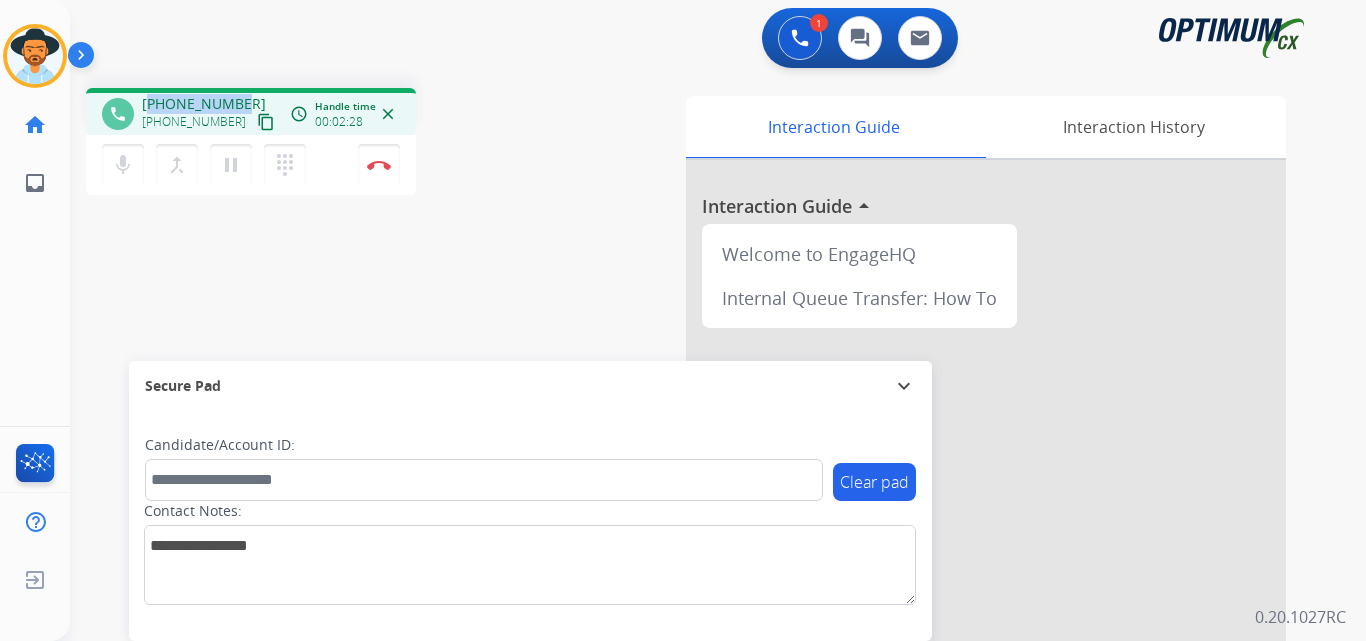 click on "[PHONE_NUMBER]" at bounding box center [204, 104] 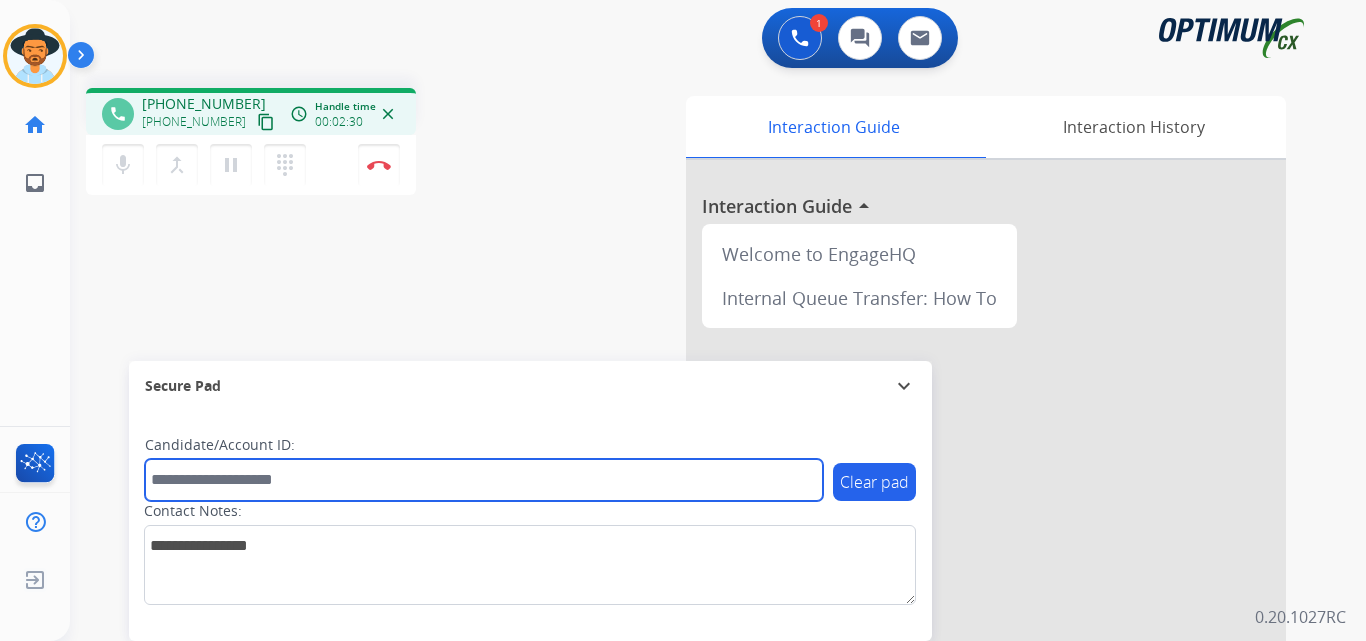 click at bounding box center (484, 480) 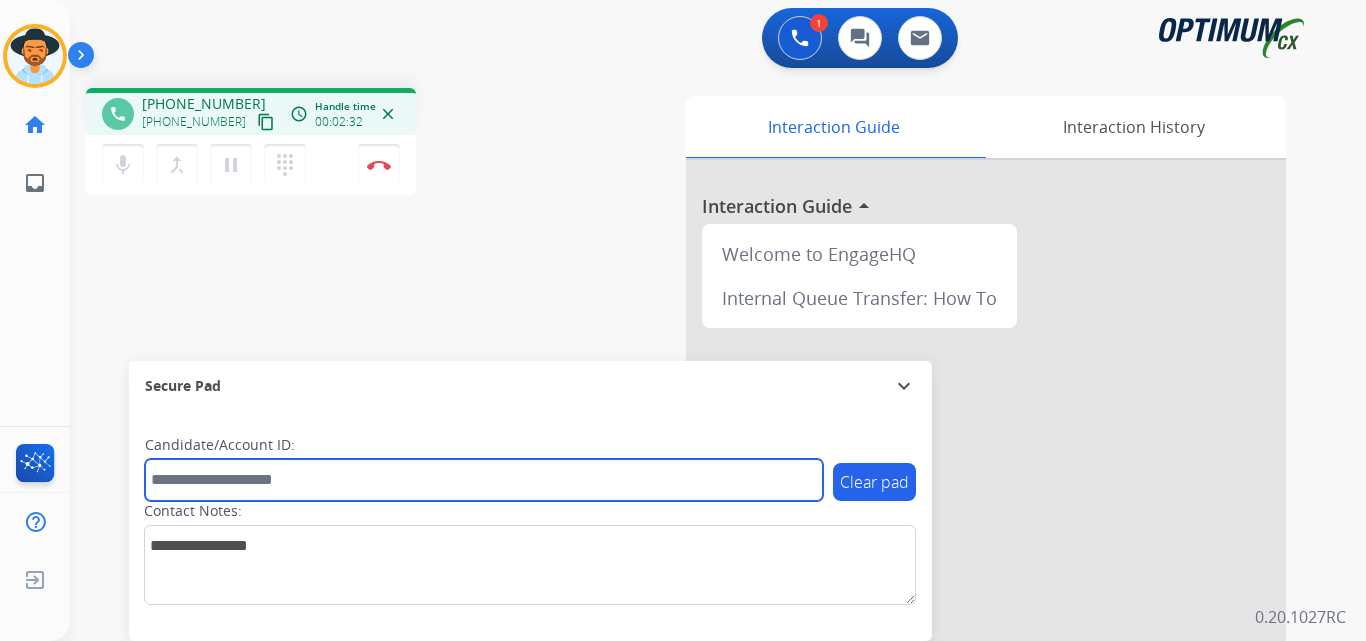 paste on "**********" 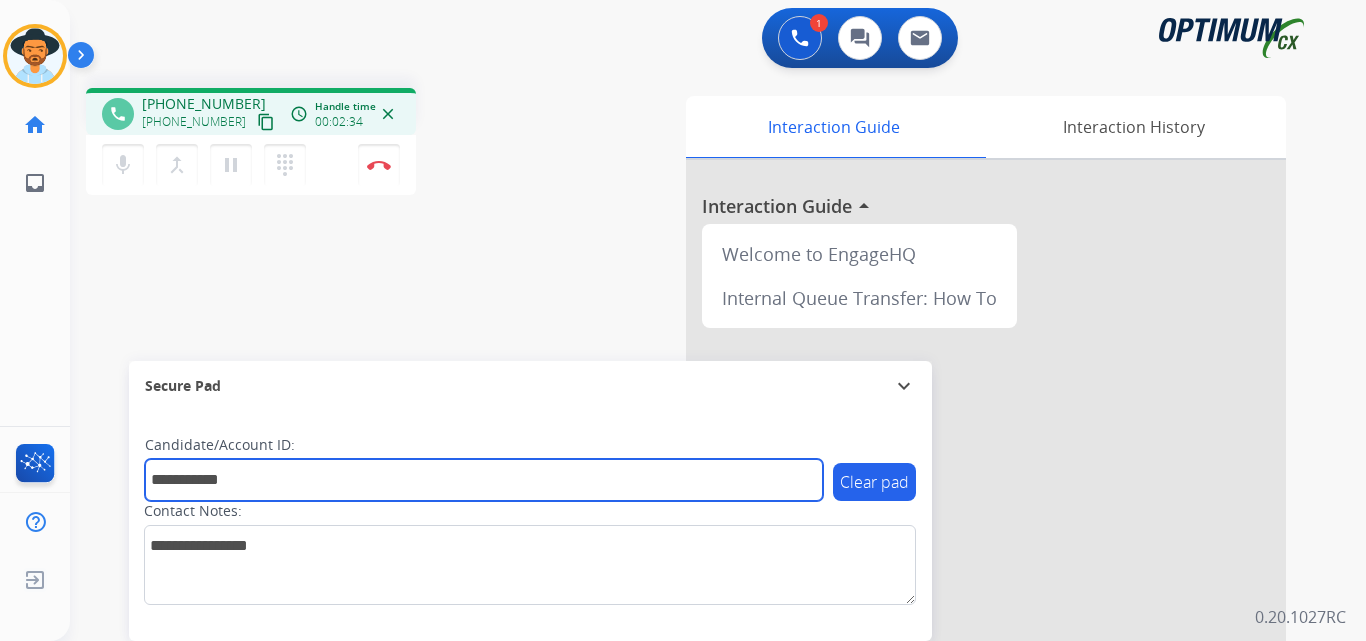 click on "**********" at bounding box center [484, 480] 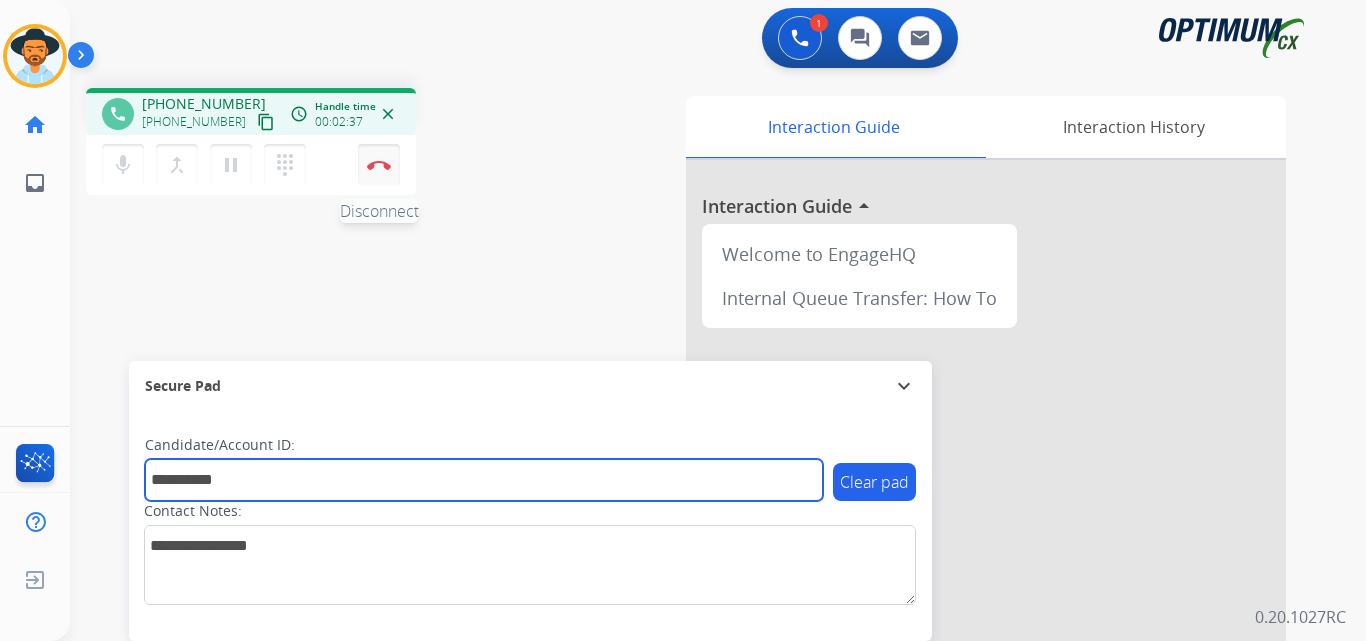 type on "**********" 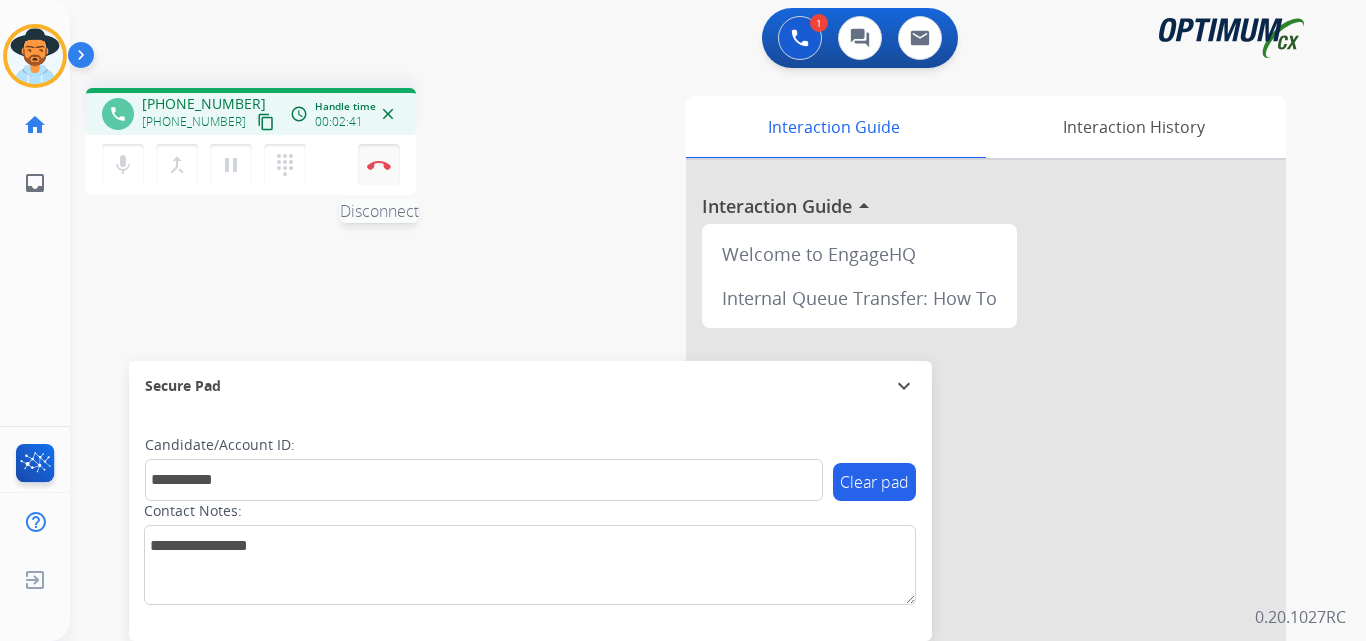 click on "Disconnect" at bounding box center (379, 165) 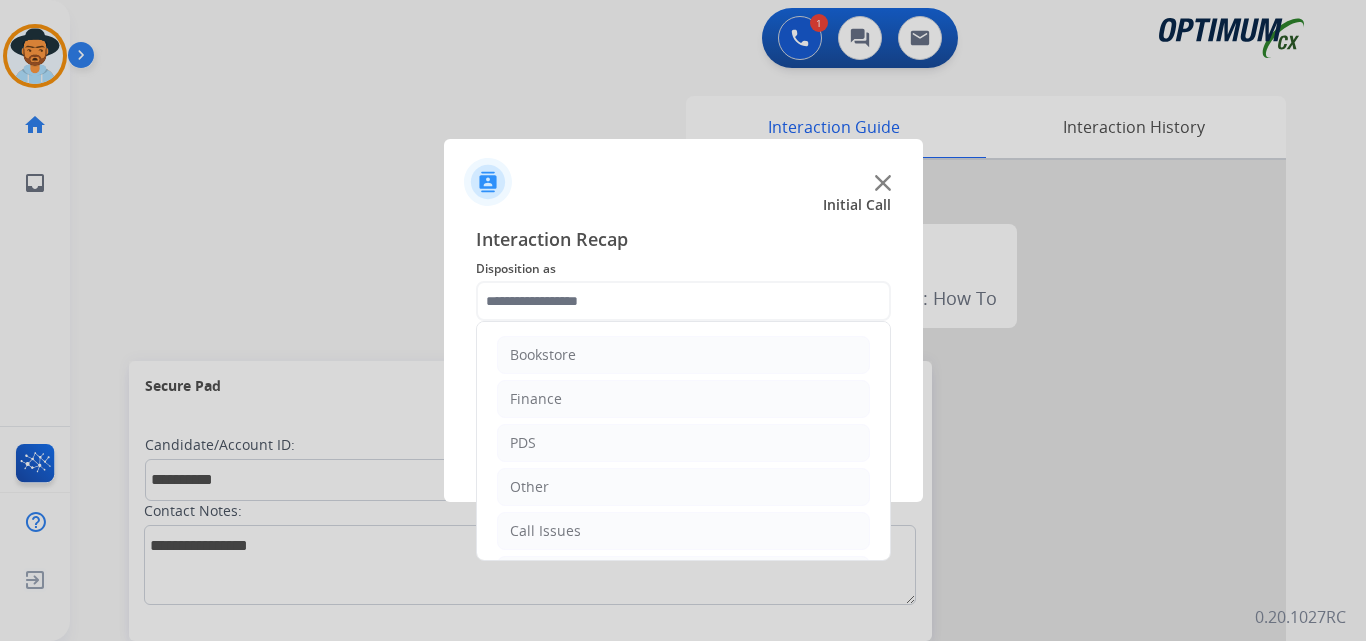 click 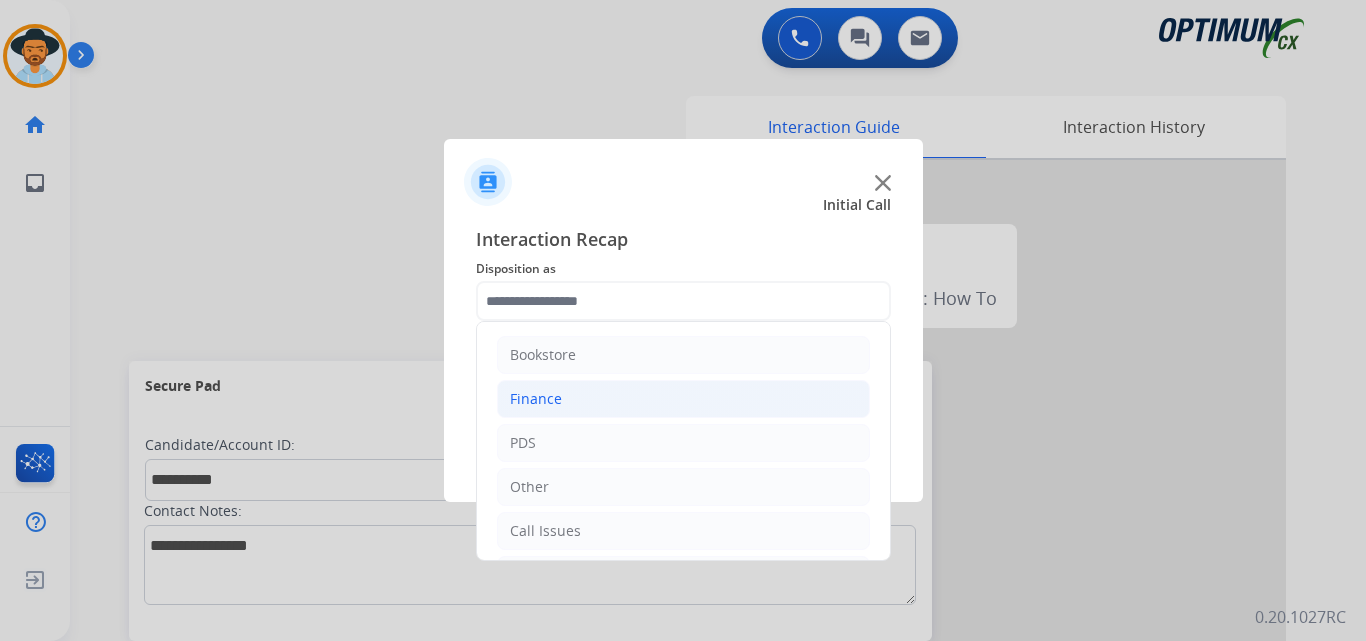 scroll, scrollTop: 136, scrollLeft: 0, axis: vertical 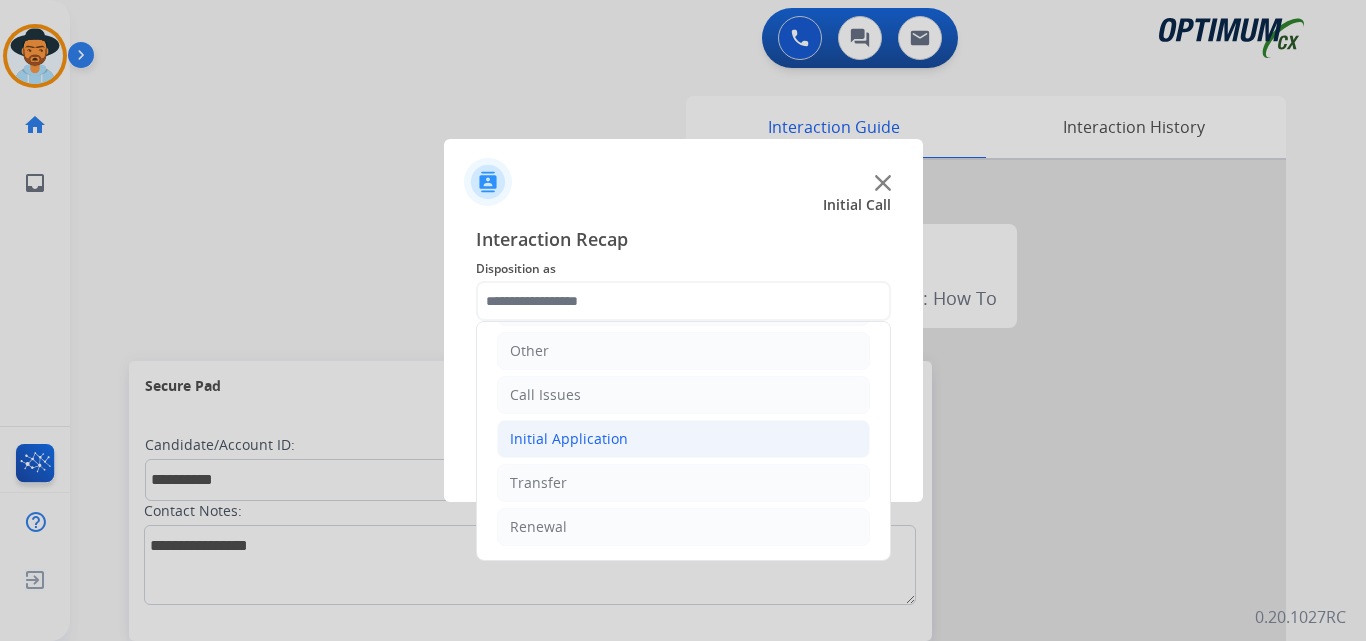 click on "Initial Application" 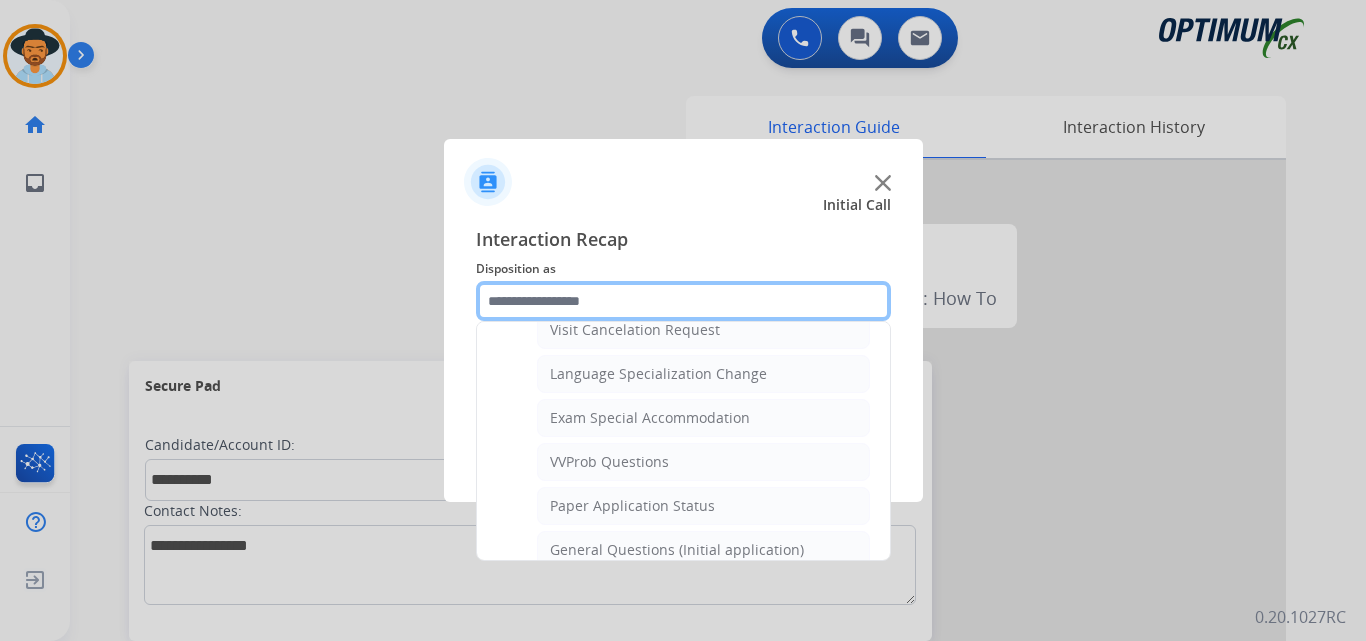 scroll, scrollTop: 1136, scrollLeft: 0, axis: vertical 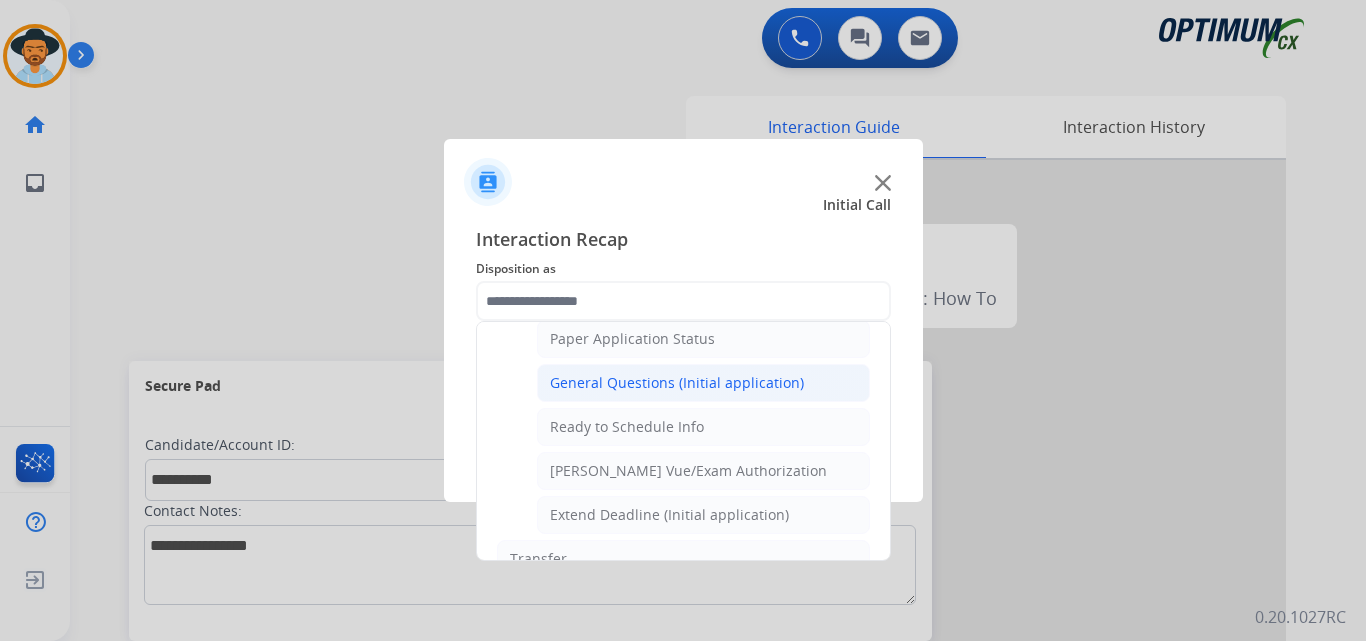 click on "General Questions (Initial application)" 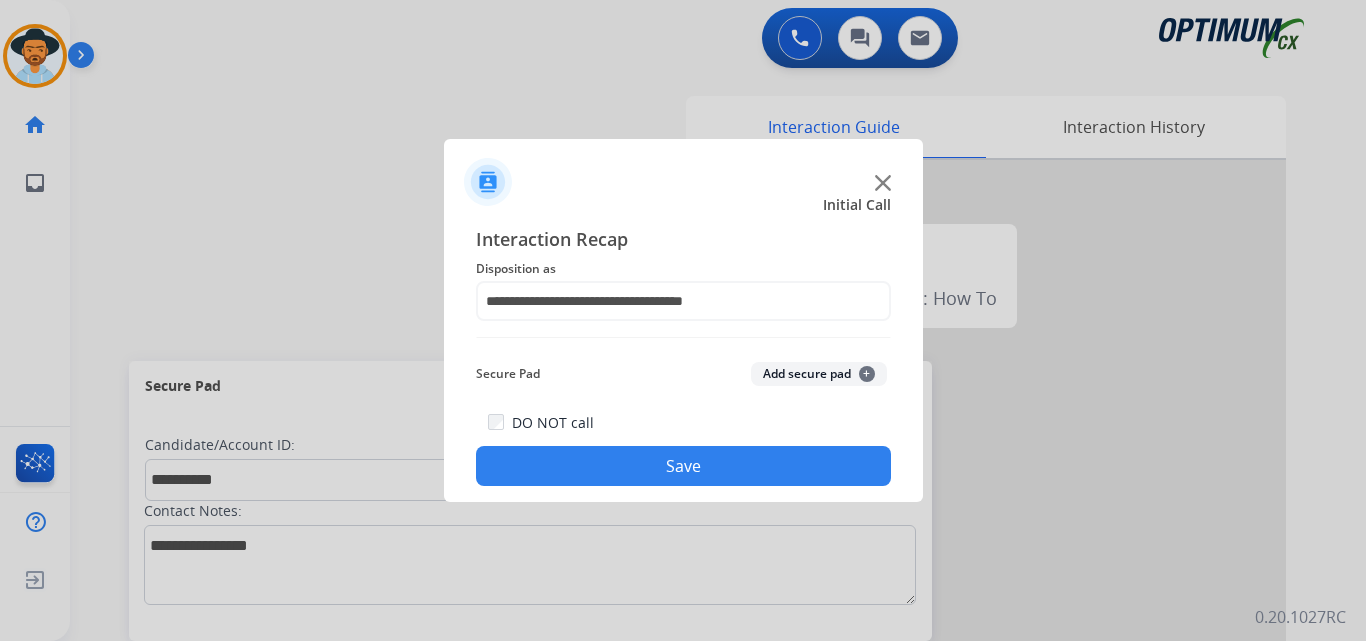 click on "Save" 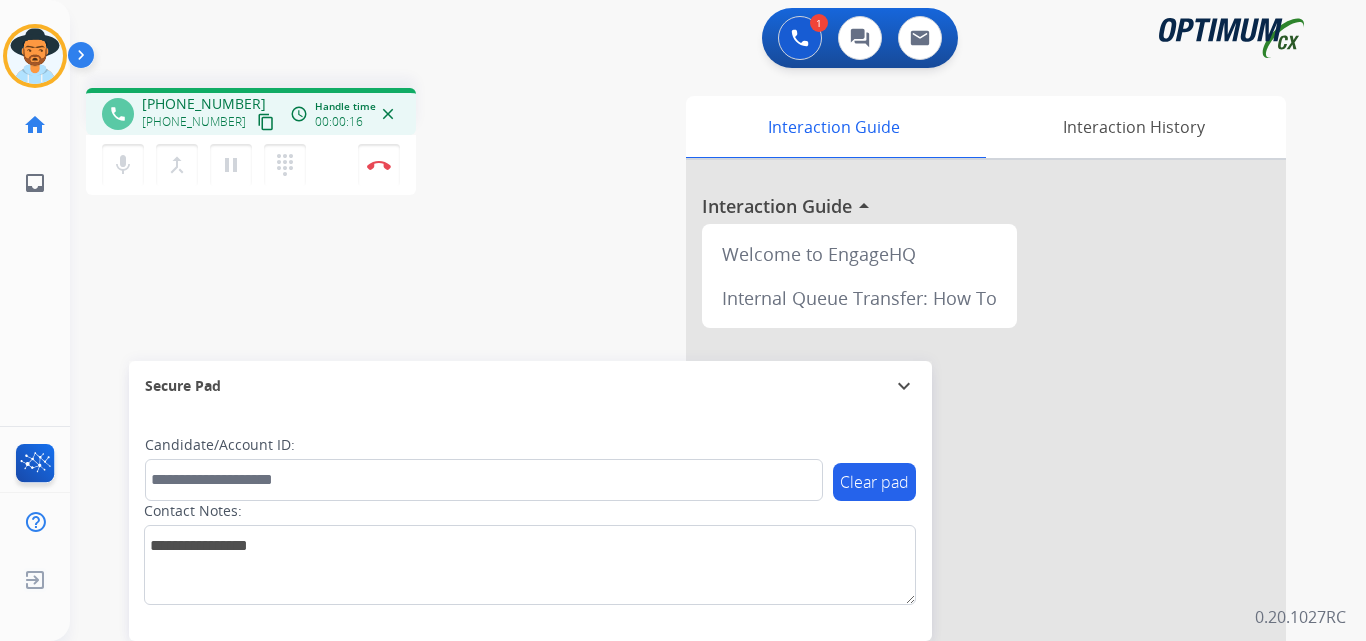 click on "+13014480785" at bounding box center [204, 104] 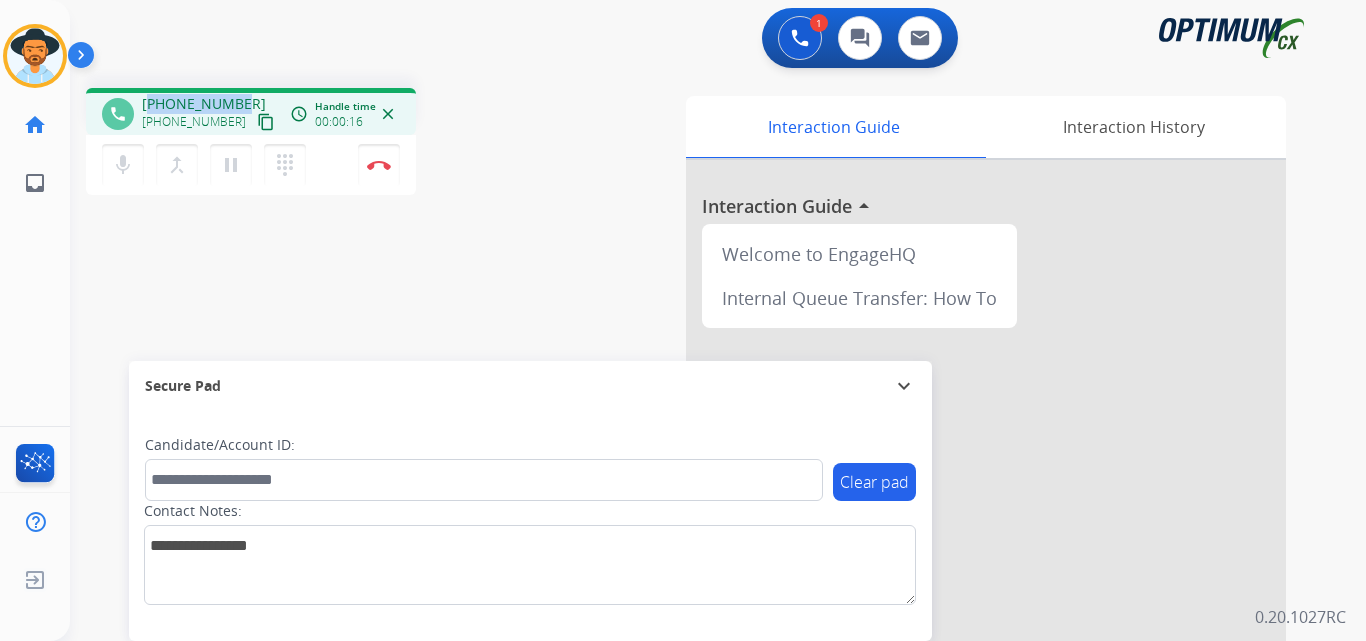 click on "+13014480785" at bounding box center (204, 104) 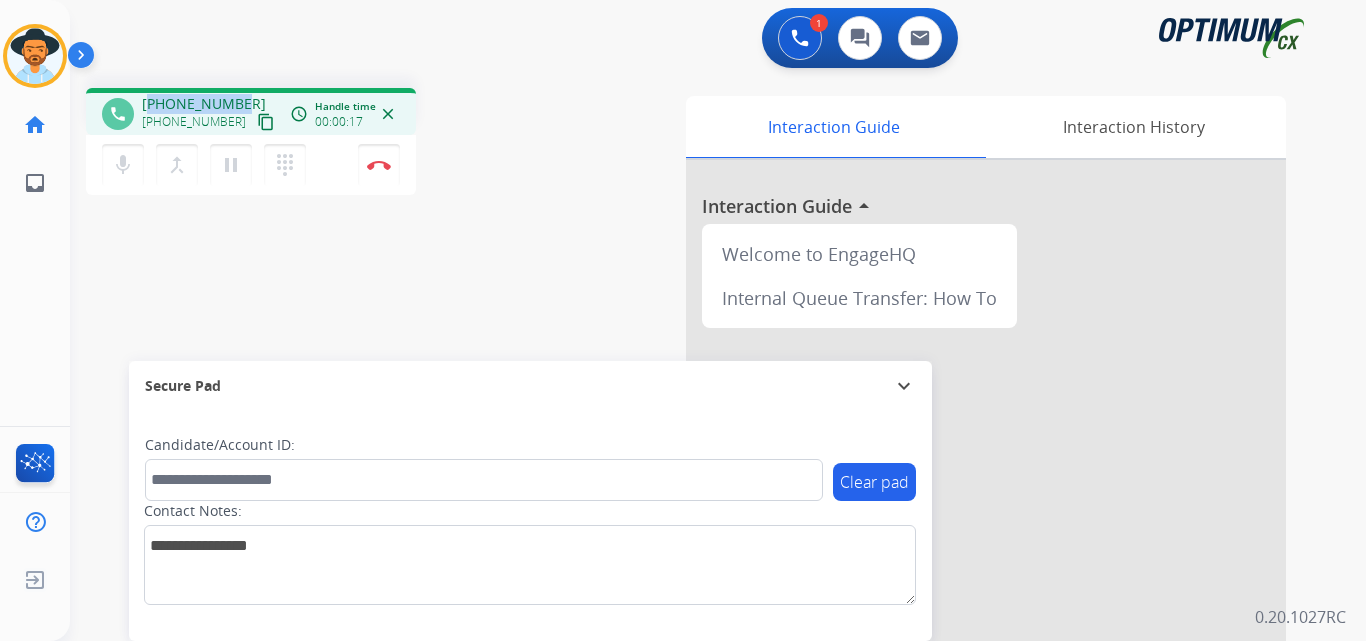 copy on "13014480785" 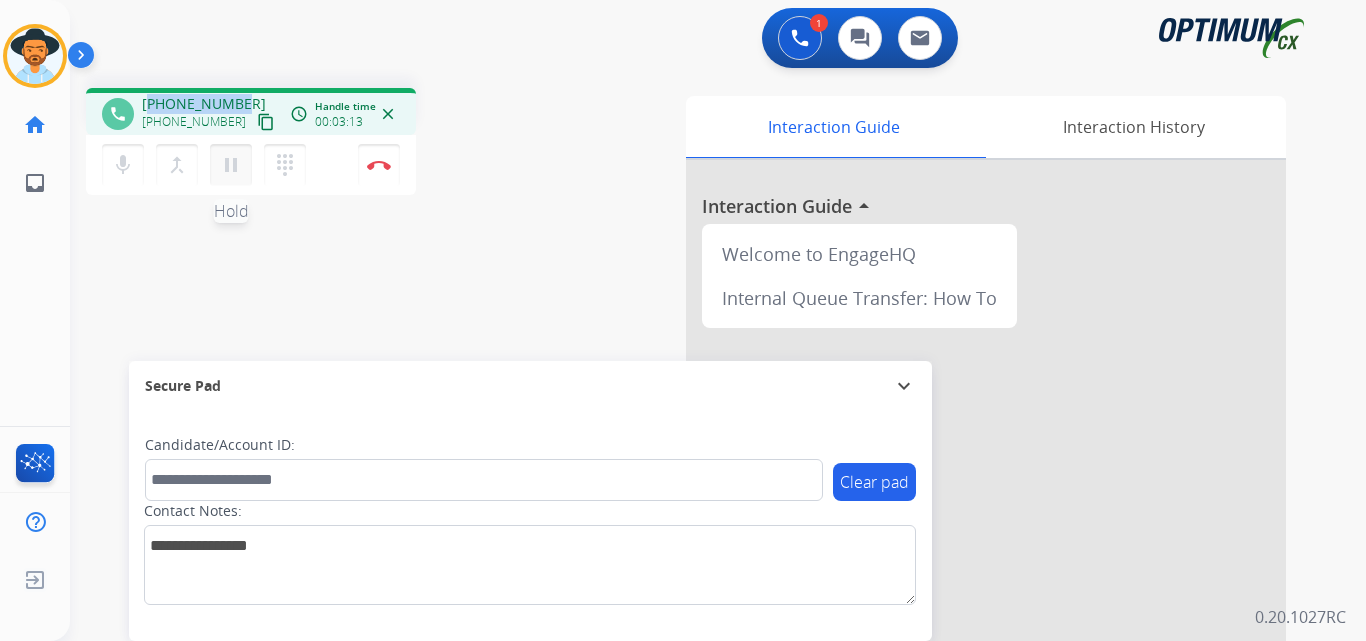 click on "pause" at bounding box center (231, 165) 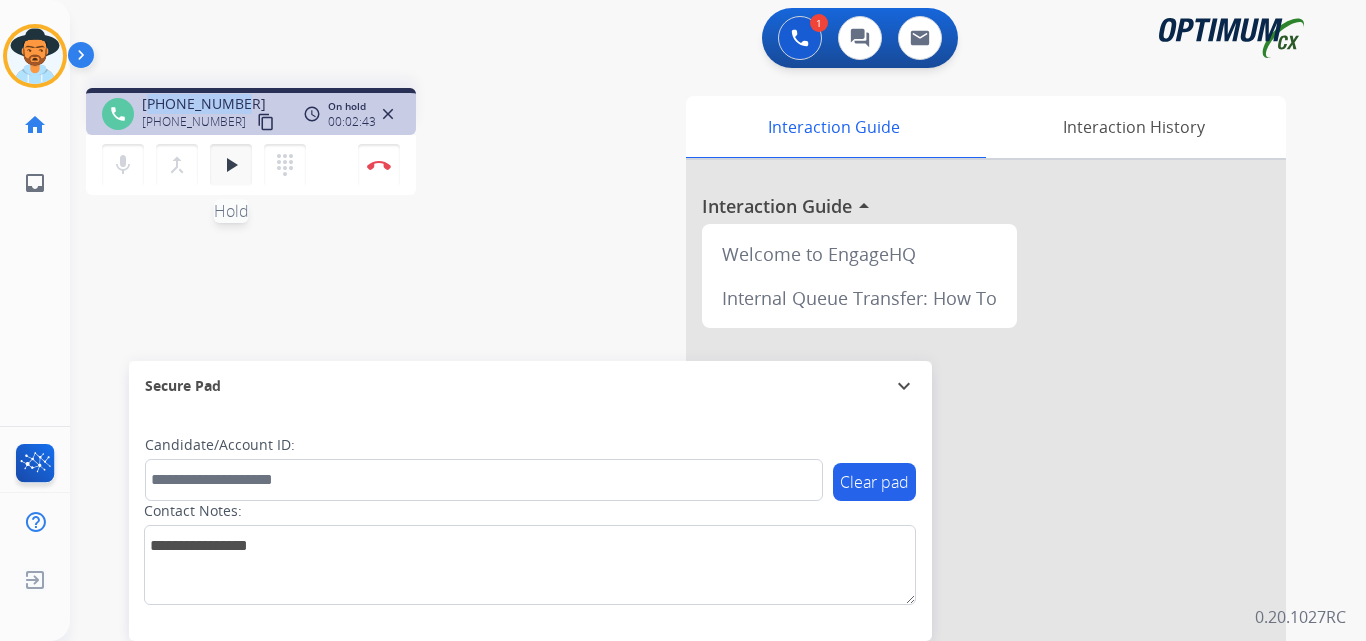 click on "play_arrow" at bounding box center (231, 165) 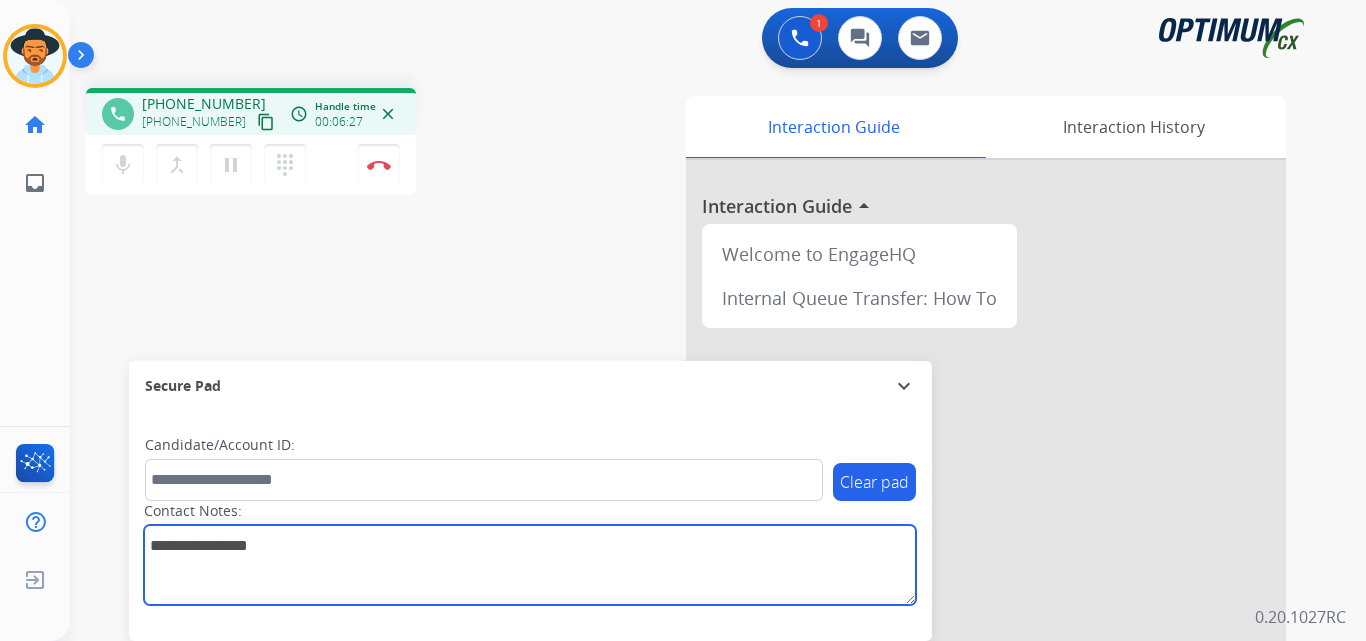 click at bounding box center (530, 565) 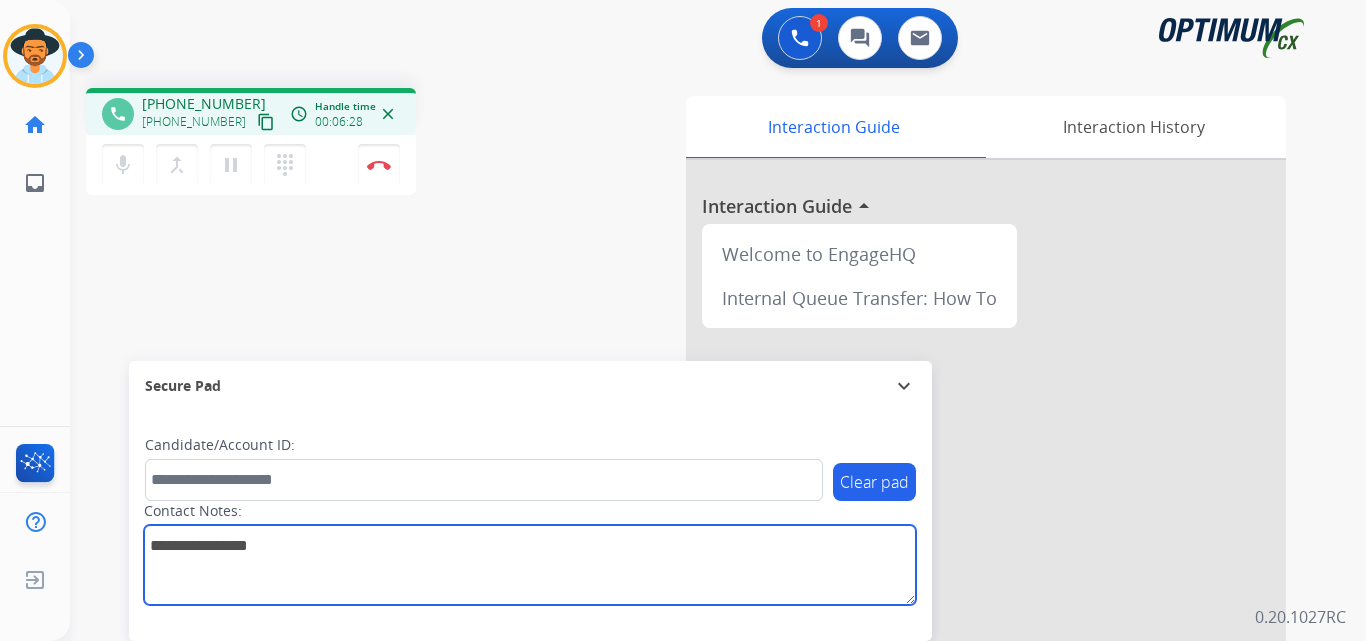 paste on "**********" 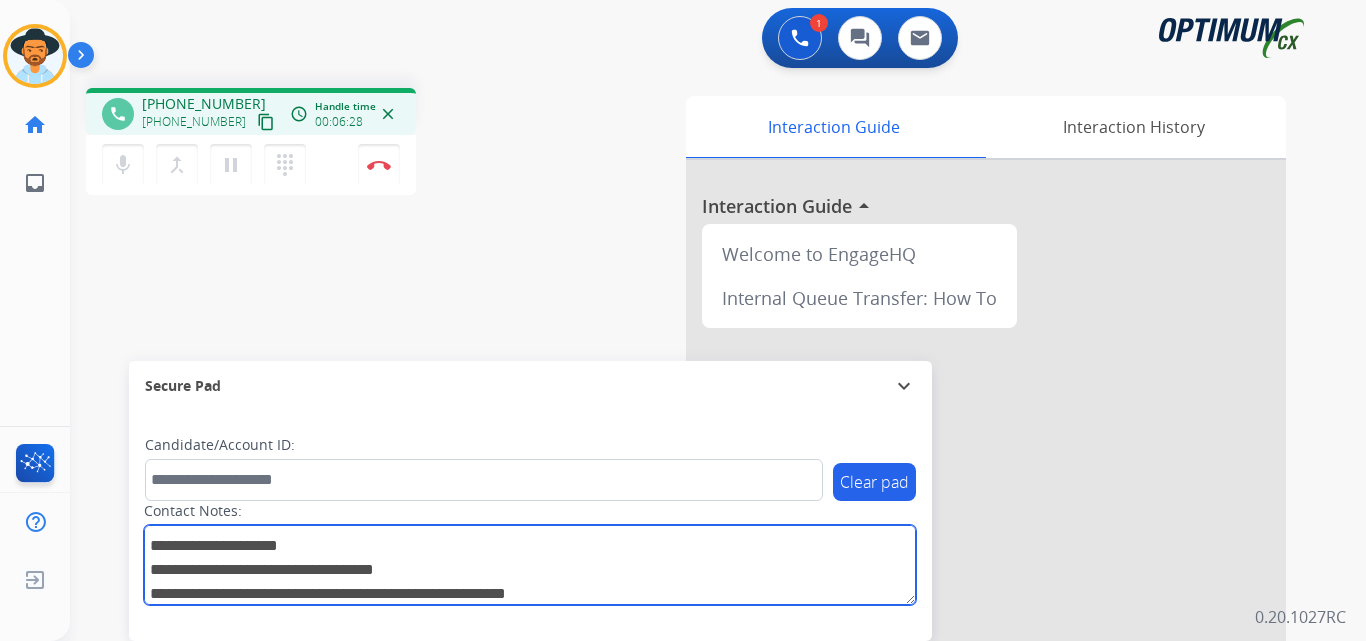 scroll, scrollTop: 73, scrollLeft: 0, axis: vertical 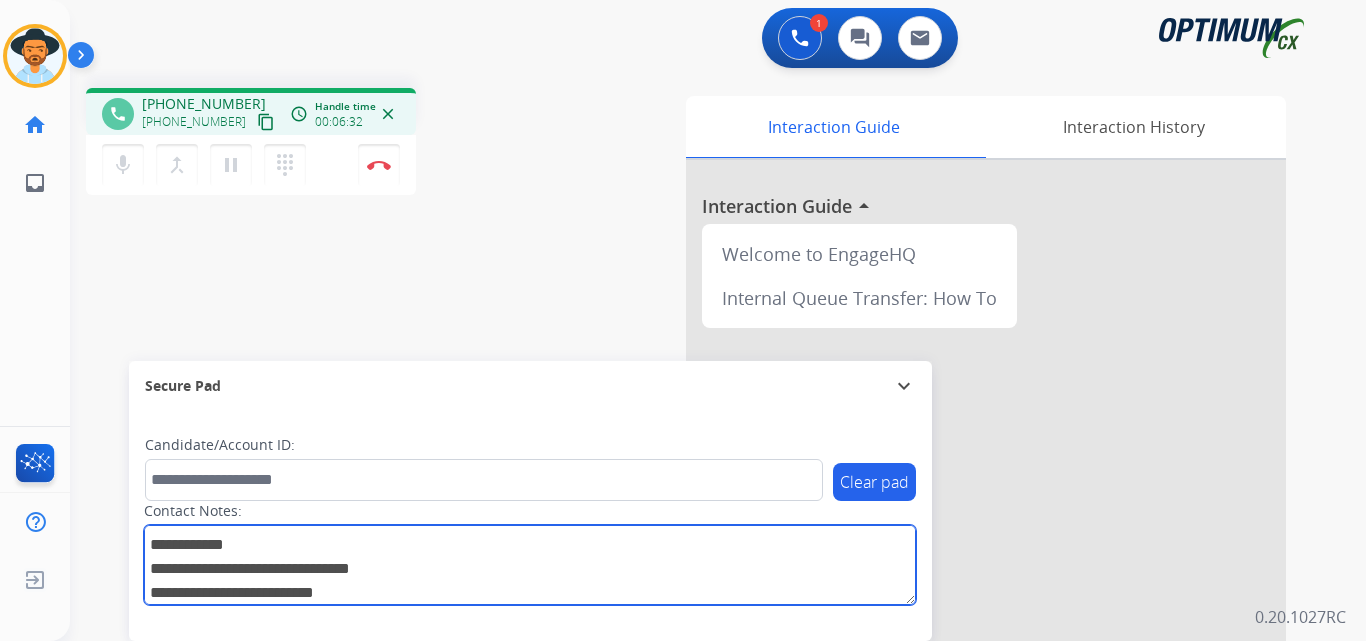 type on "**********" 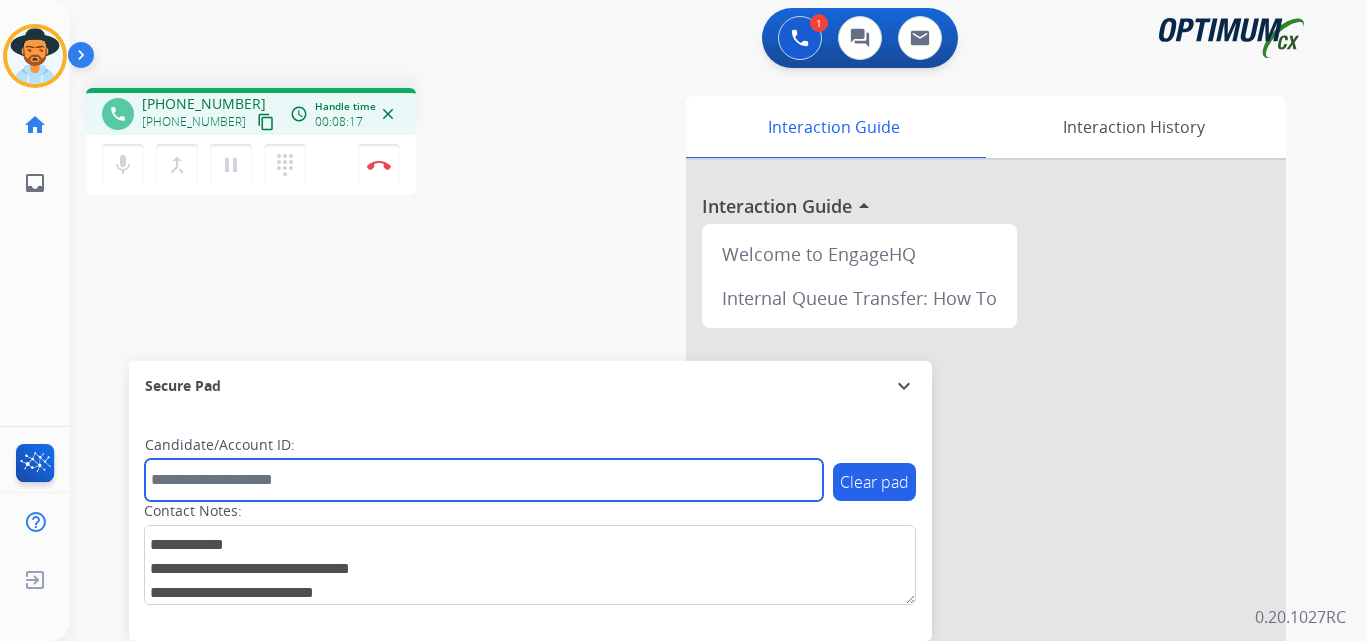 click at bounding box center [484, 480] 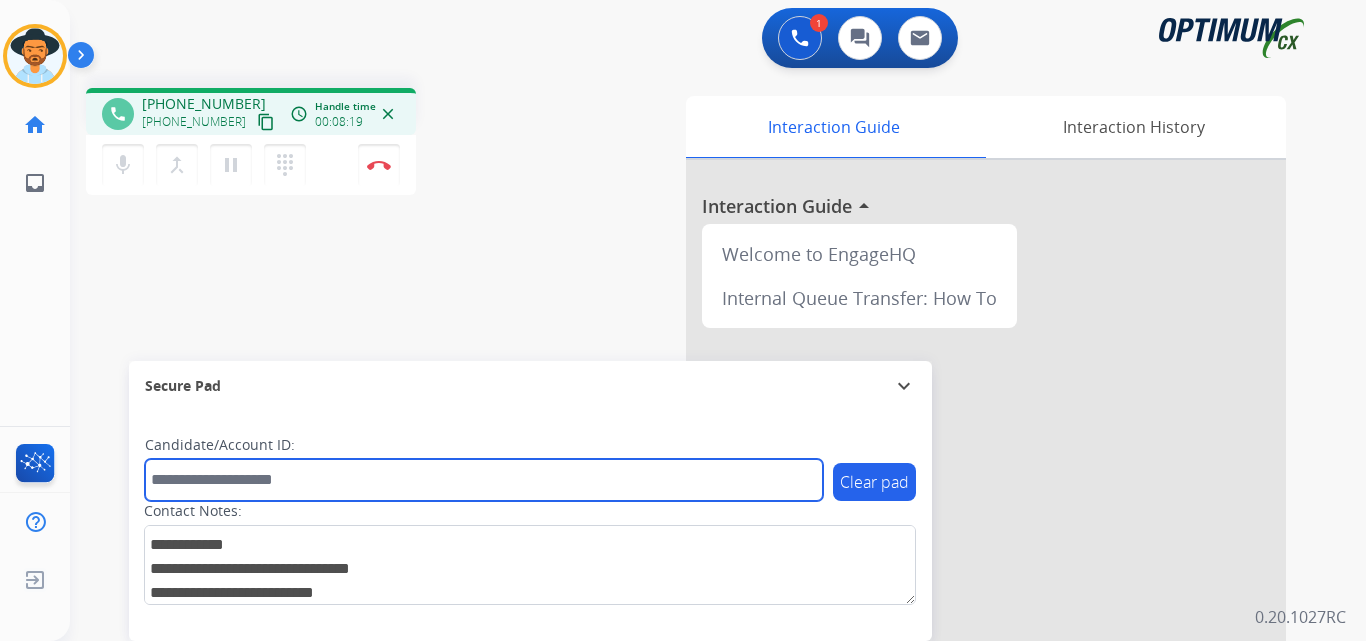 paste on "*******" 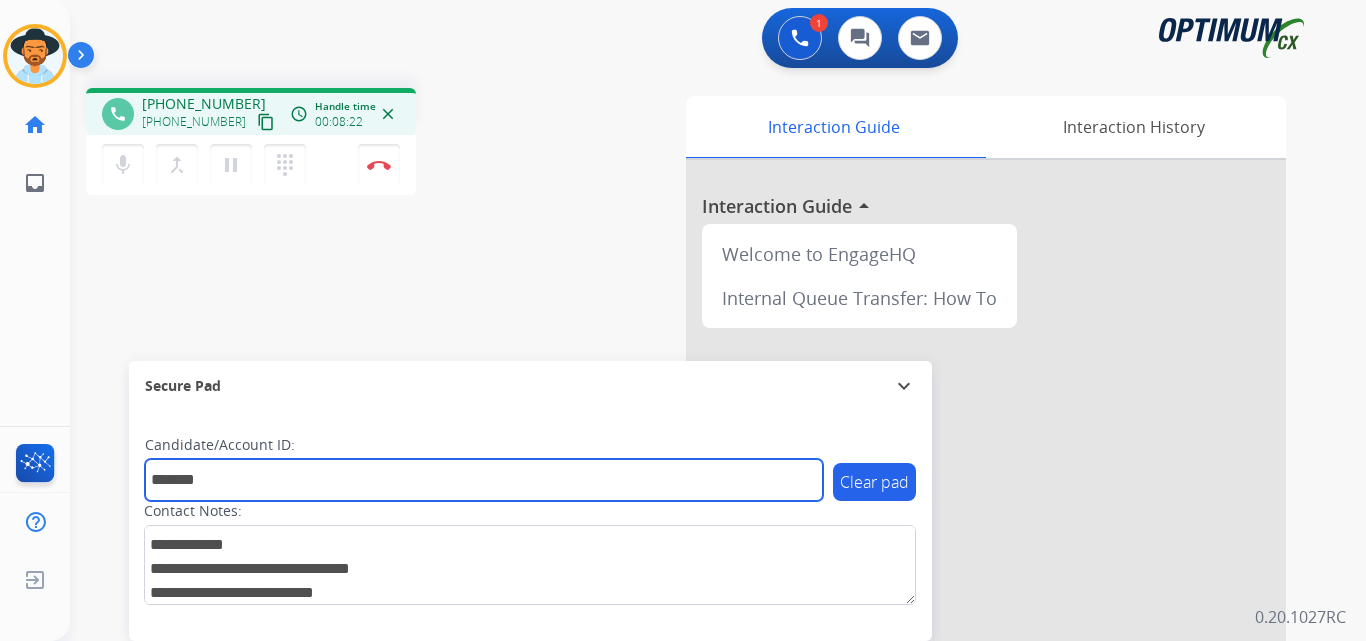 scroll, scrollTop: 0, scrollLeft: 0, axis: both 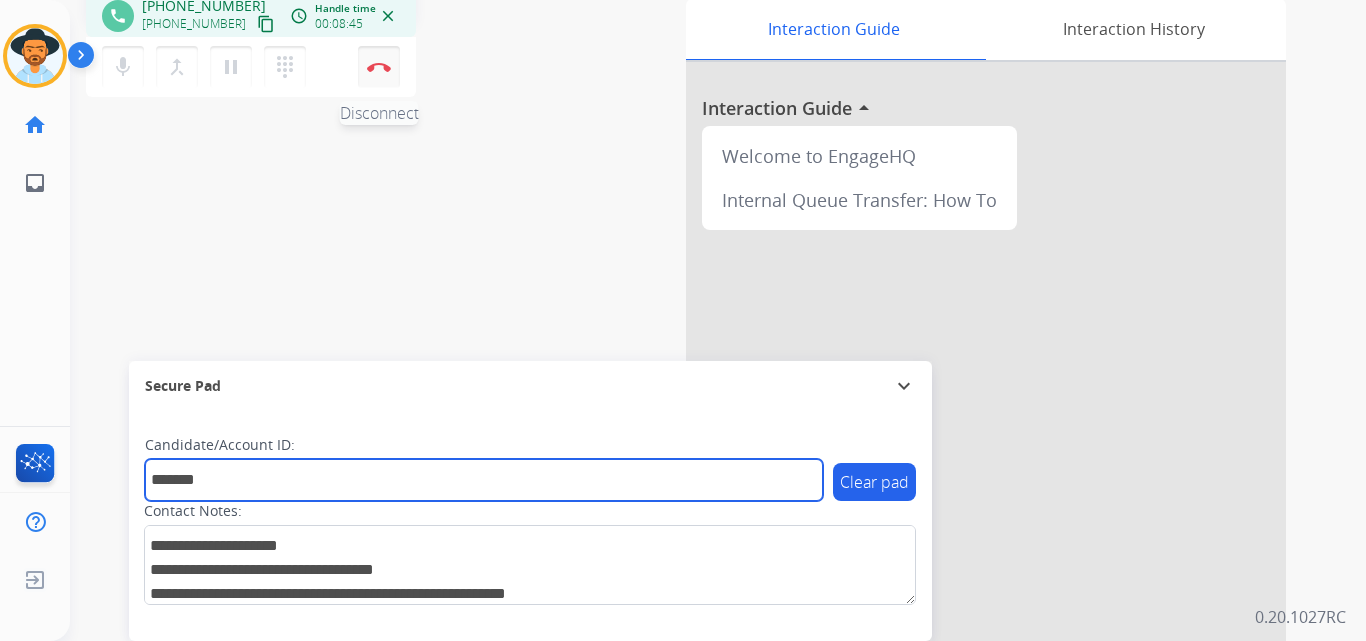 type on "*******" 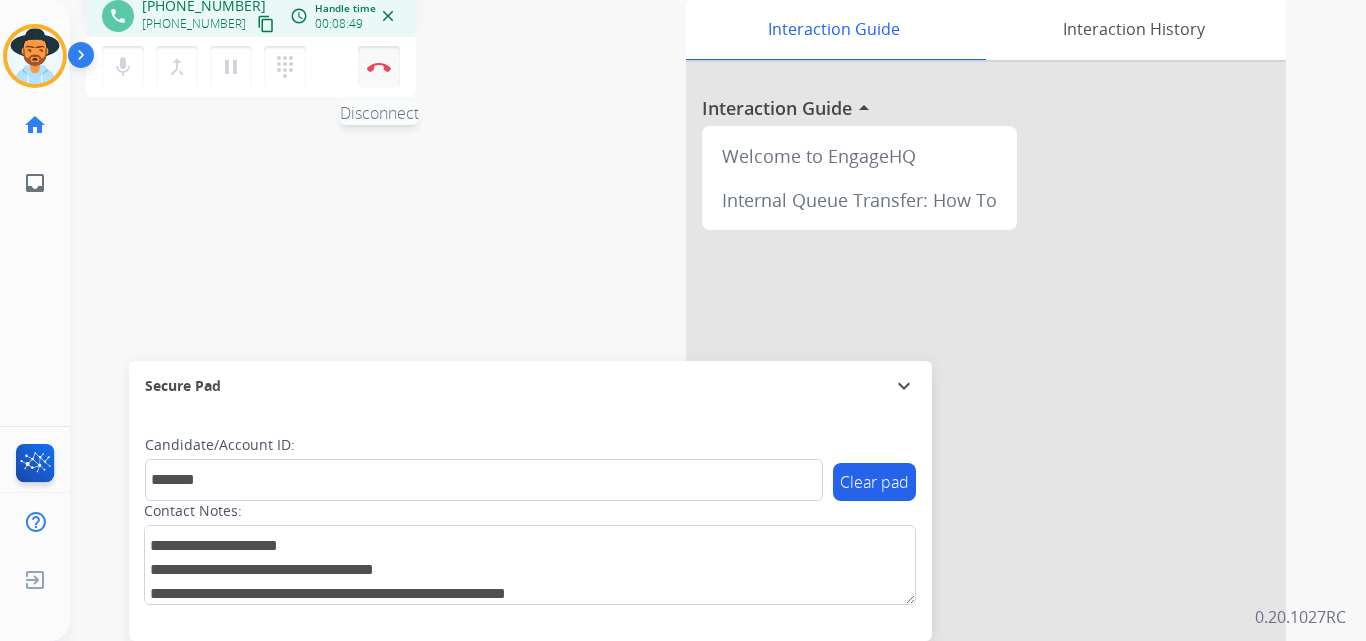 click at bounding box center [379, 67] 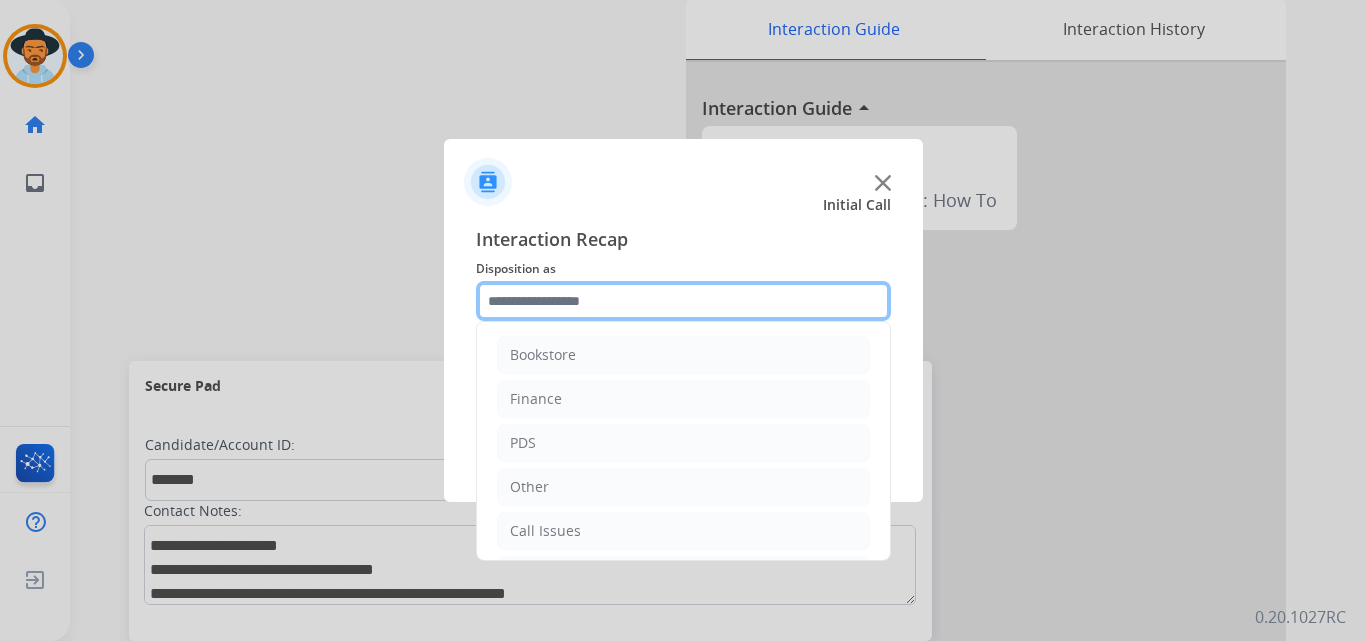 click 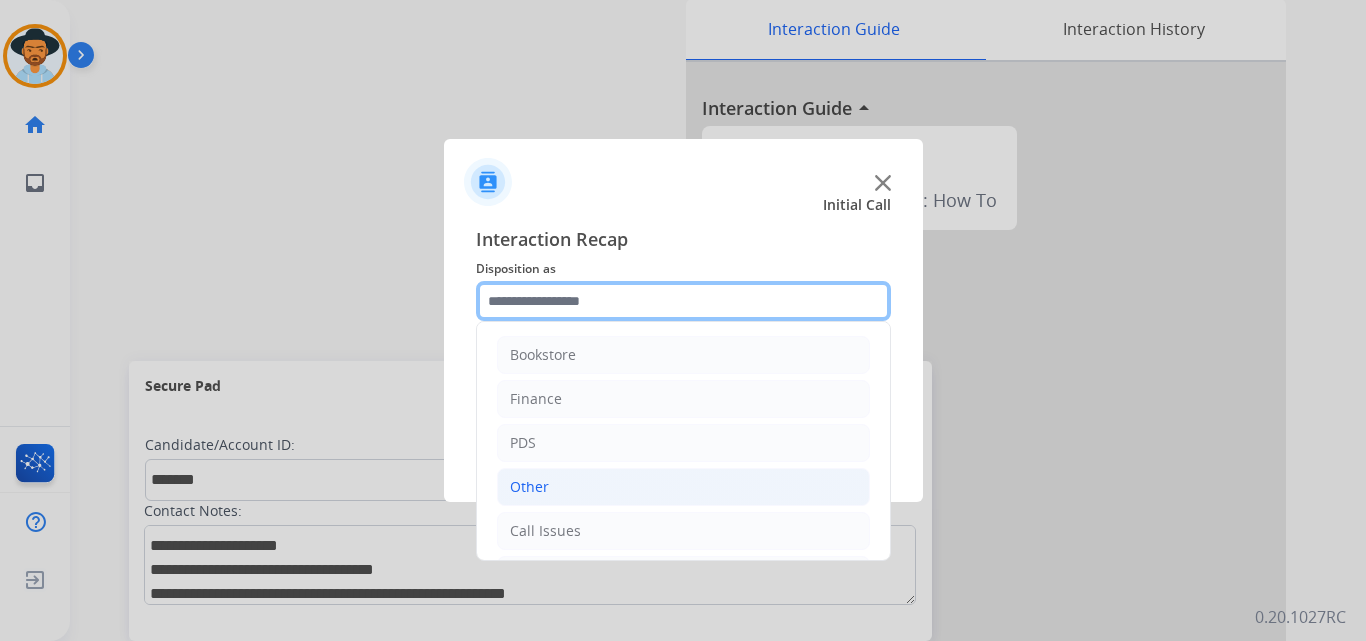 scroll, scrollTop: 136, scrollLeft: 0, axis: vertical 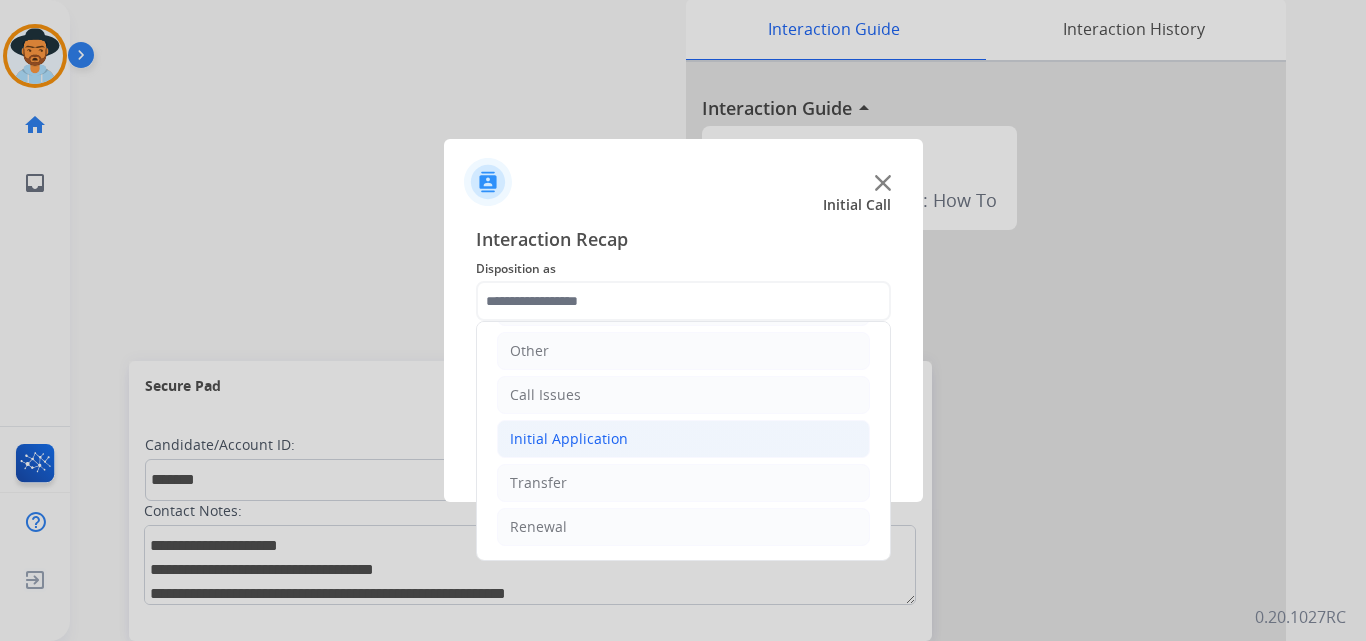 click on "Initial Application" 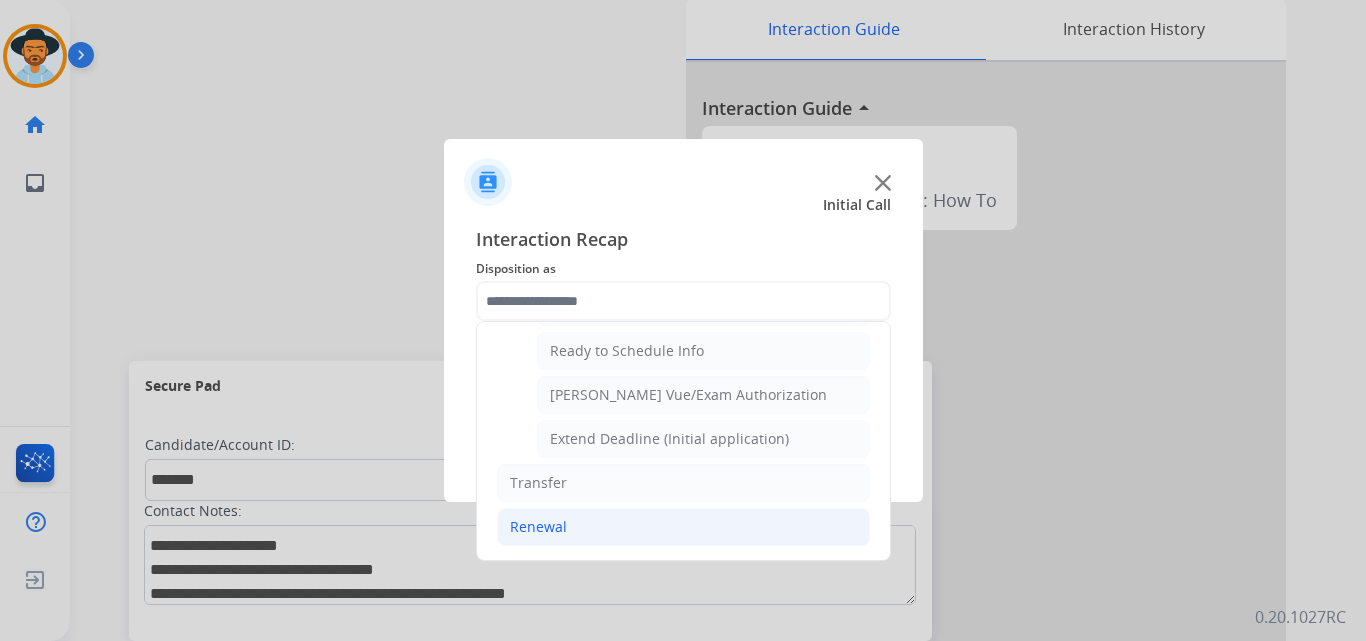 click on "Renewal" 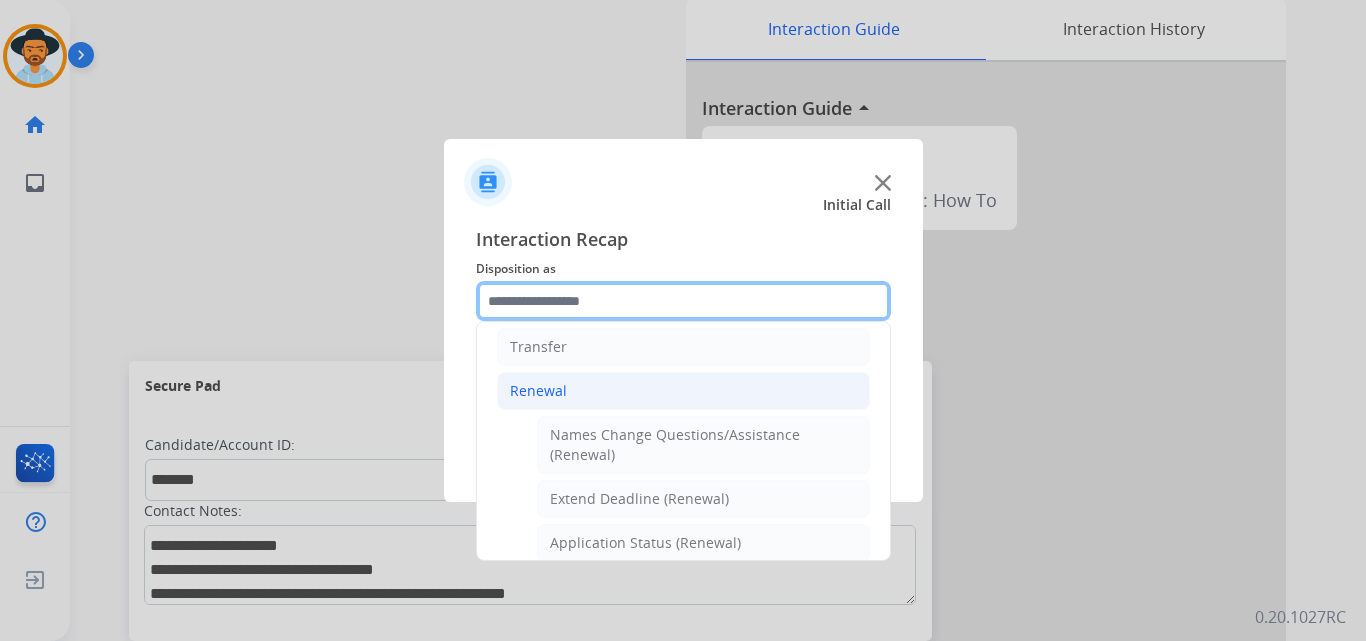 scroll, scrollTop: 439, scrollLeft: 0, axis: vertical 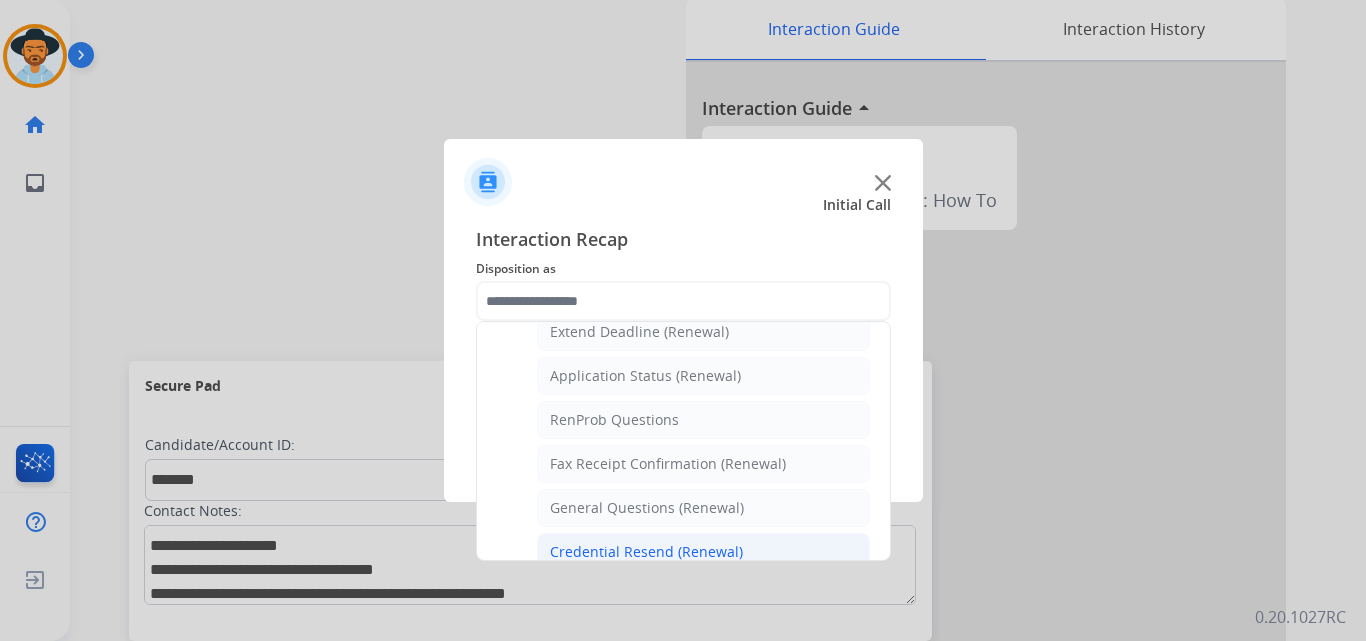 click on "Credential Resend (Renewal)" 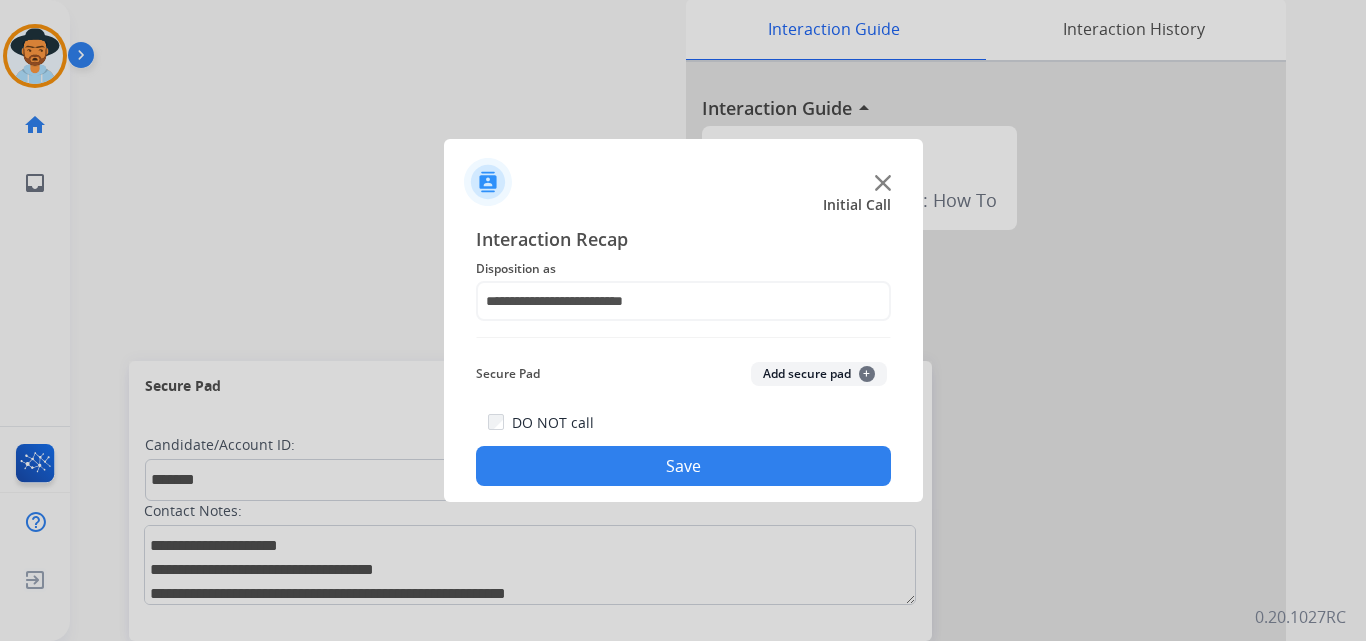 click on "Save" 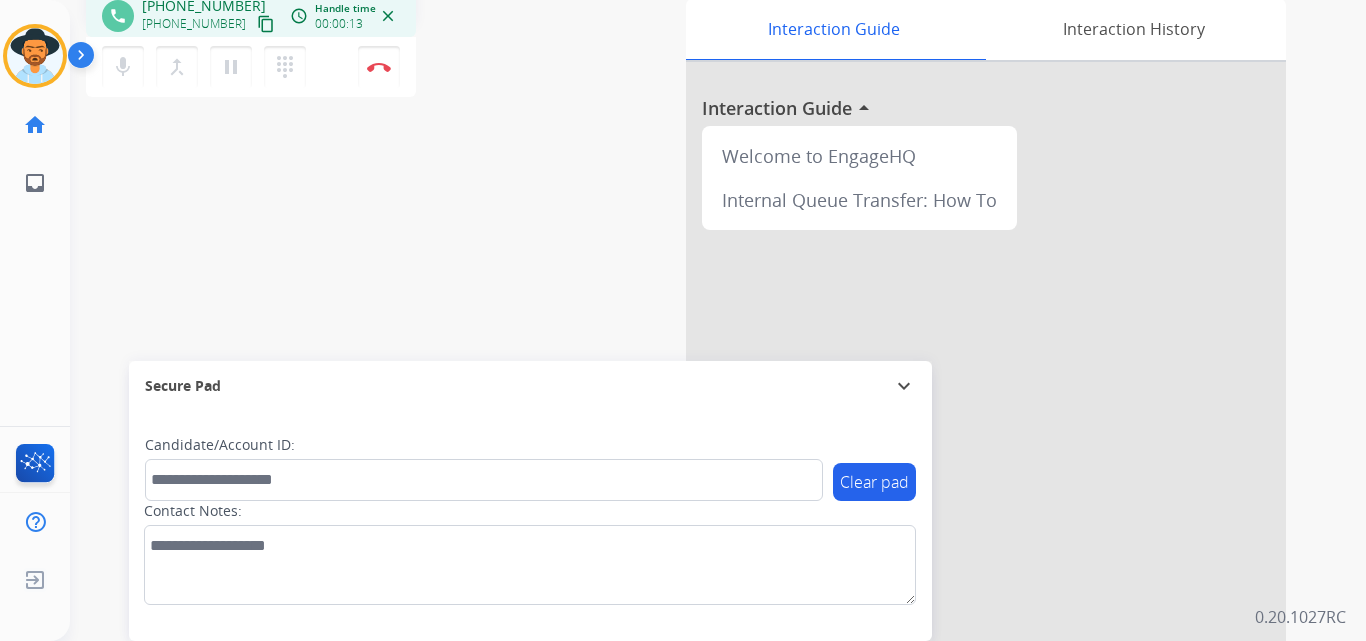 click on "+12408876159" at bounding box center [204, 6] 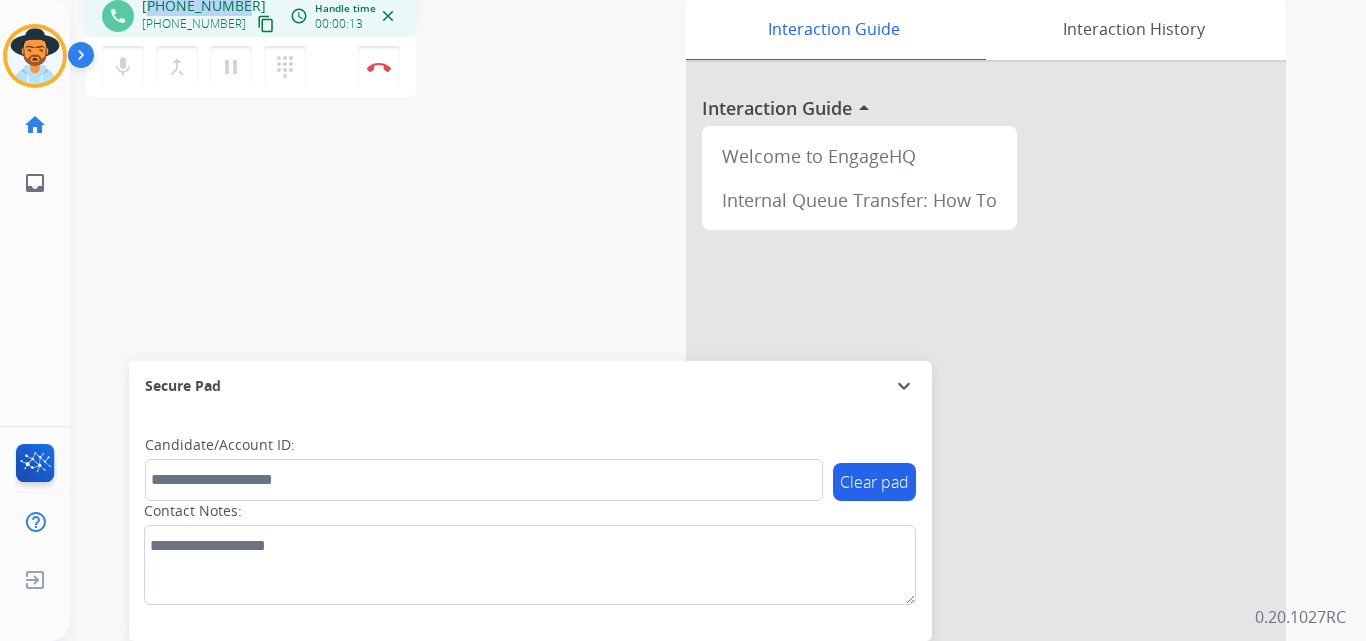 click on "+12408876159" at bounding box center [204, 6] 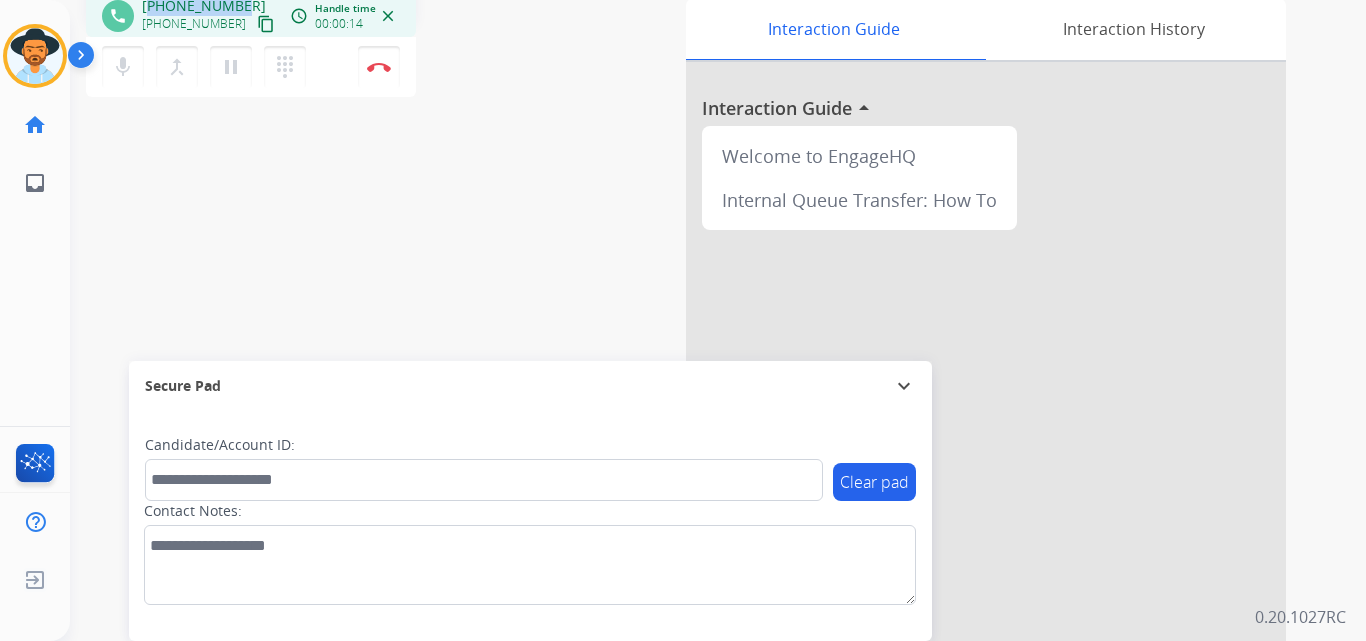 copy on "12408876159" 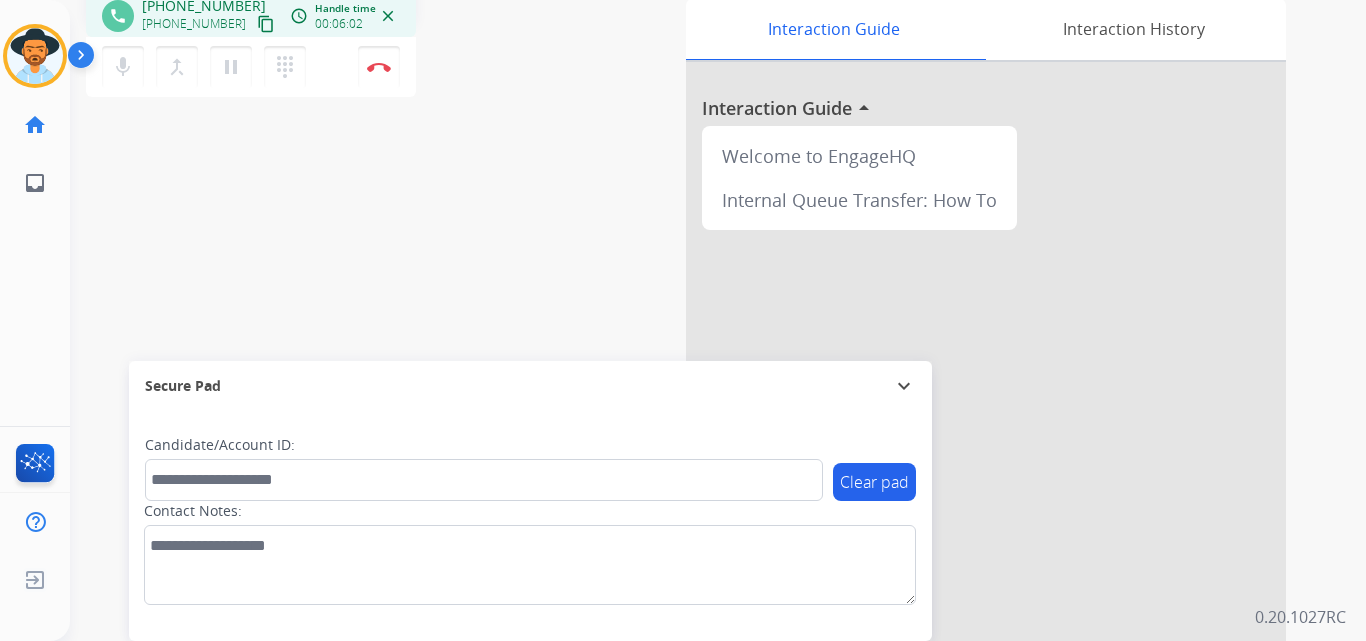 click on "phone +12408876159 +12408876159 content_copy access_time Call metrics Queue   00:12 Hold   00:00 Talk   06:02 Total   06:13 Handle time 00:06:02 close mic Mute merge_type Bridge pause Hold dialpad Dialpad Disconnect swap_horiz Break voice bridge close_fullscreen Connect 3-Way Call merge_type Separate 3-Way Call  Interaction Guide   Interaction History  Interaction Guide arrow_drop_up  Welcome to EngageHQ   Internal Queue Transfer: How To  Secure Pad expand_more Clear pad Candidate/Account ID: Contact Notes:" at bounding box center (694, 391) 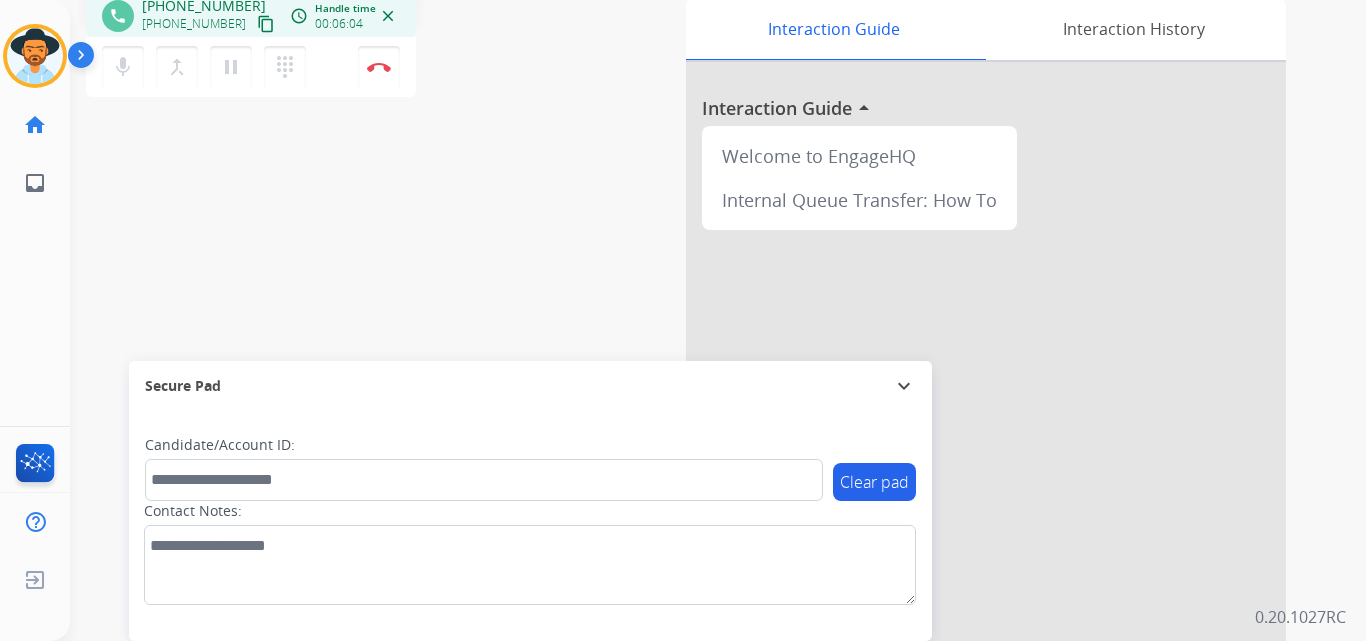 click on "+12408876159" at bounding box center [194, 24] 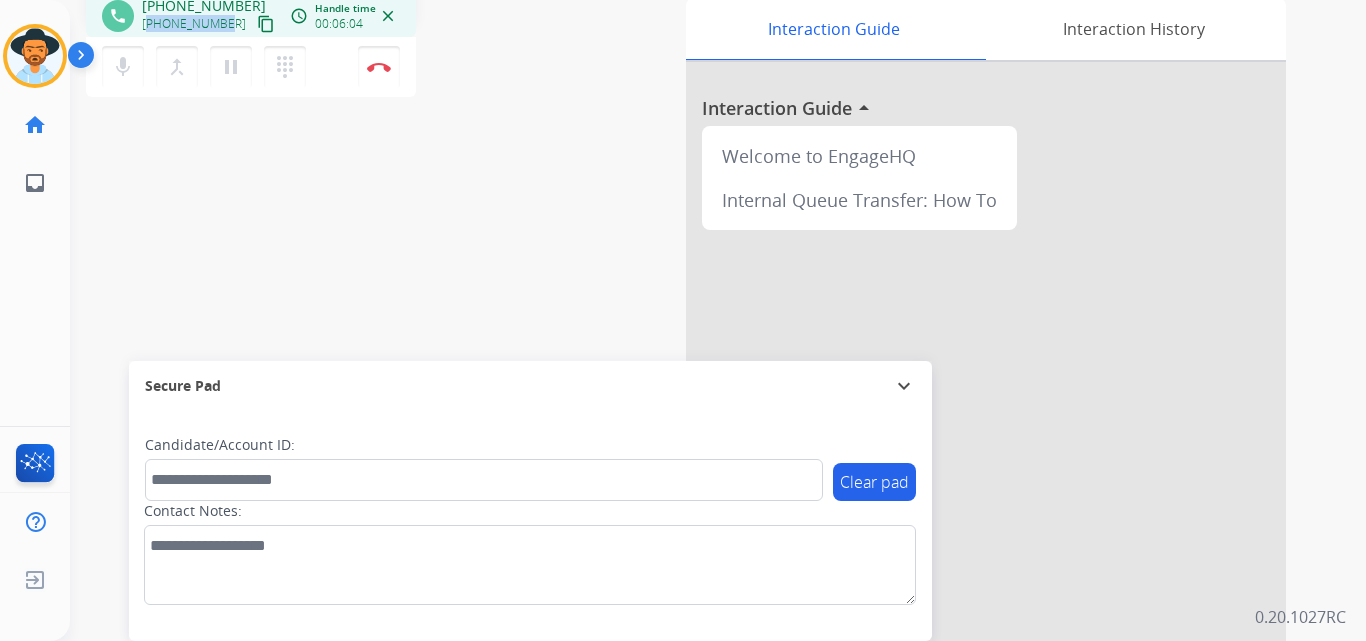 click on "+12408876159" at bounding box center [194, 24] 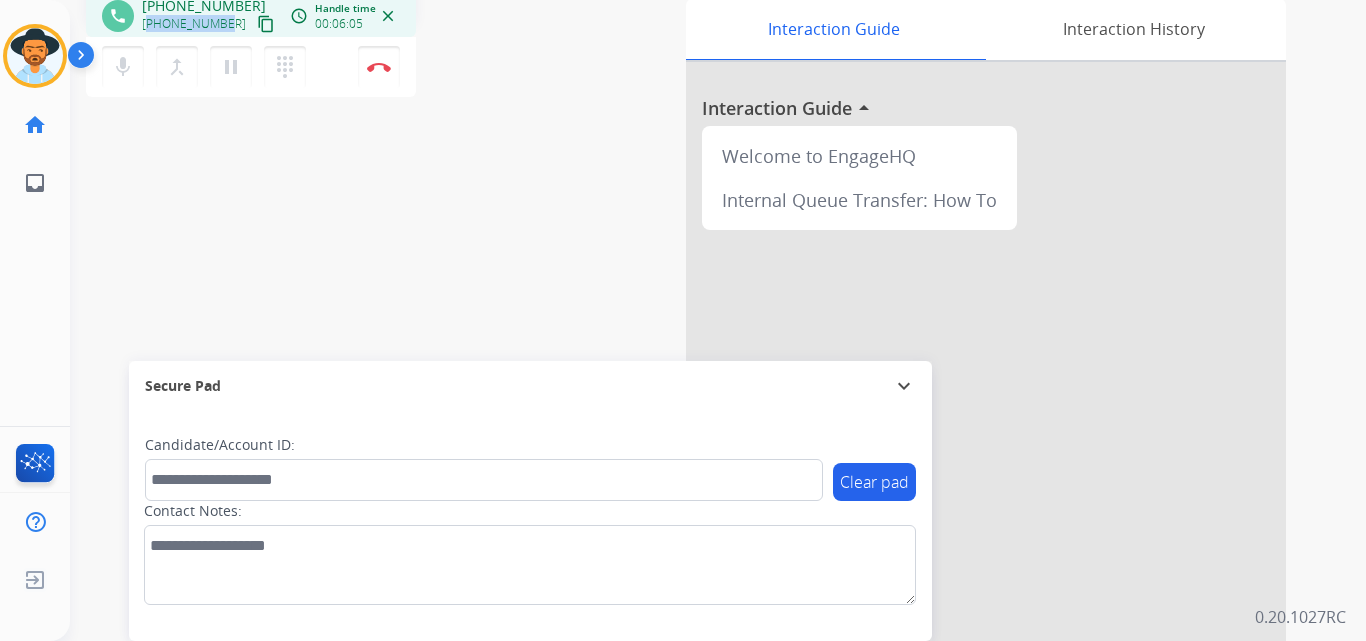 copy on "12408876159" 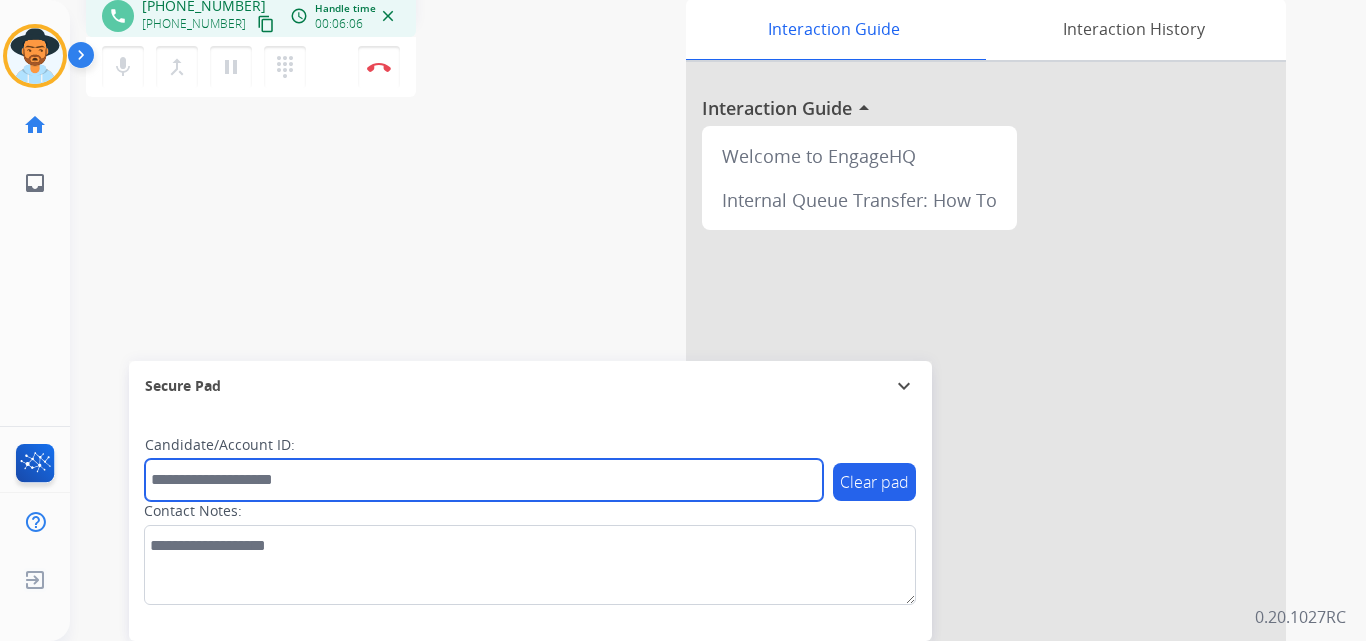 click at bounding box center [484, 480] 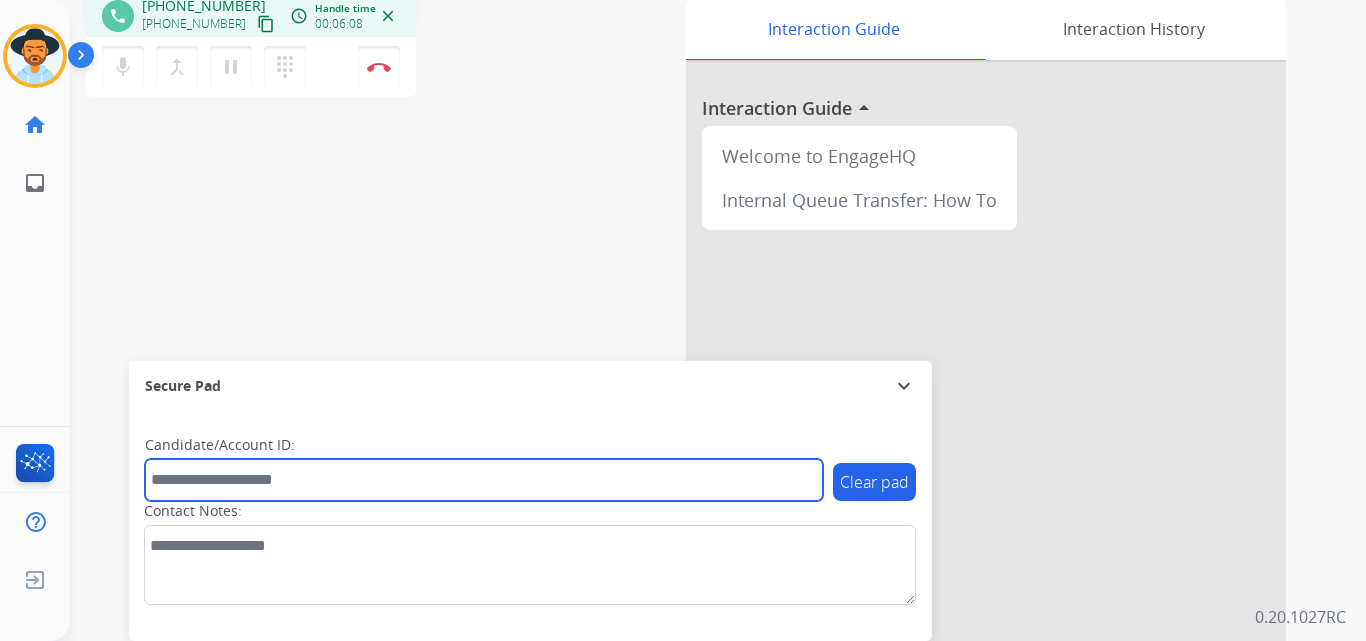 paste on "**********" 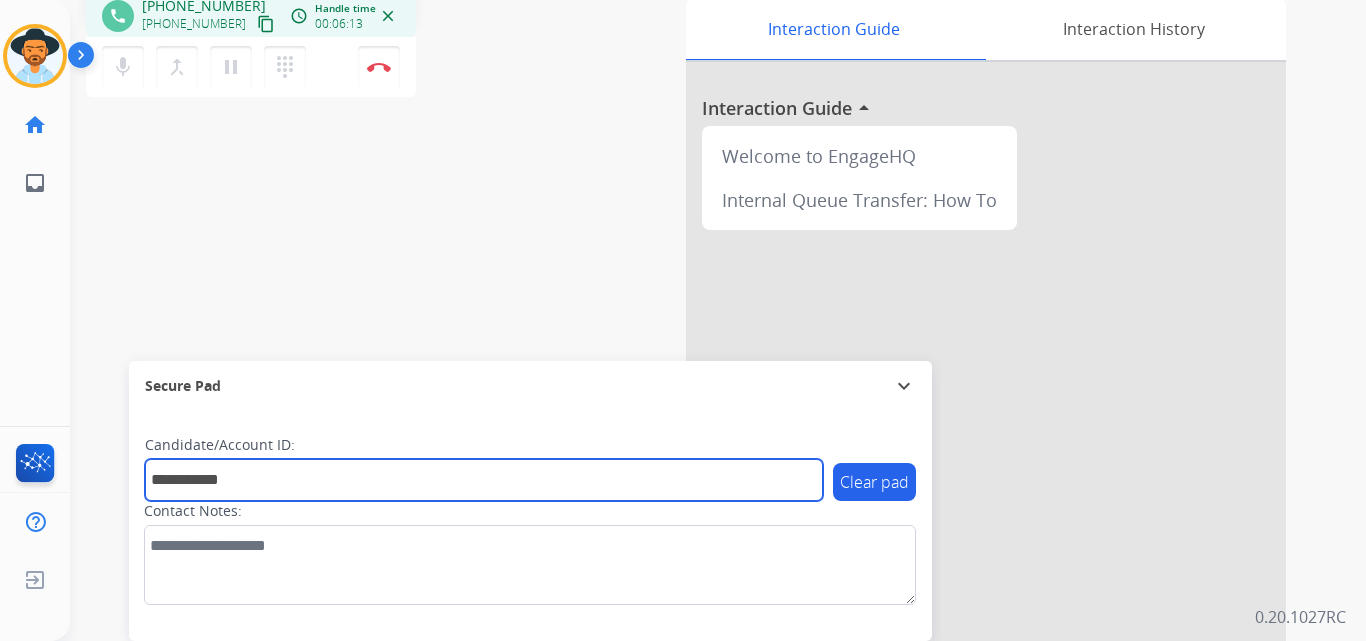 click on "**********" at bounding box center [484, 480] 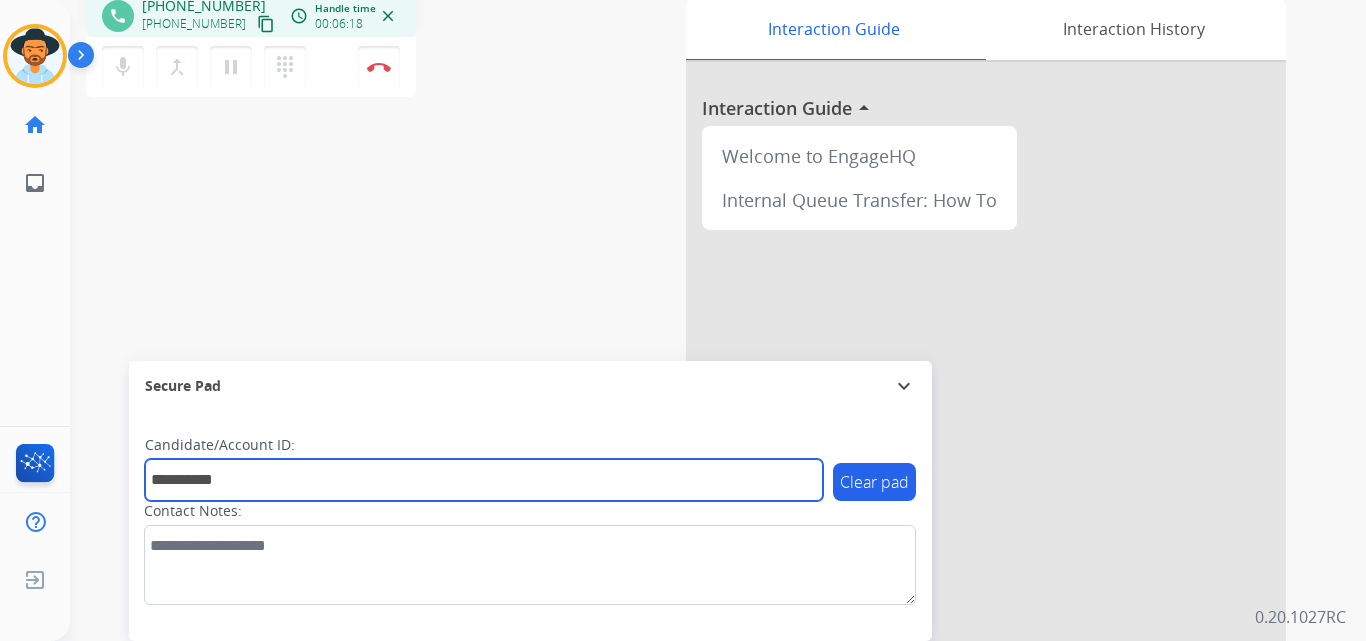 scroll, scrollTop: 0, scrollLeft: 0, axis: both 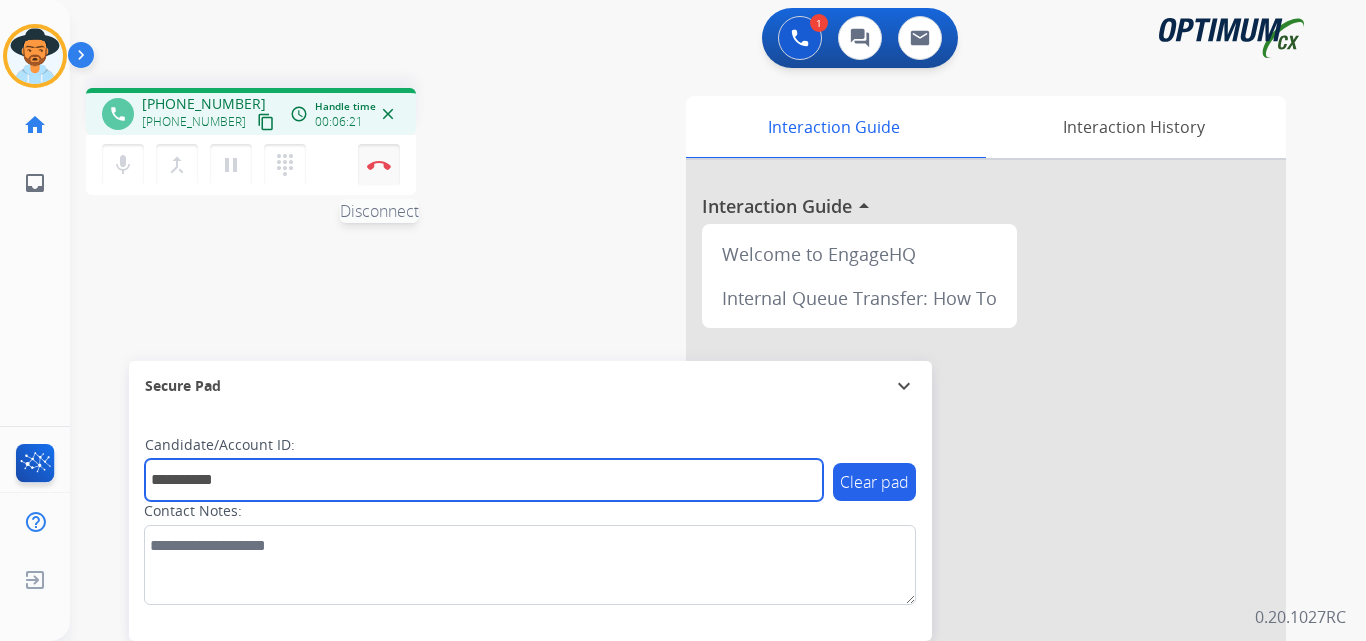 type on "**********" 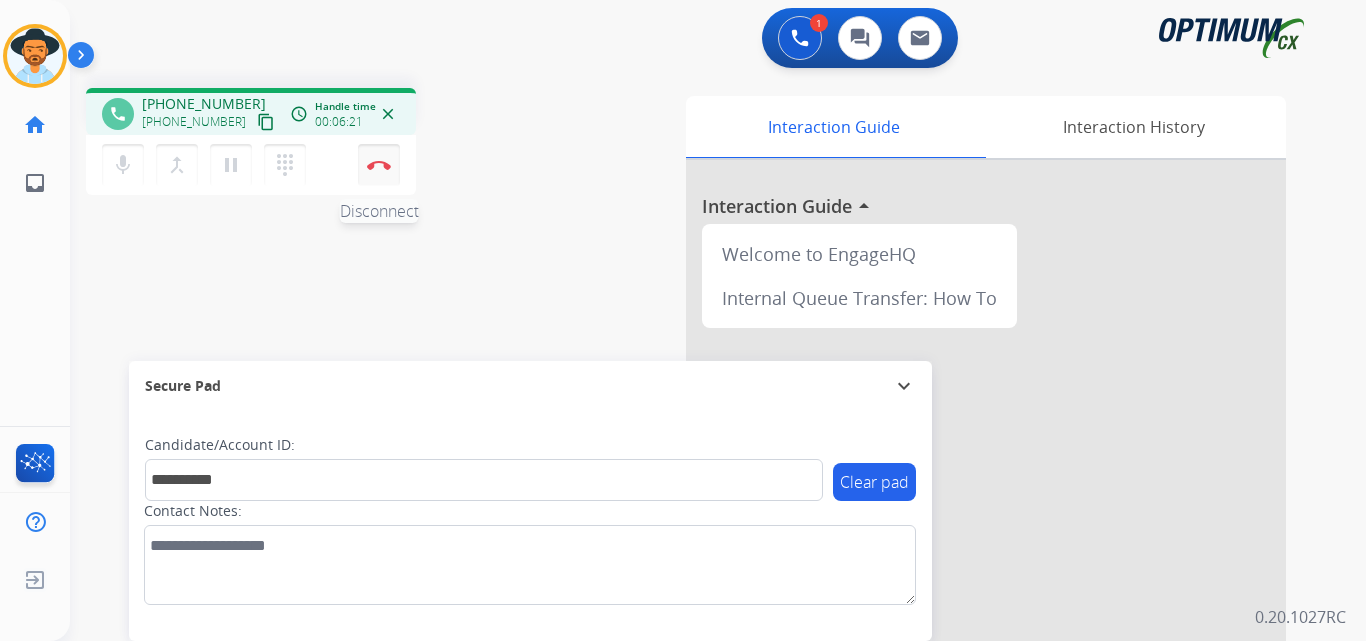 click on "Disconnect" at bounding box center [379, 165] 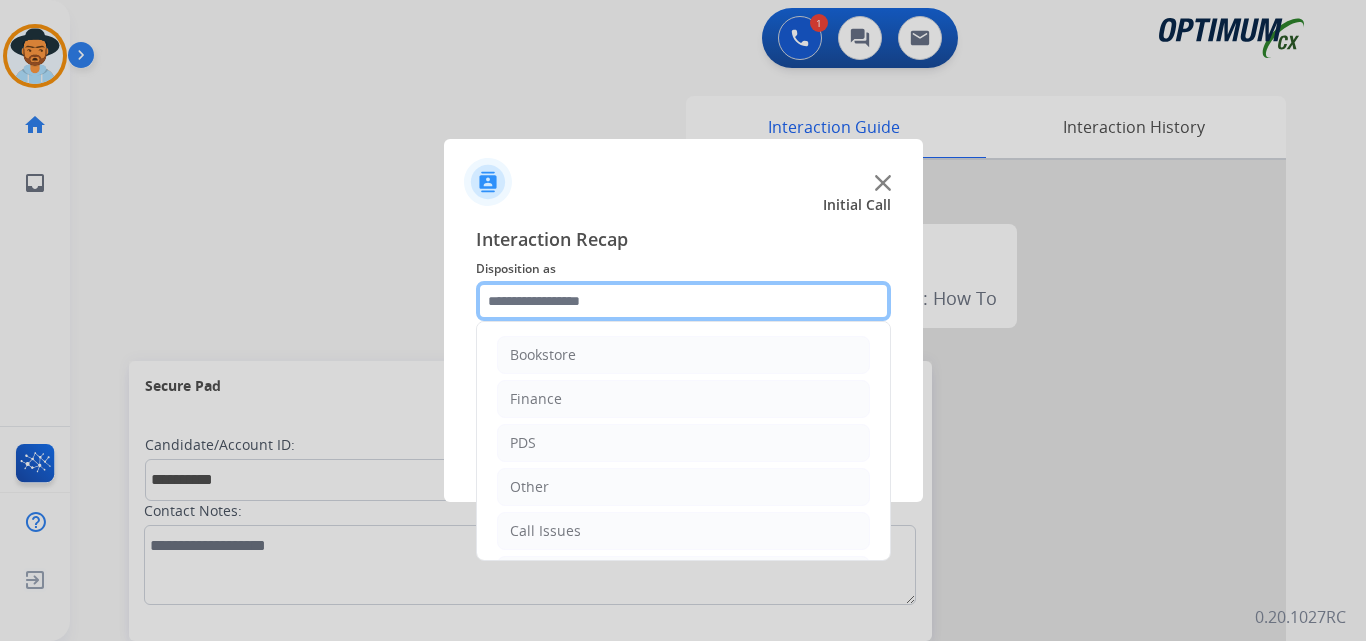 click 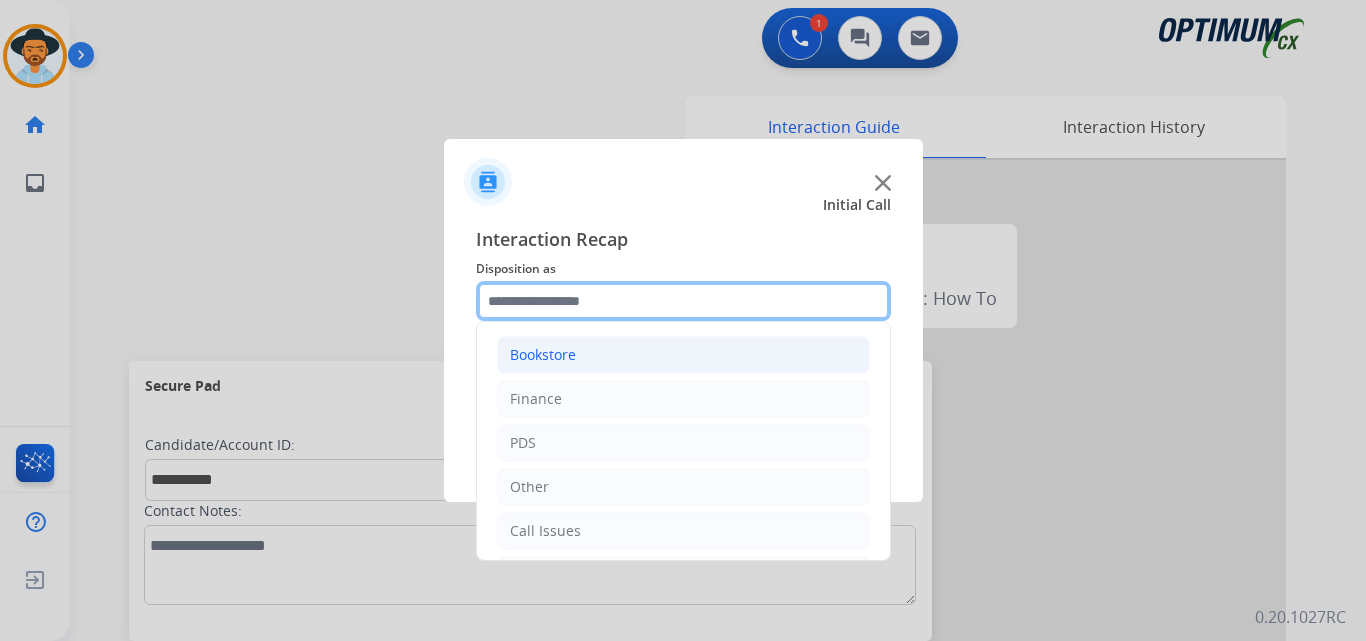 scroll, scrollTop: 136, scrollLeft: 0, axis: vertical 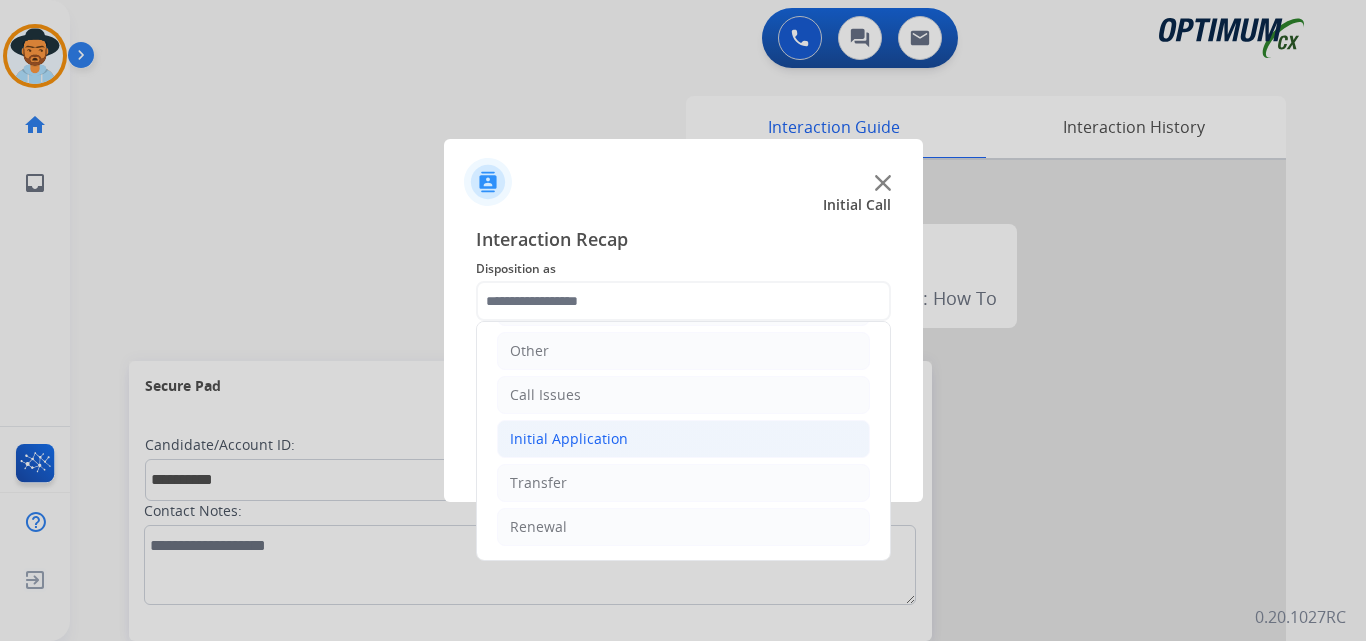 click on "Initial Application" 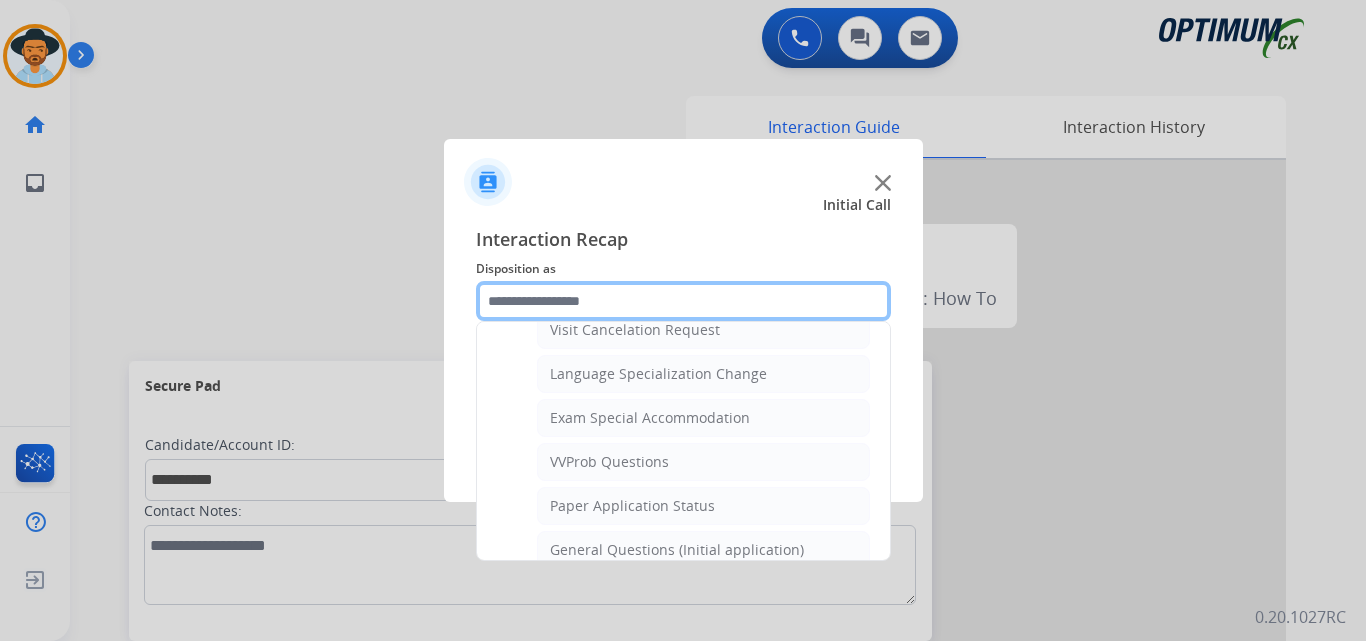 scroll, scrollTop: 1136, scrollLeft: 0, axis: vertical 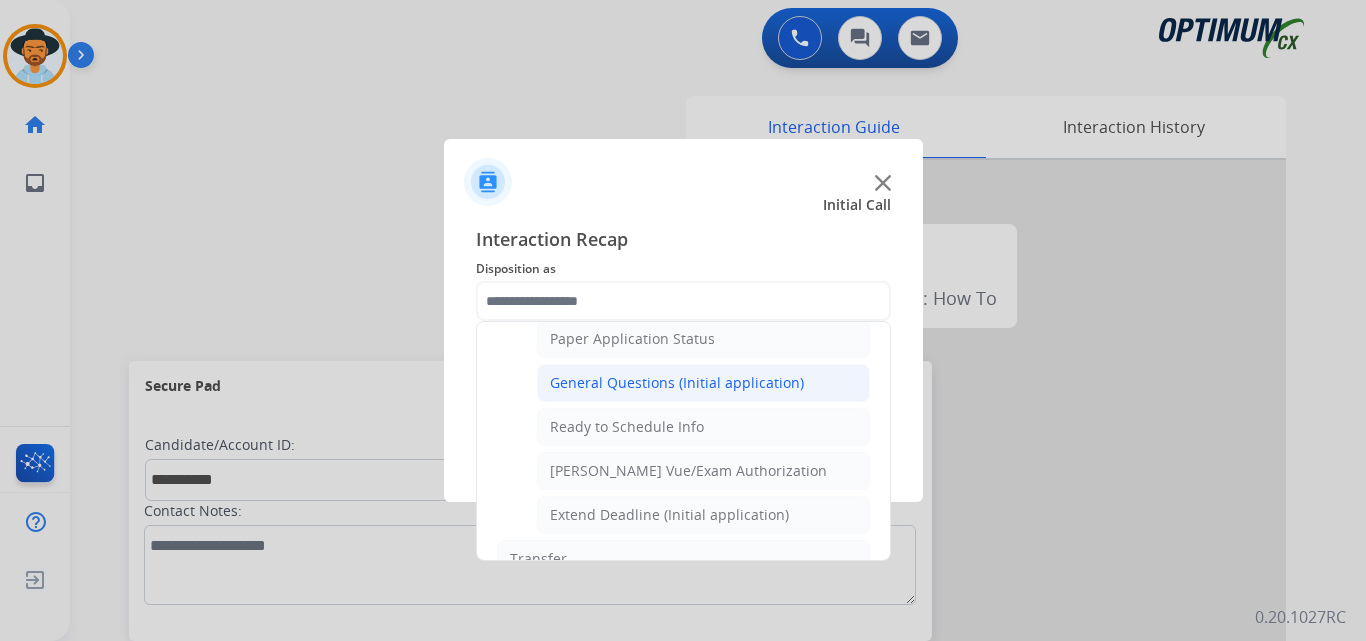 click on "General Questions (Initial application)" 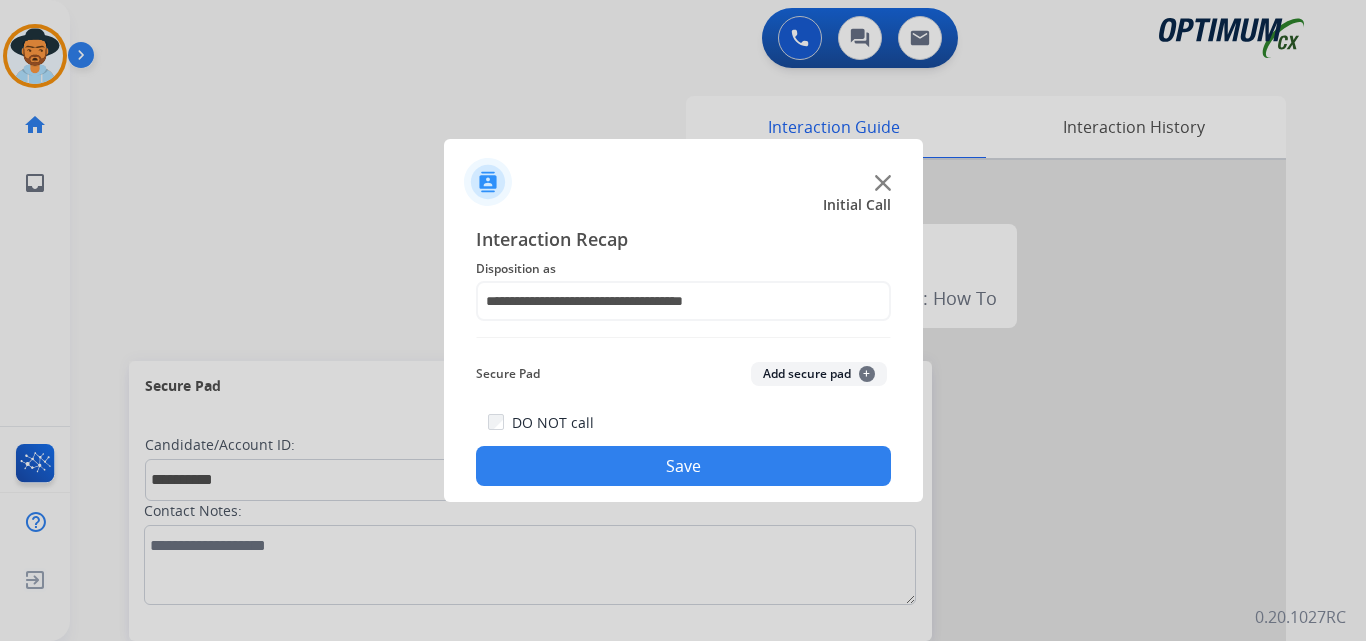 click on "Save" 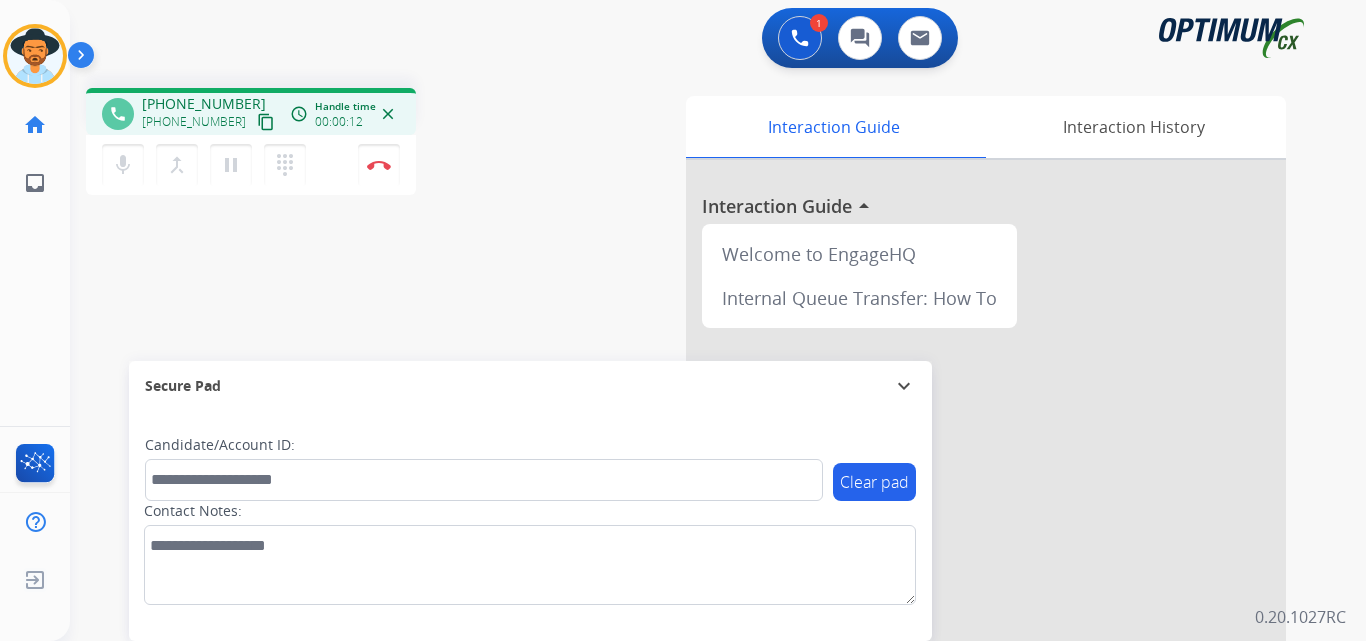 click on "+17066214857" at bounding box center [204, 104] 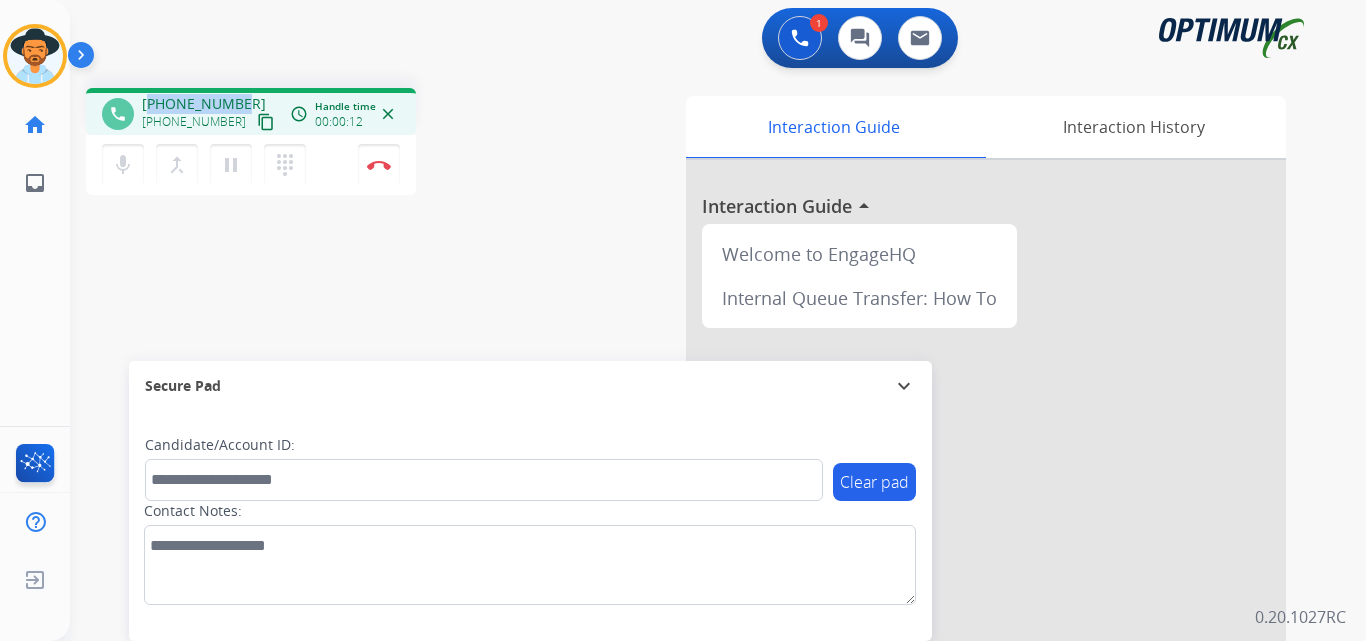 click on "+17066214857" at bounding box center [204, 104] 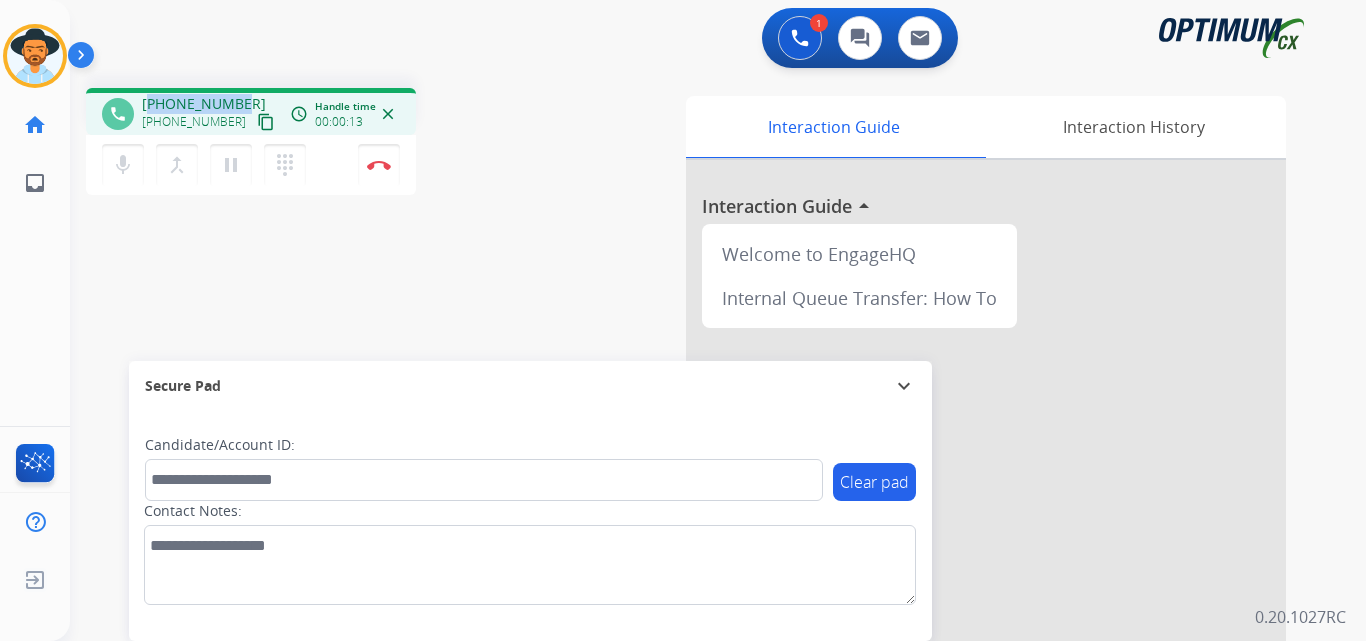 copy on "17066214857" 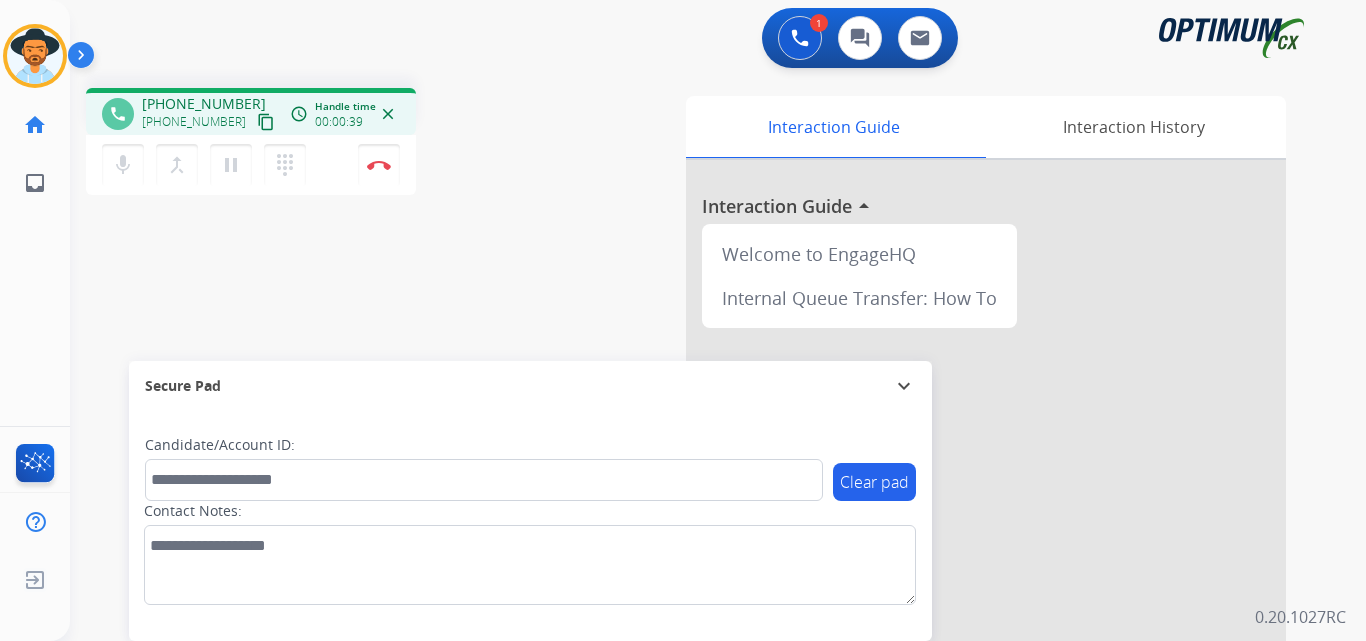 click on "phone +17066214857 +17066214857 content_copy access_time Call metrics Queue   00:09 Hold   00:00 Talk   00:40 Total   00:48 Handle time 00:00:39 close mic Mute merge_type Bridge pause Hold dialpad Dialpad Disconnect swap_horiz Break voice bridge close_fullscreen Connect 3-Way Call merge_type Separate 3-Way Call  Interaction Guide   Interaction History  Interaction Guide arrow_drop_up  Welcome to EngageHQ   Internal Queue Transfer: How To  Secure Pad expand_more Clear pad Candidate/Account ID: Contact Notes:" at bounding box center (694, 489) 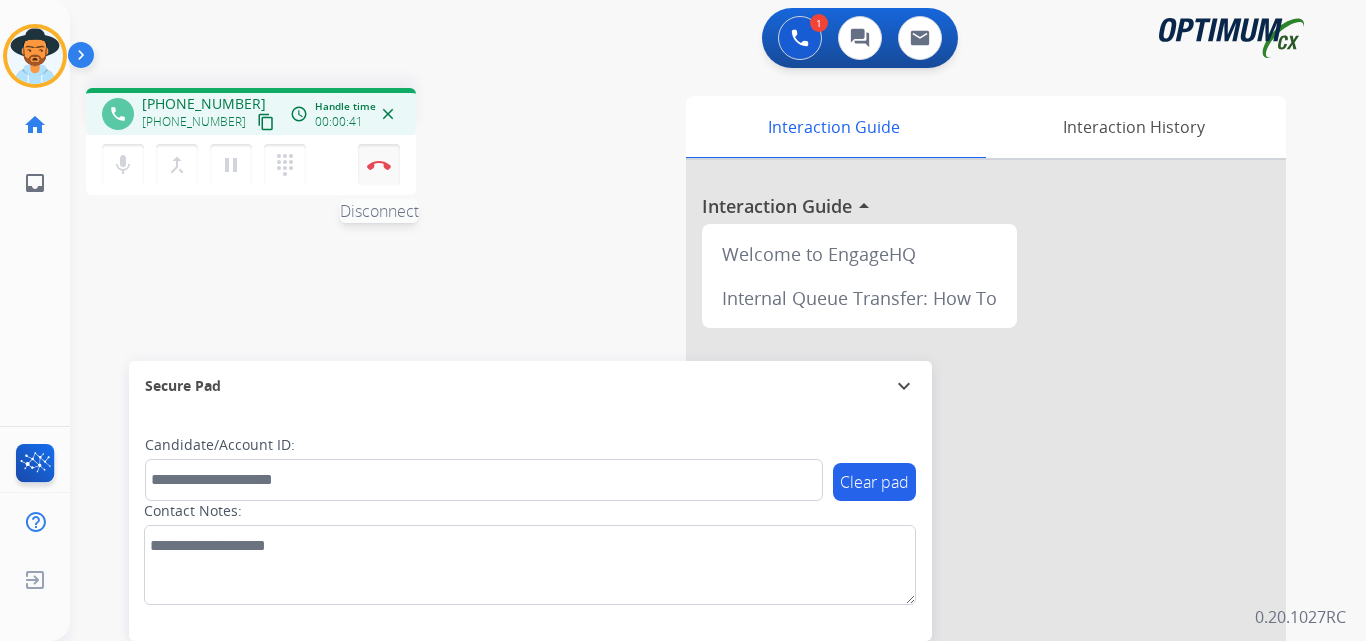 click on "Disconnect" at bounding box center [379, 165] 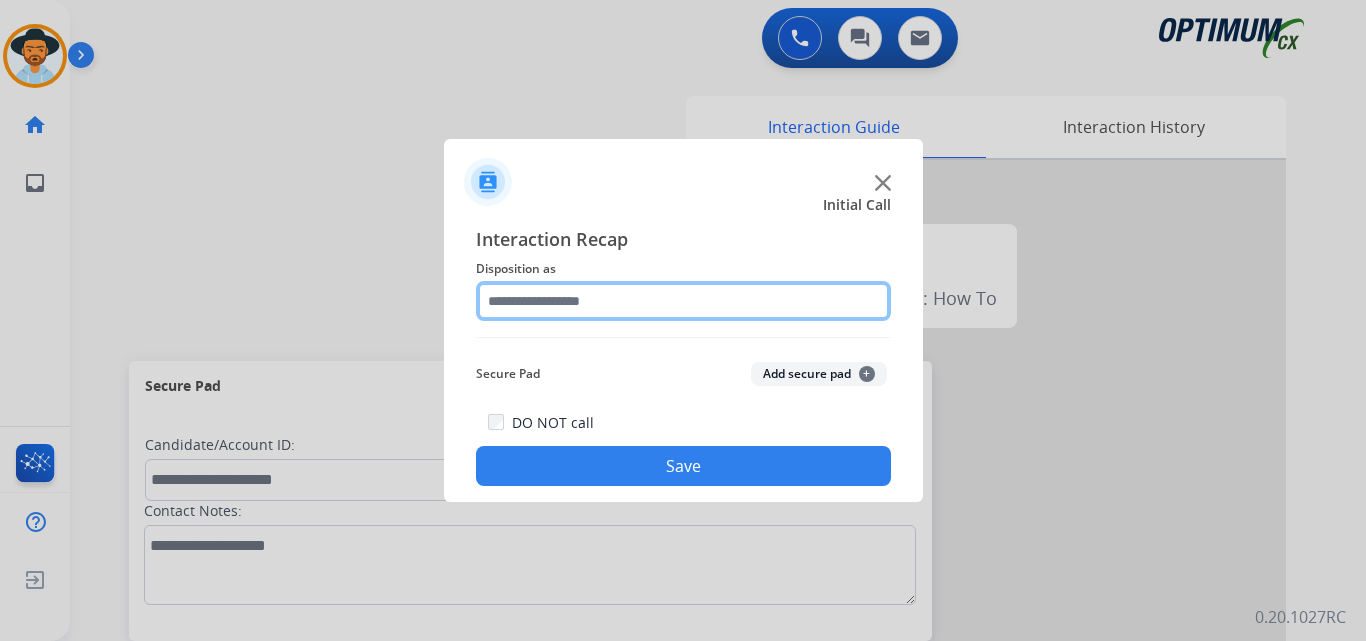 click 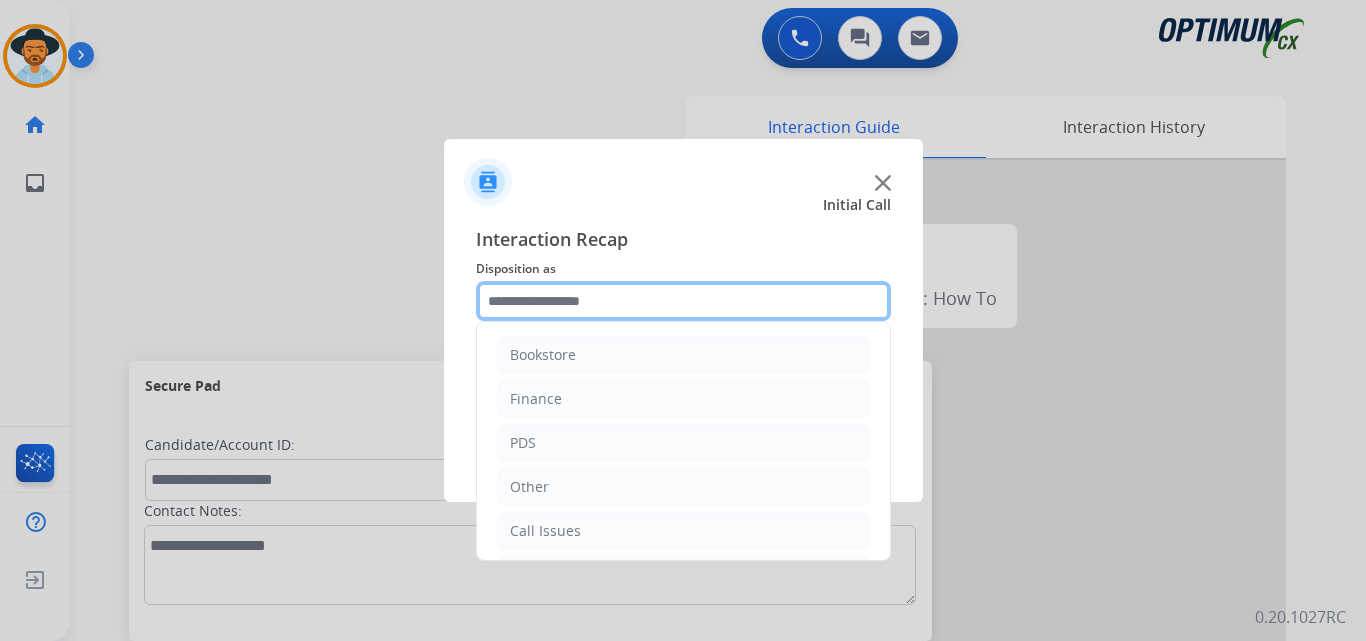 scroll, scrollTop: 136, scrollLeft: 0, axis: vertical 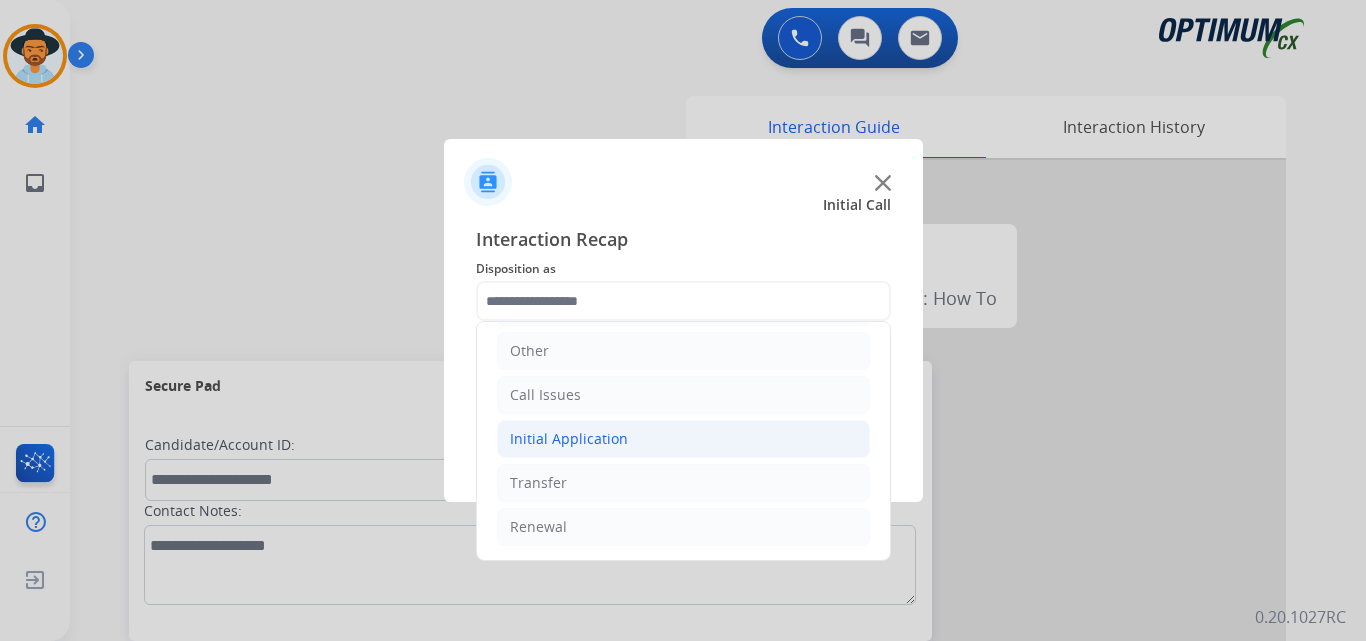 click on "Initial Application" 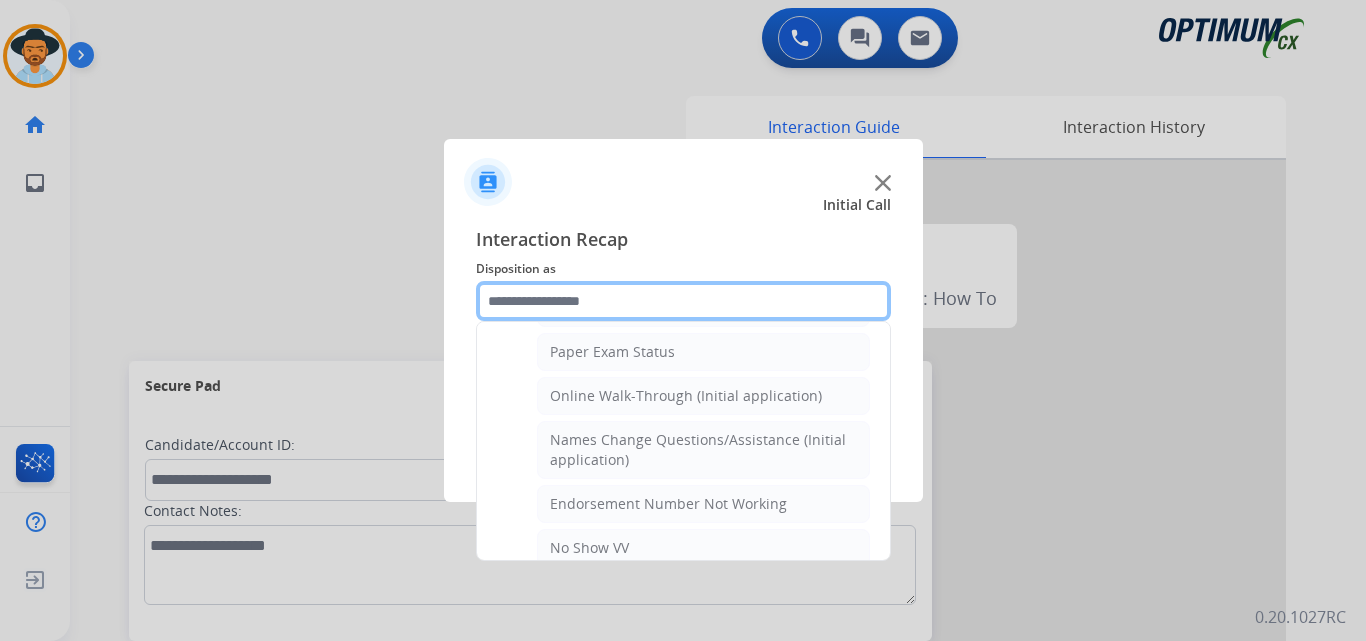 scroll, scrollTop: 0, scrollLeft: 0, axis: both 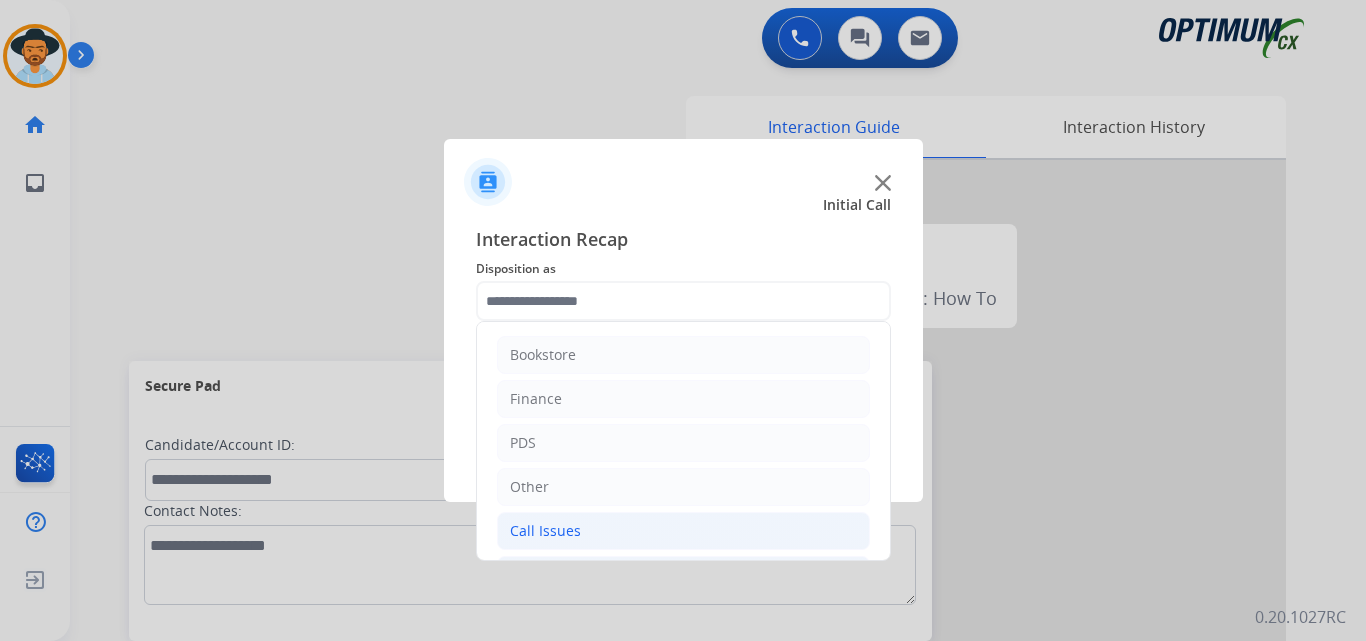 click on "Call Issues" 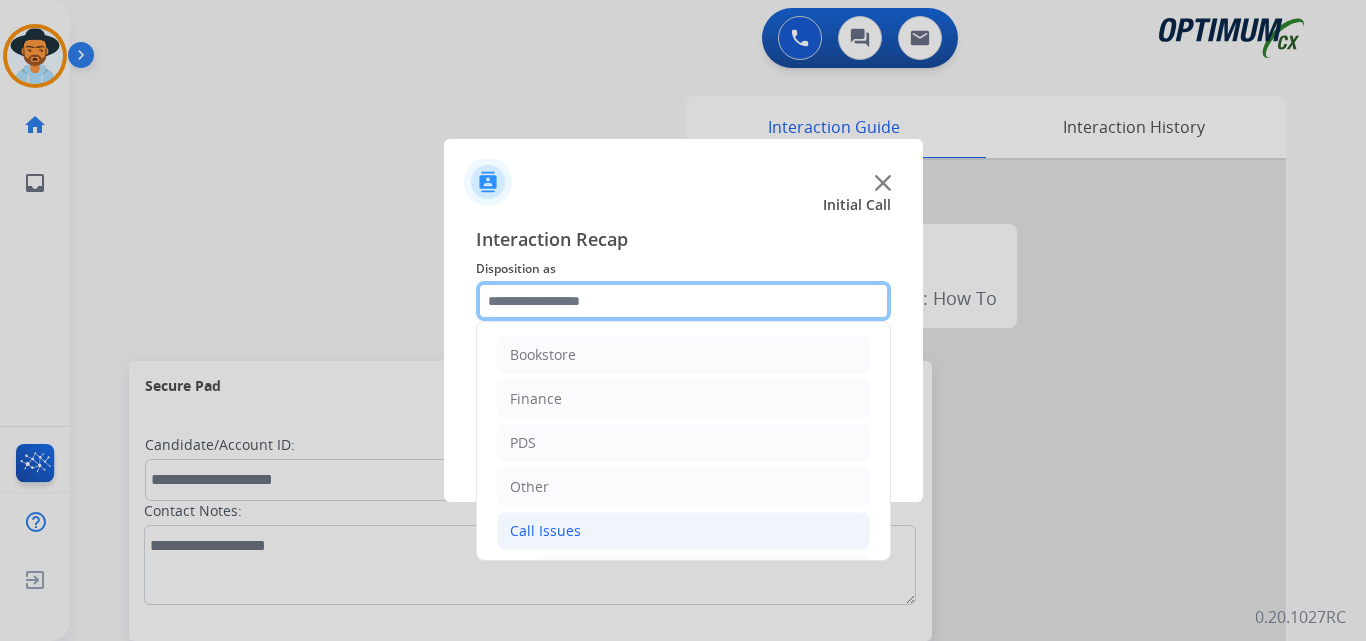scroll, scrollTop: 167, scrollLeft: 0, axis: vertical 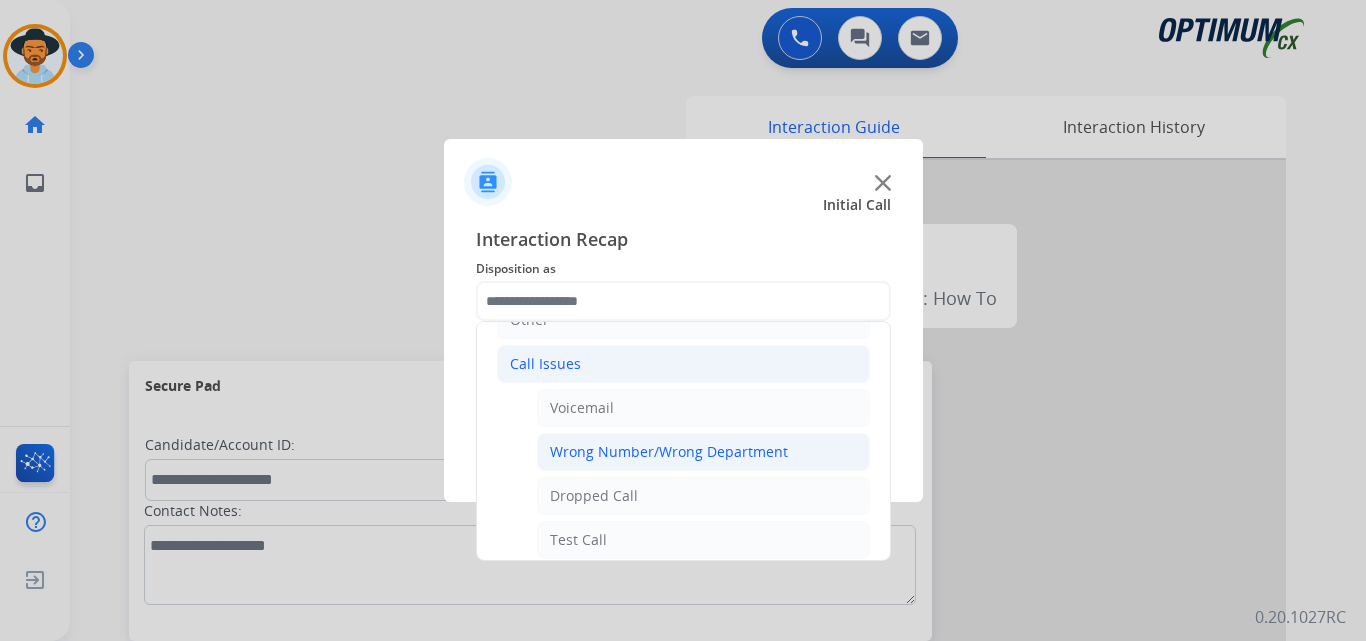 click on "Wrong Number/Wrong Department" 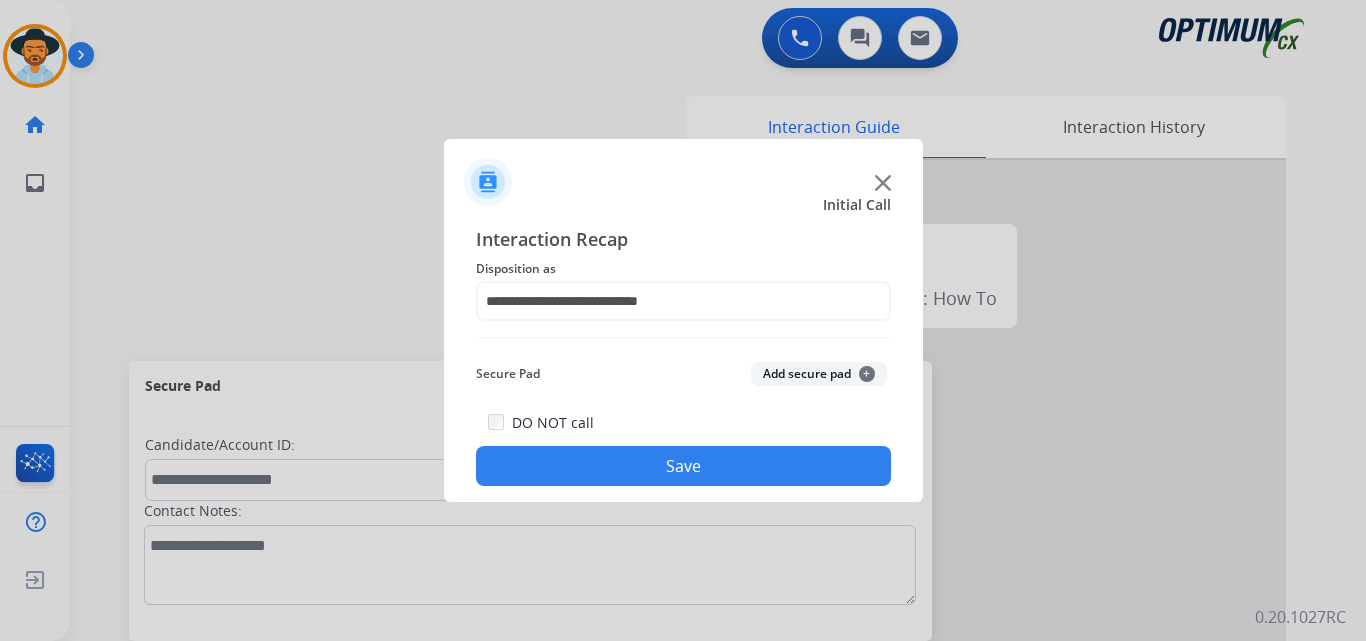 click on "Save" 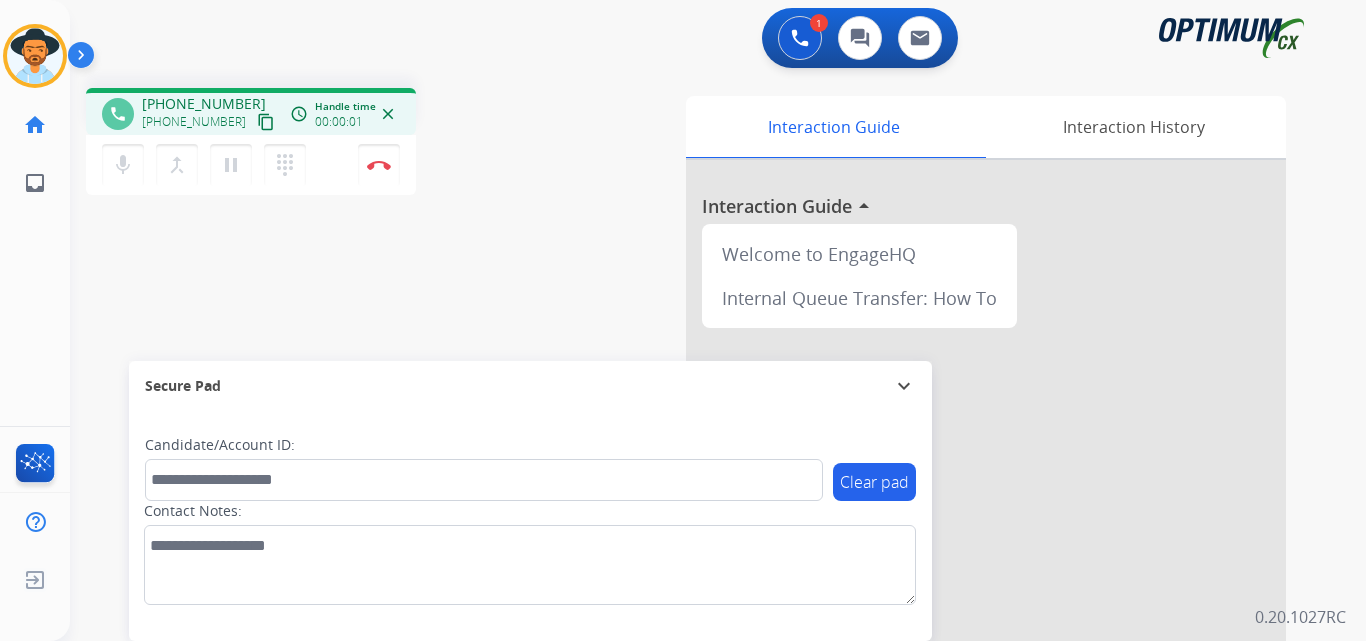 click on "+12154747948" at bounding box center [194, 122] 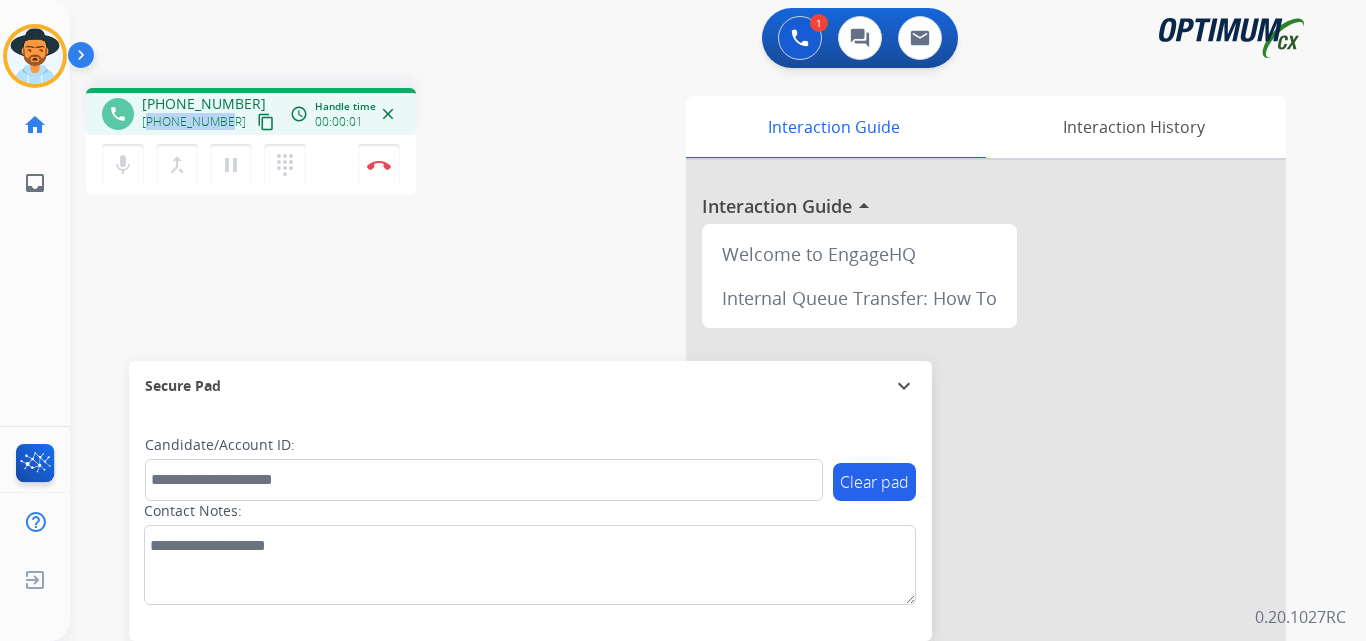 click on "+12154747948" at bounding box center [194, 122] 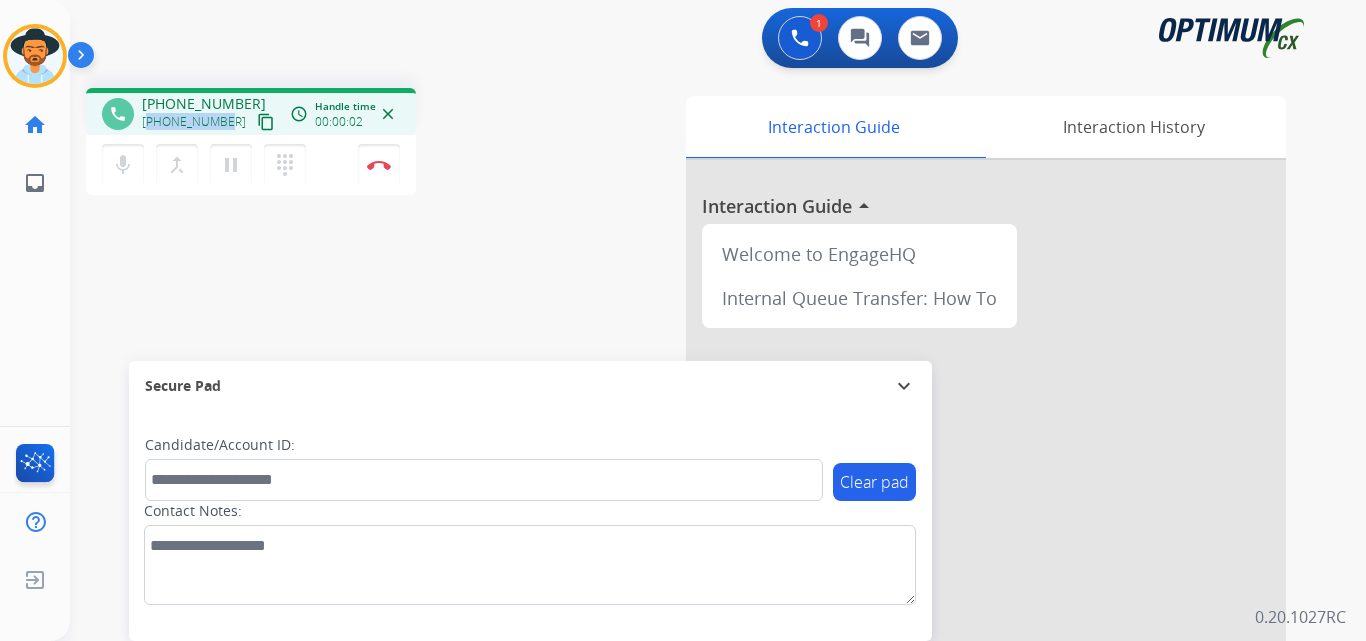 copy on "12154747948" 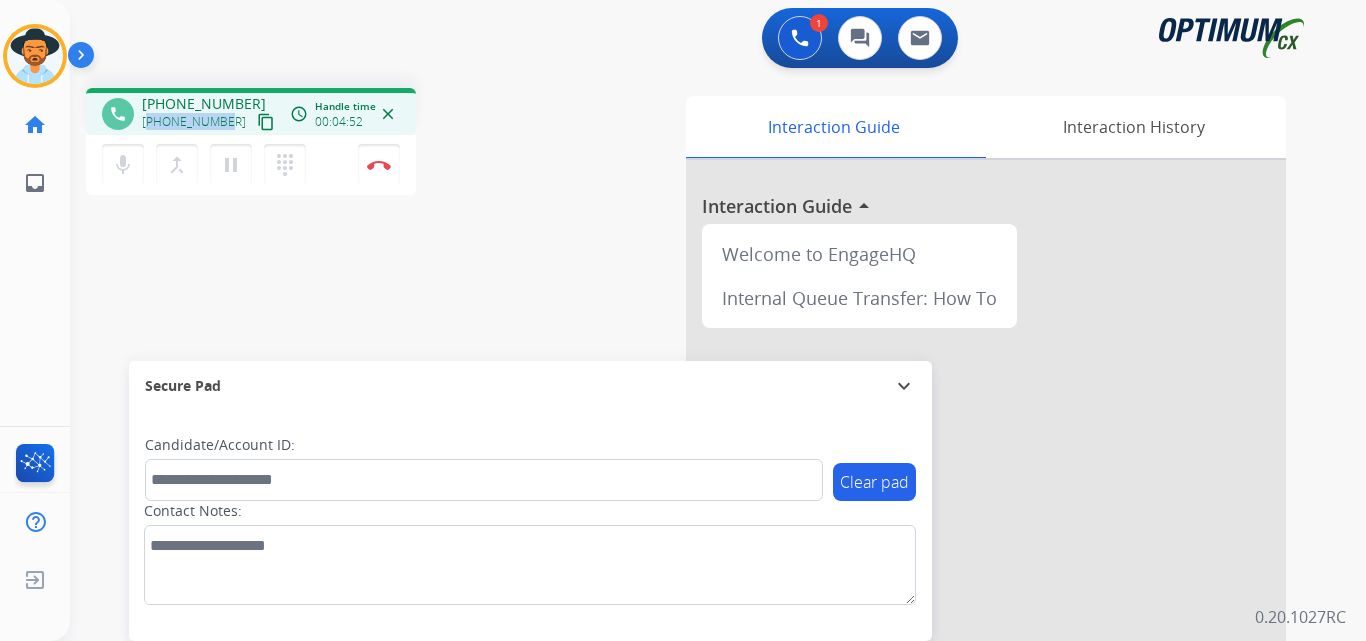click on "+12154747948" at bounding box center (194, 122) 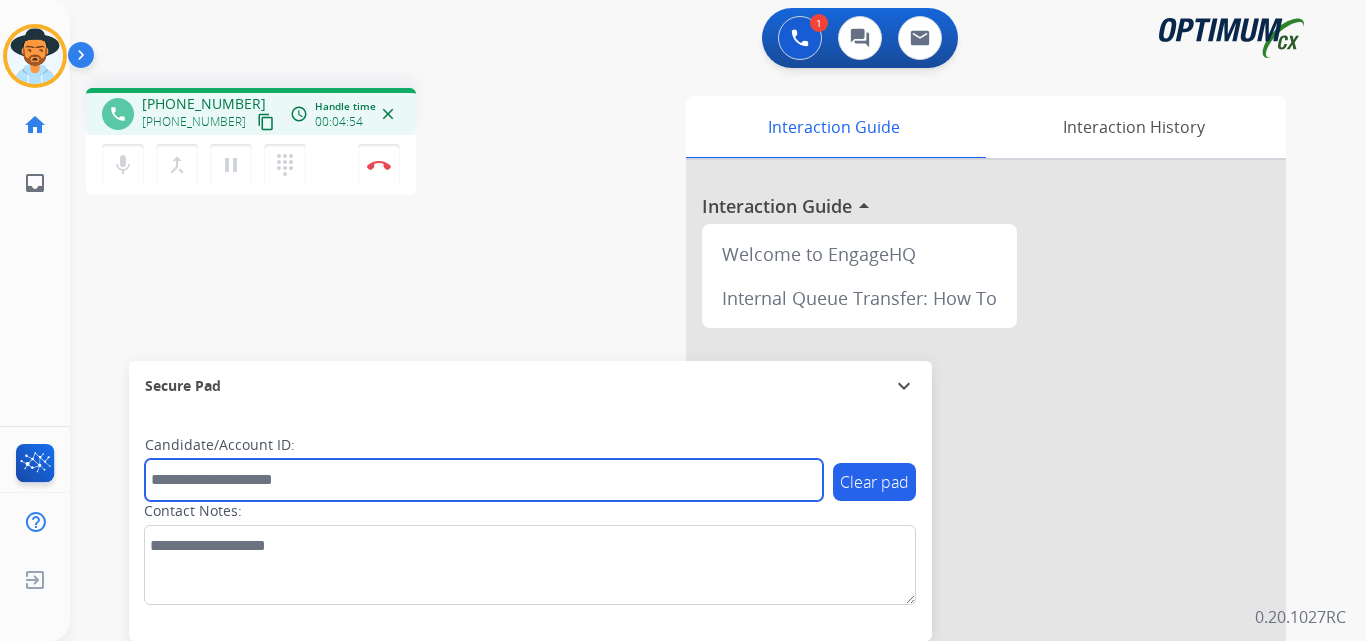 click at bounding box center [484, 480] 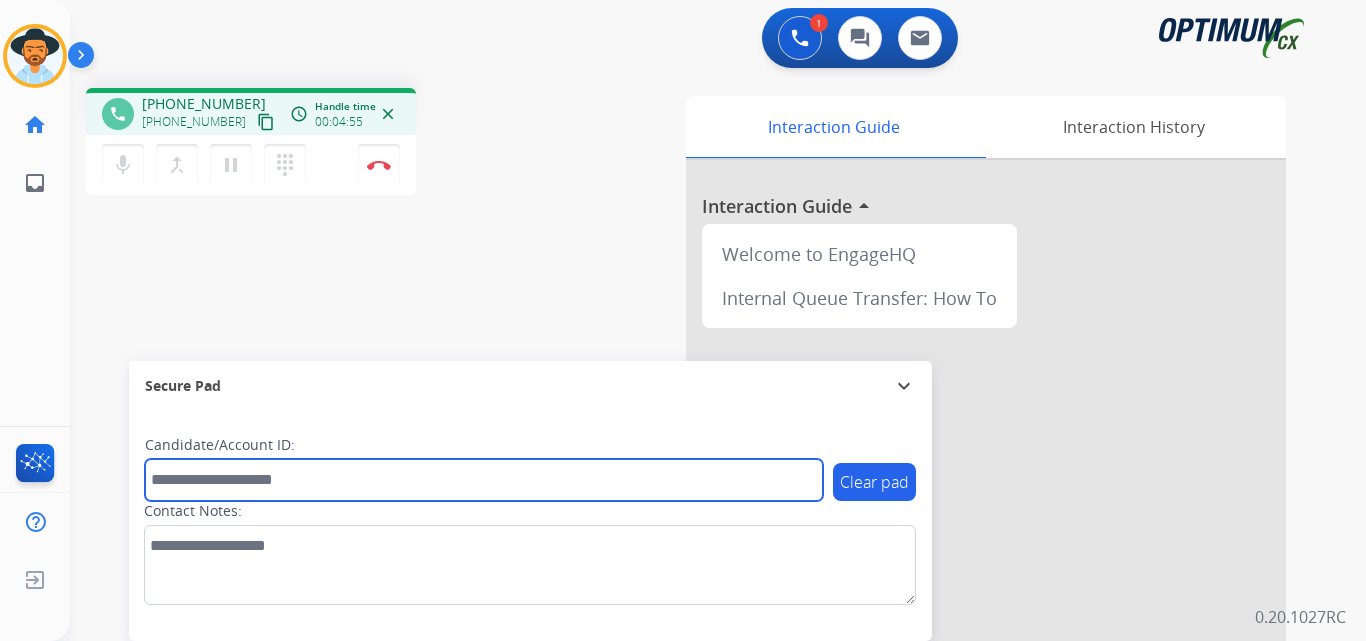 paste on "**********" 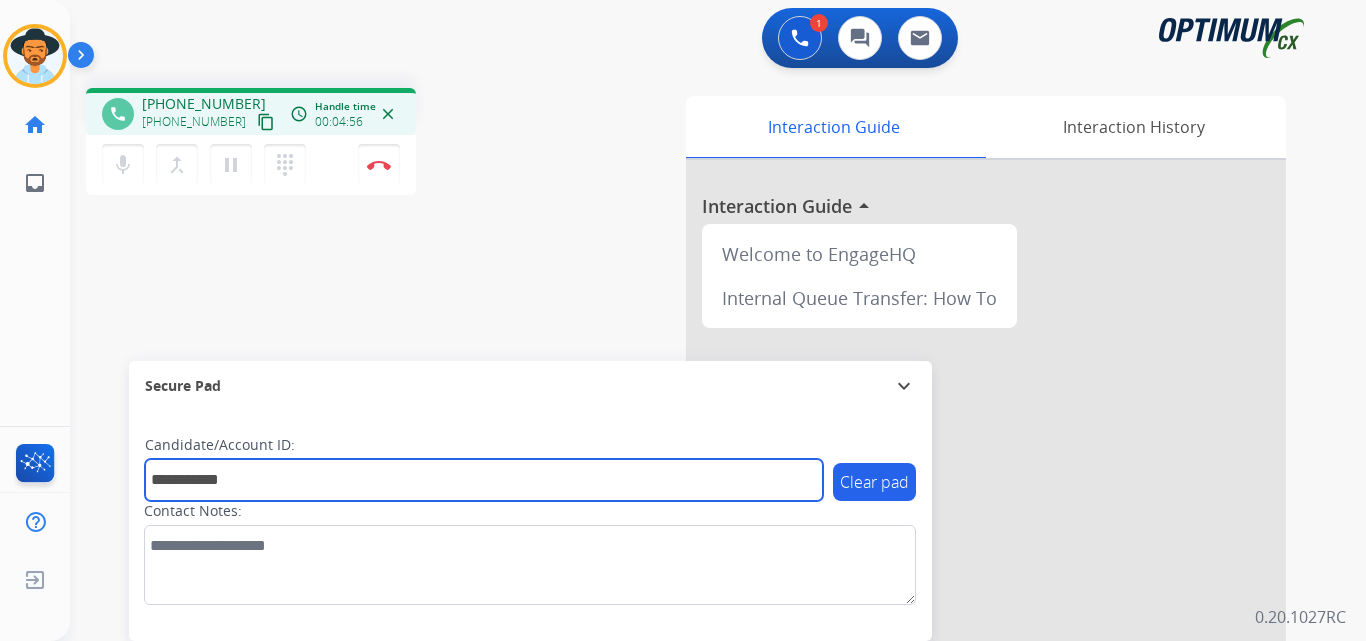 click on "**********" at bounding box center (484, 480) 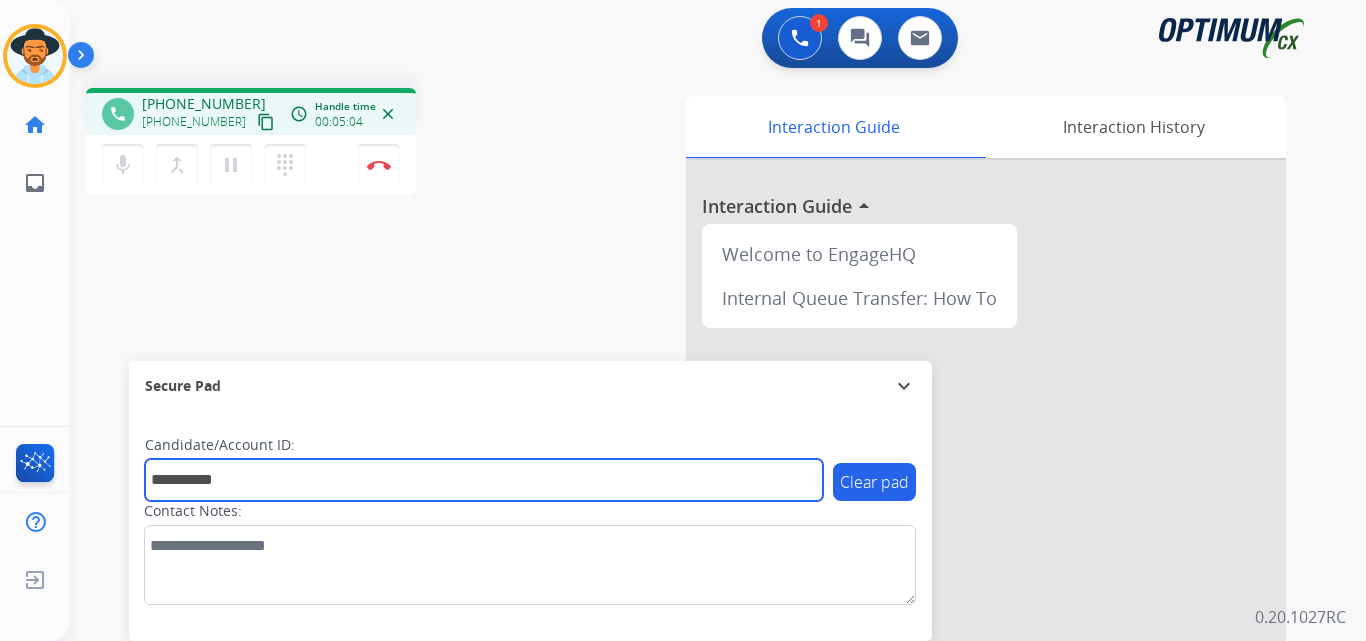 type on "**********" 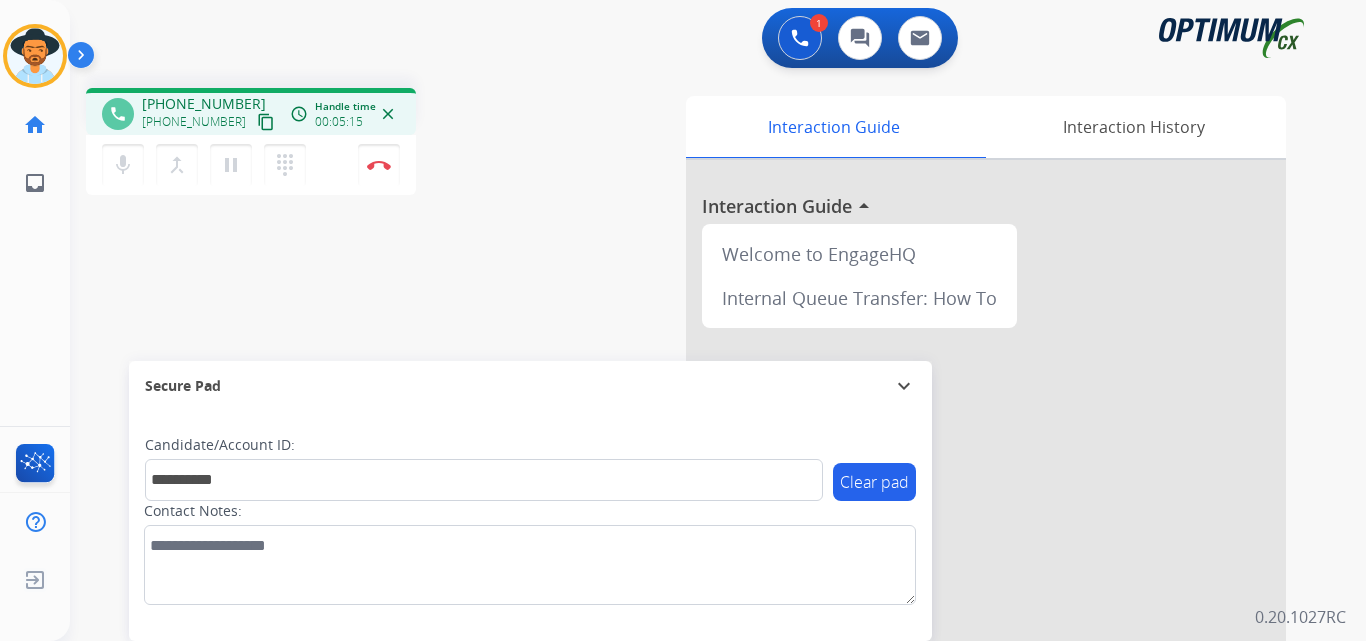 click on "**********" at bounding box center [694, 489] 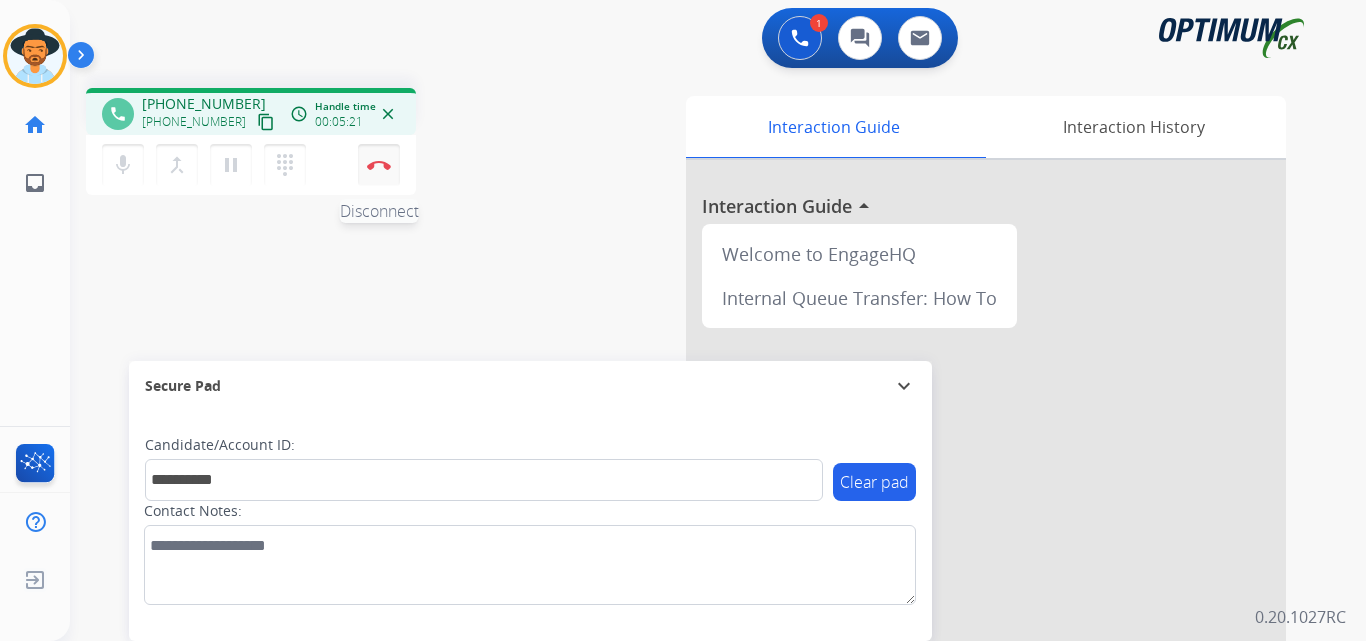 click on "Disconnect" at bounding box center (379, 165) 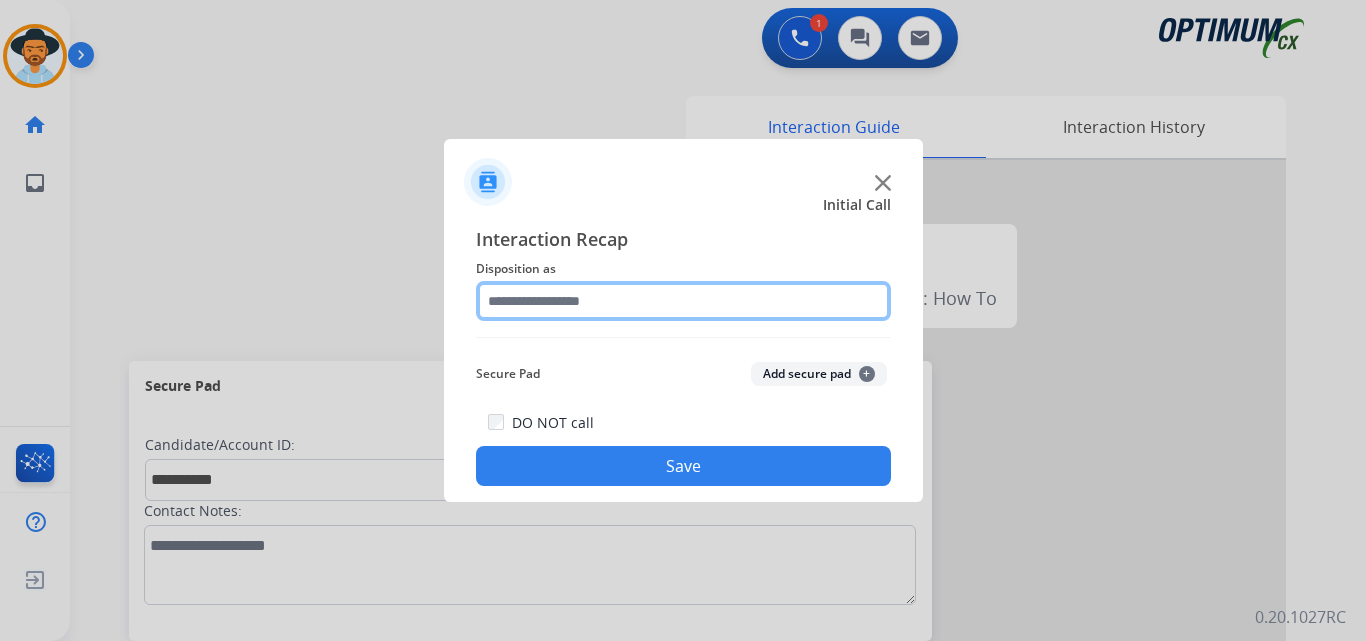 click 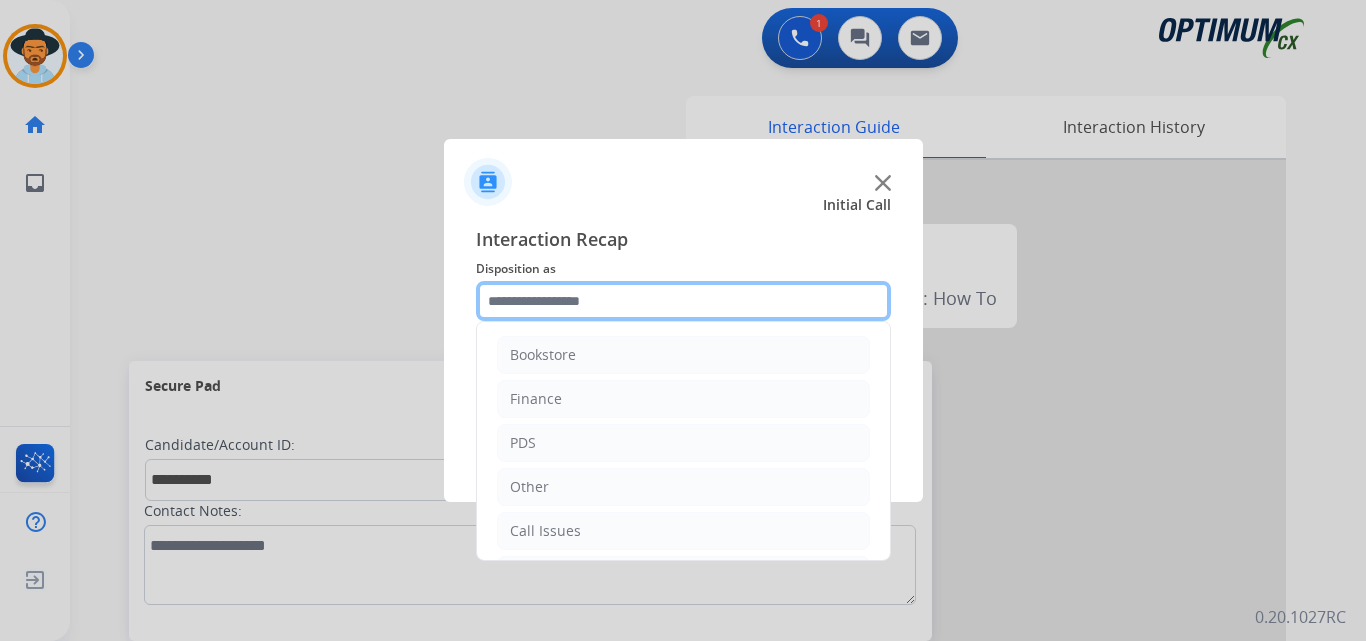 scroll, scrollTop: 136, scrollLeft: 0, axis: vertical 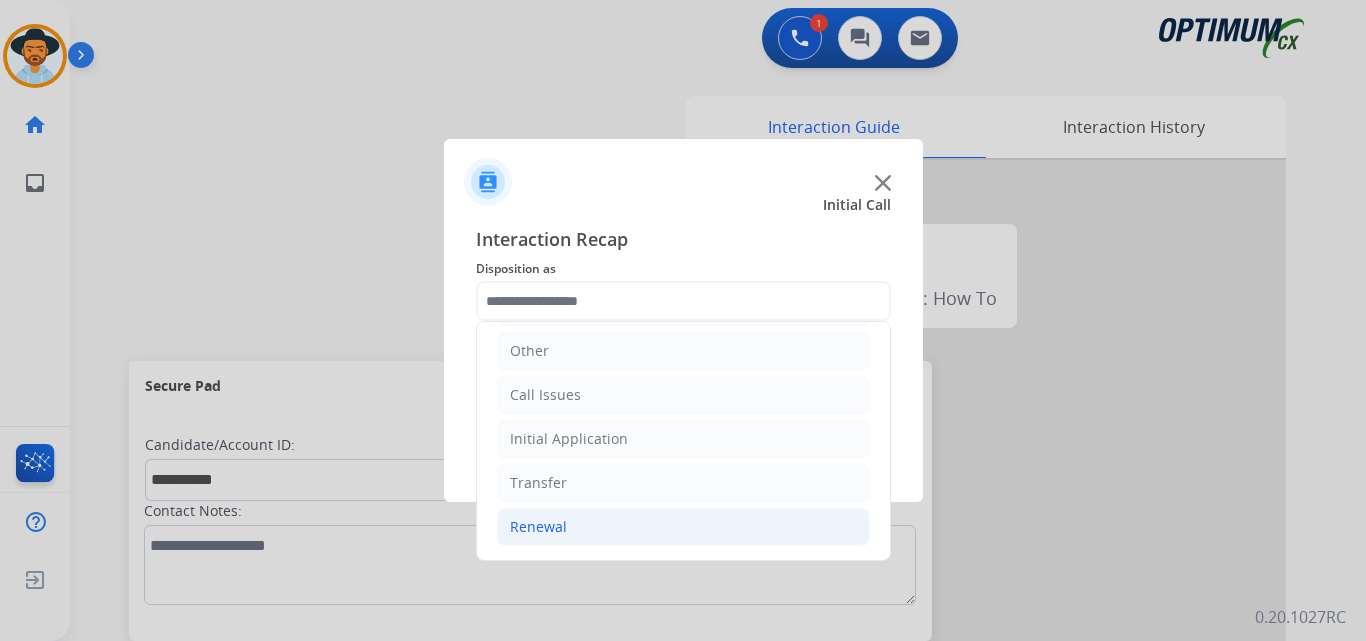 click on "Renewal" 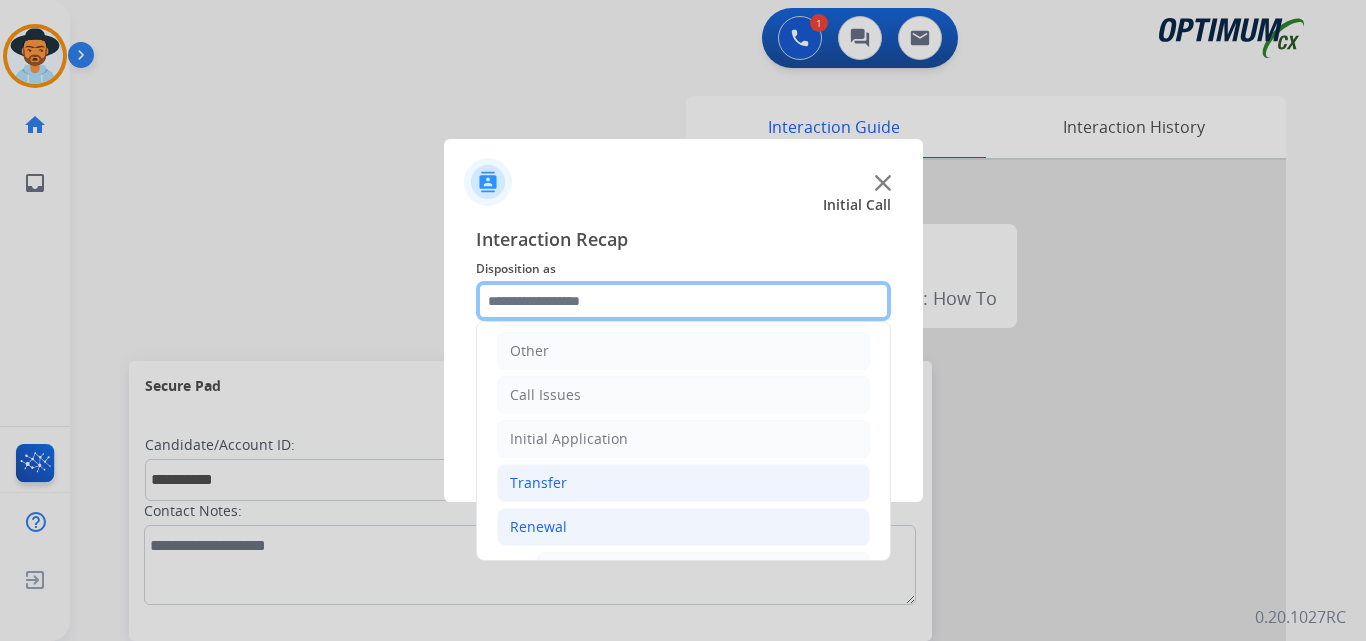 scroll, scrollTop: 469, scrollLeft: 0, axis: vertical 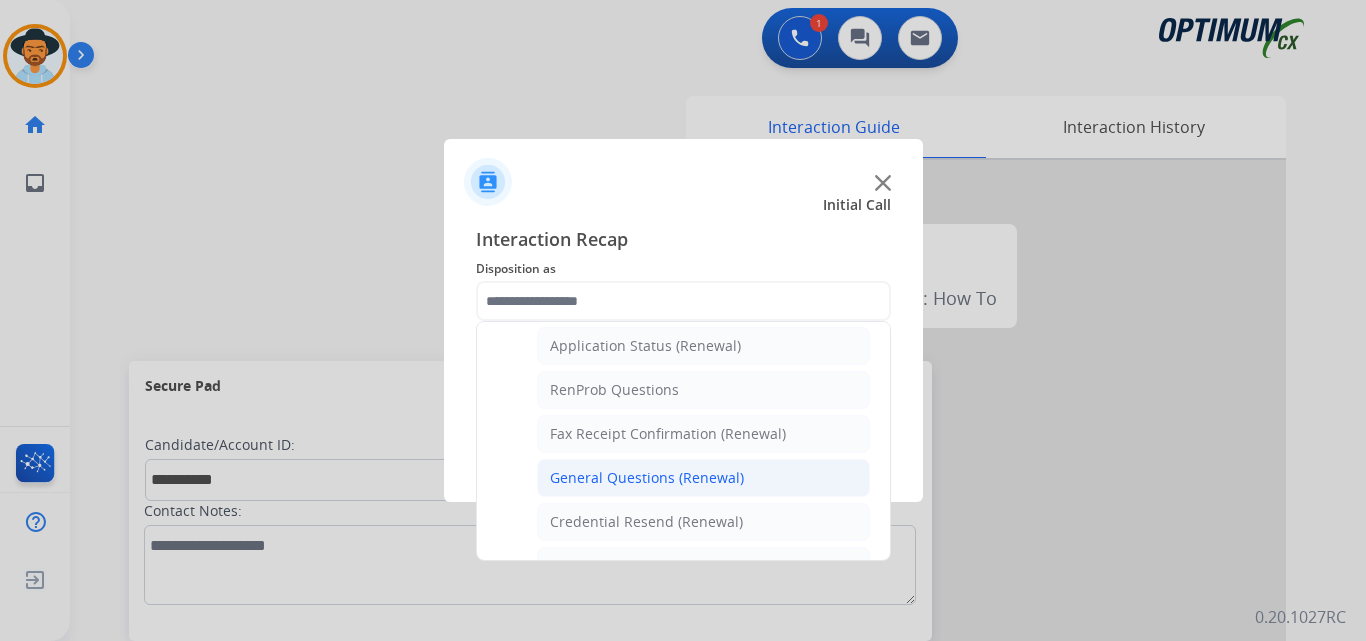 click on "General Questions (Renewal)" 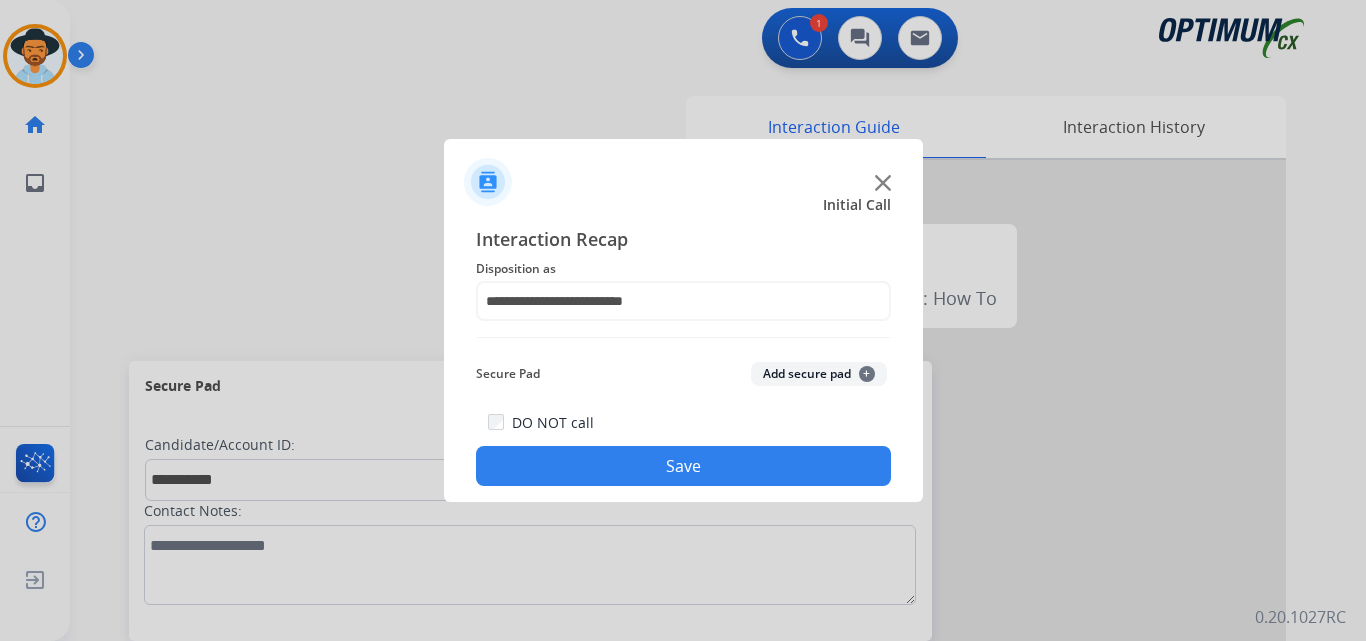 click on "Save" 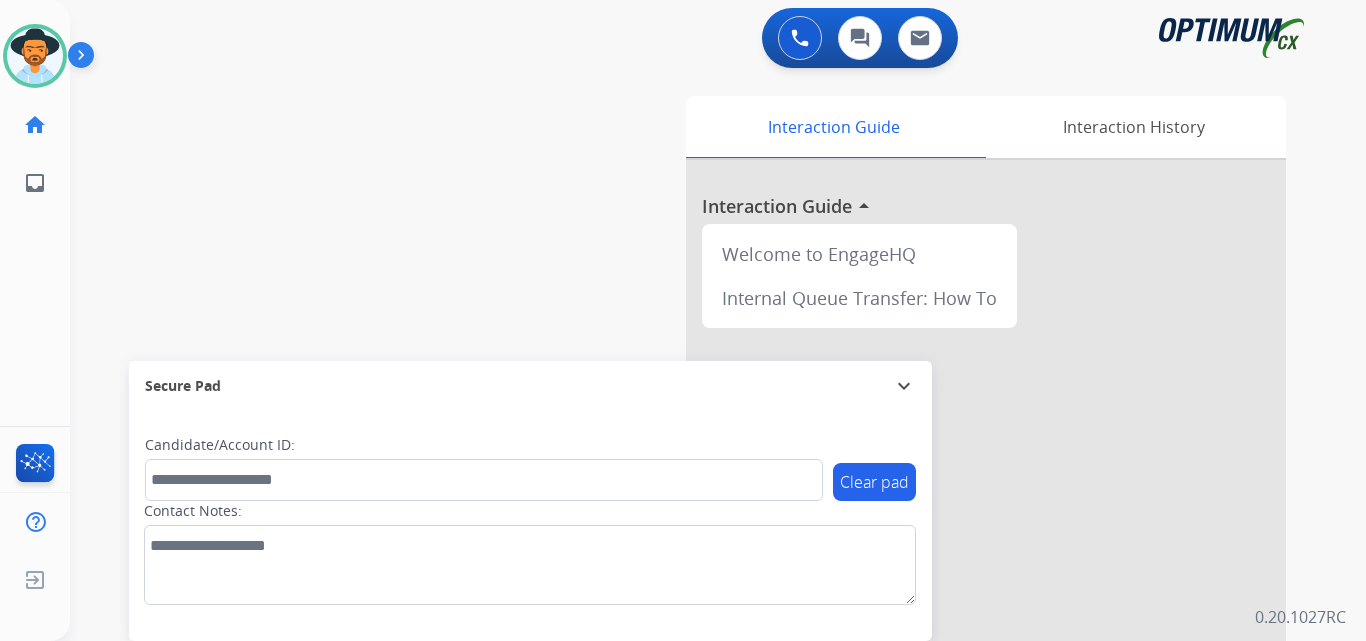 click on "swap_horiz Break voice bridge close_fullscreen Connect 3-Way Call merge_type Separate 3-Way Call  Interaction Guide   Interaction History  Interaction Guide arrow_drop_up  Welcome to EngageHQ   Internal Queue Transfer: How To  Secure Pad expand_more Clear pad Candidate/Account ID: Contact Notes:" at bounding box center [694, 489] 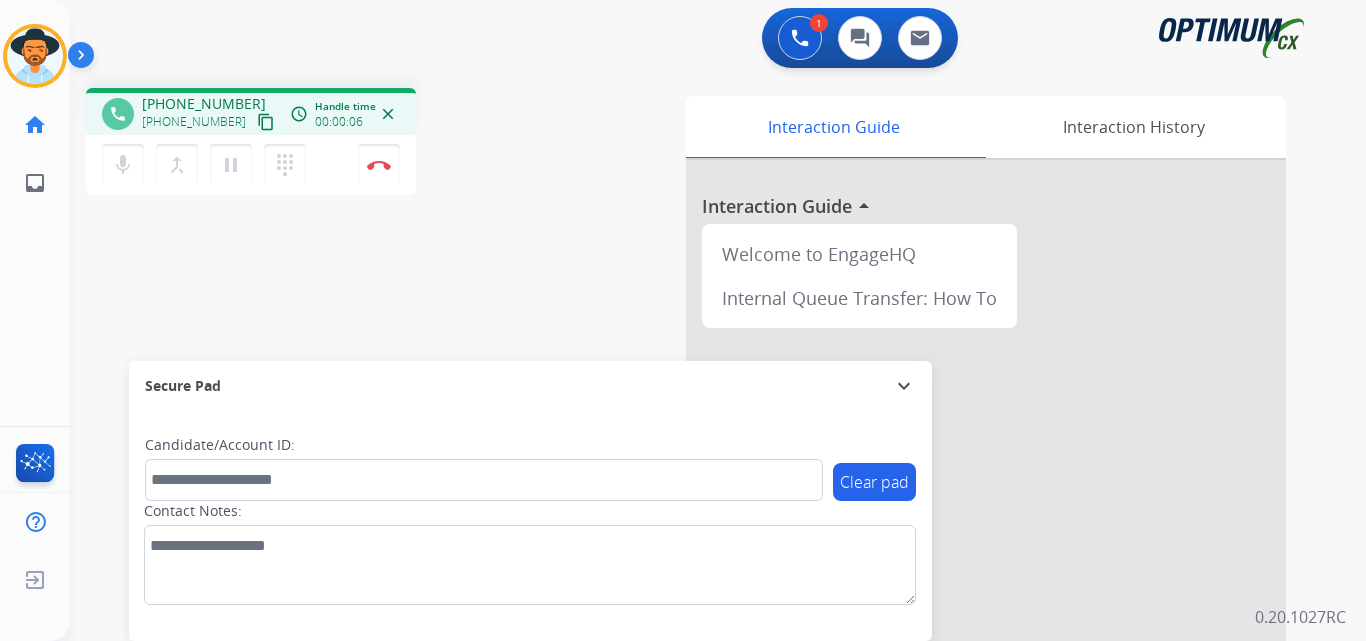click on "+17132067092" at bounding box center [204, 104] 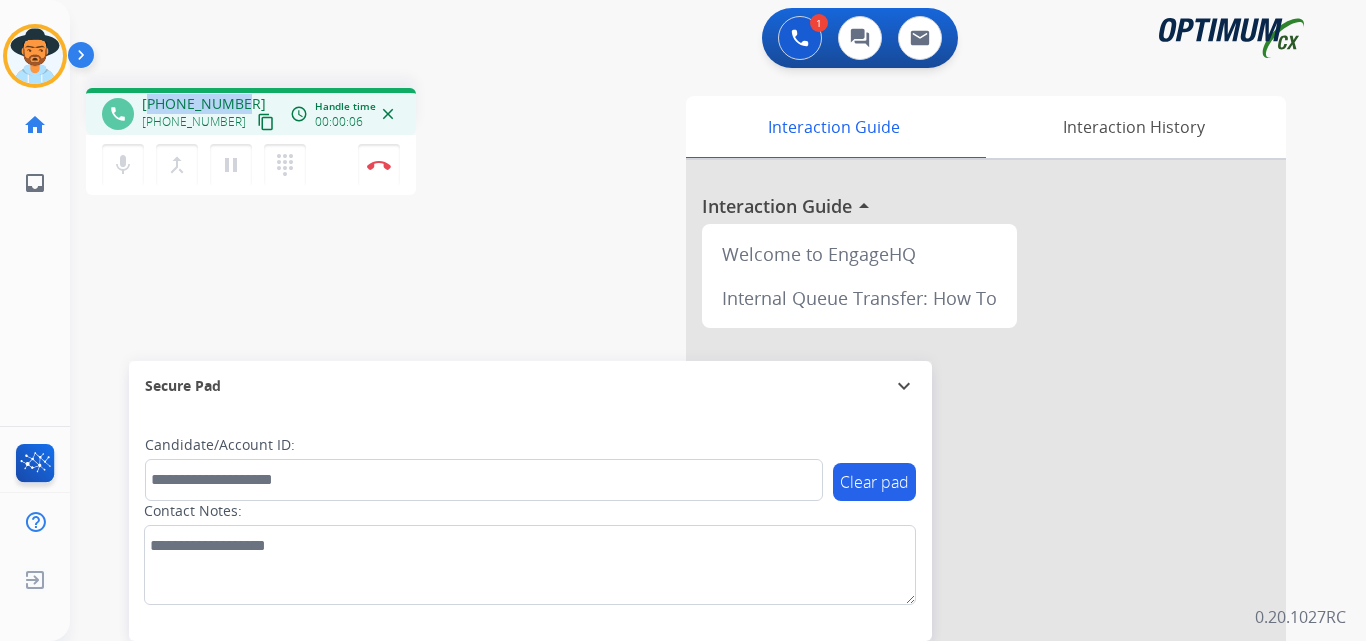 click on "+17132067092" at bounding box center [204, 104] 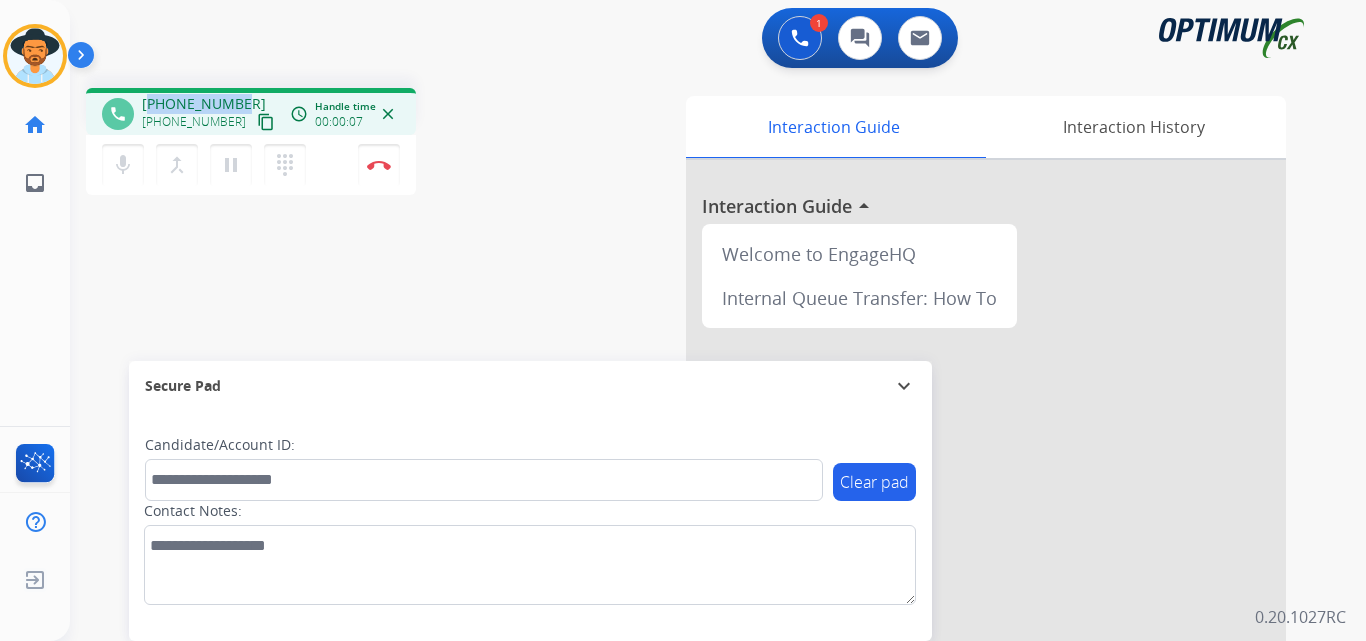 copy on "17132067092" 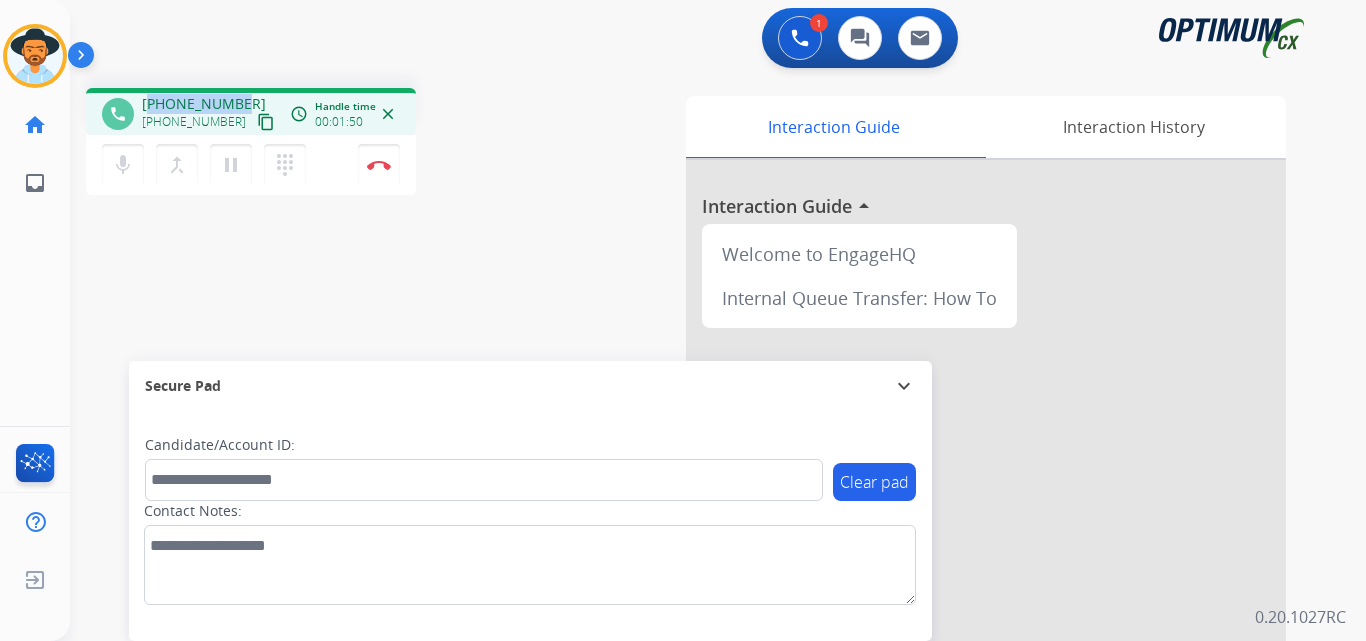 click on "+17132067092" at bounding box center (204, 104) 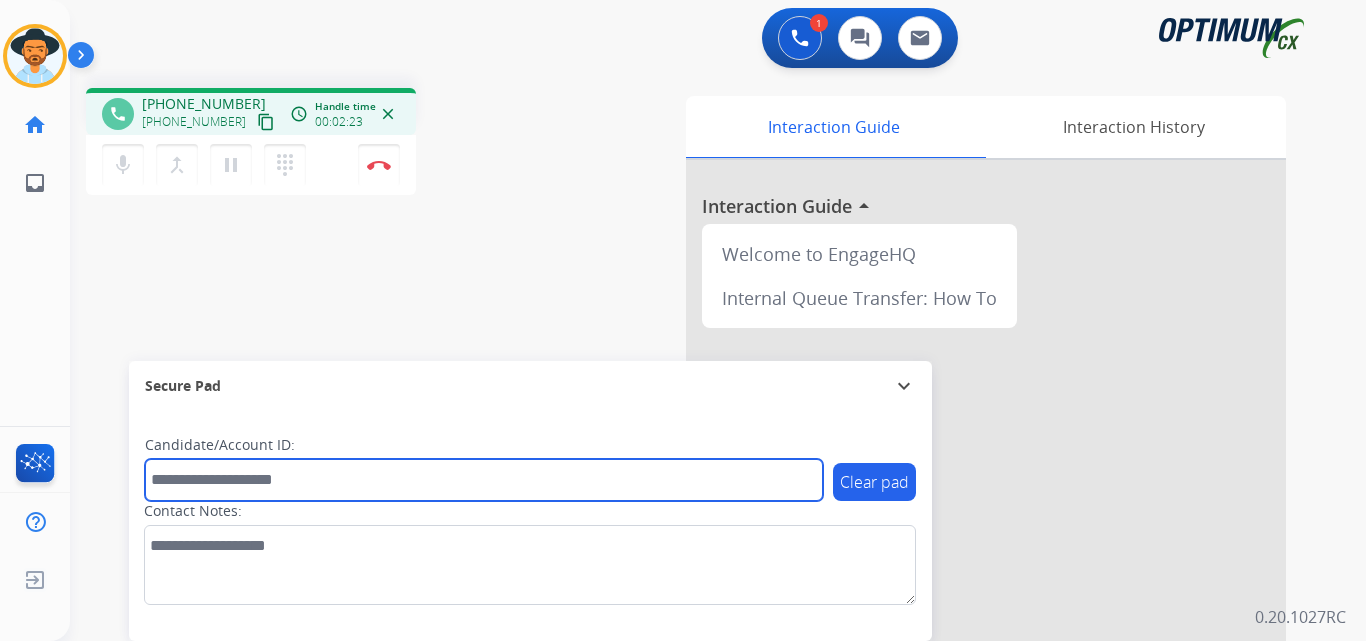 click at bounding box center (484, 480) 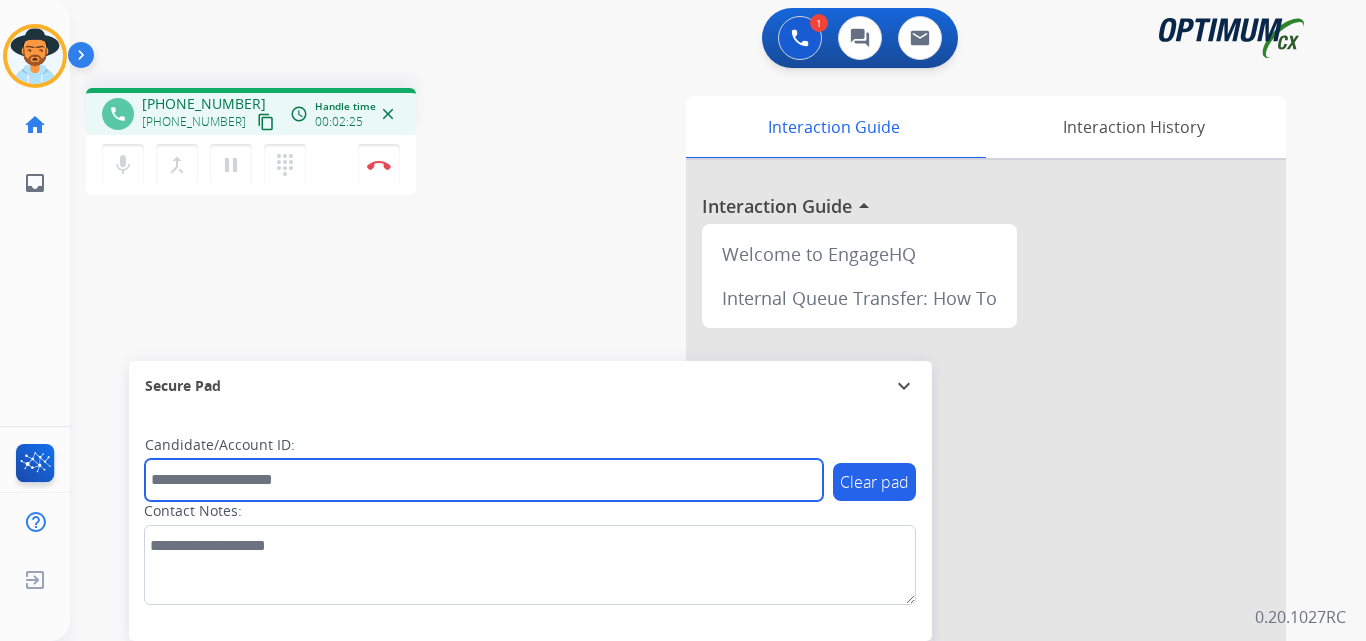 paste on "**********" 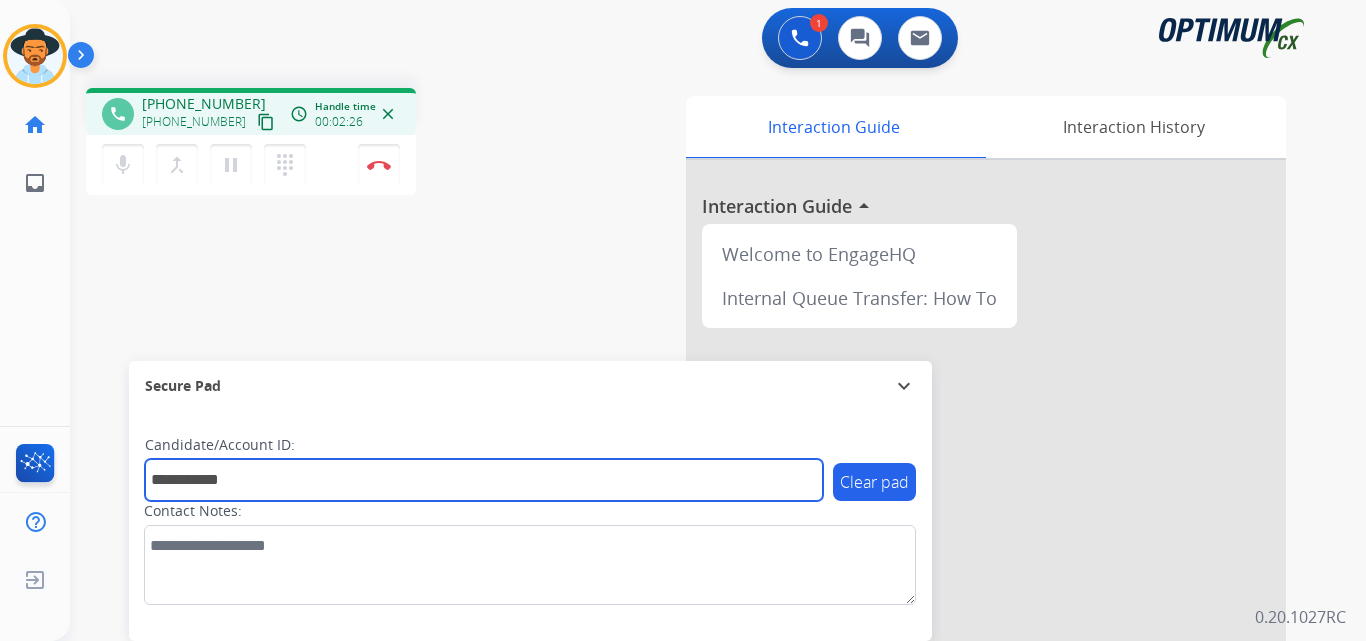 click on "**********" at bounding box center (484, 480) 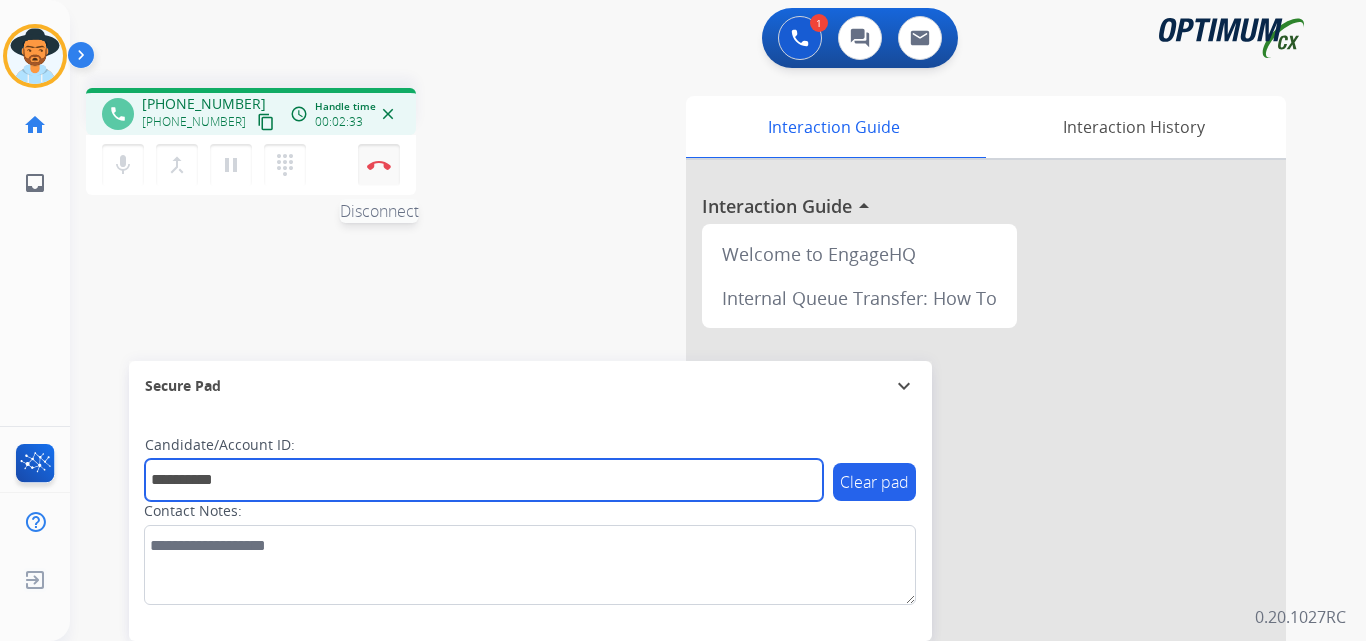 type on "**********" 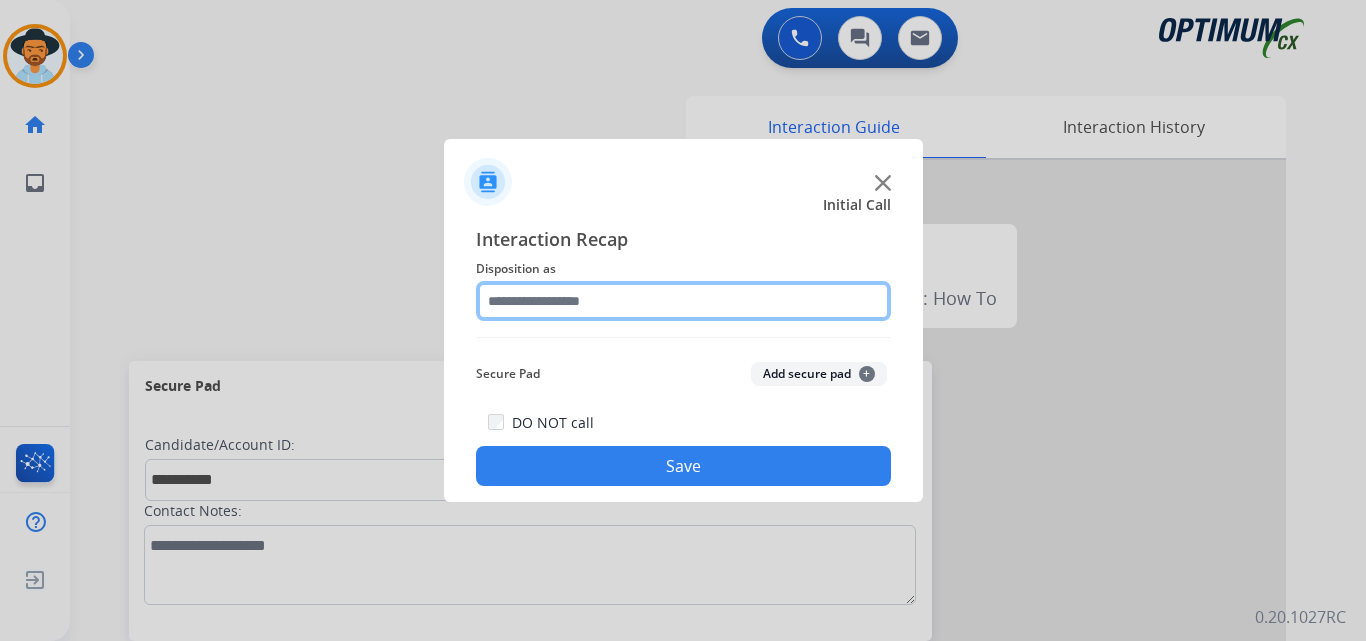 click 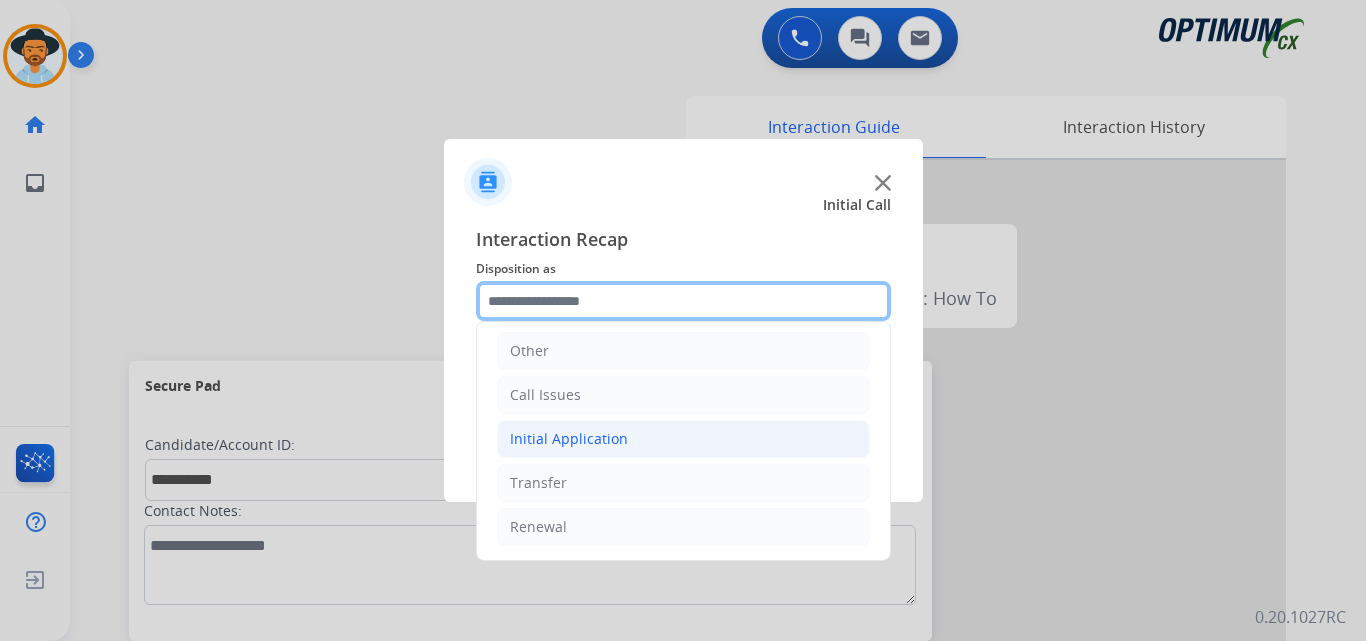 scroll, scrollTop: 0, scrollLeft: 0, axis: both 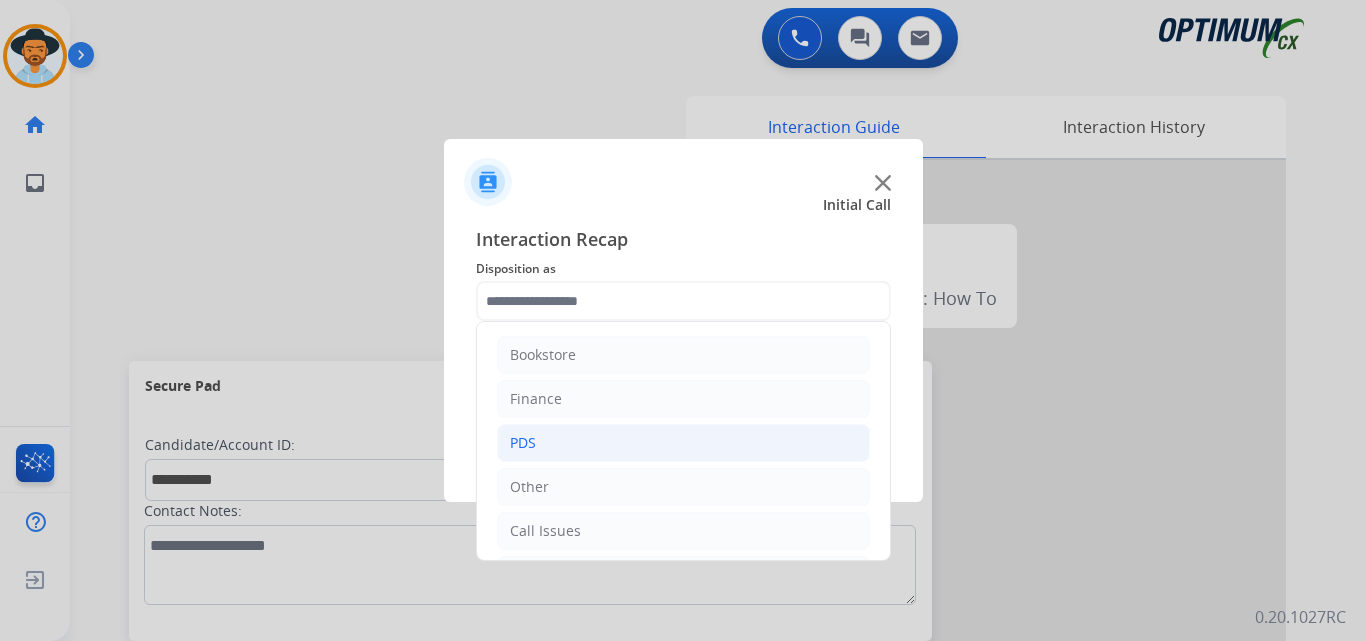 click on "PDS" 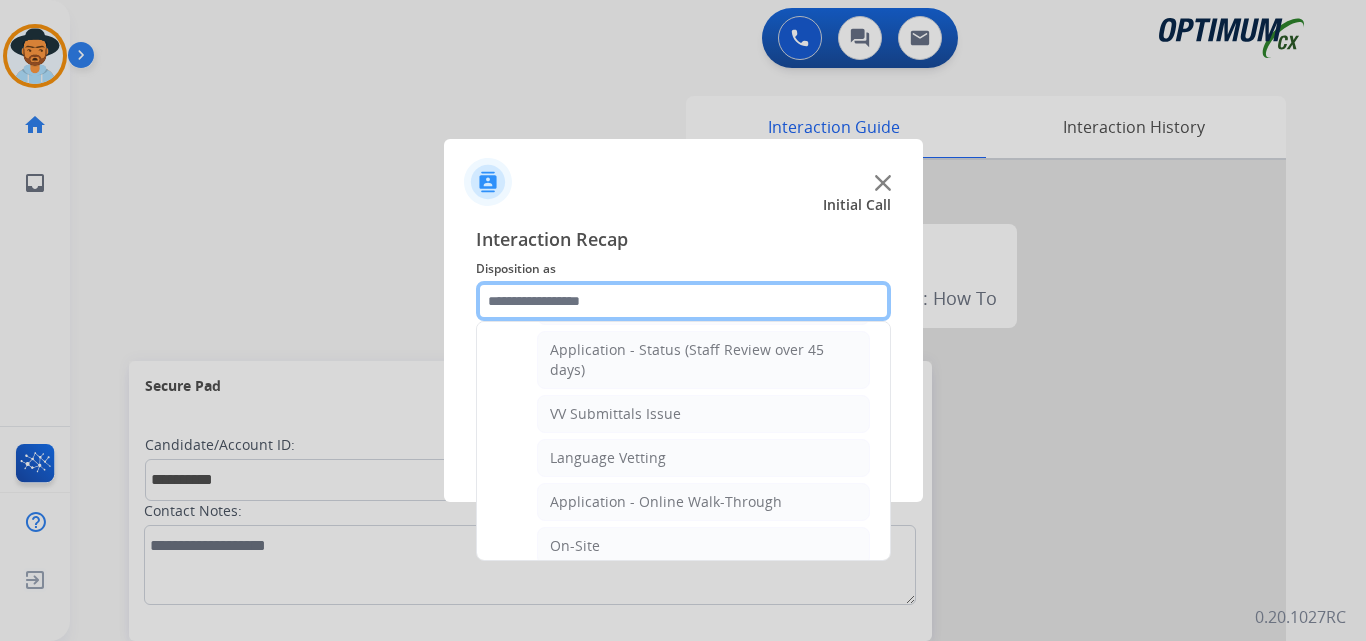 scroll, scrollTop: 500, scrollLeft: 0, axis: vertical 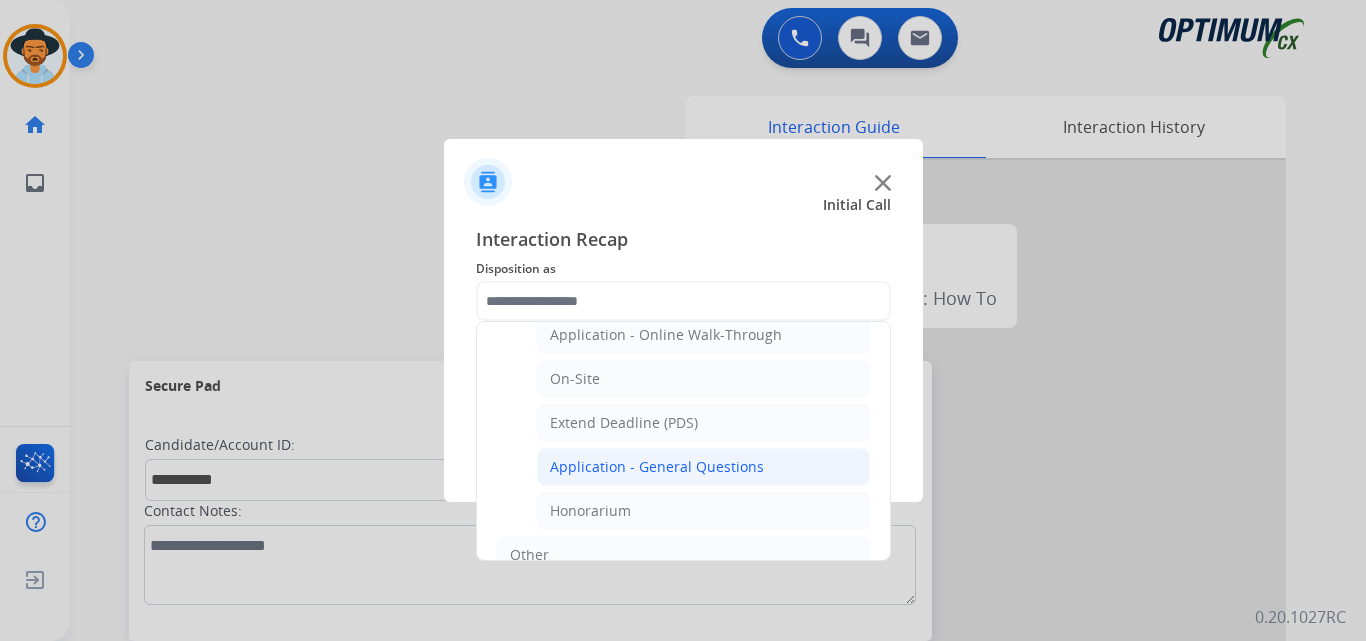 click on "Application - General Questions" 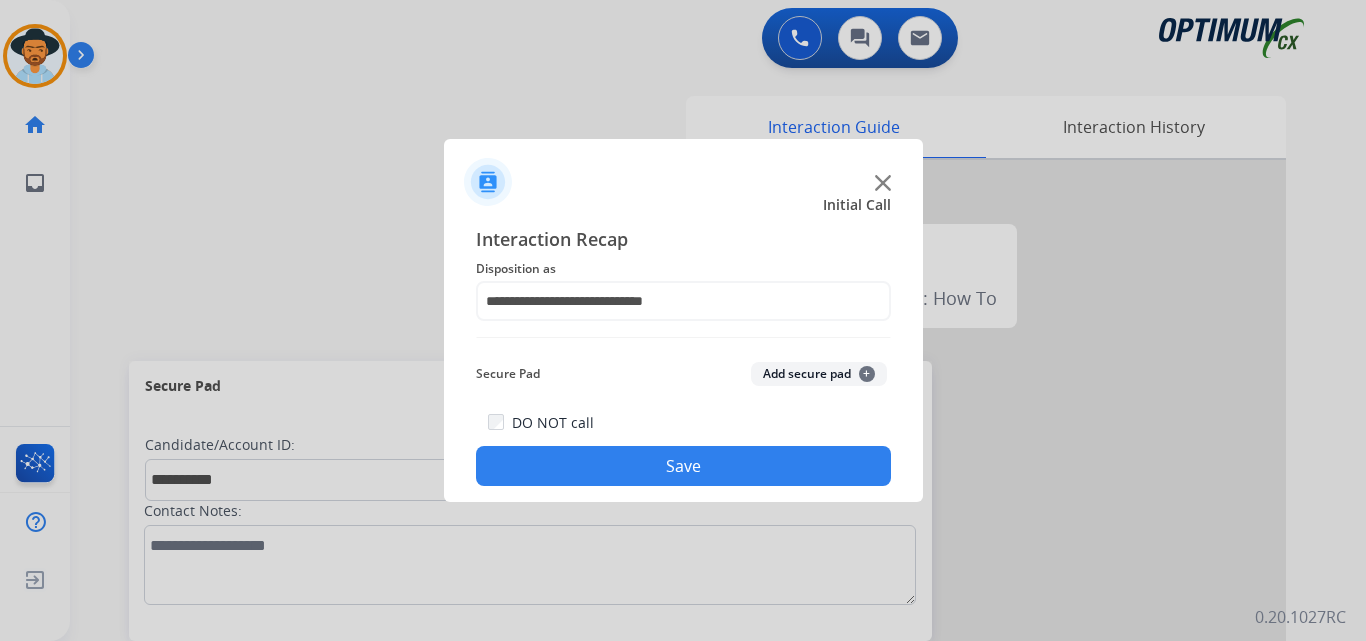 click on "Save" 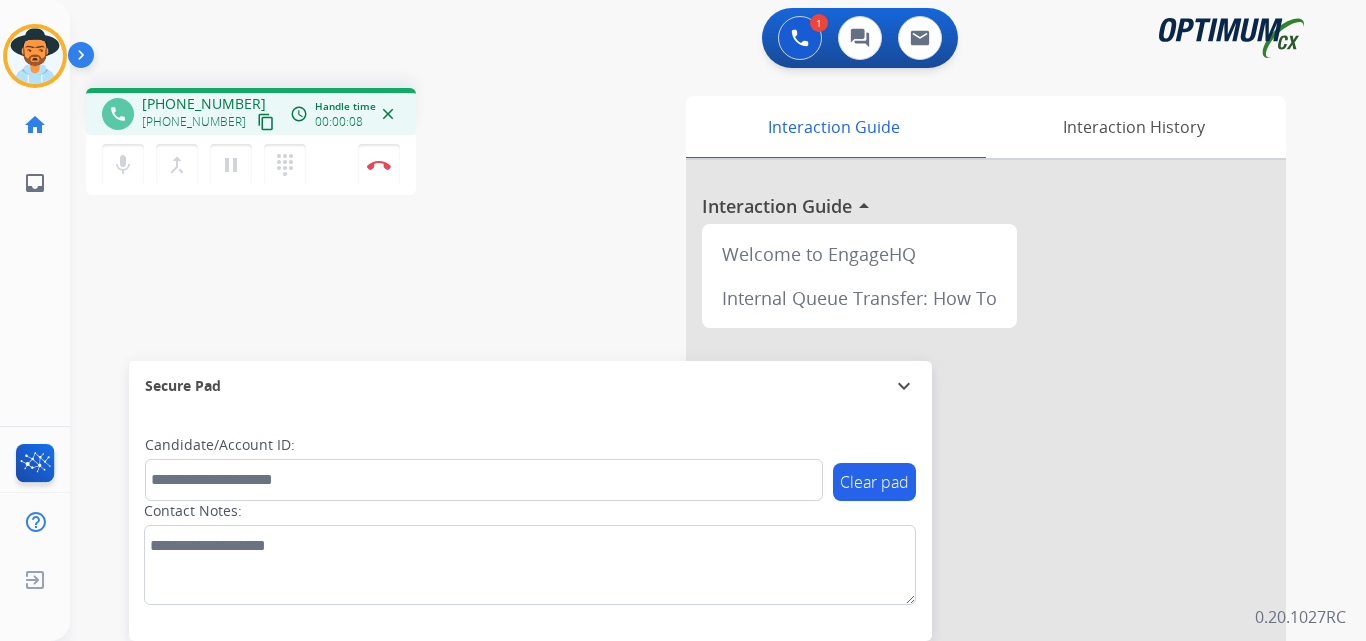 click on "+12196783174" at bounding box center [204, 104] 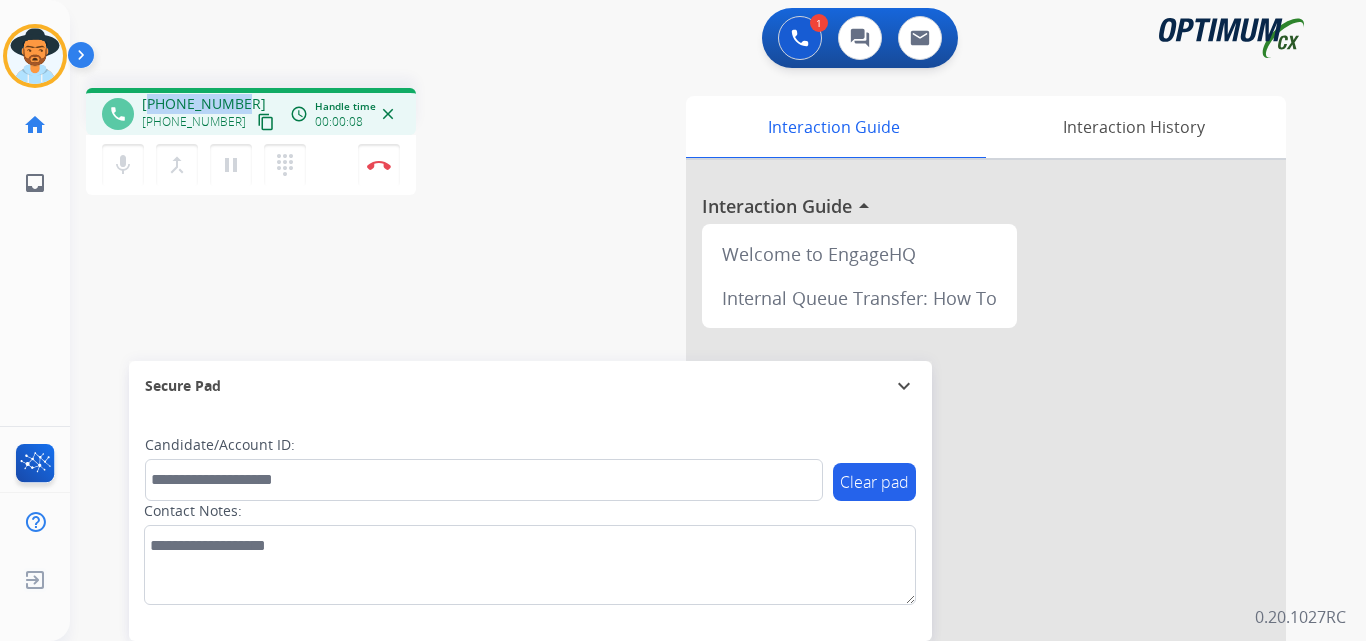 click on "+12196783174" at bounding box center (204, 104) 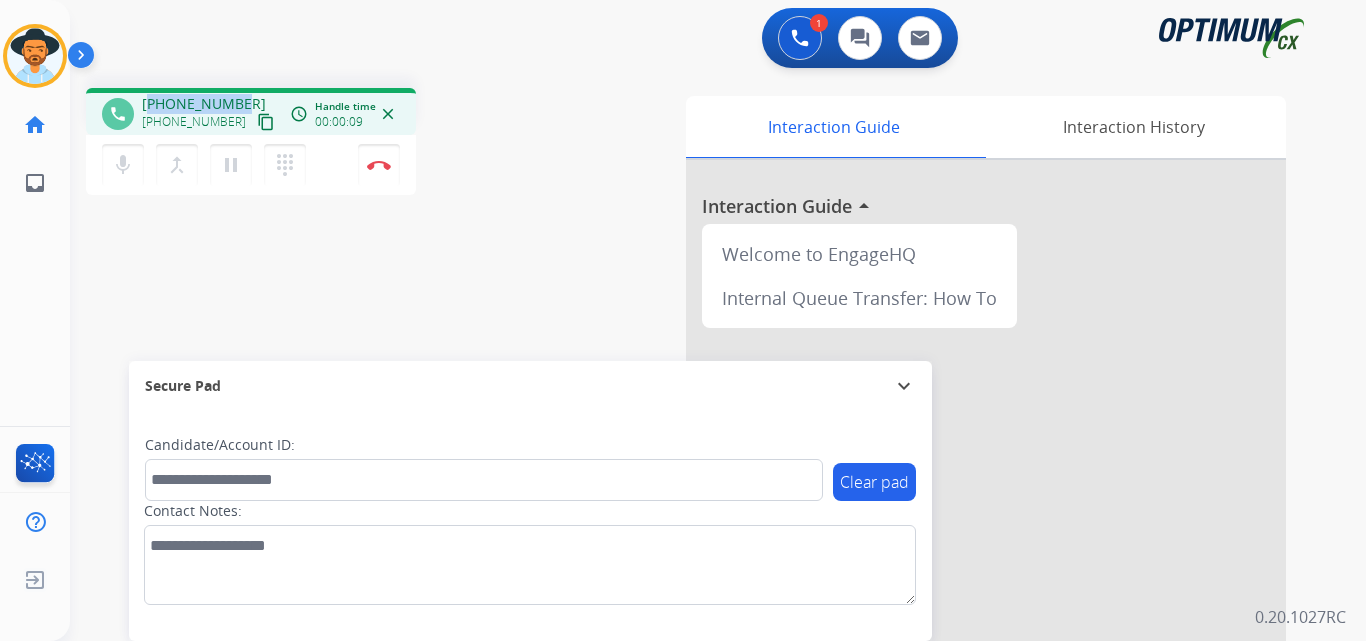 copy on "12196783174" 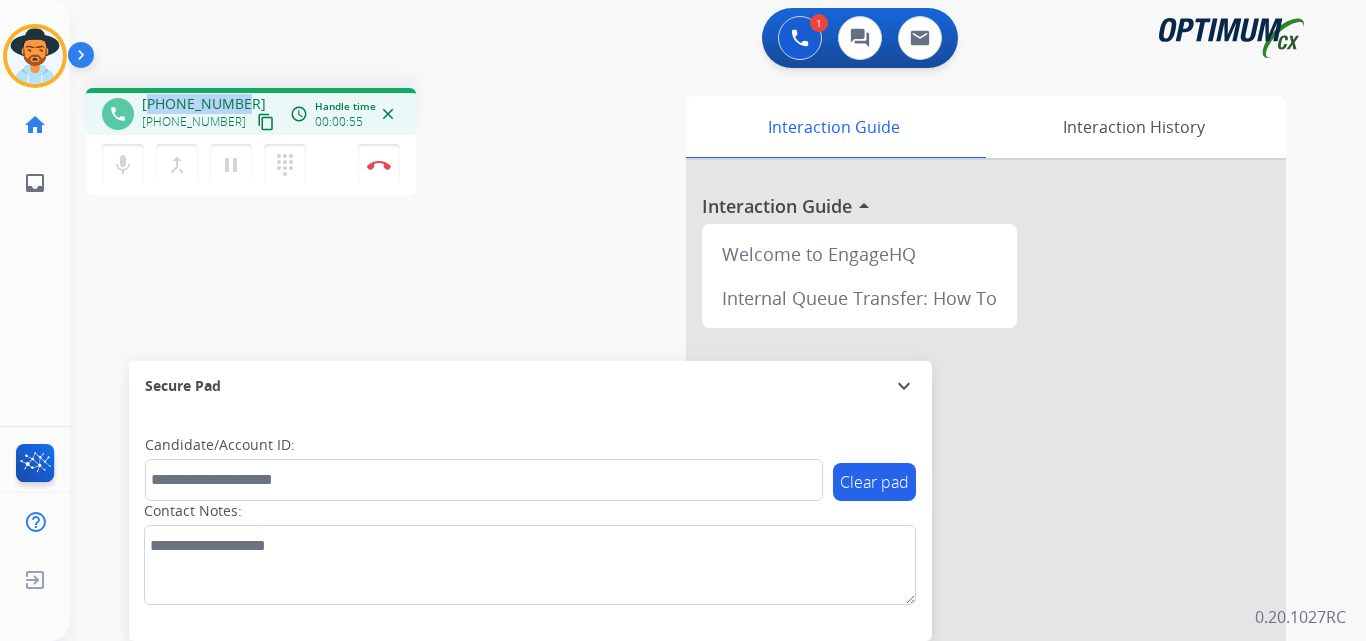 click on "+12196783174" at bounding box center (204, 104) 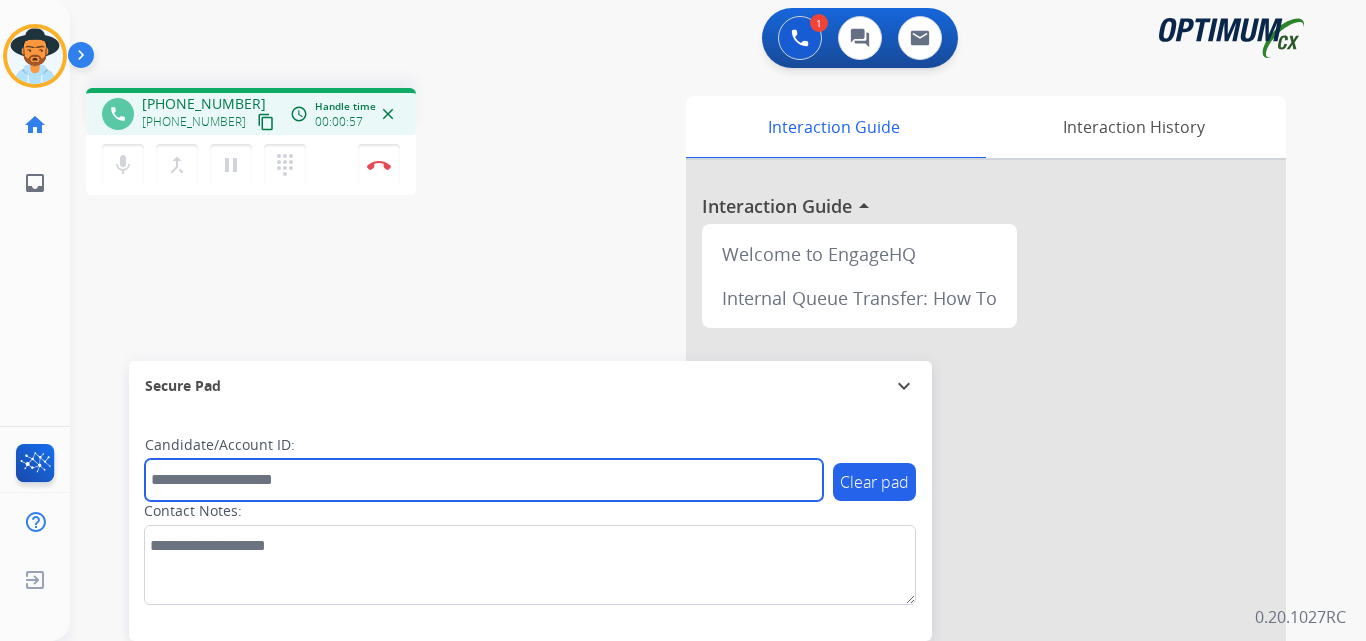 click at bounding box center (484, 480) 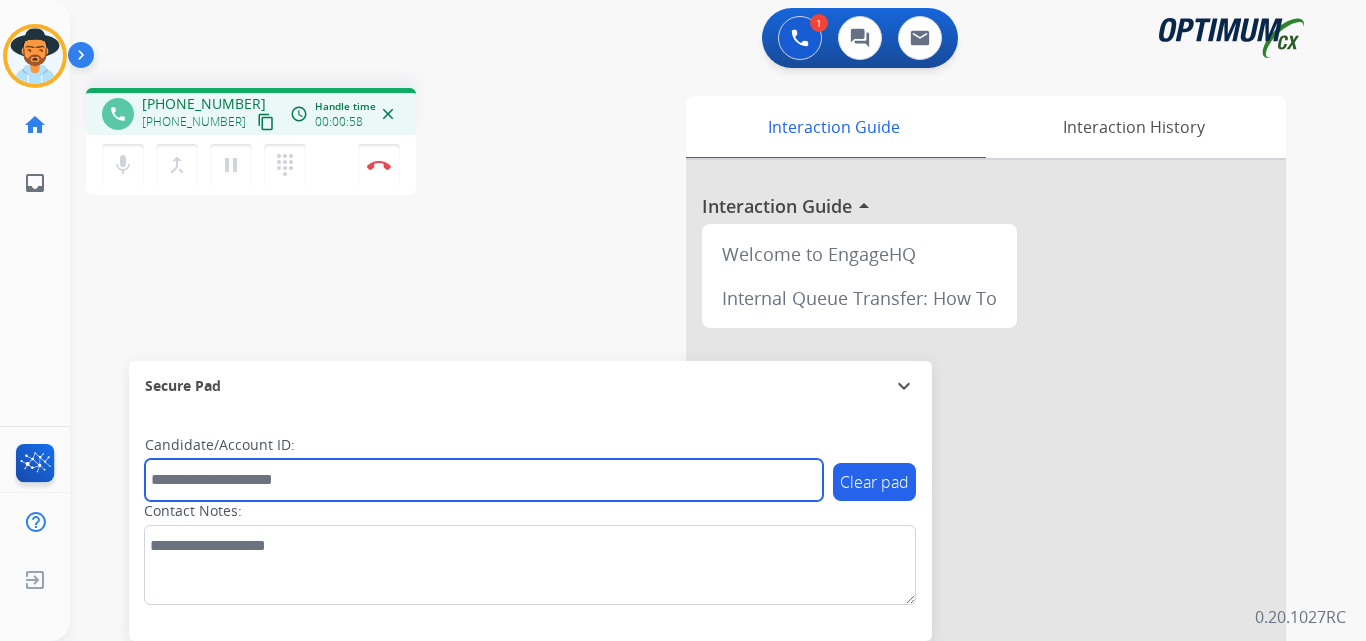 paste on "**********" 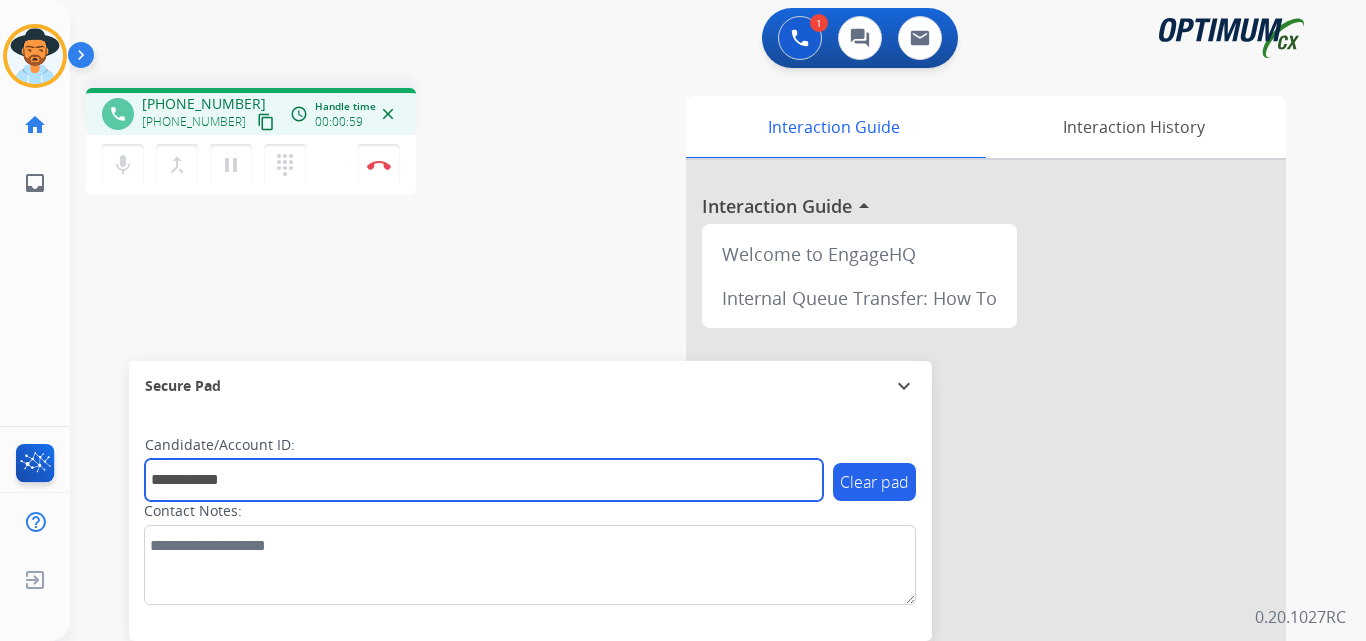 drag, startPoint x: 160, startPoint y: 483, endPoint x: 187, endPoint y: 518, distance: 44.20407 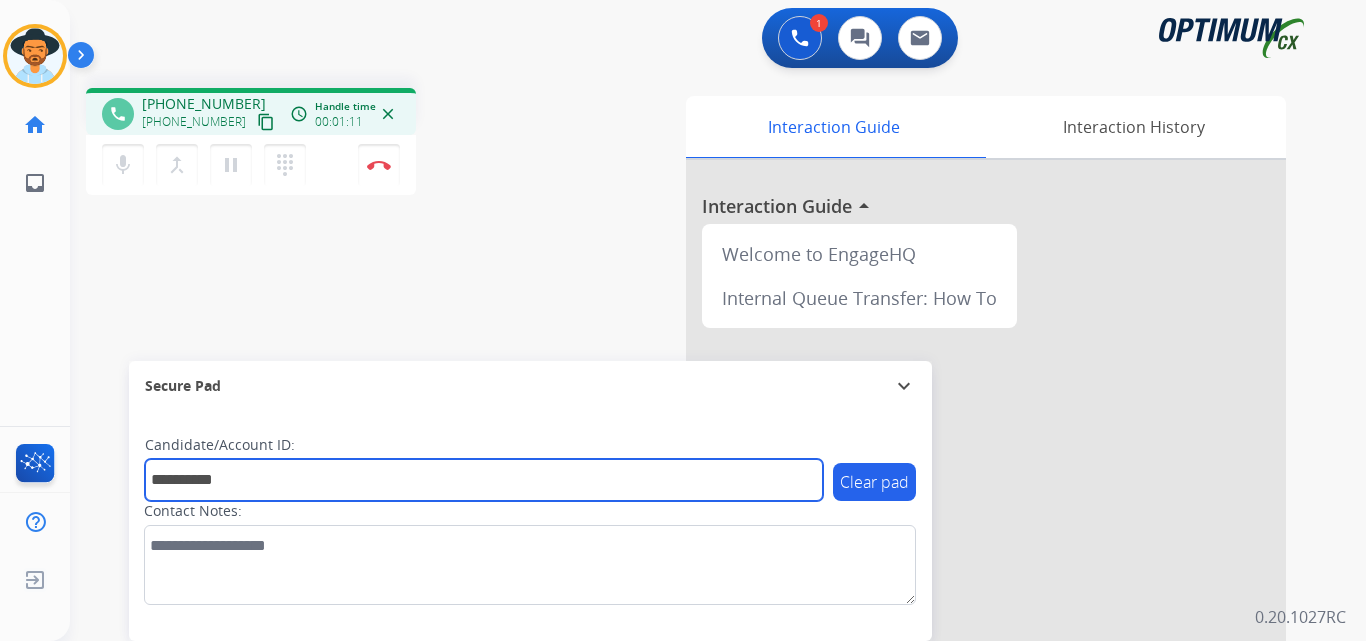 click on "**********" at bounding box center (484, 480) 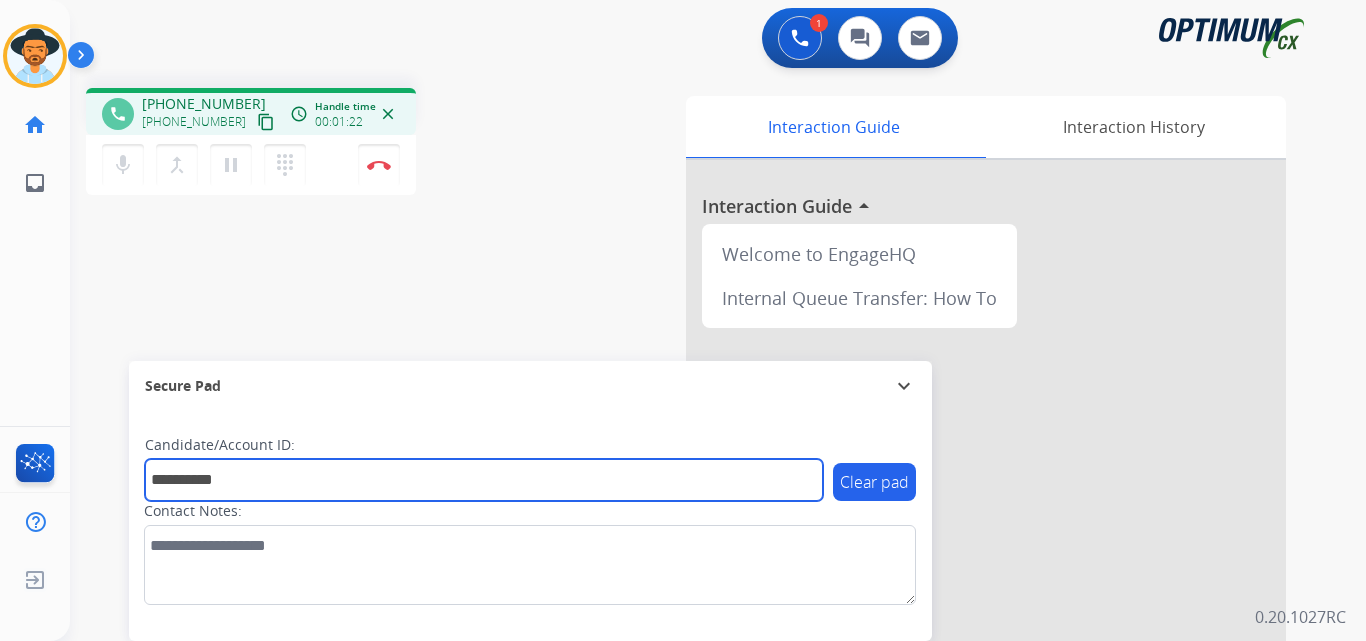 type on "**********" 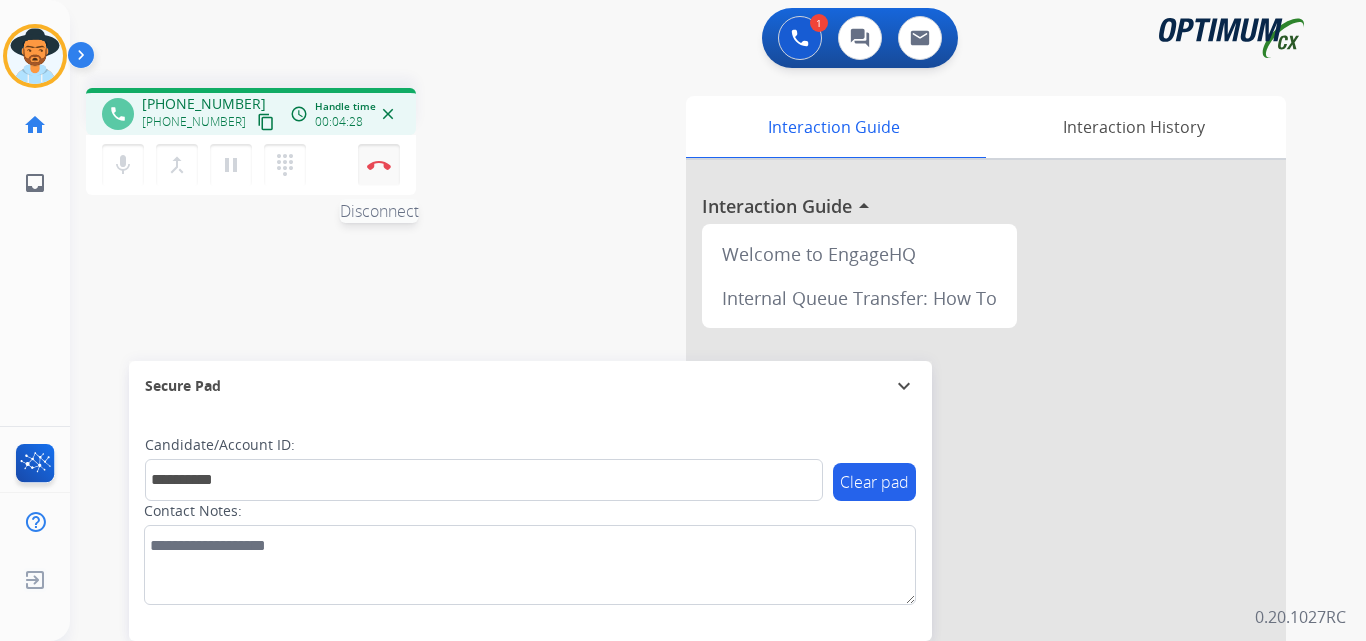 click on "Disconnect" at bounding box center [379, 165] 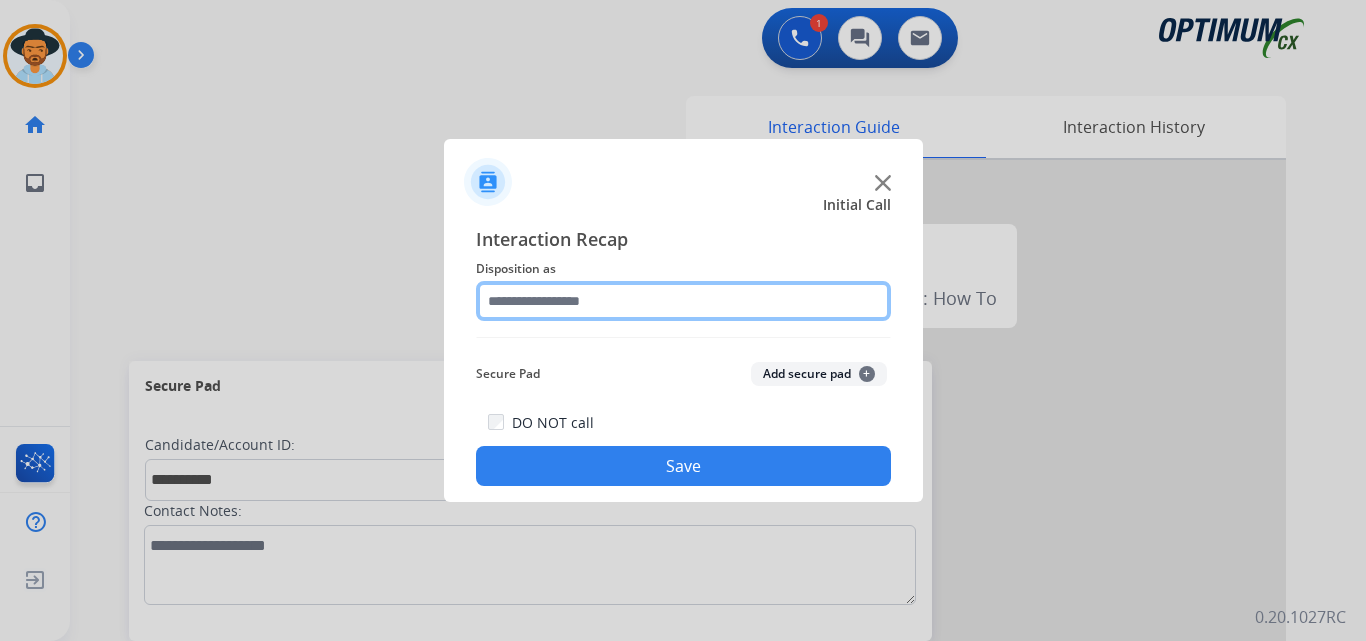 click 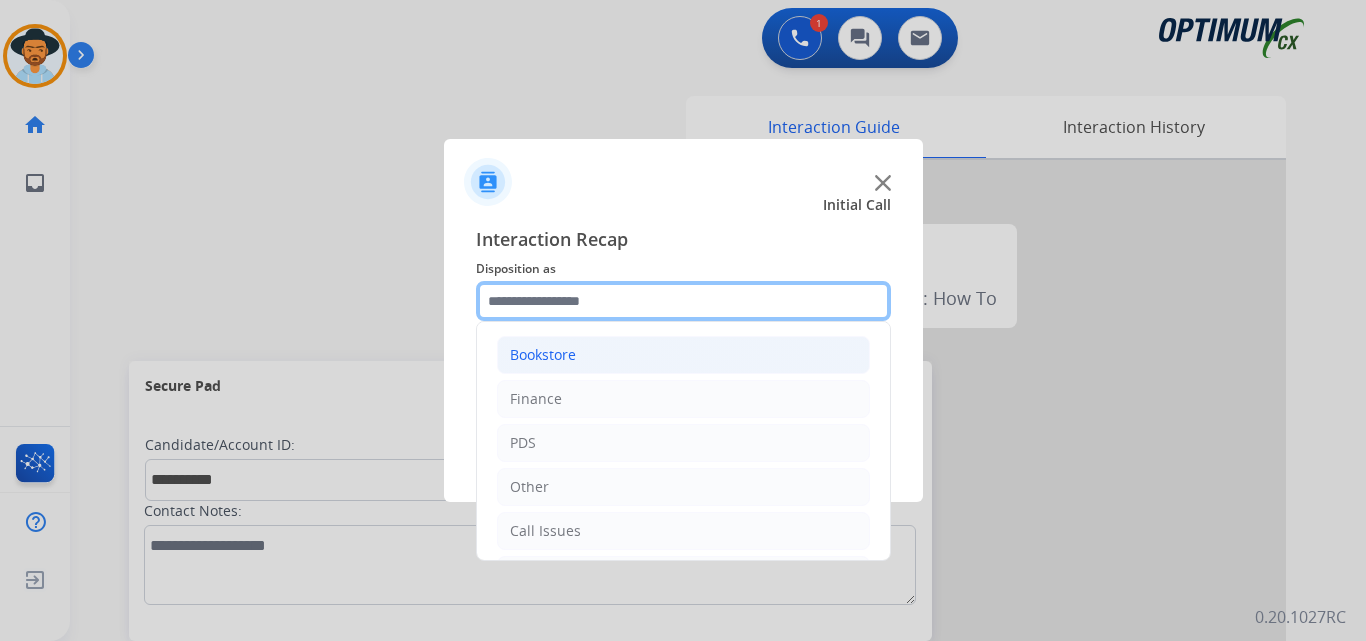 scroll, scrollTop: 136, scrollLeft: 0, axis: vertical 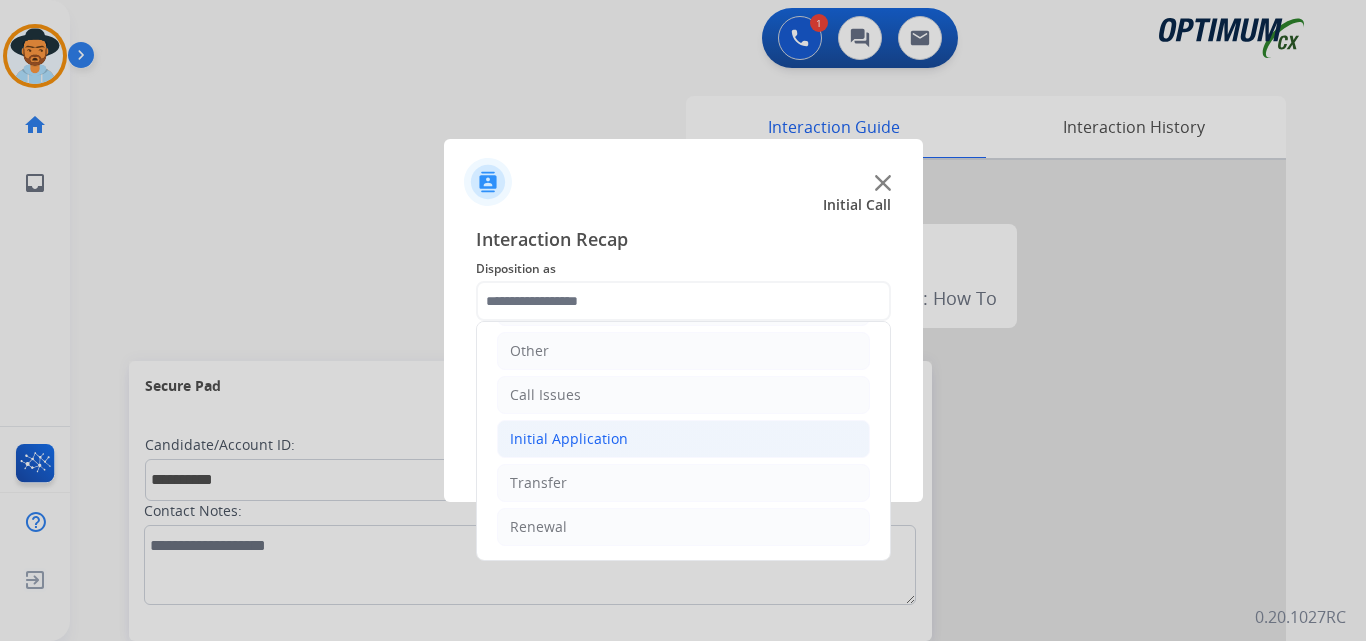 click on "Initial Application" 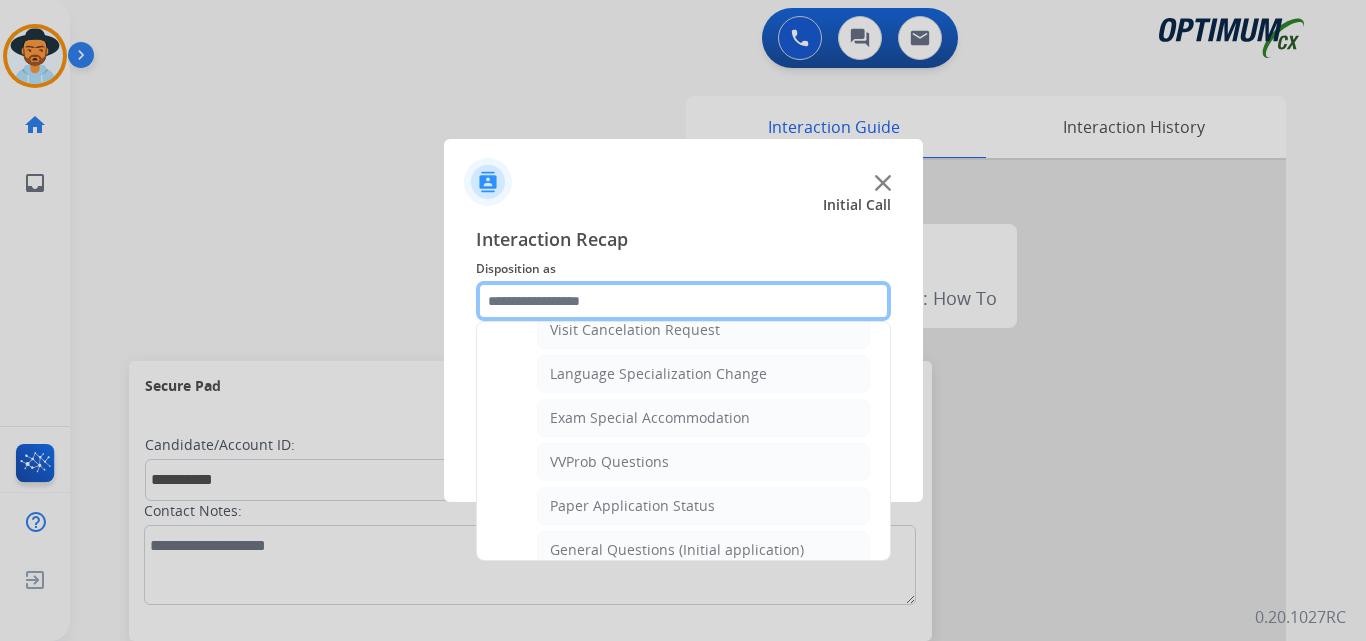 scroll, scrollTop: 1136, scrollLeft: 0, axis: vertical 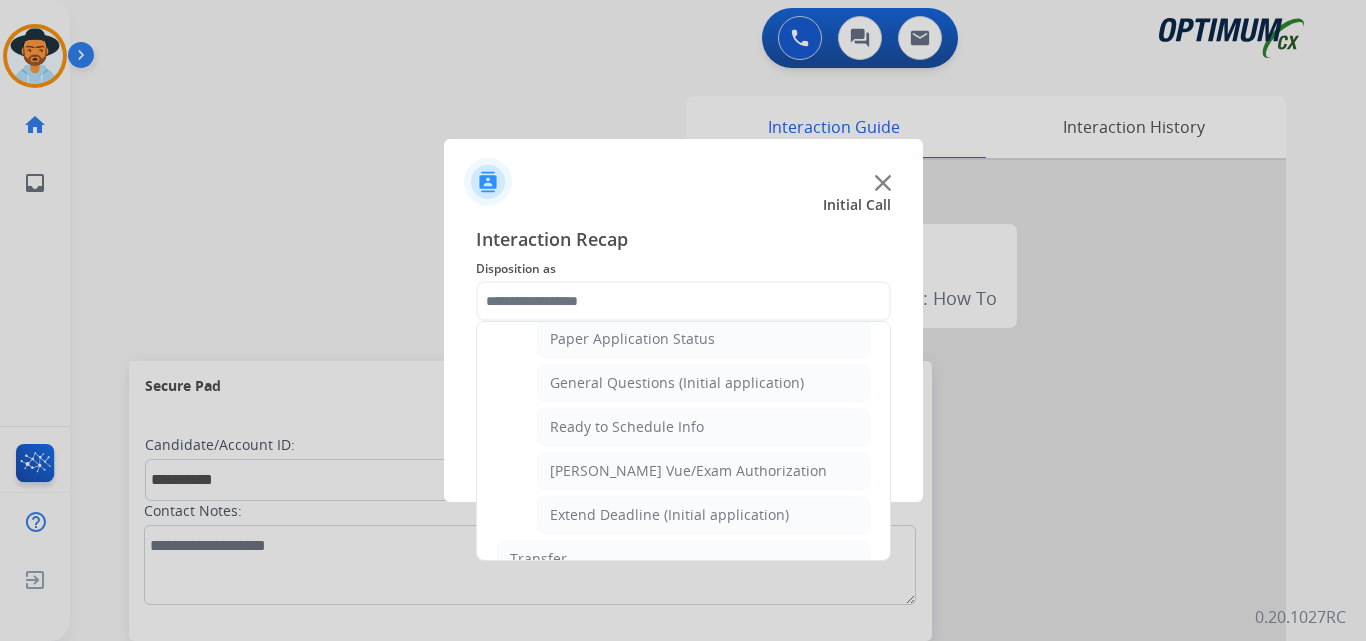 click on "General Questions (Initial application)" 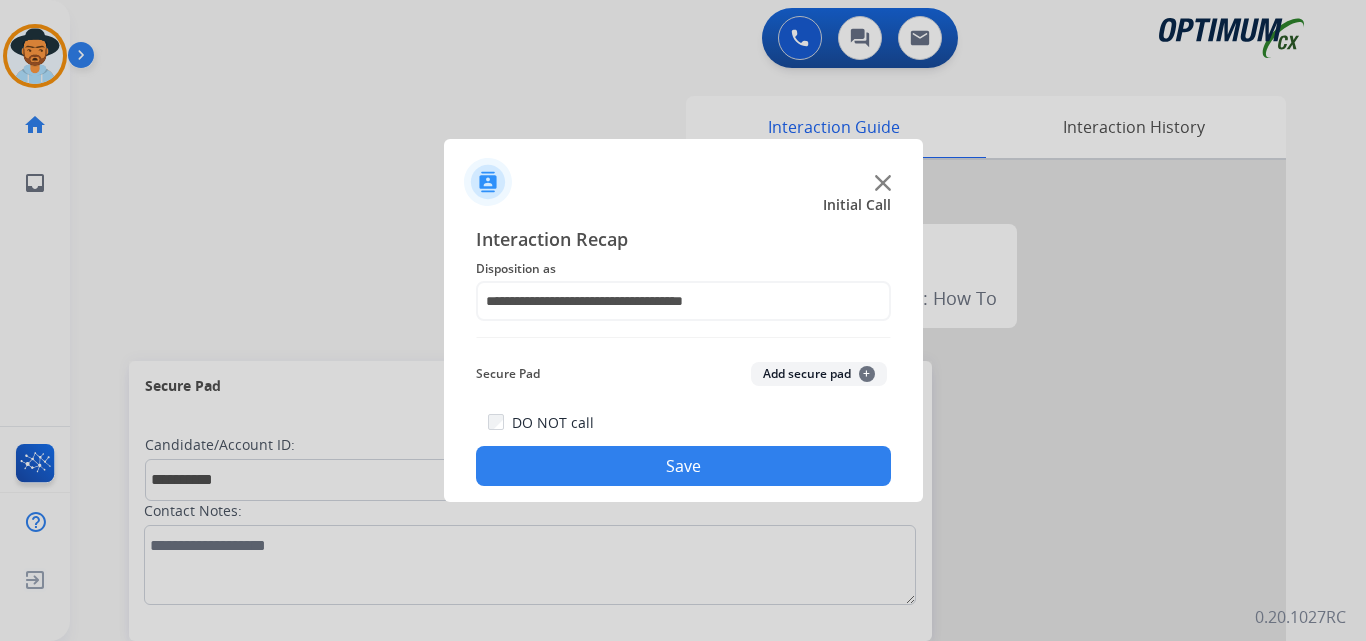 click on "Save" 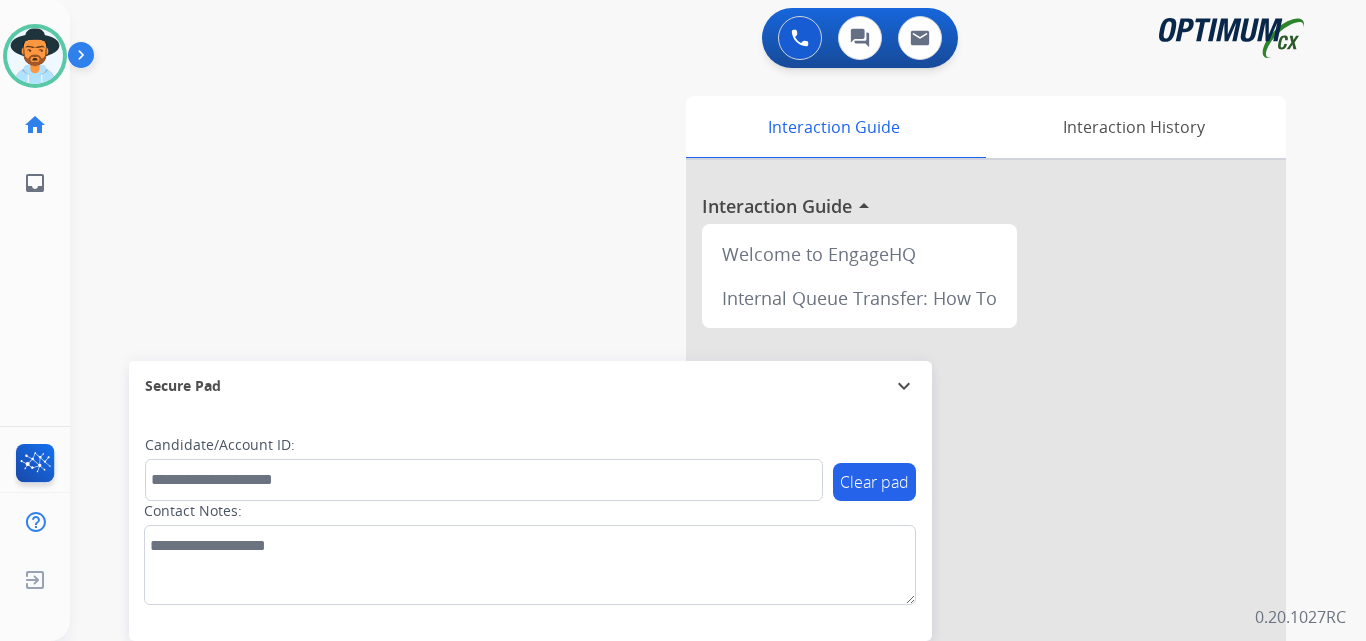 click on "Interaction Guide   Interaction History  Interaction Guide arrow_drop_up  Welcome to EngageHQ   Internal Queue Transfer: How To" at bounding box center [937, 501] 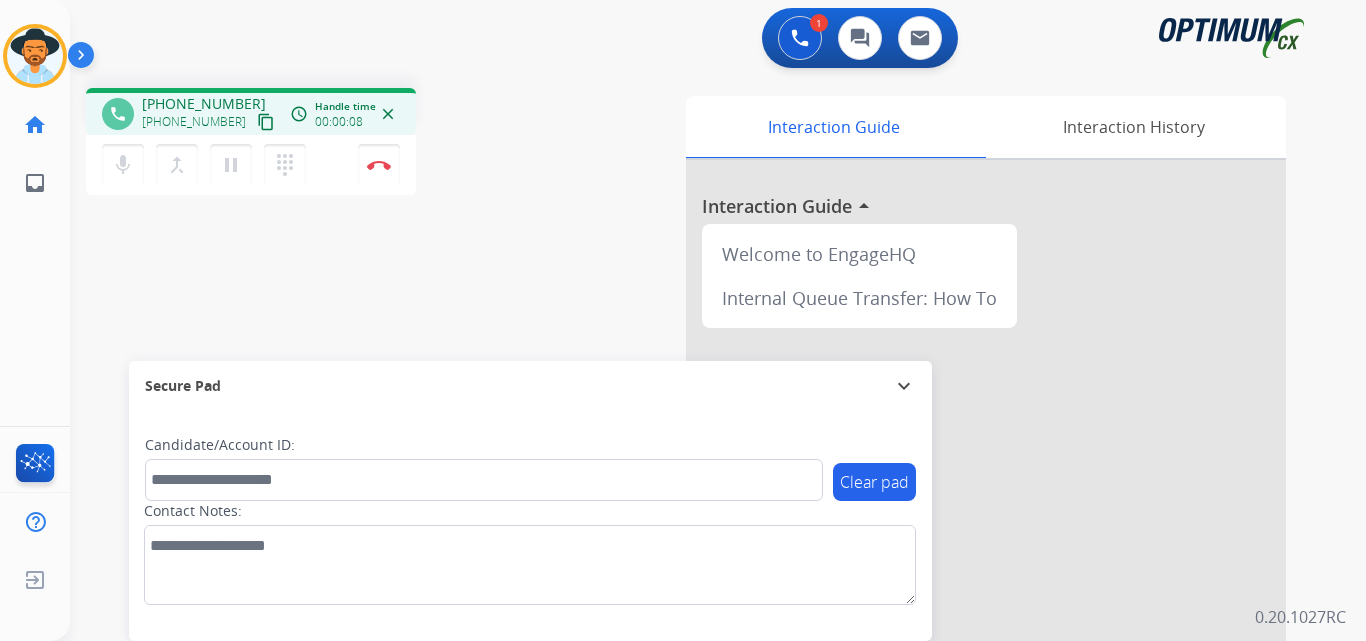 click on "+13058333939" at bounding box center [204, 104] 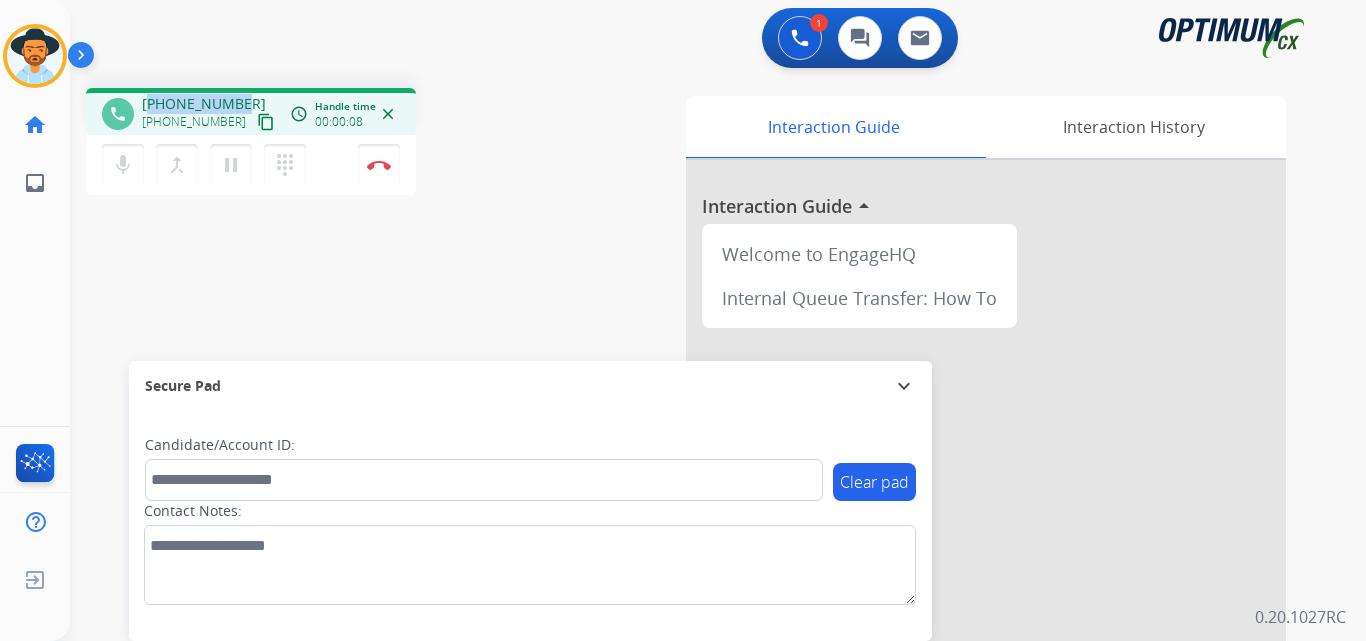 click on "+13058333939" at bounding box center [204, 104] 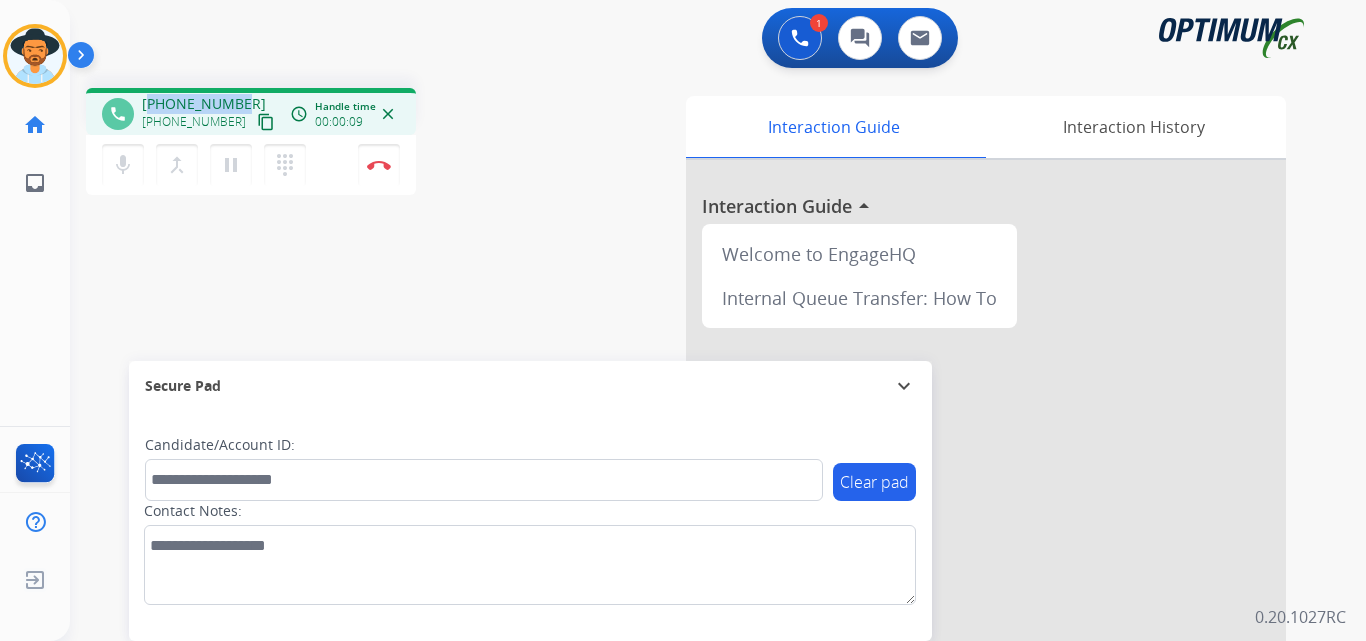 copy on "13058333939" 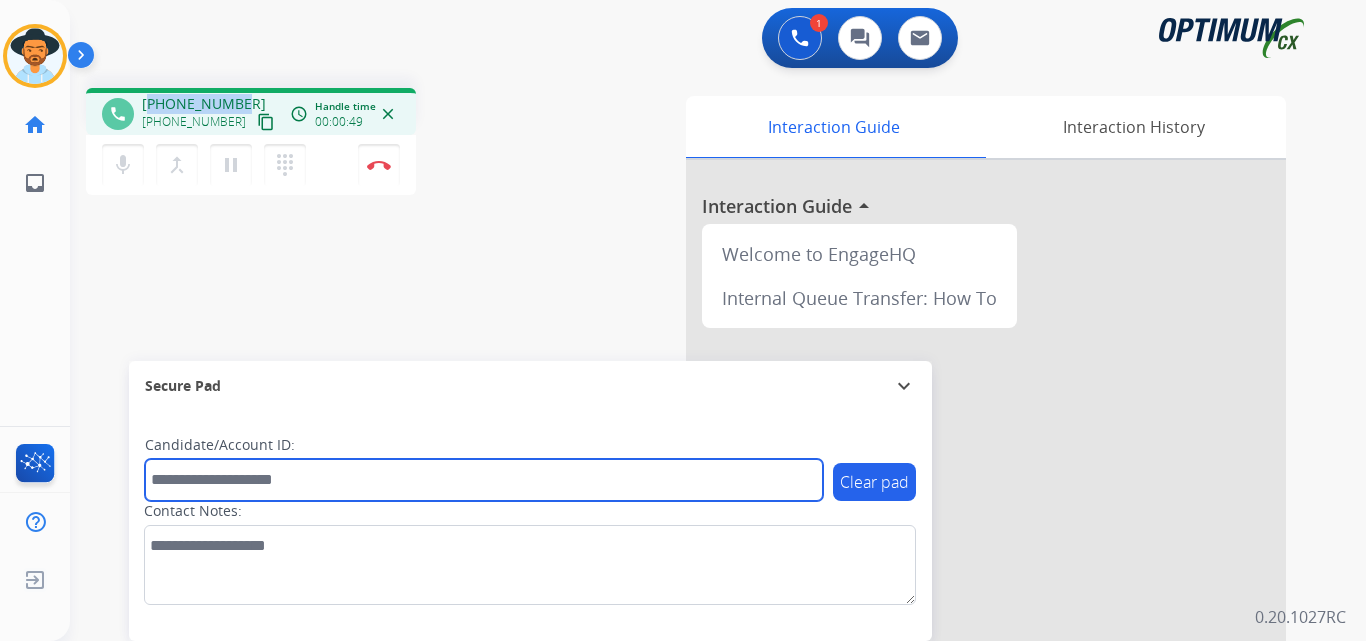 click at bounding box center (484, 480) 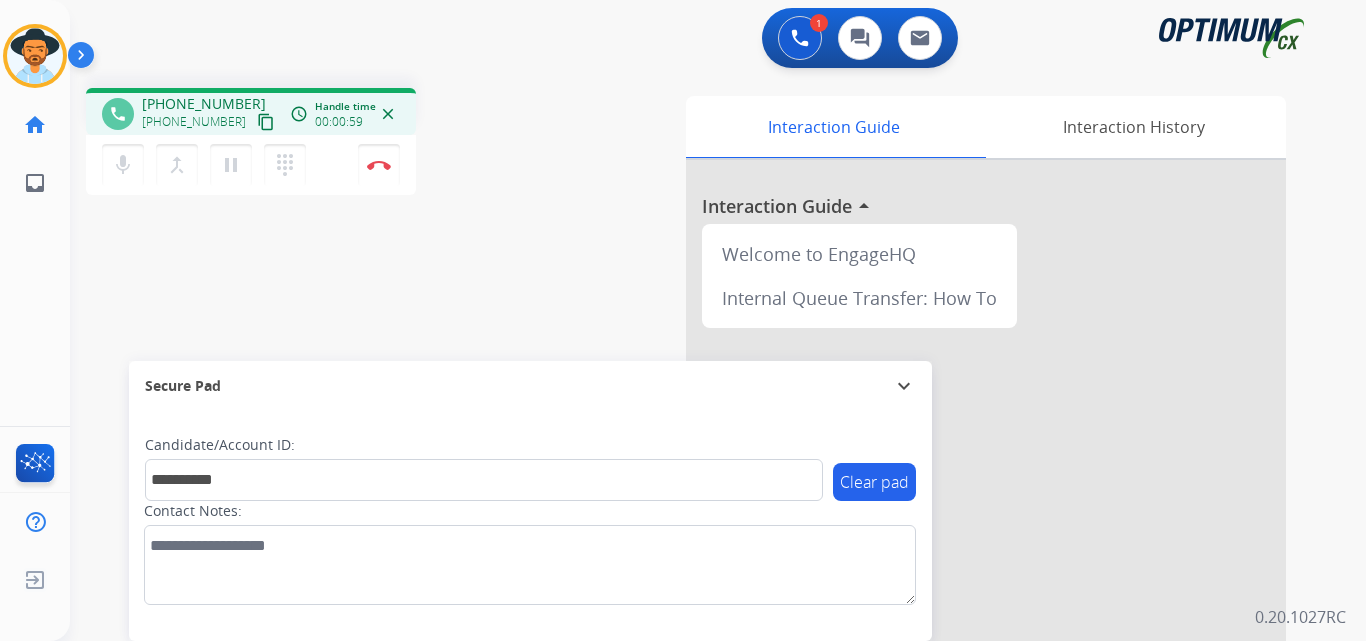 click on "+13058333939" at bounding box center (204, 104) 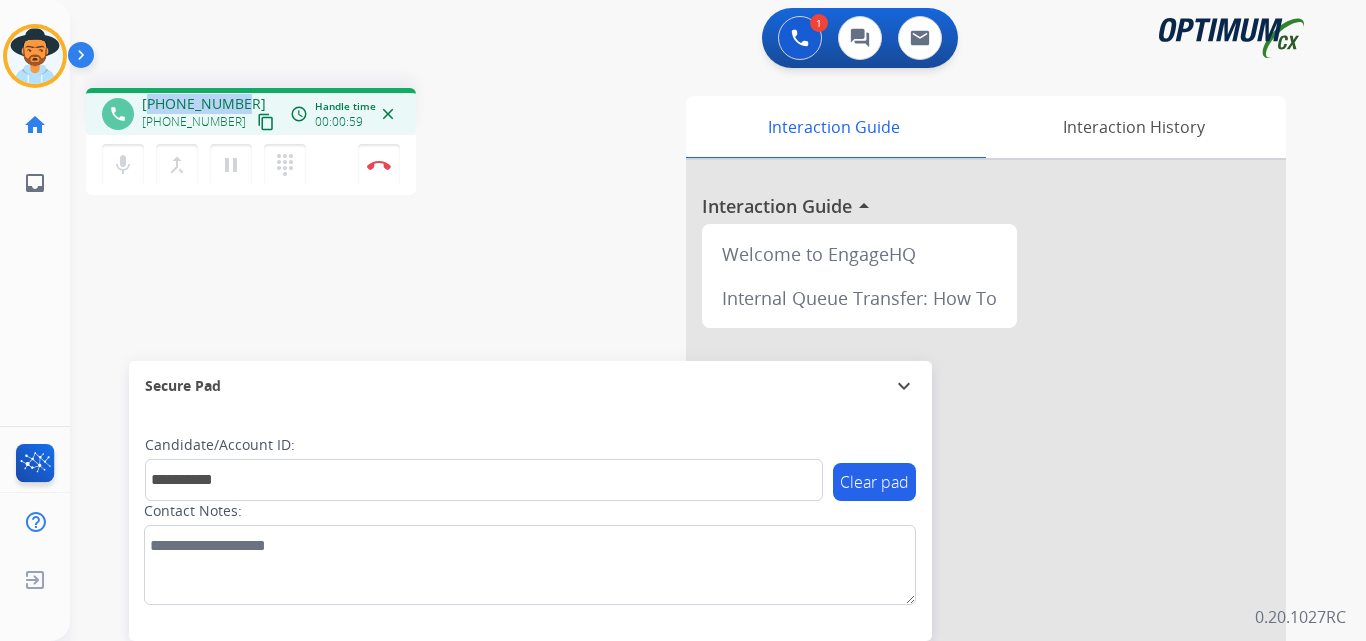 click on "+13058333939" at bounding box center [204, 104] 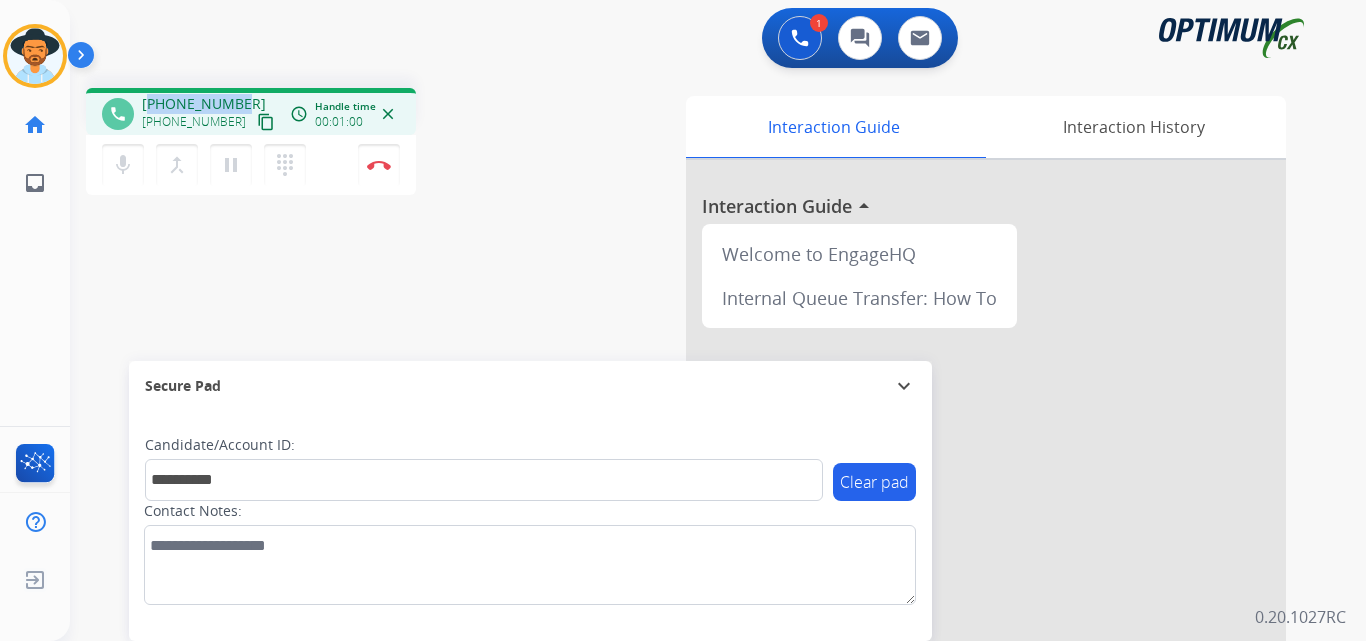 copy on "13058333939" 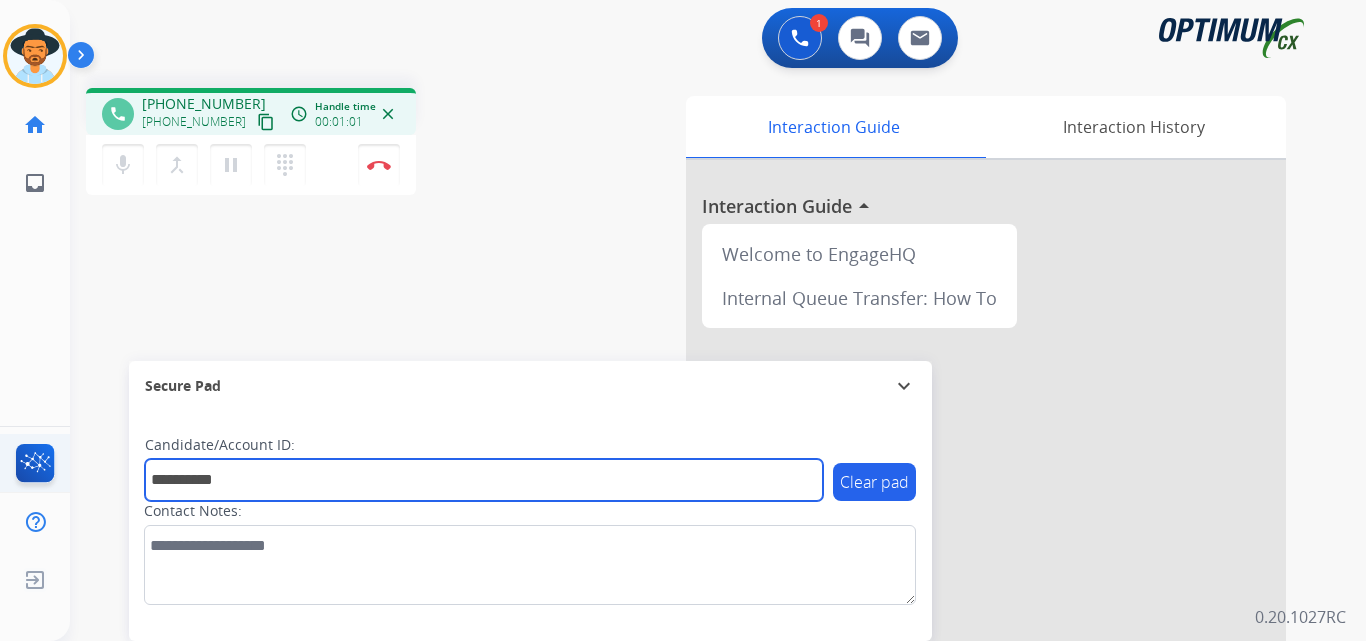 drag, startPoint x: 304, startPoint y: 474, endPoint x: 67, endPoint y: 450, distance: 238.2121 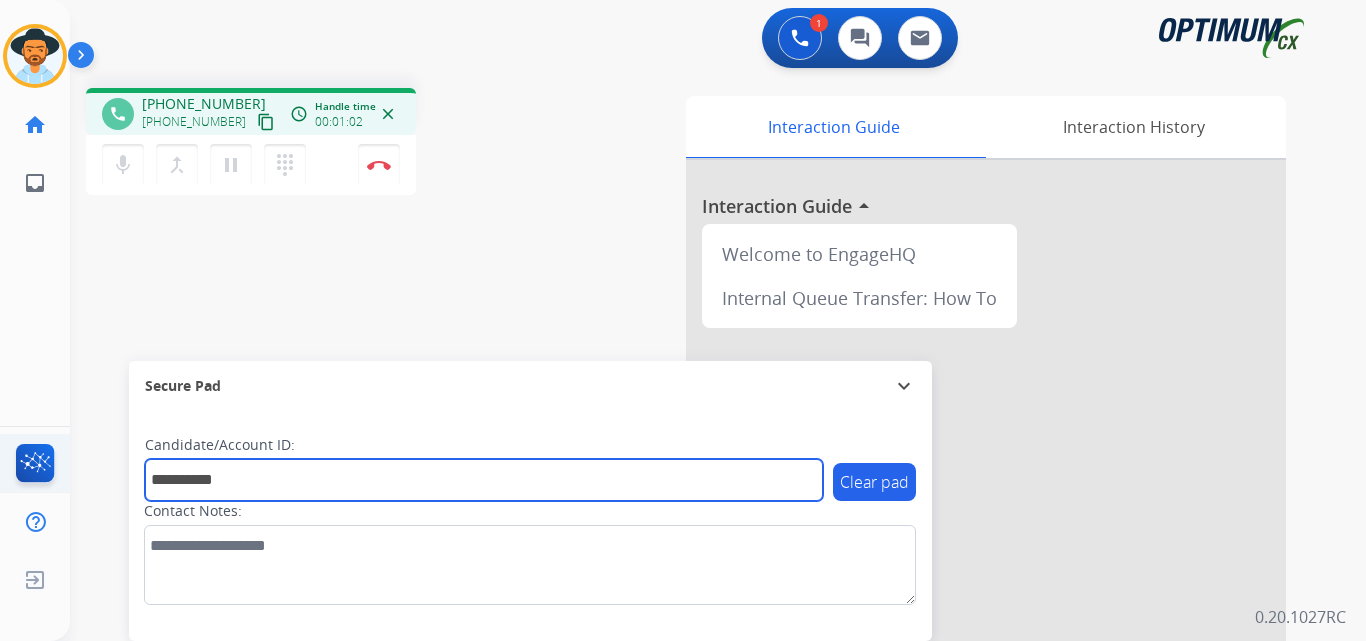 paste on "*" 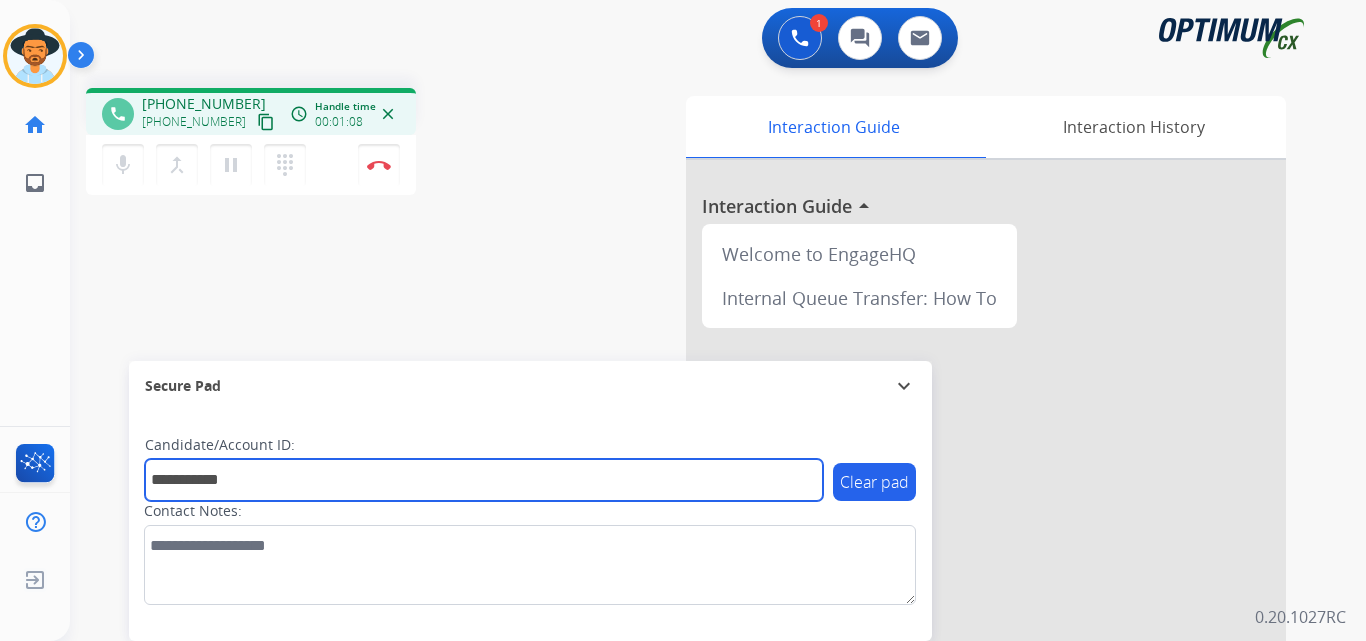 type on "**********" 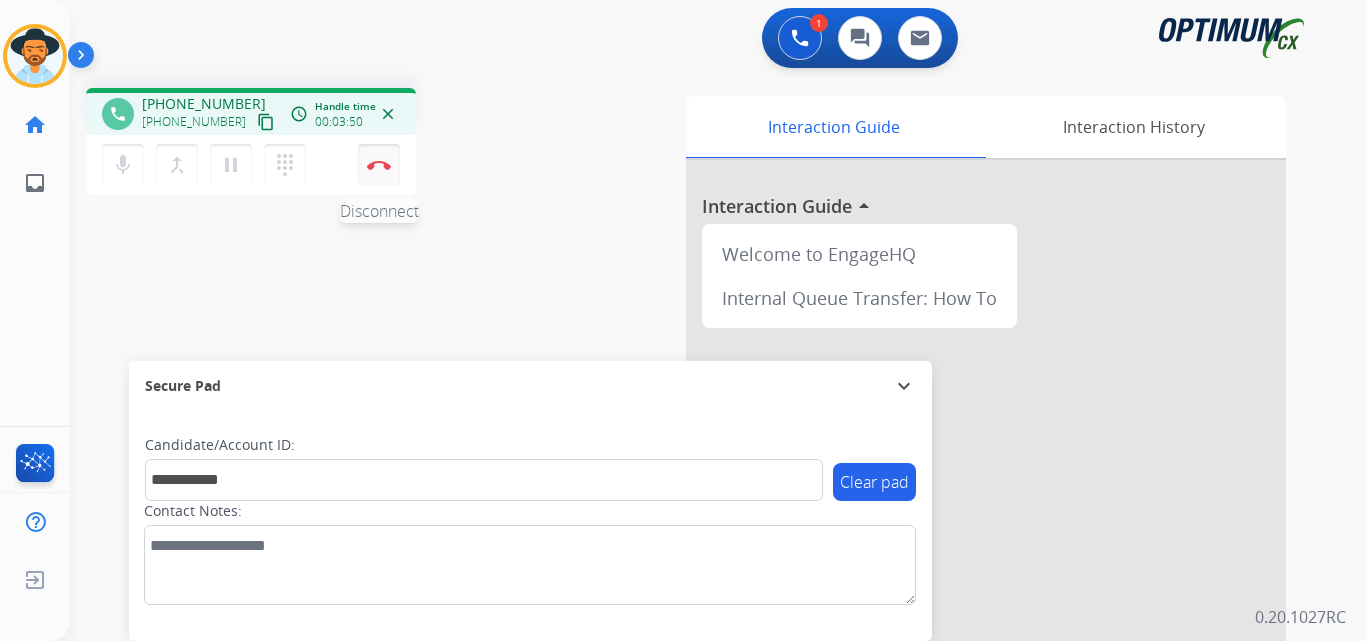 click on "Disconnect" at bounding box center [379, 165] 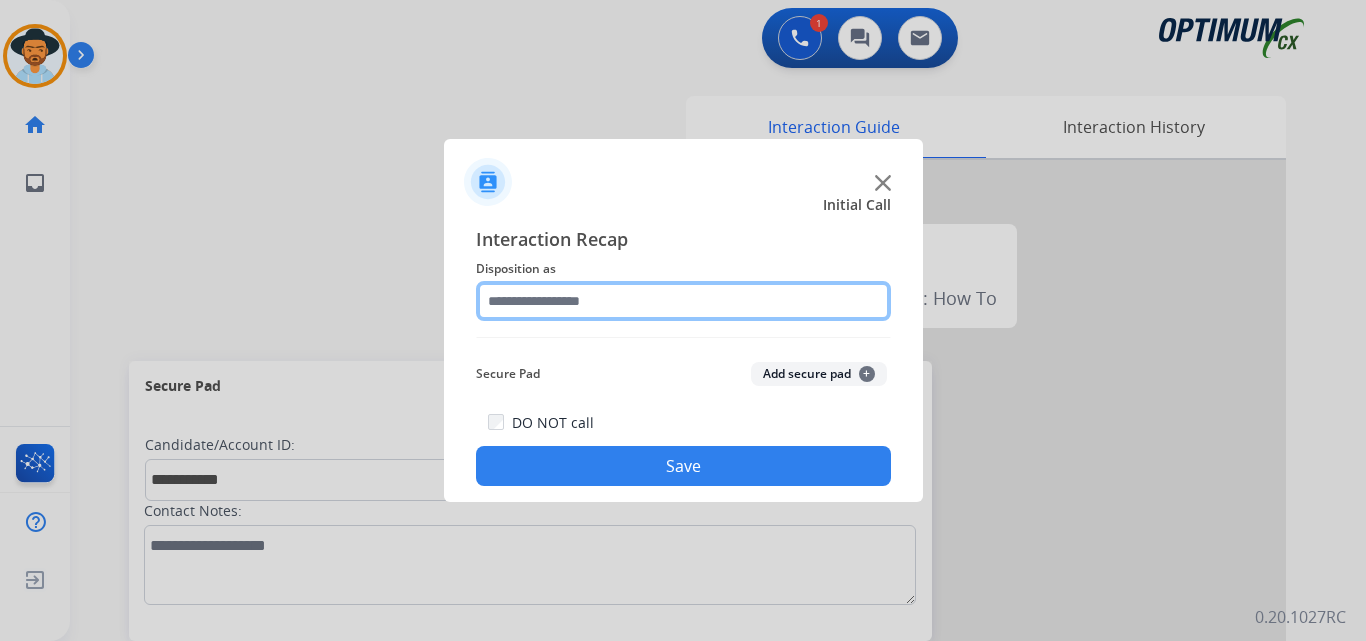 click 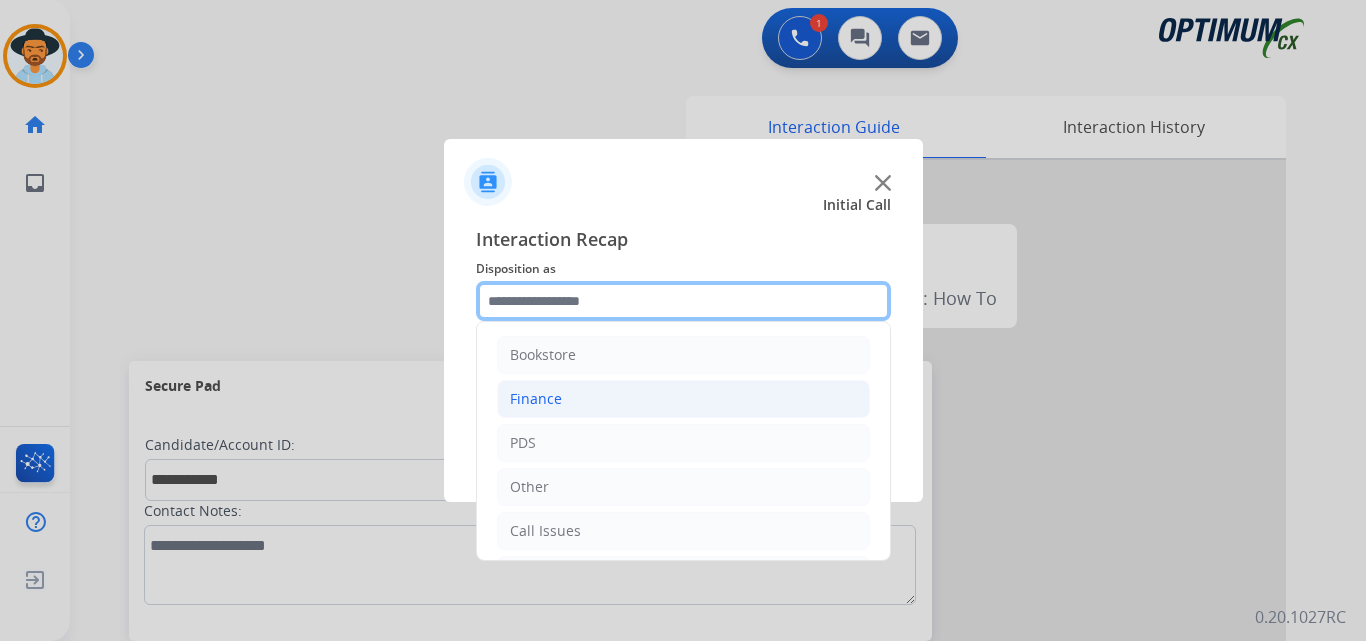scroll, scrollTop: 136, scrollLeft: 0, axis: vertical 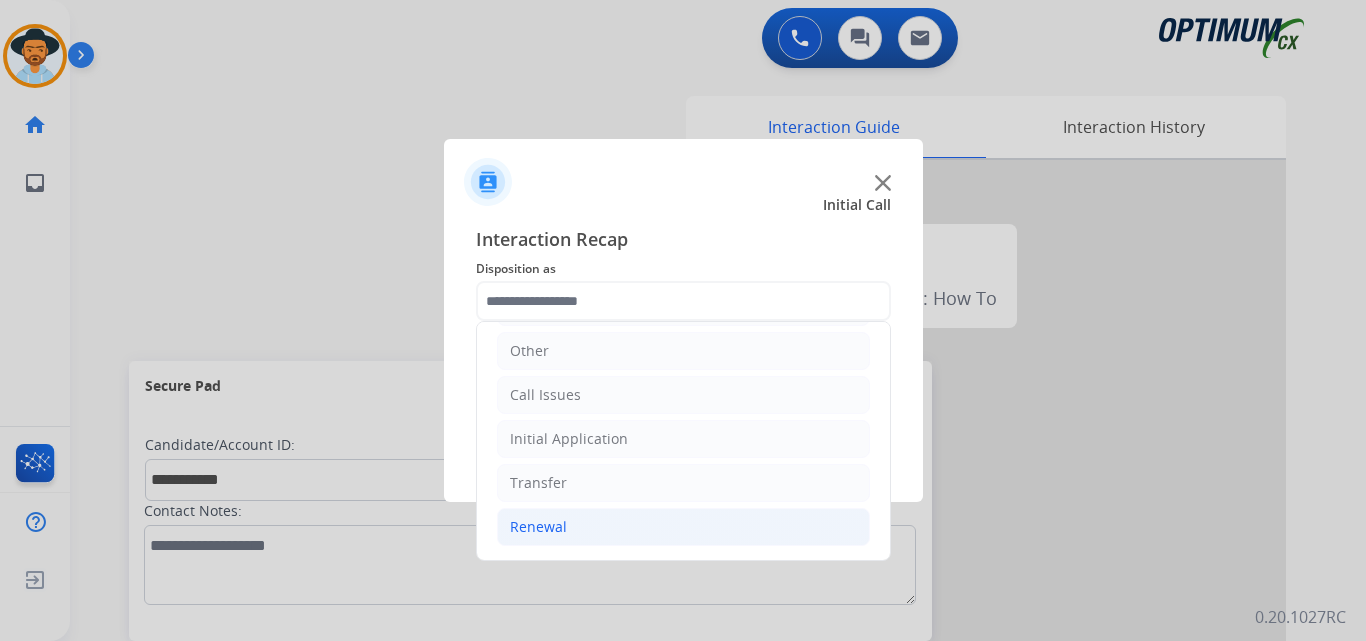 click on "Renewal" 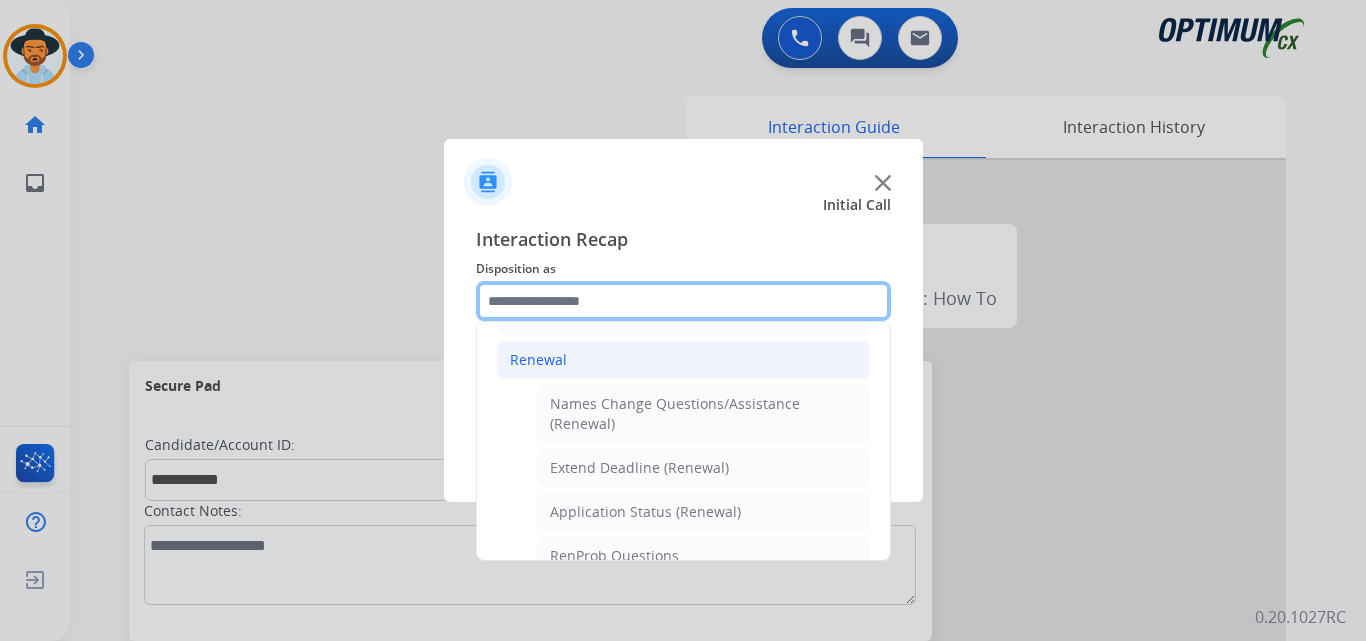 scroll, scrollTop: 469, scrollLeft: 0, axis: vertical 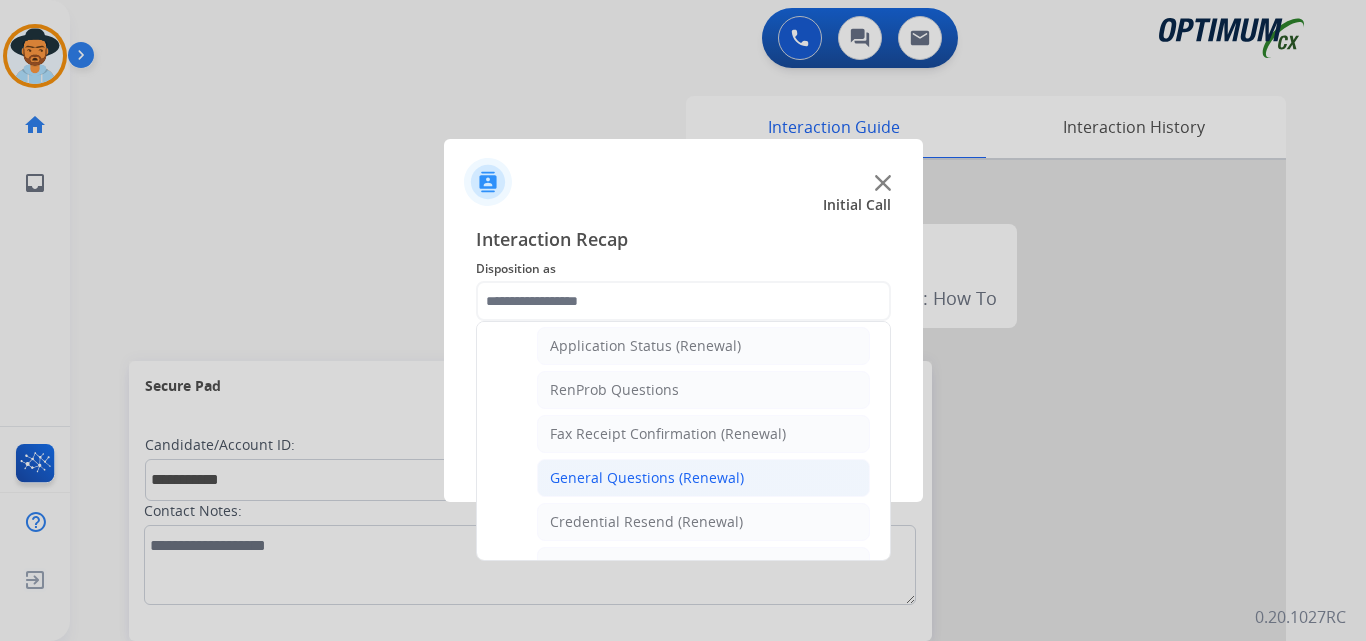 click on "General Questions (Renewal)" 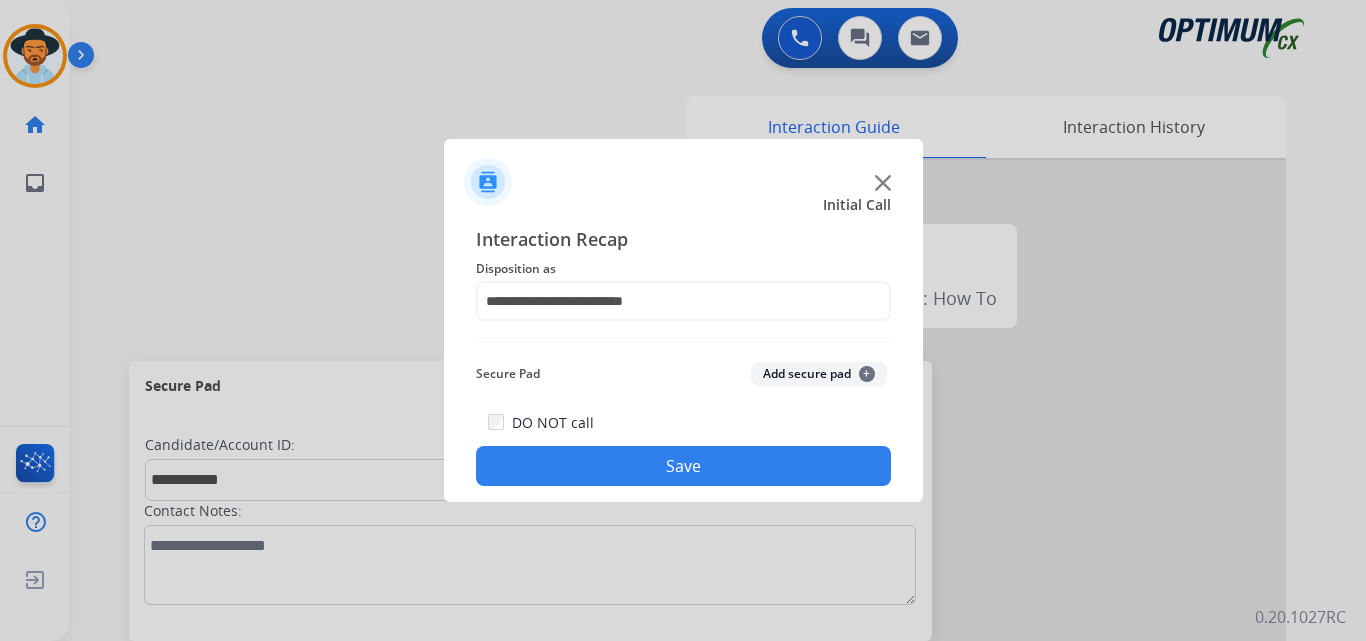 click on "Save" 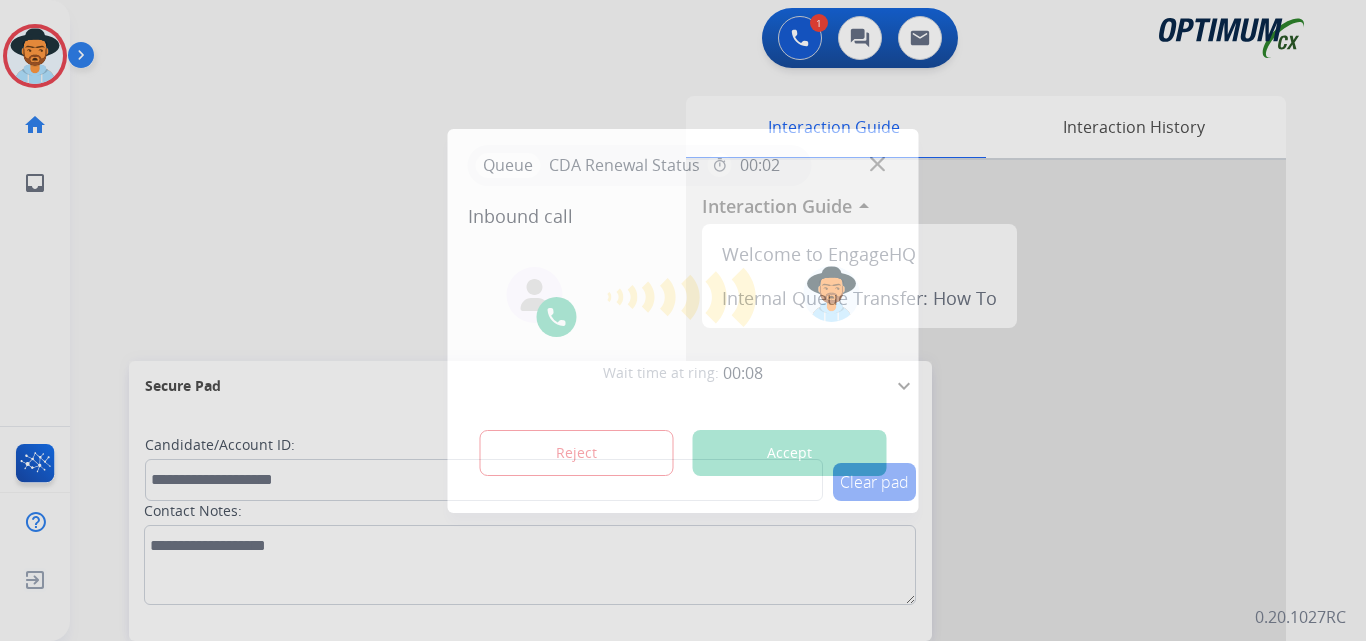 click at bounding box center (683, 320) 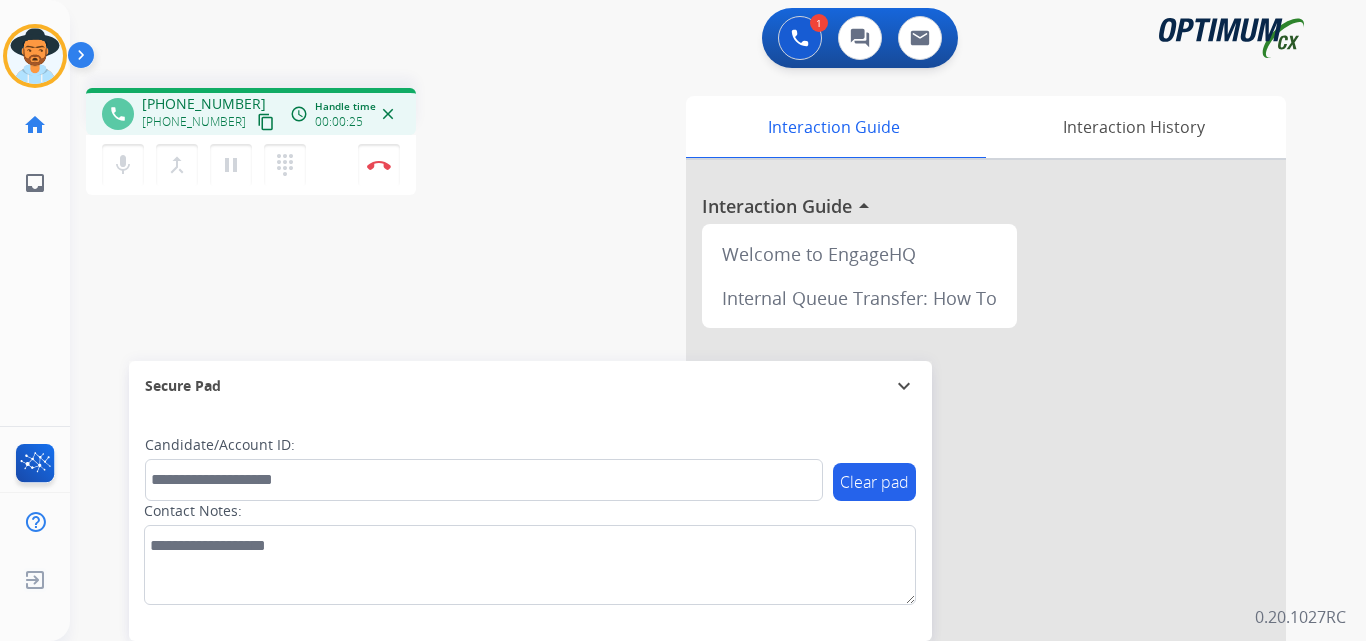 click on "+12518299555" at bounding box center (204, 104) 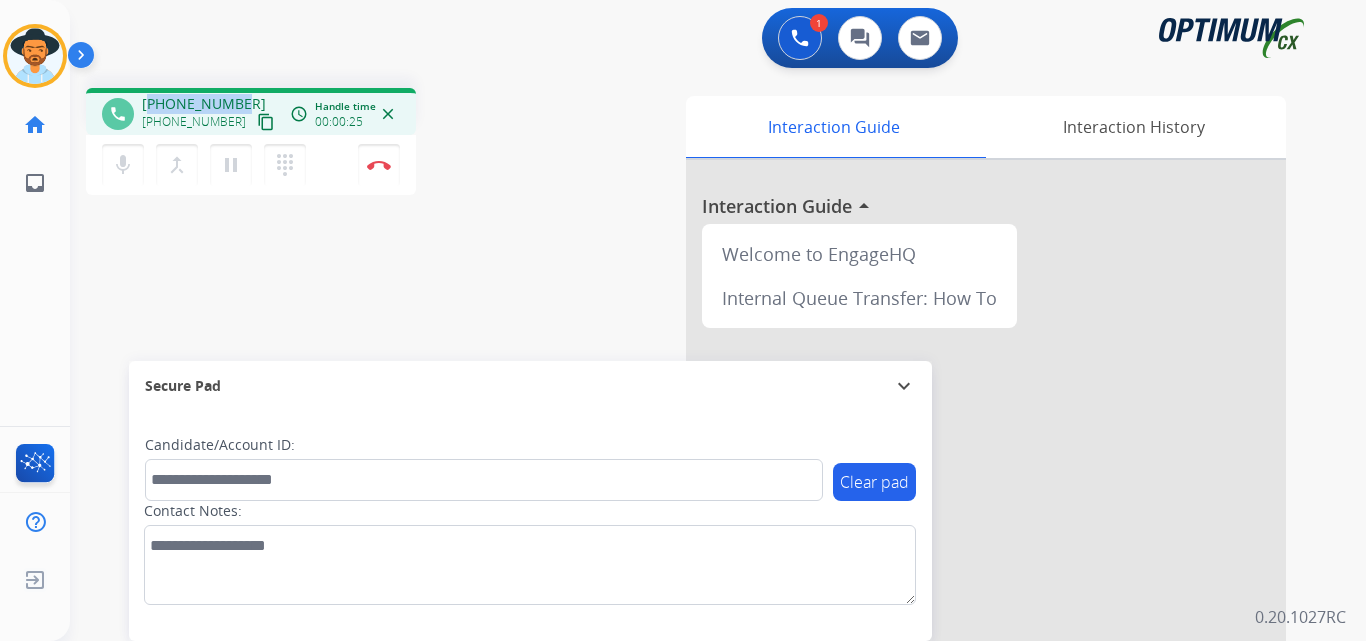 click on "+12518299555" at bounding box center [204, 104] 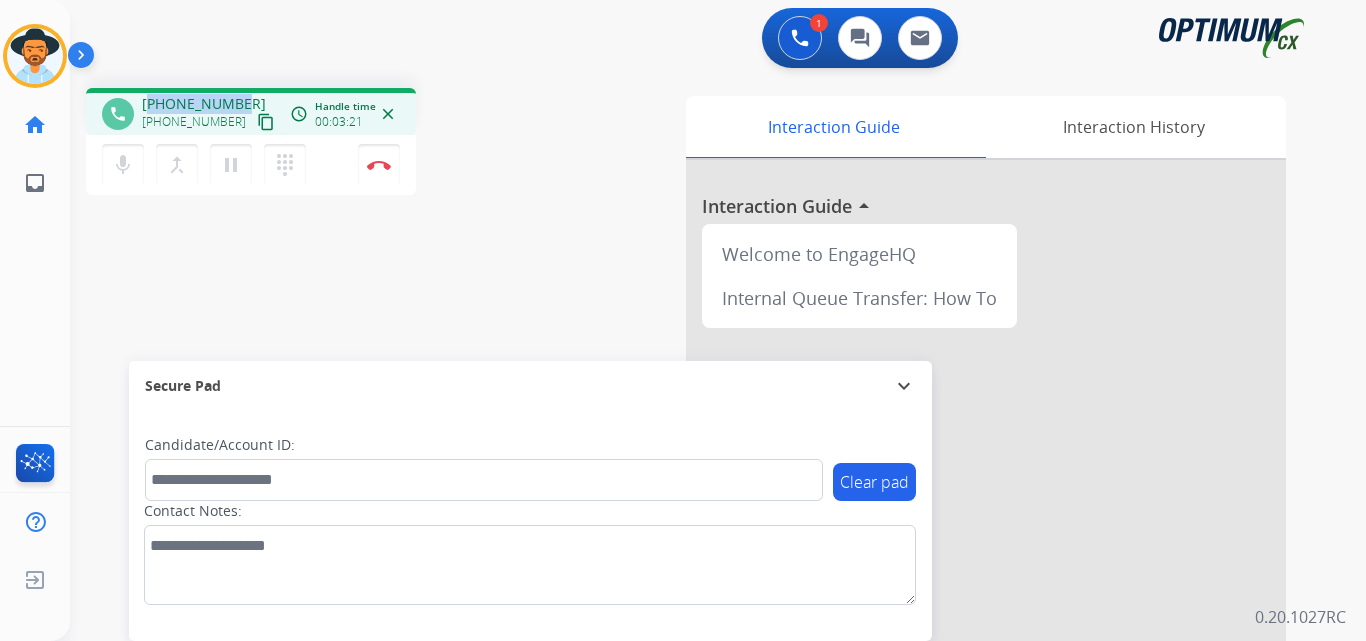 click on "+12518299555" at bounding box center (204, 104) 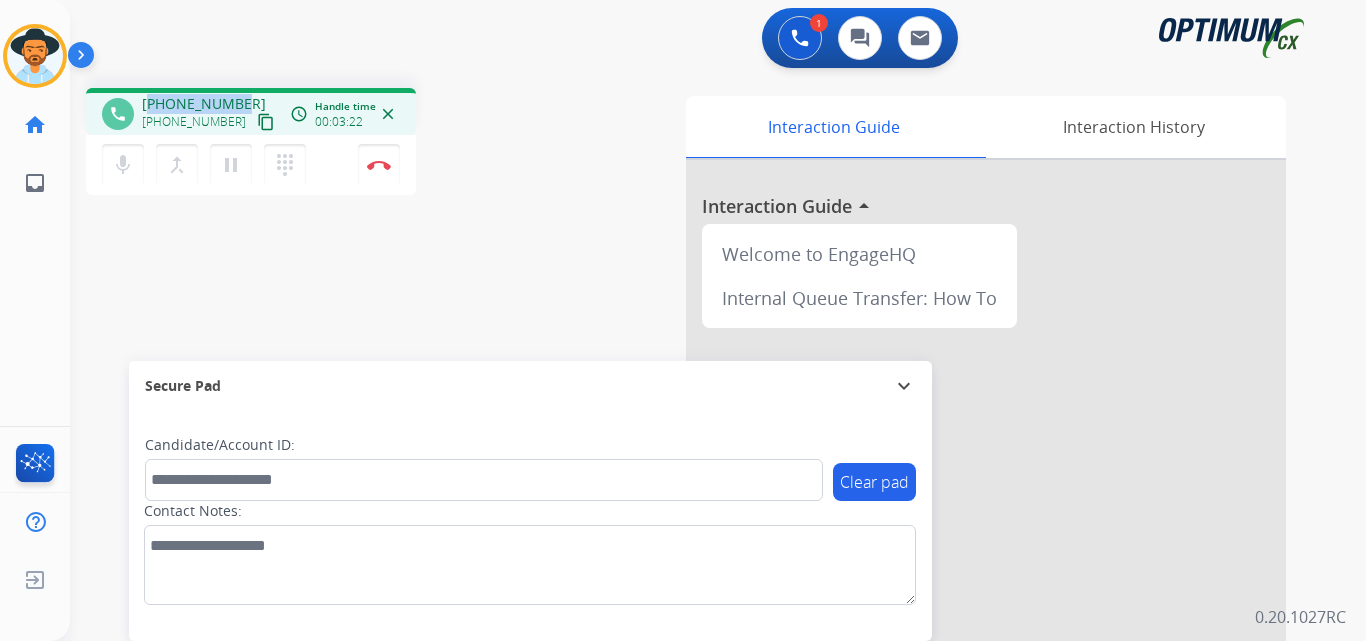 click on "+12518299555" at bounding box center (204, 104) 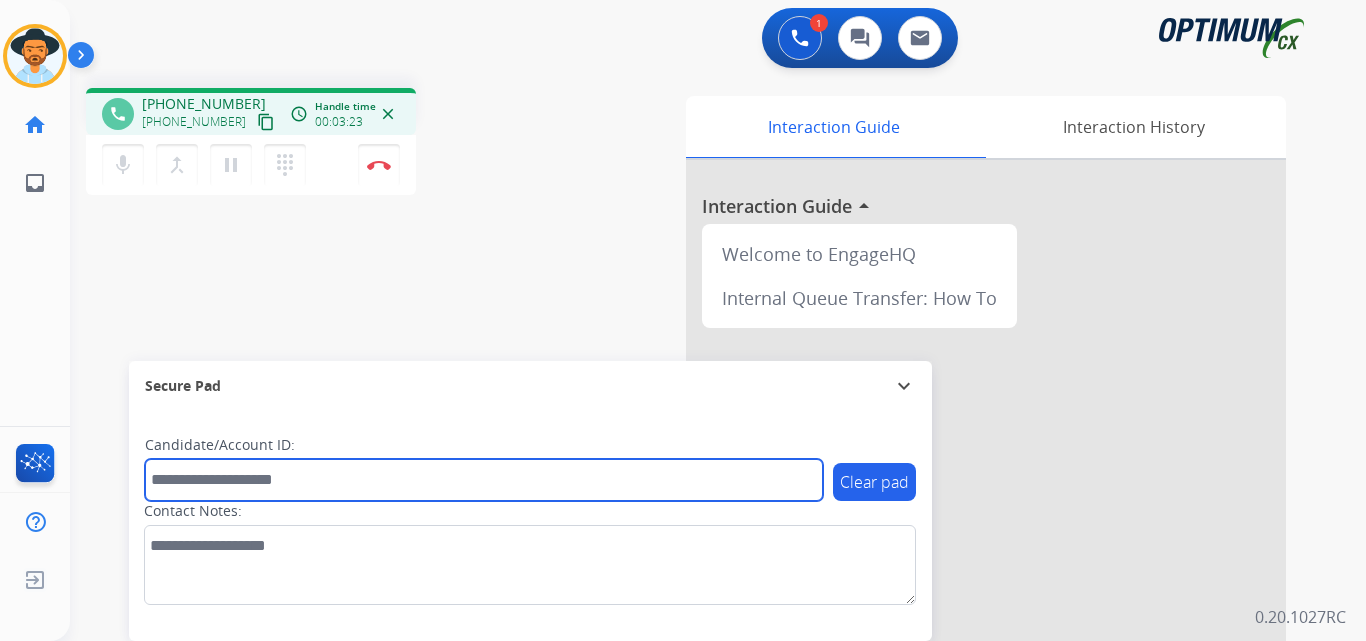 click at bounding box center (484, 480) 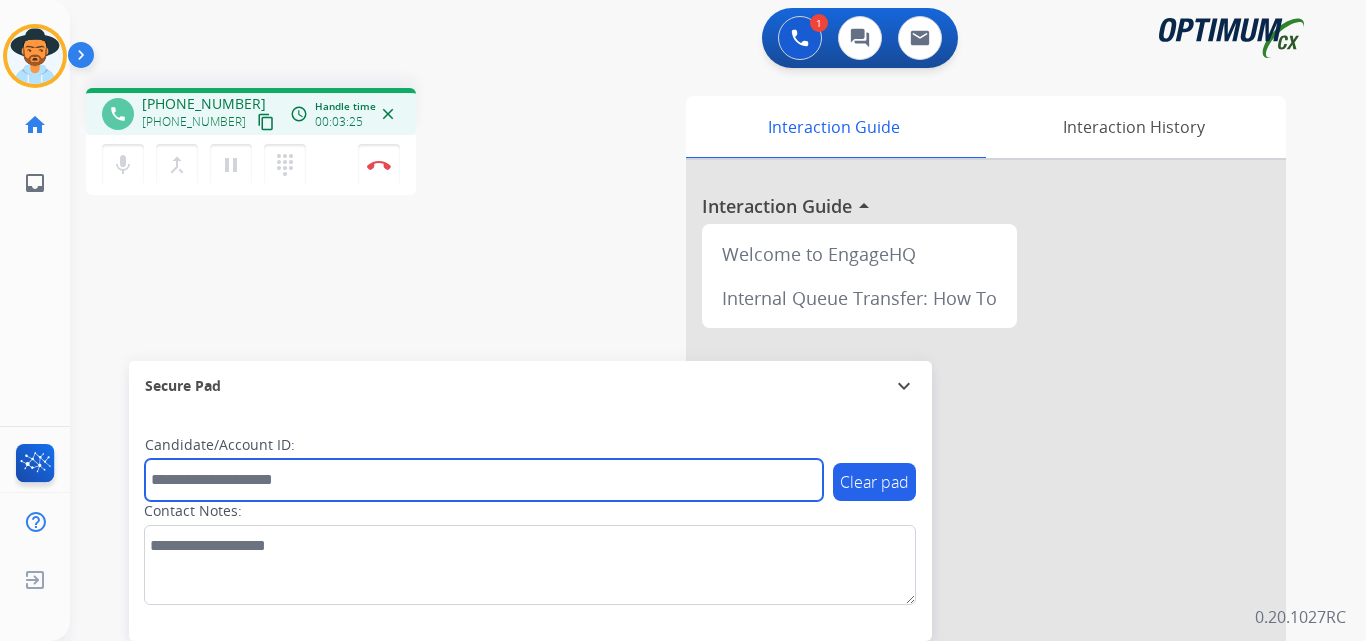 paste on "**********" 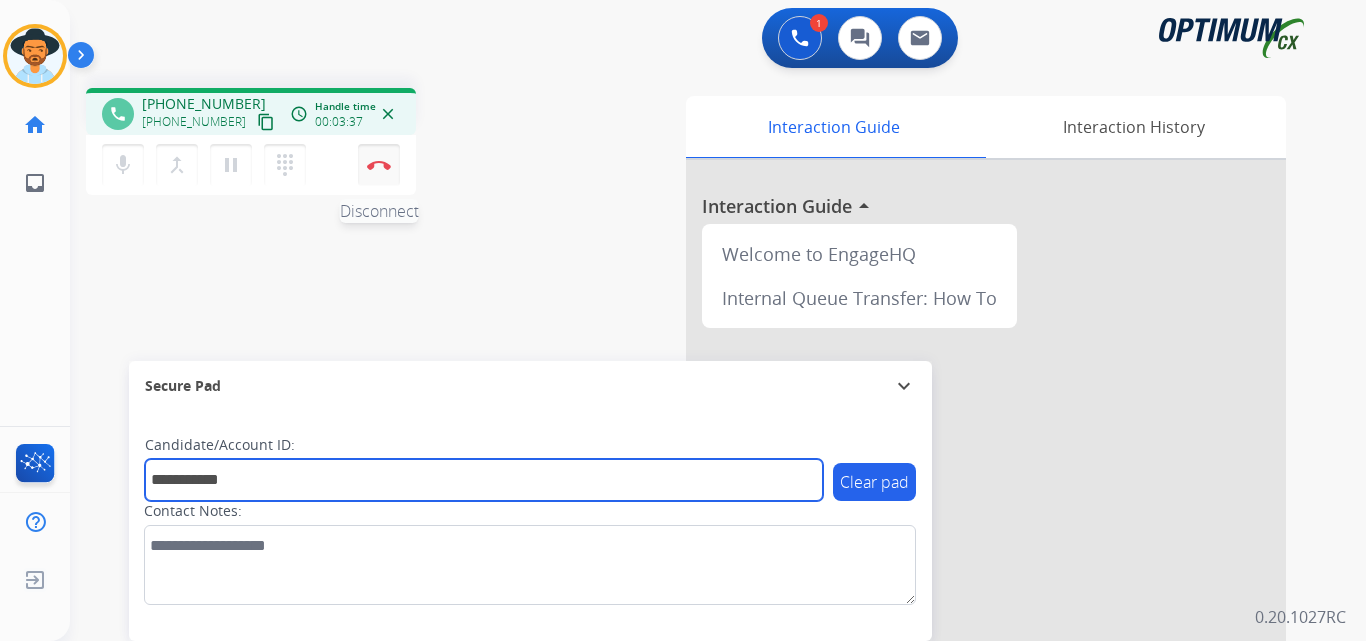 type on "**********" 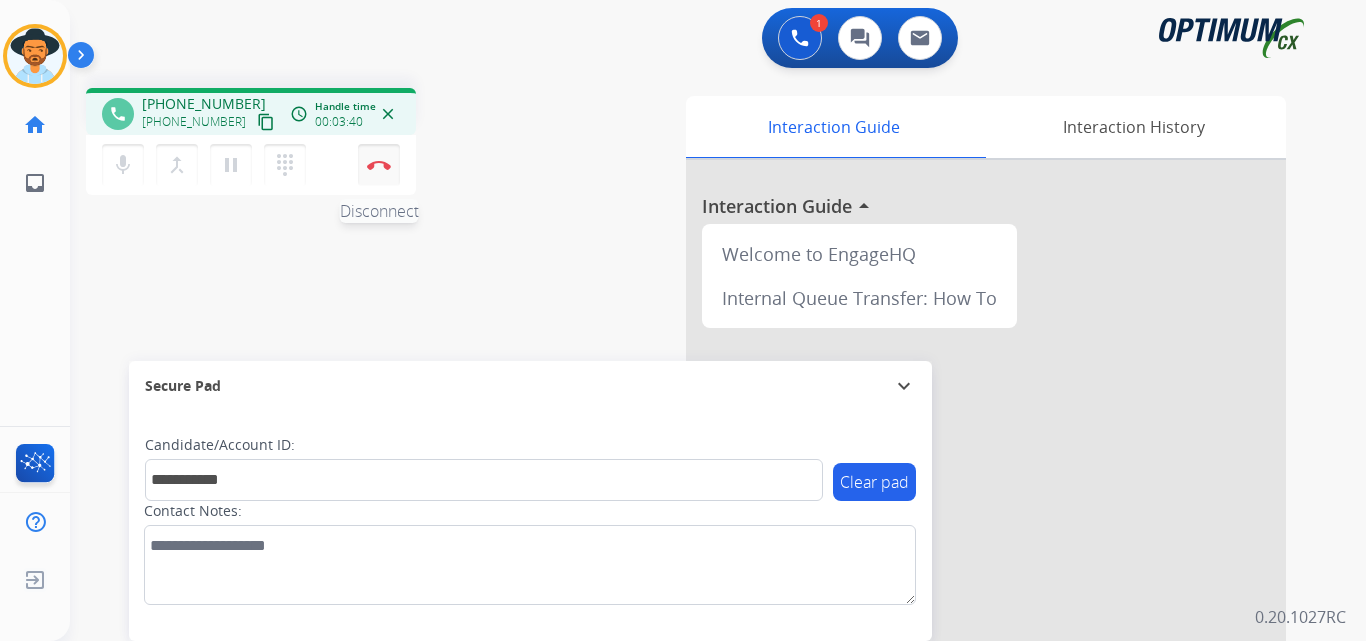 click at bounding box center [379, 165] 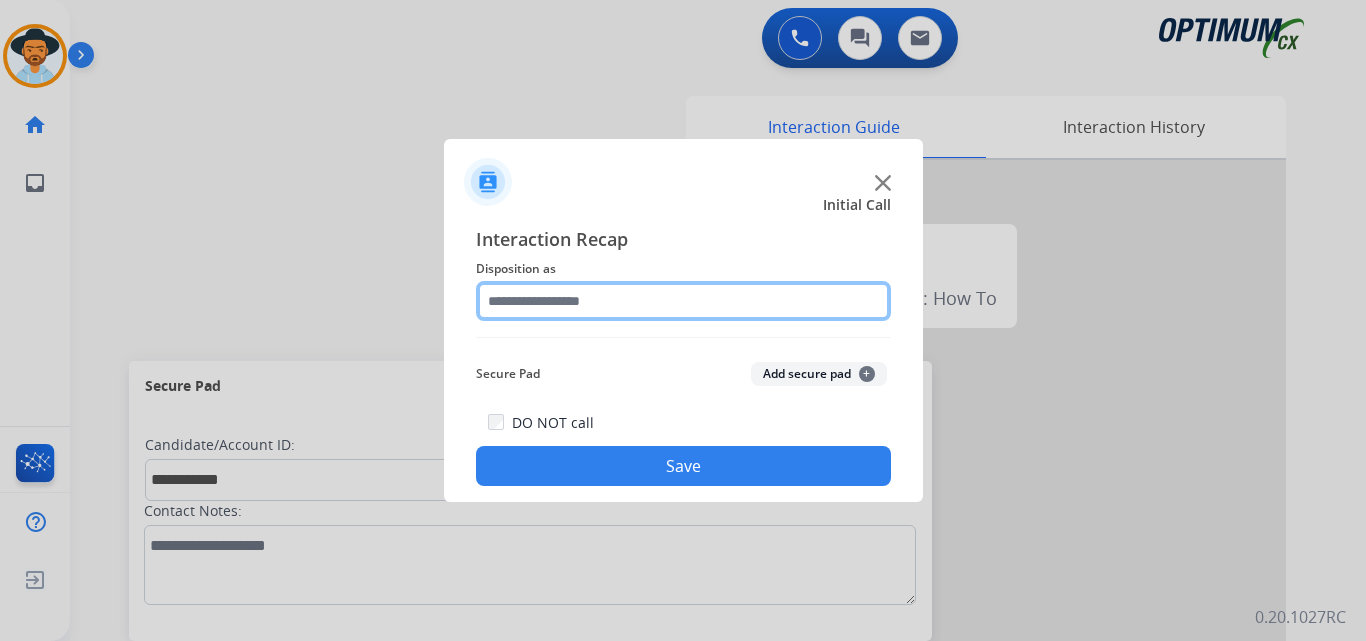 click 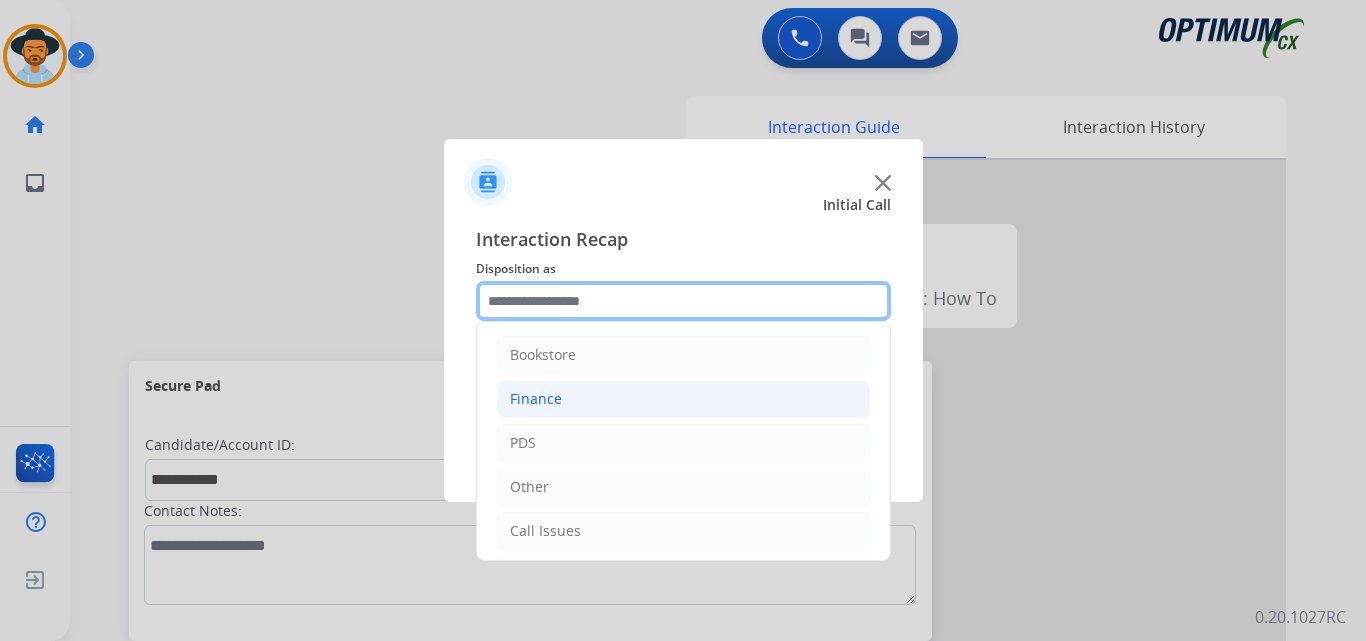 scroll, scrollTop: 136, scrollLeft: 0, axis: vertical 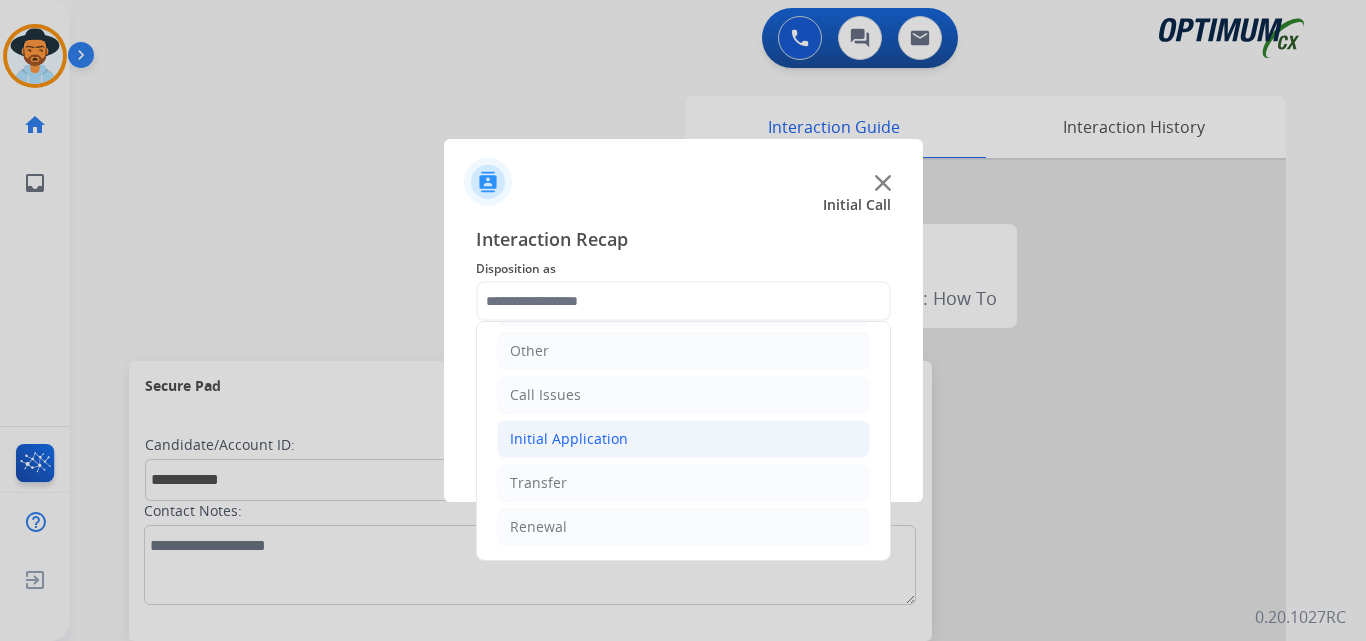 click on "Initial Application" 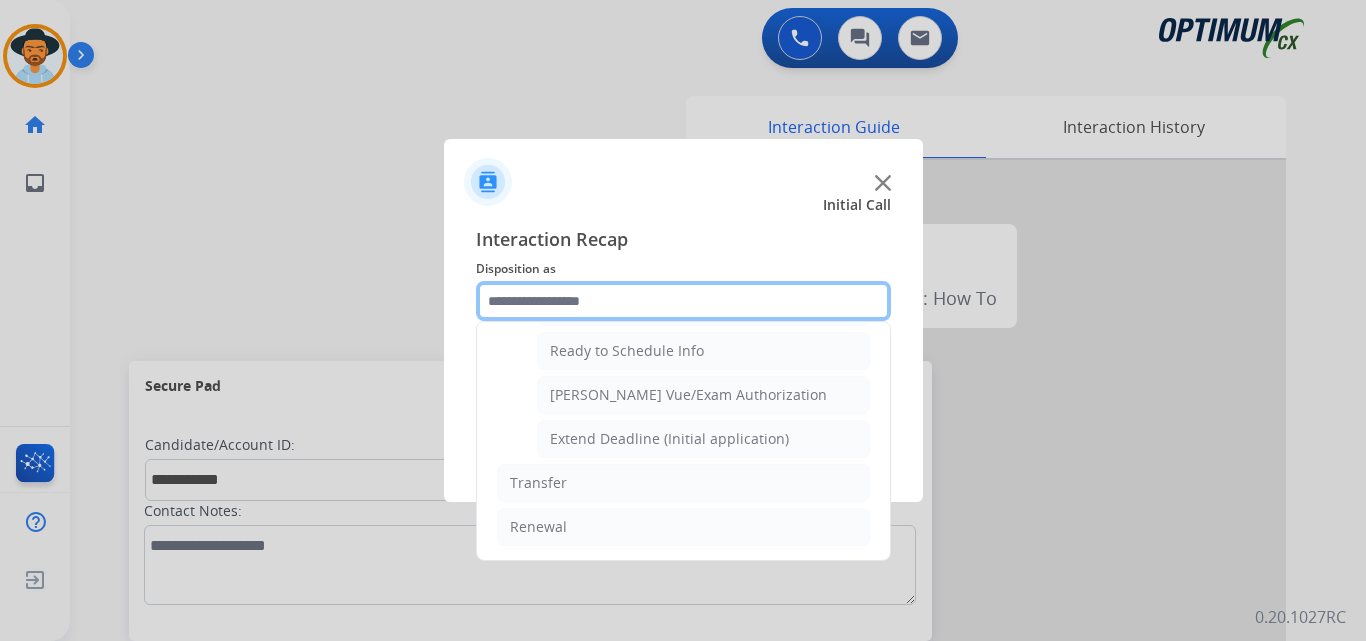 scroll, scrollTop: 1065, scrollLeft: 0, axis: vertical 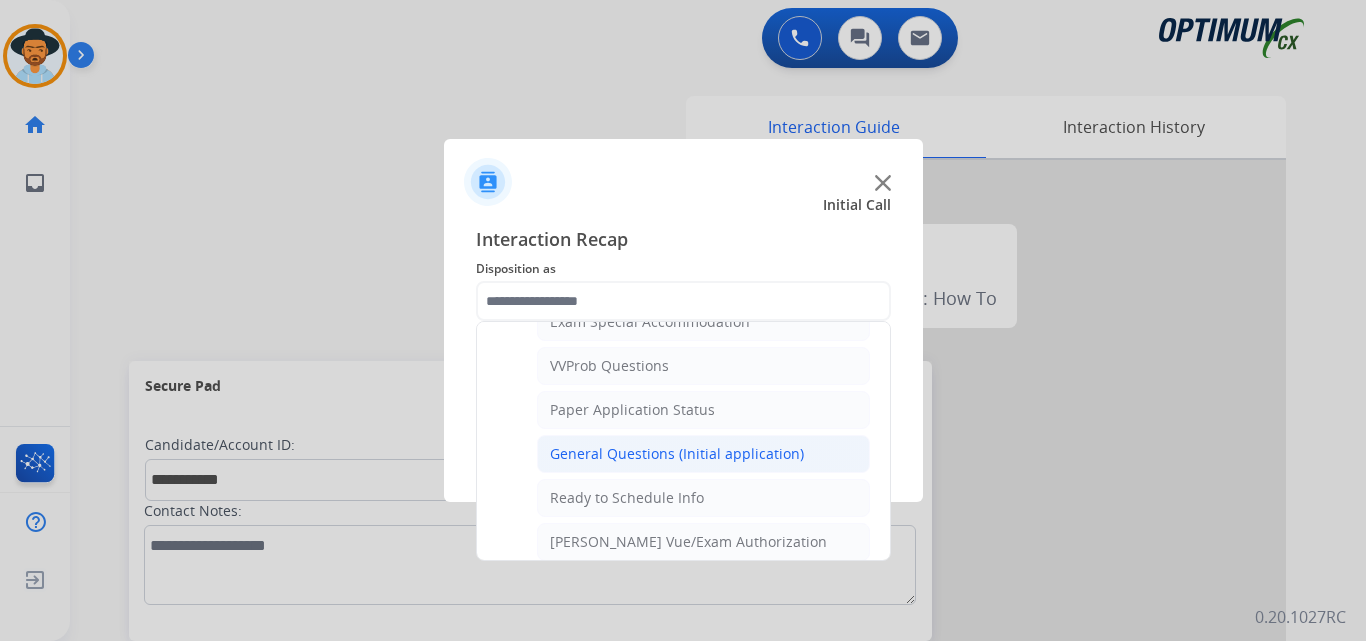click on "General Questions (Initial application)" 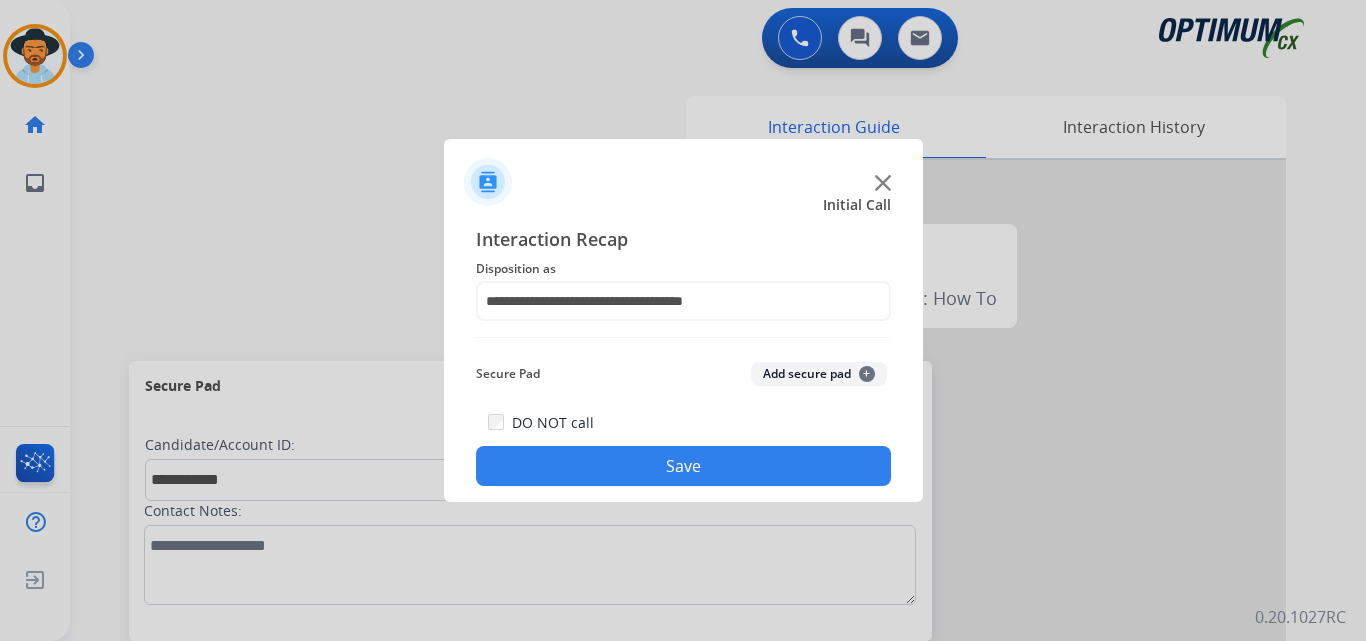 click on "Save" 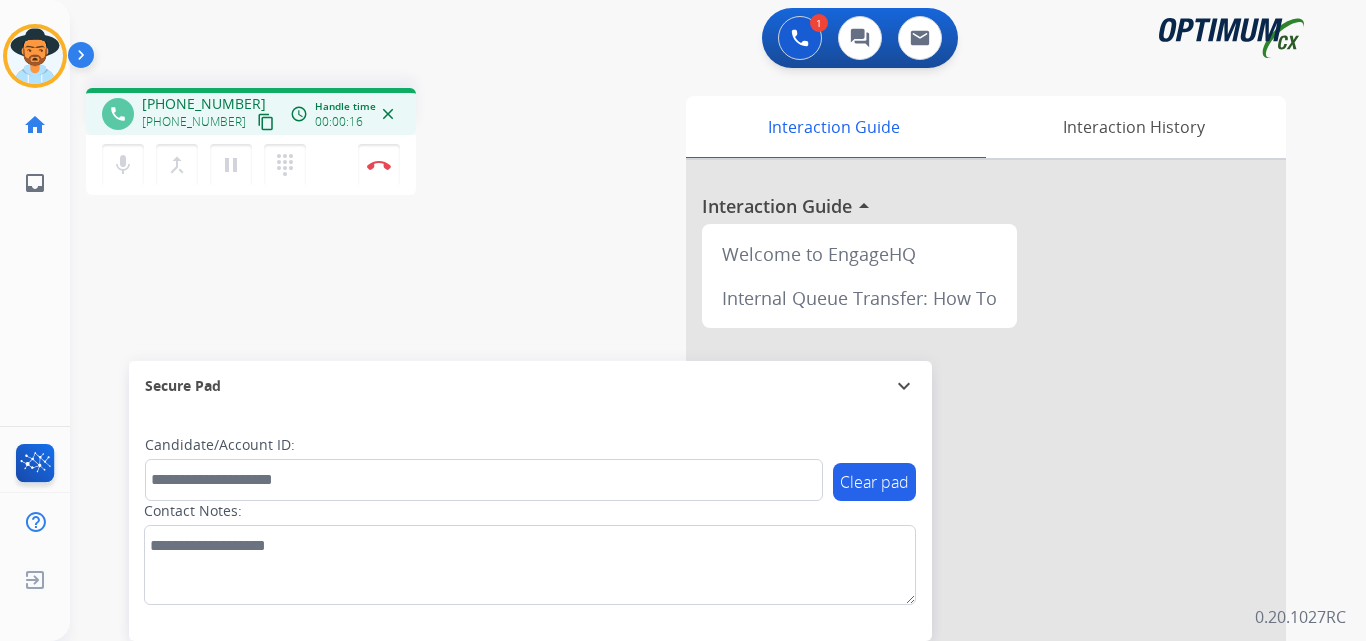 click on "+12017259220" at bounding box center [204, 104] 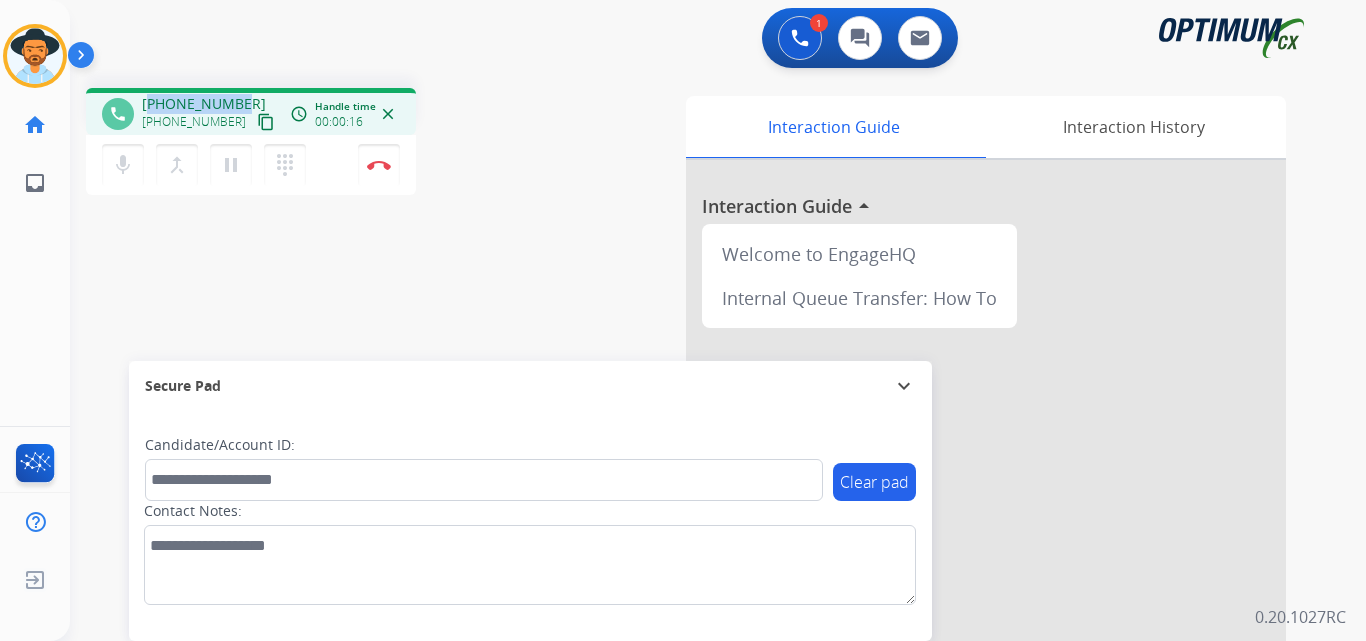 click on "+12017259220" at bounding box center (204, 104) 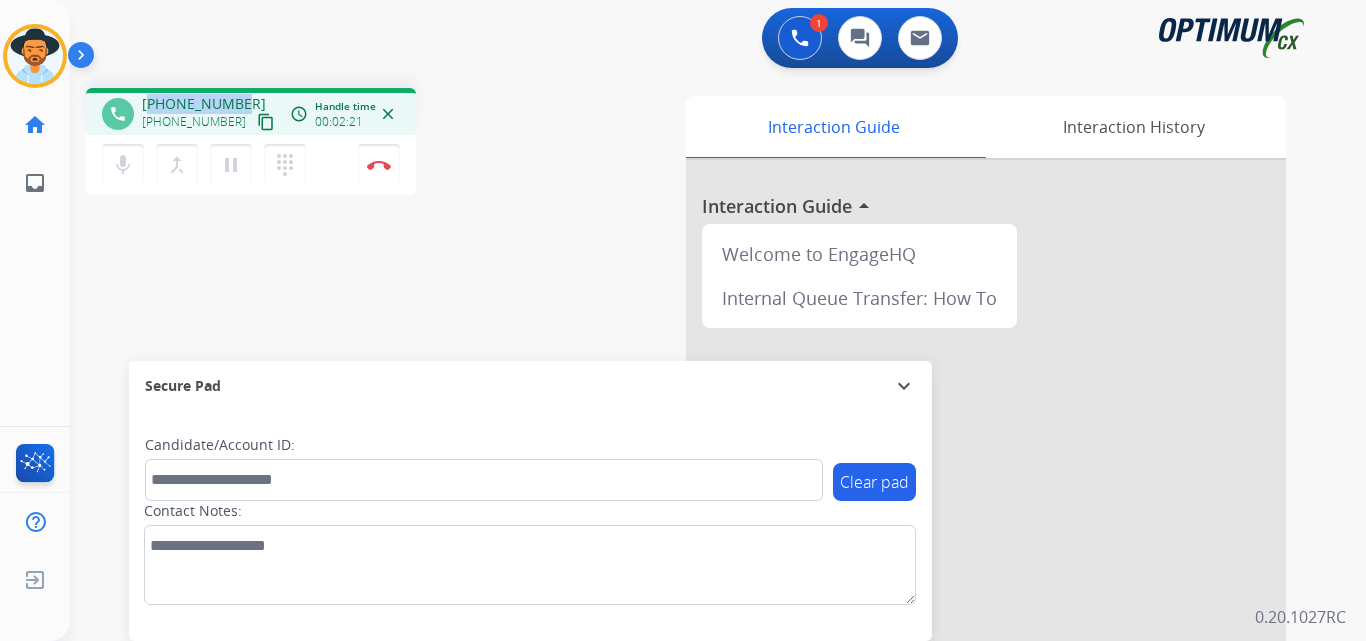click on "+12017259220" at bounding box center [204, 104] 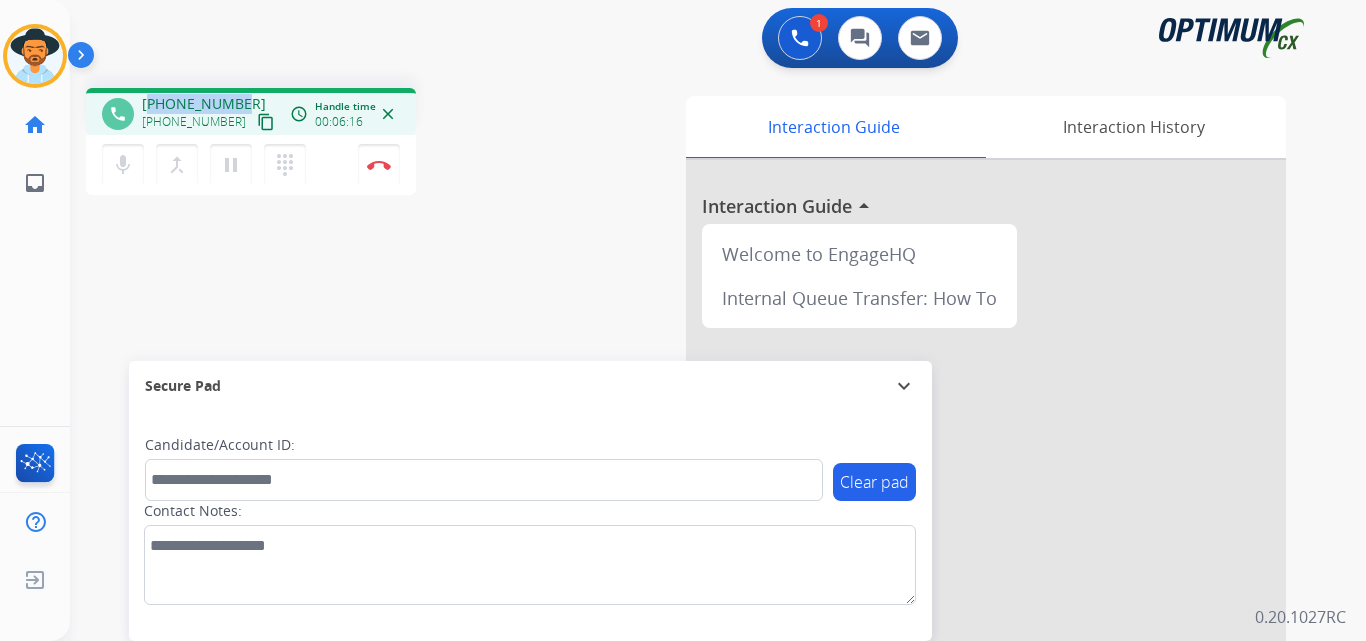click on "+12017259220" at bounding box center [204, 104] 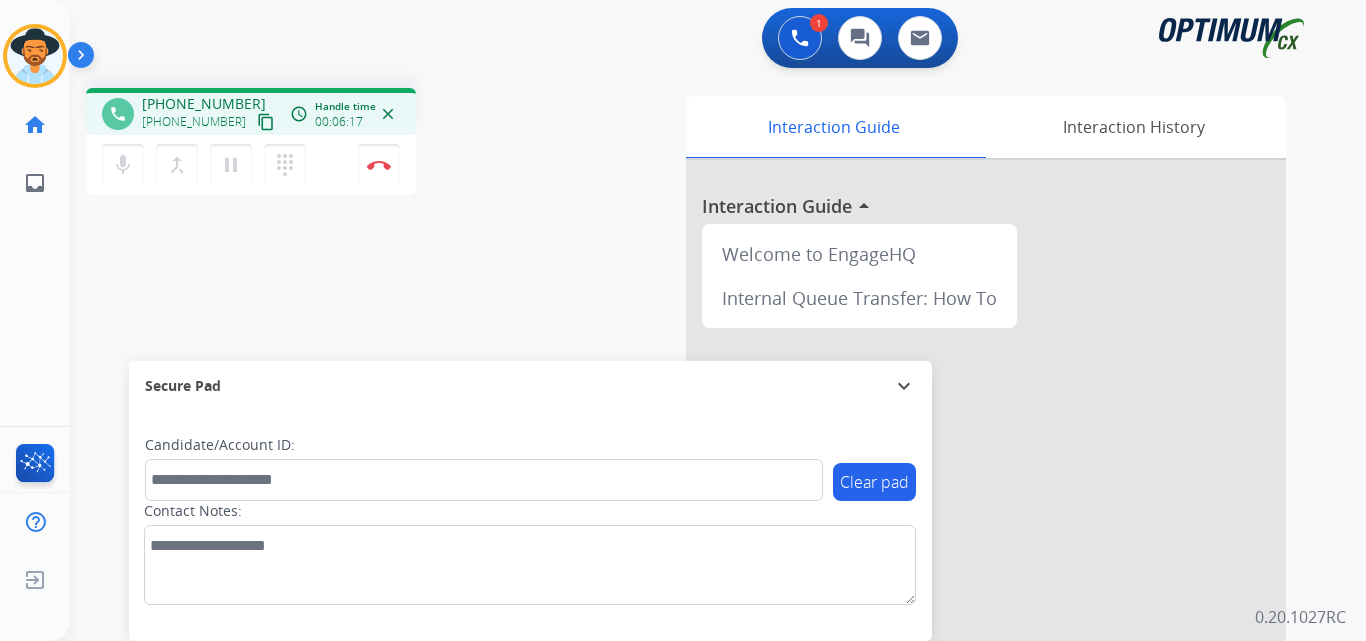 drag, startPoint x: 208, startPoint y: 97, endPoint x: 190, endPoint y: 109, distance: 21.633308 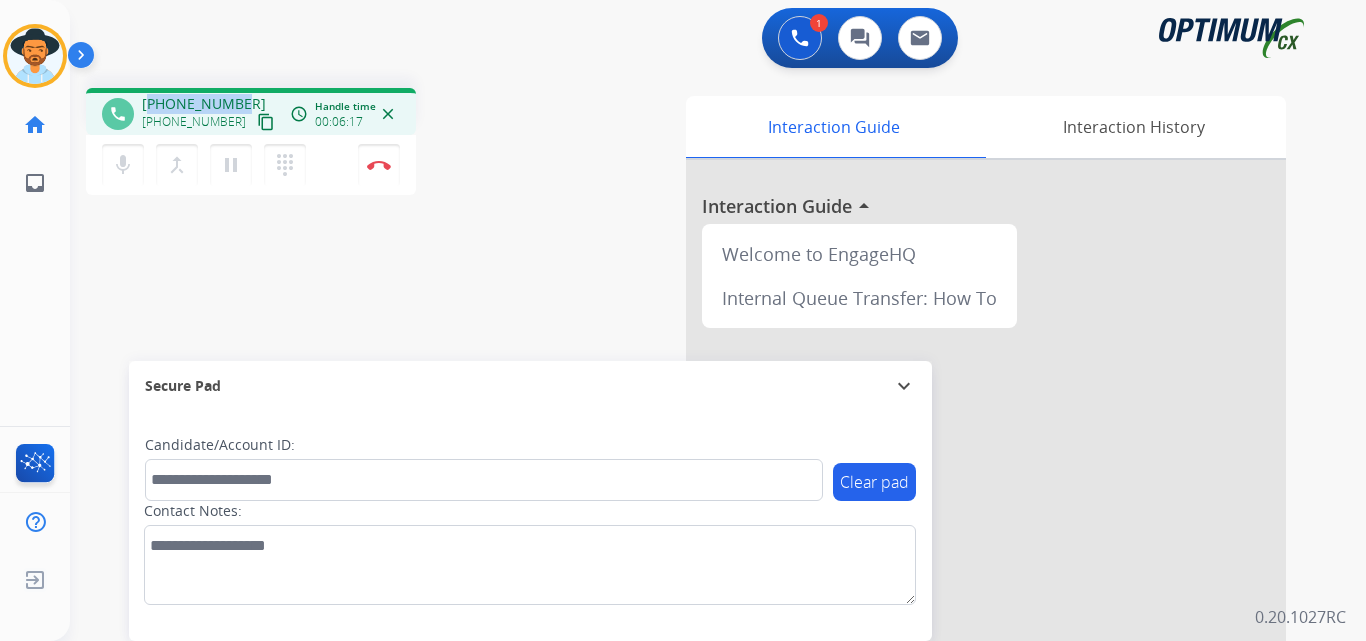 click on "+12017259220" at bounding box center (204, 104) 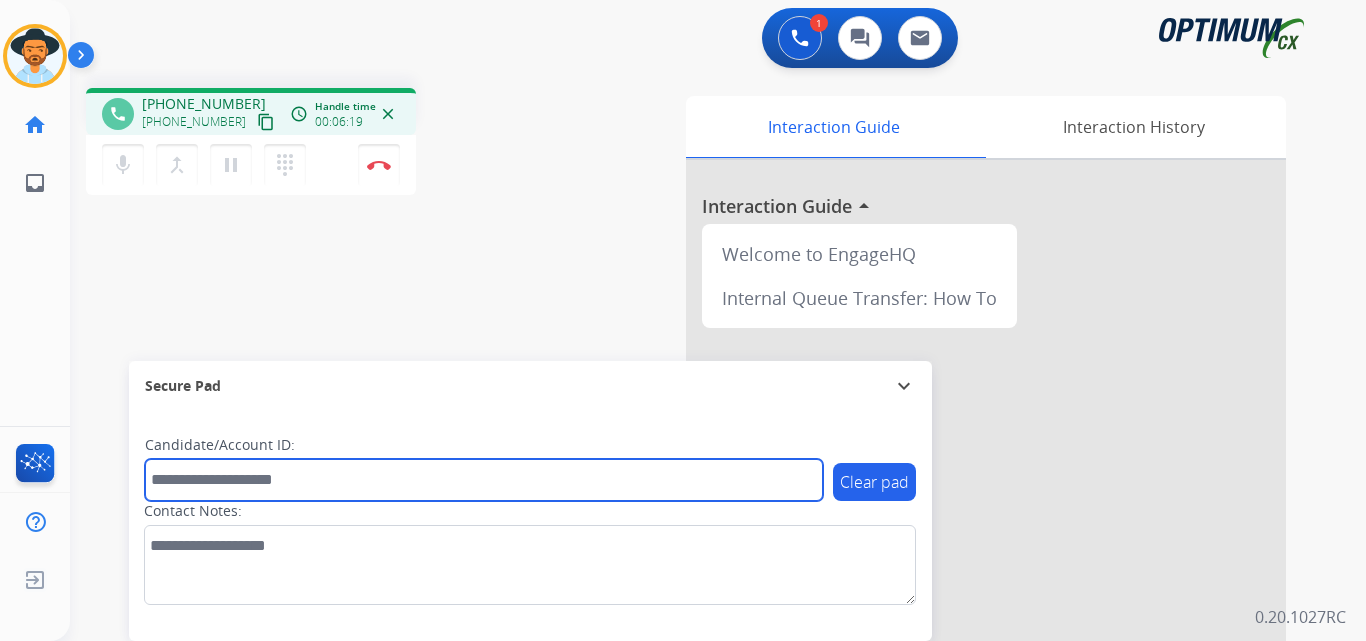 click at bounding box center [484, 480] 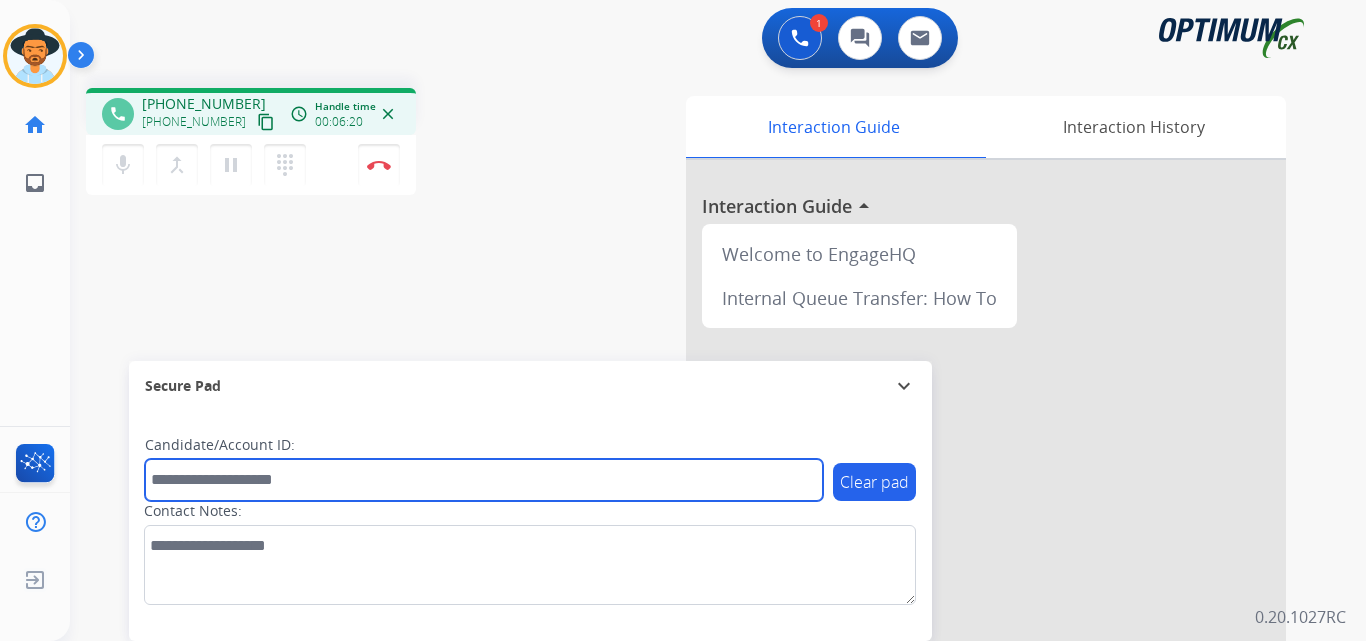 paste on "**********" 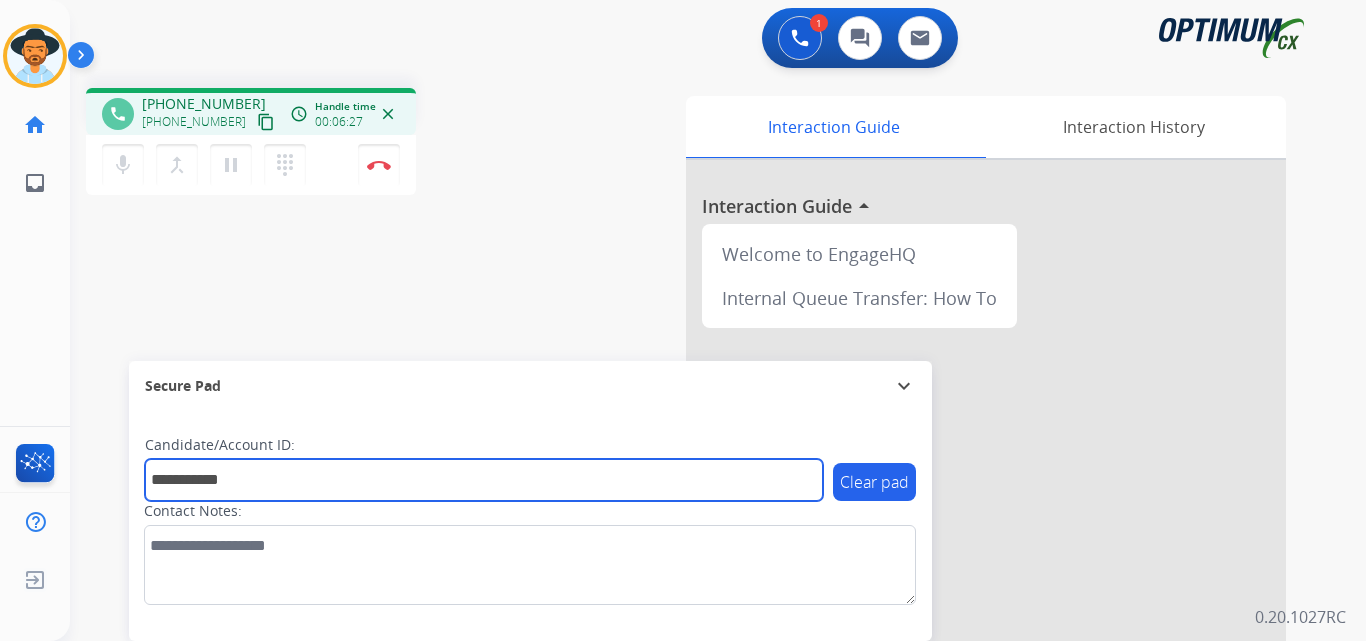 type on "**********" 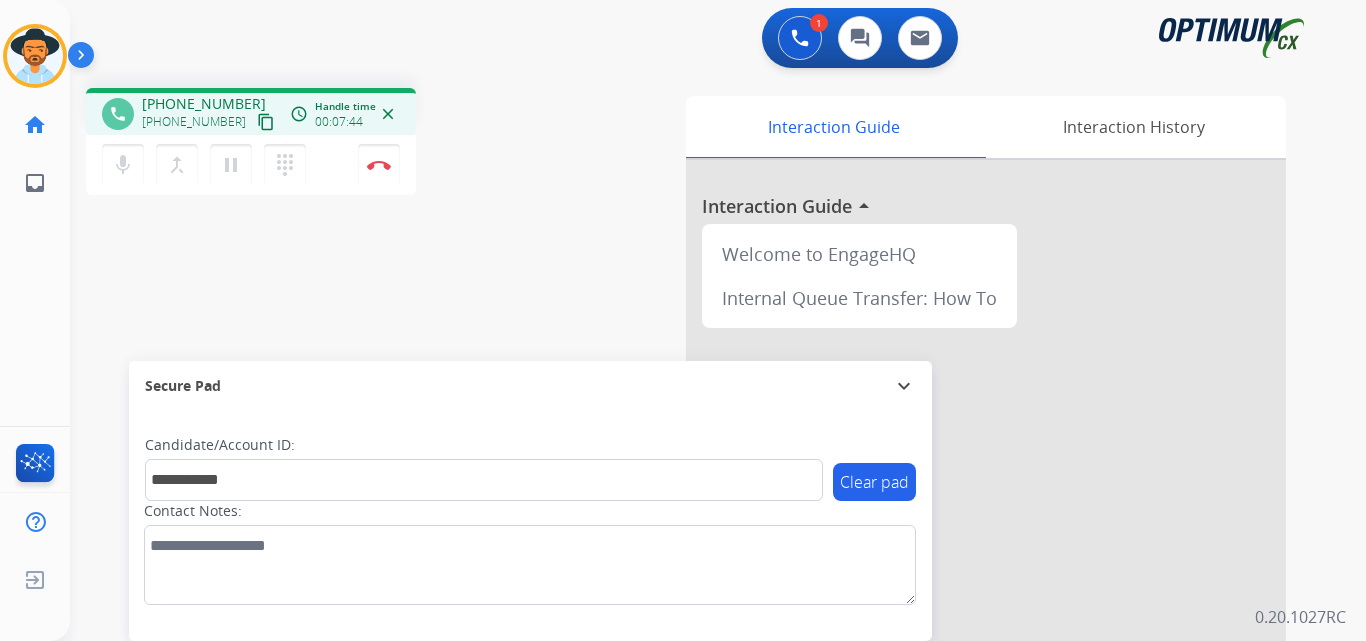 click on "**********" at bounding box center [694, 489] 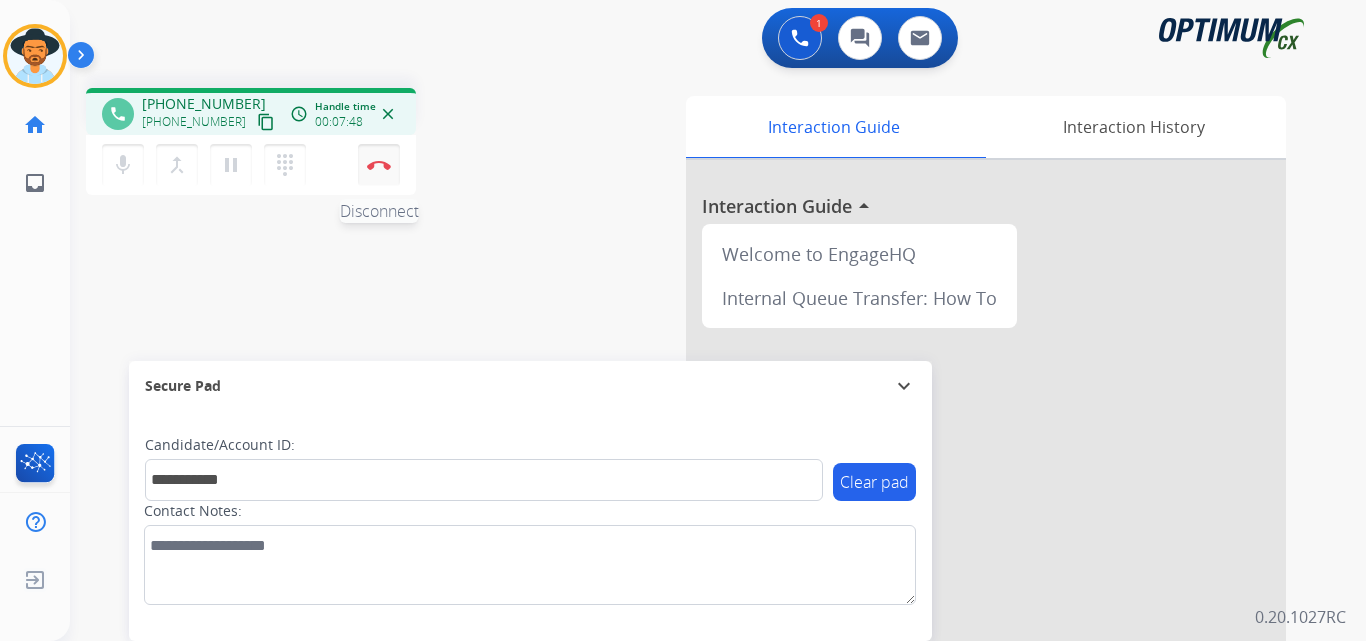 click at bounding box center [379, 165] 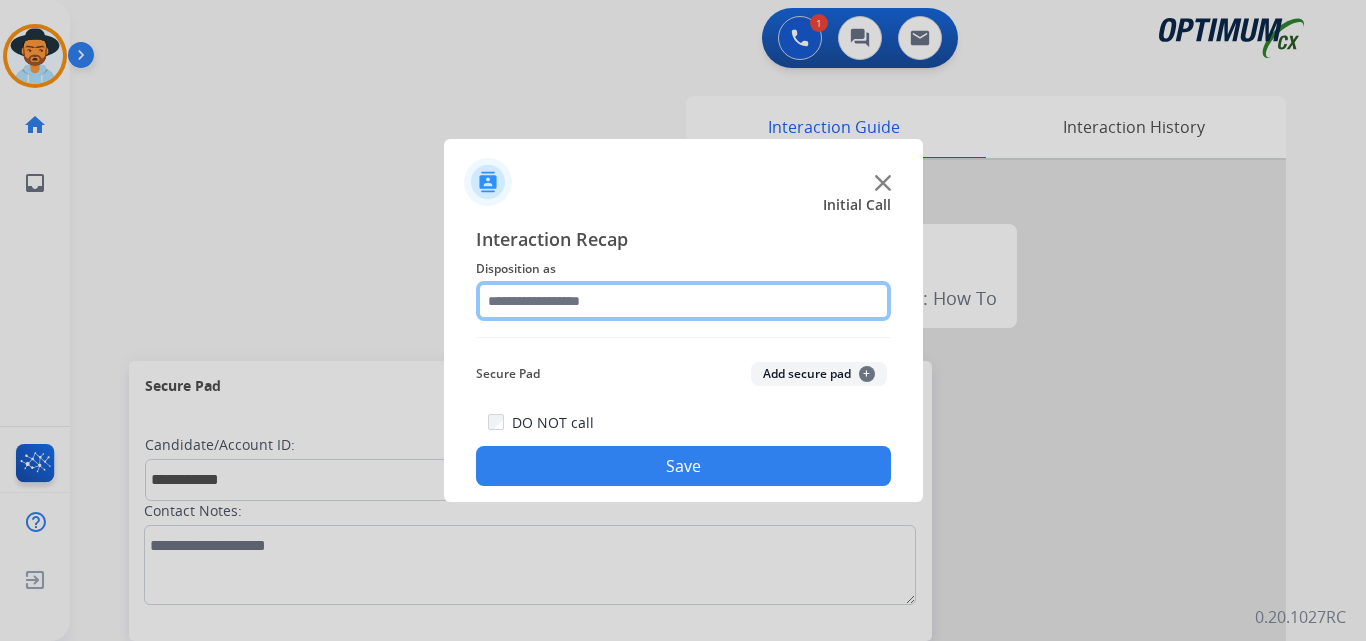 click 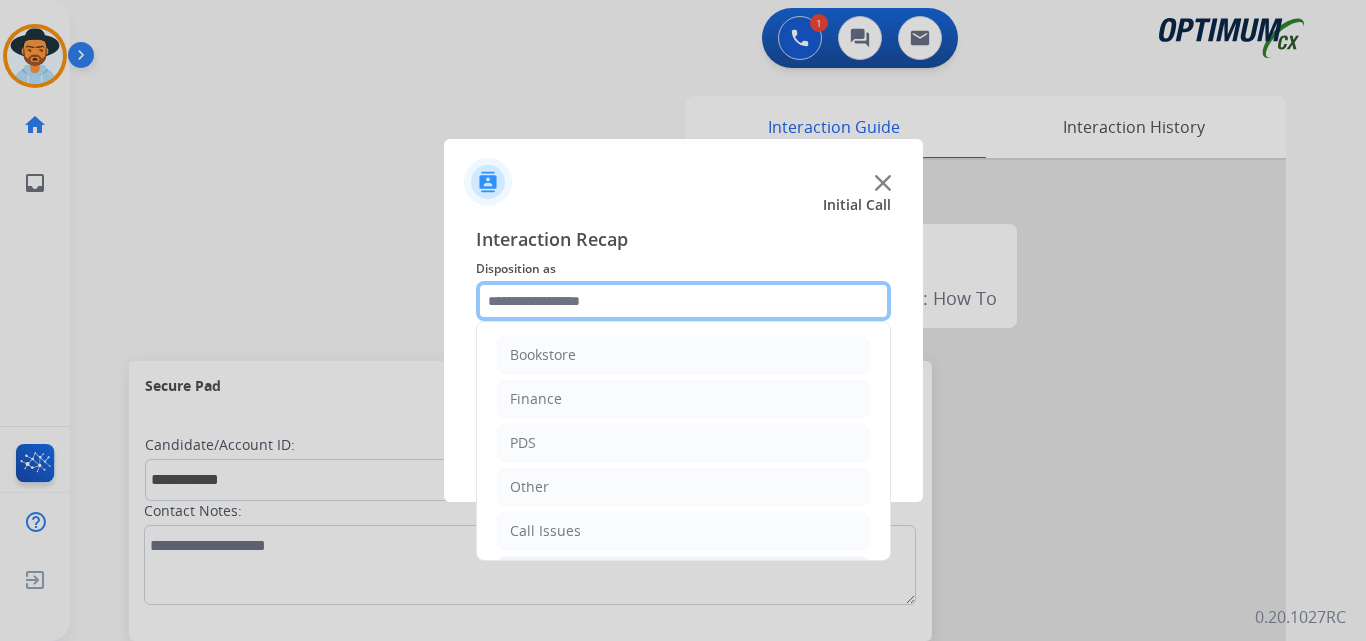 scroll, scrollTop: 136, scrollLeft: 0, axis: vertical 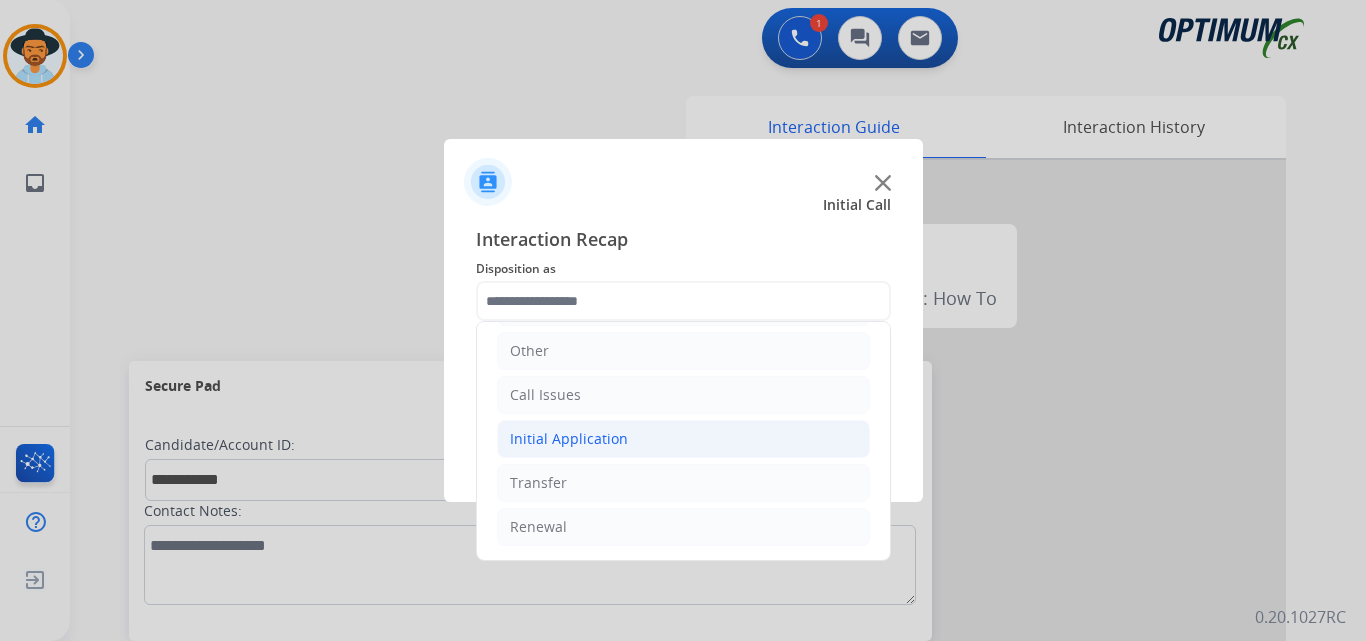 click on "Initial Application" 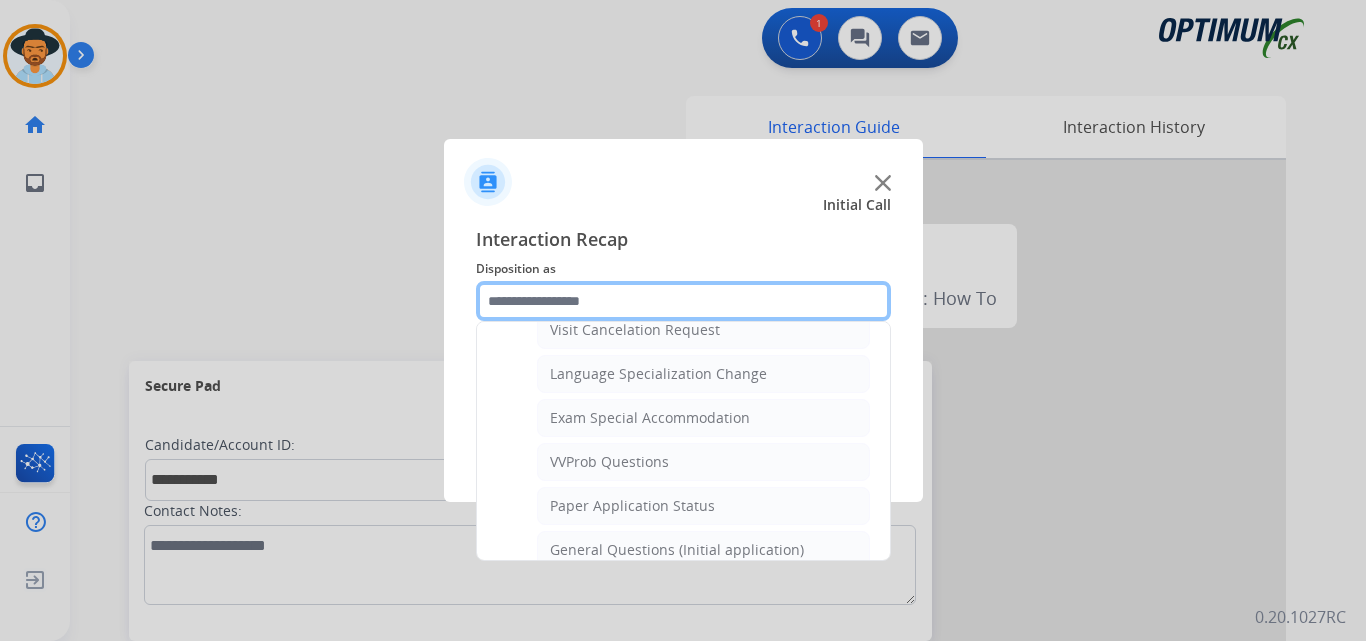 scroll, scrollTop: 1136, scrollLeft: 0, axis: vertical 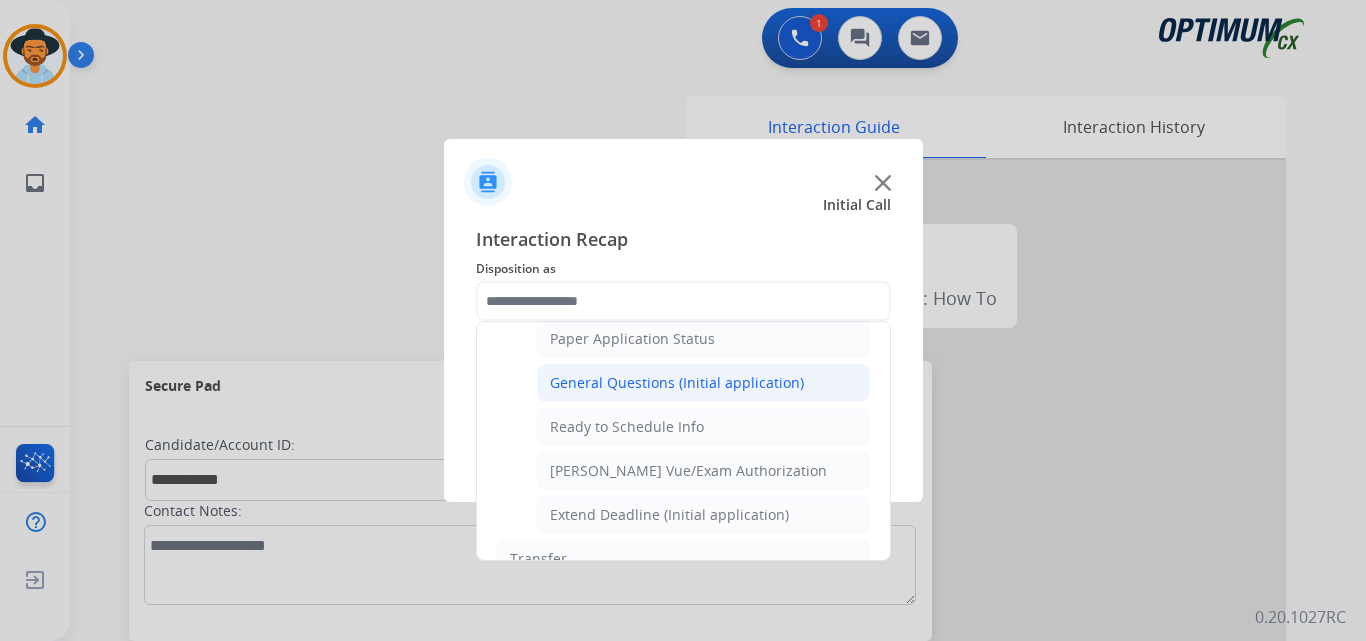click on "General Questions (Initial application)" 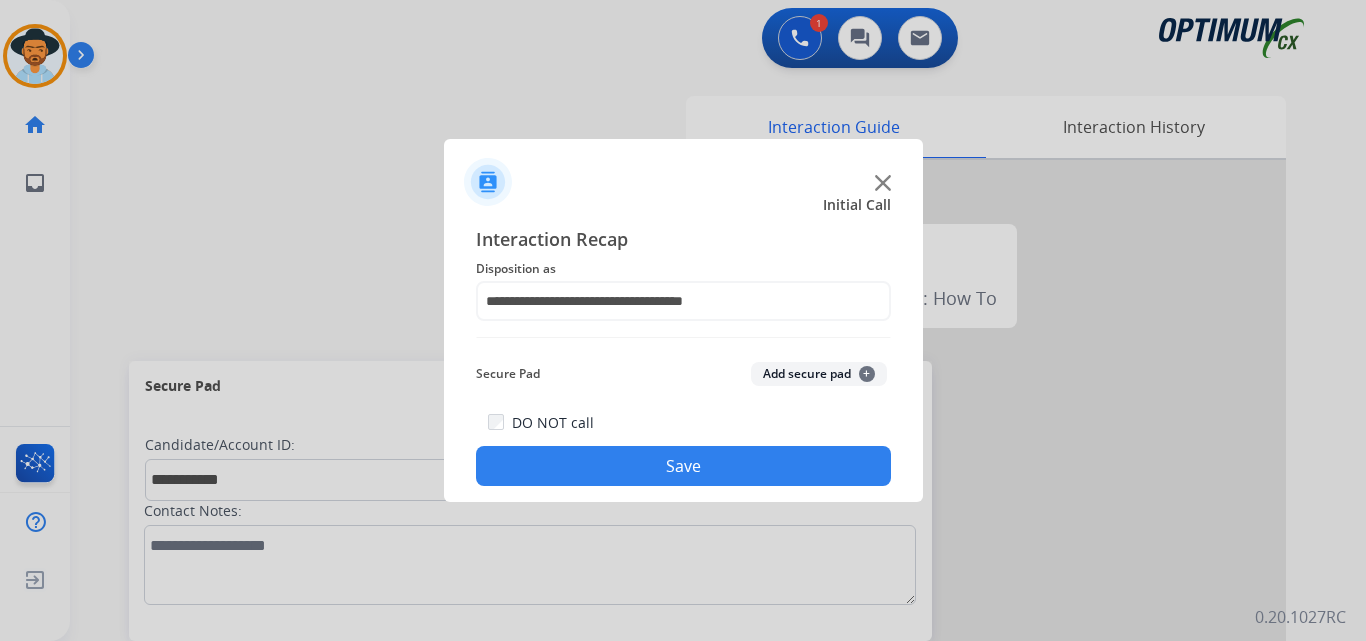 click on "Save" 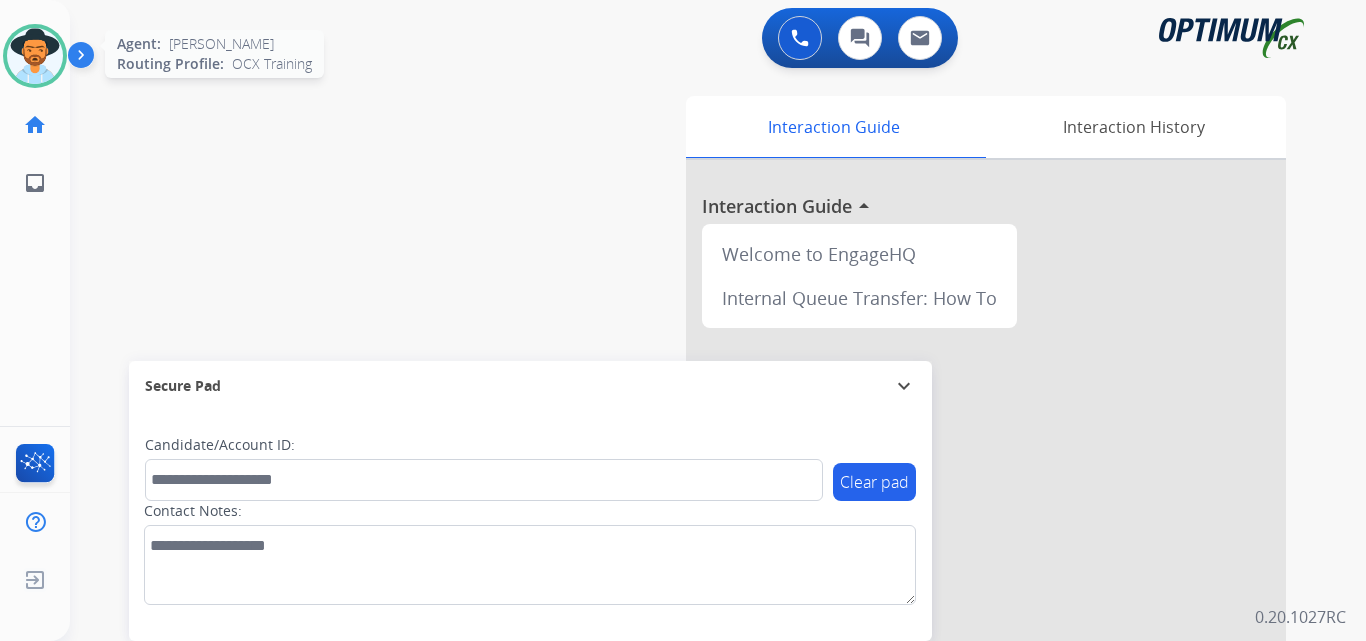 click at bounding box center (35, 56) 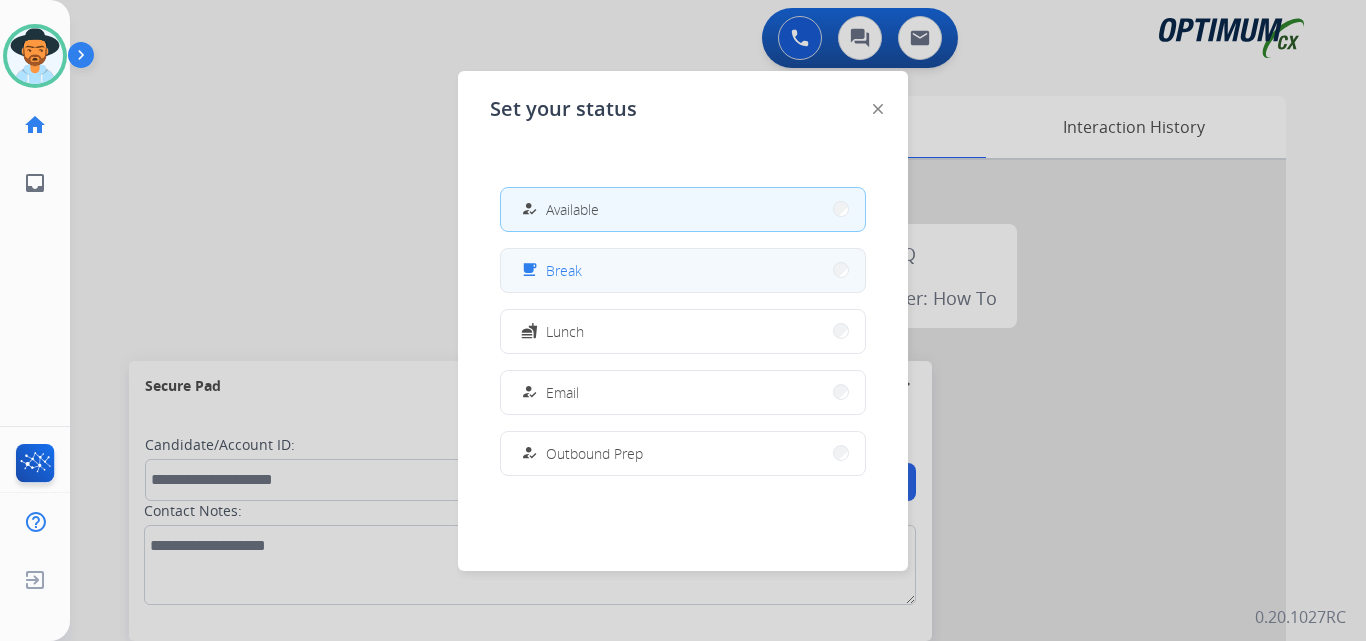 click on "Break" at bounding box center (564, 270) 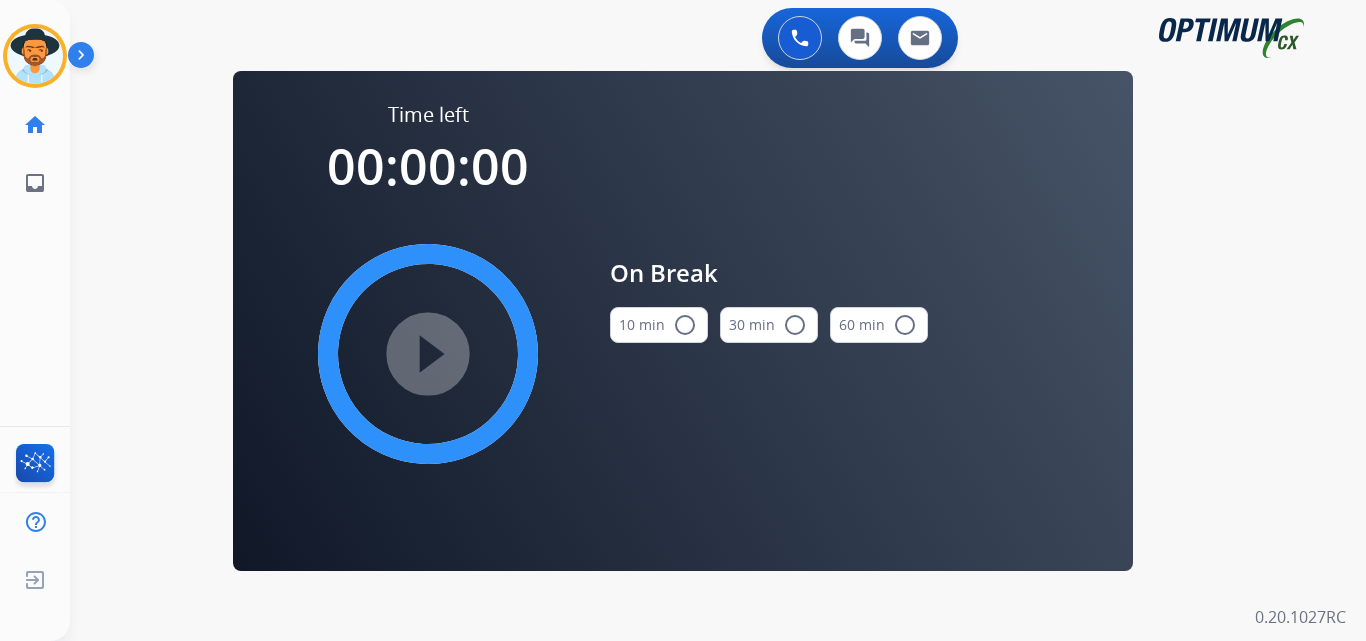 click on "radio_button_unchecked" at bounding box center [685, 325] 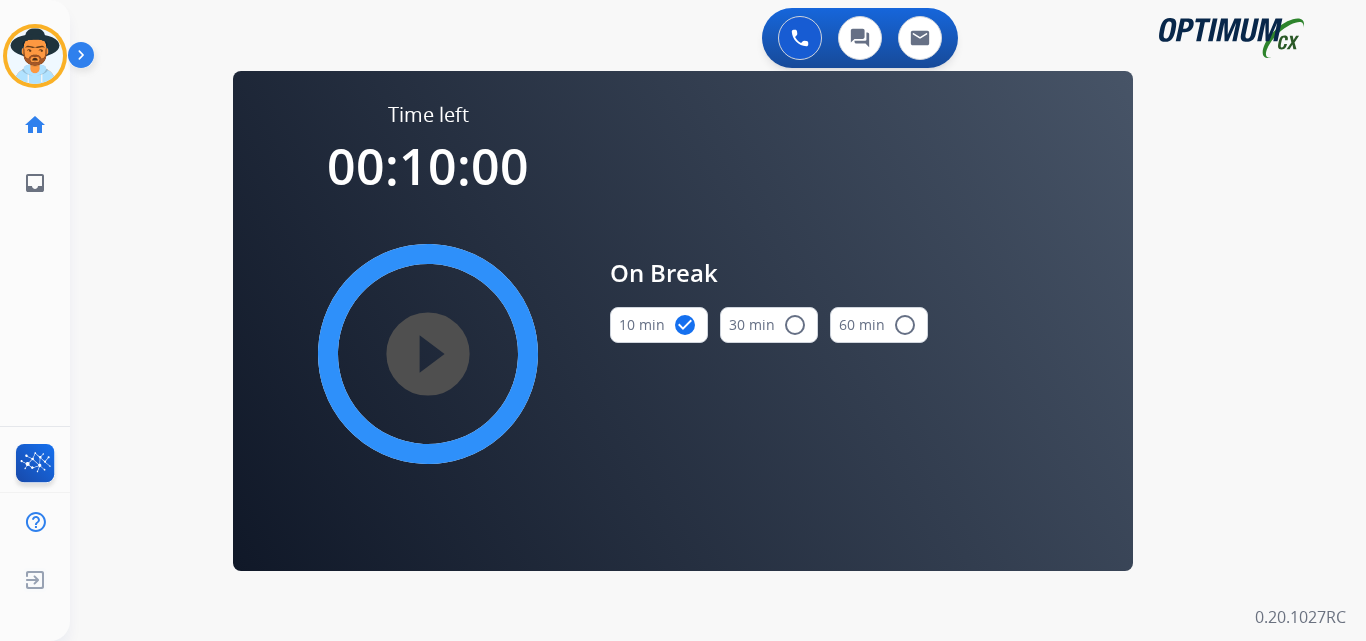 click on "play_circle_filled" at bounding box center [428, 354] 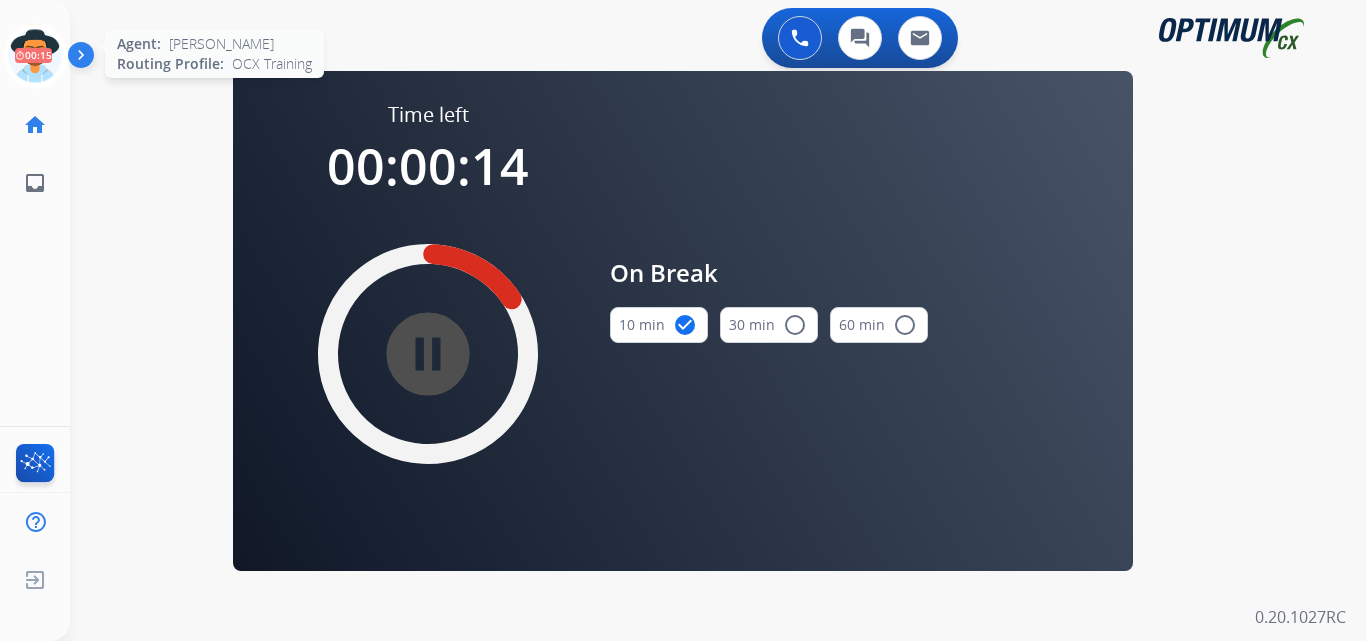 click 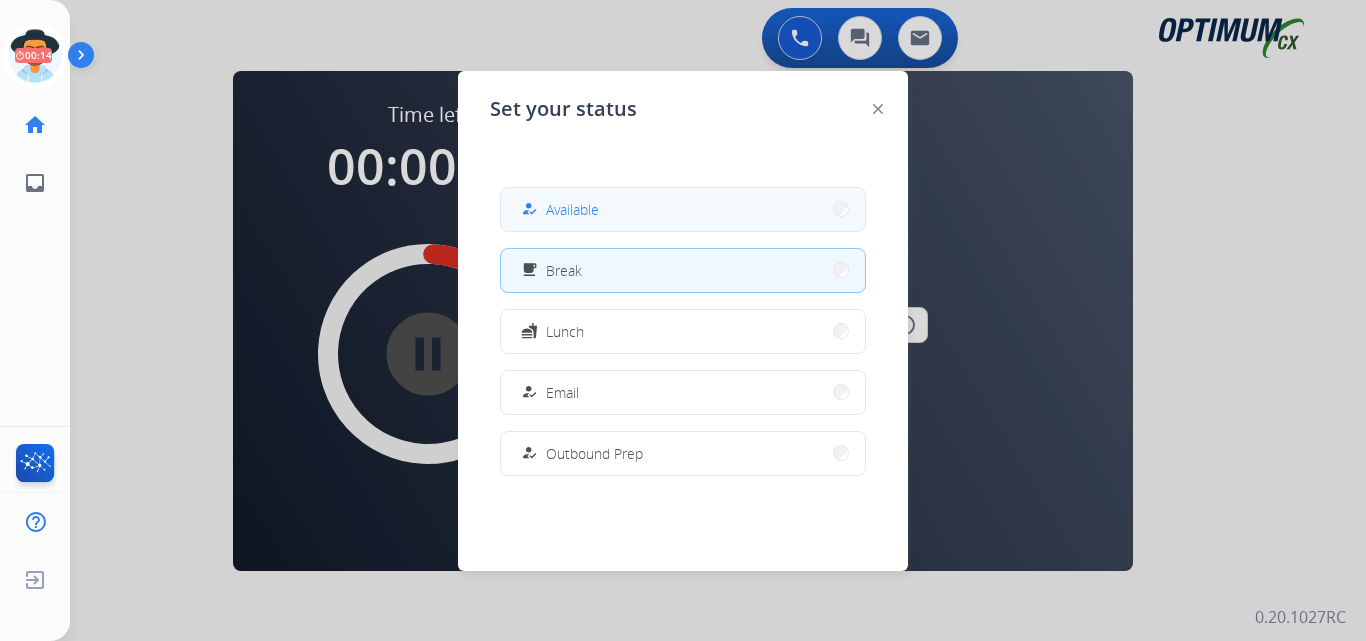 click on "how_to_reg" at bounding box center (531, 209) 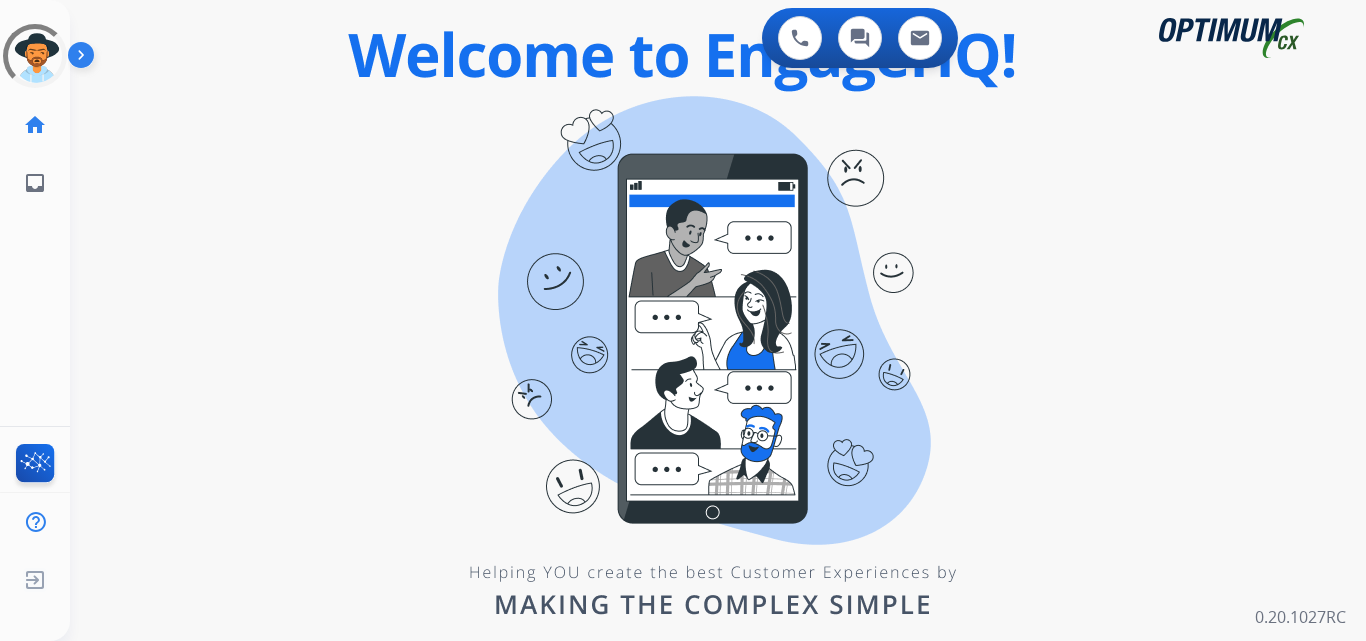 scroll, scrollTop: 0, scrollLeft: 0, axis: both 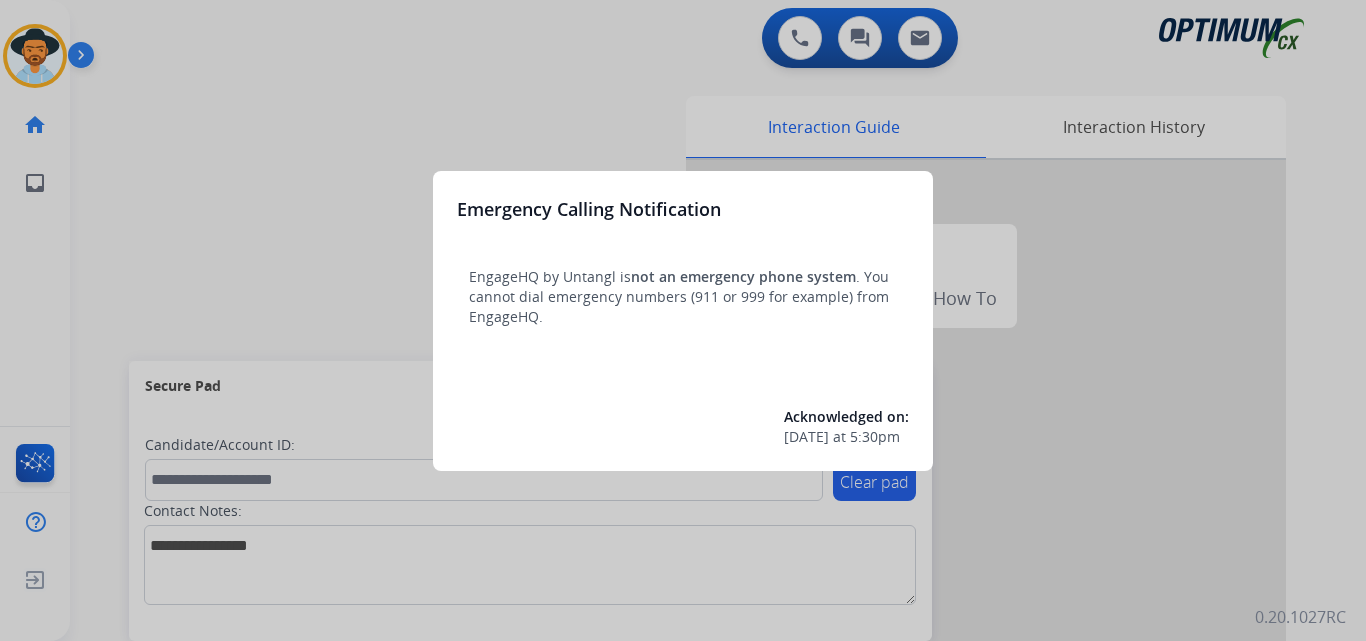 click at bounding box center [683, 320] 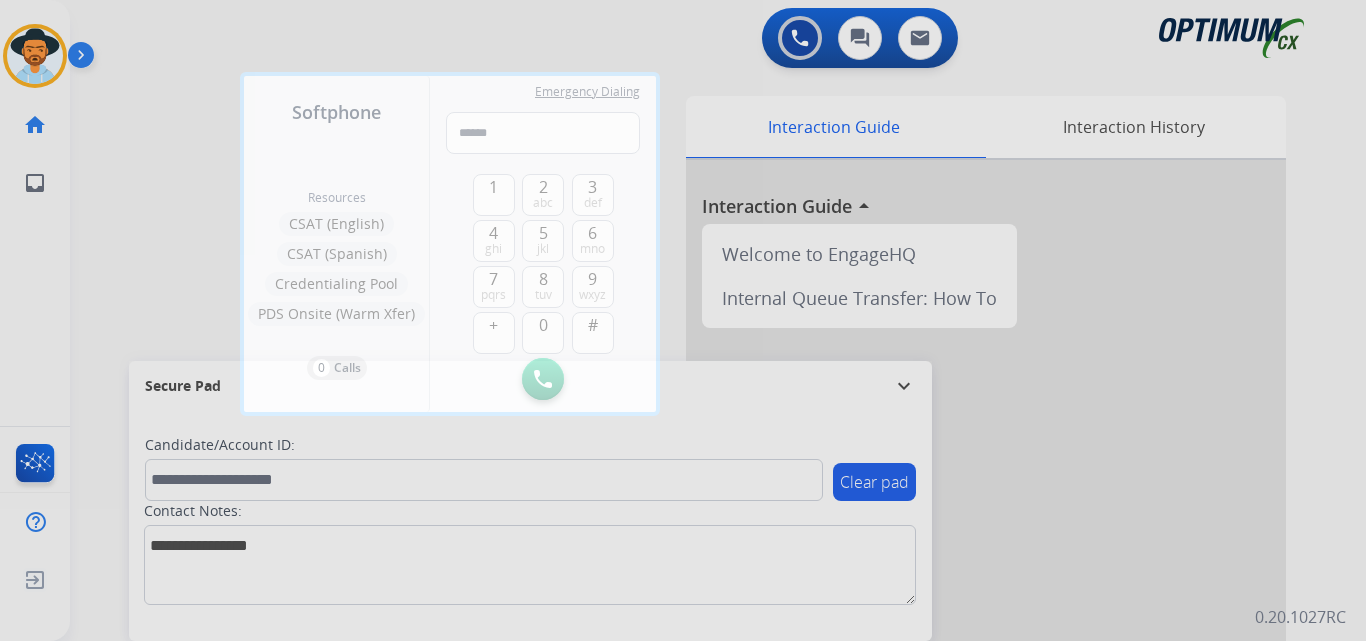 click at bounding box center [683, 320] 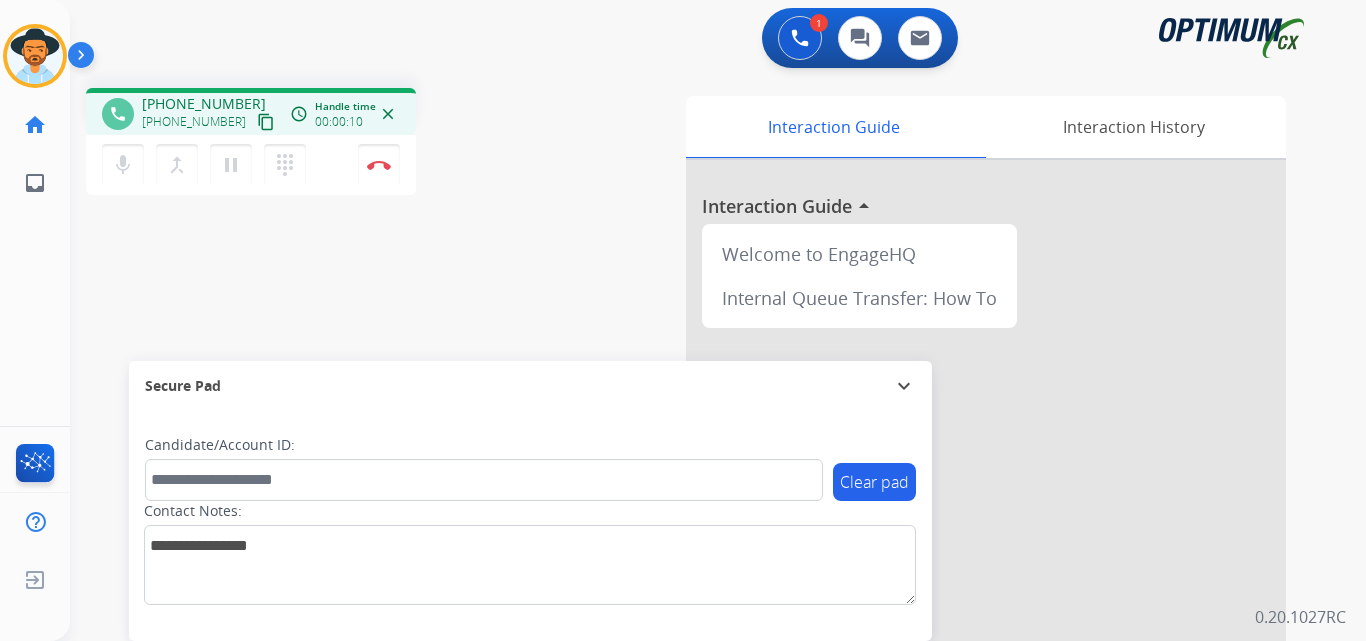 click on "+13182218392" at bounding box center (204, 104) 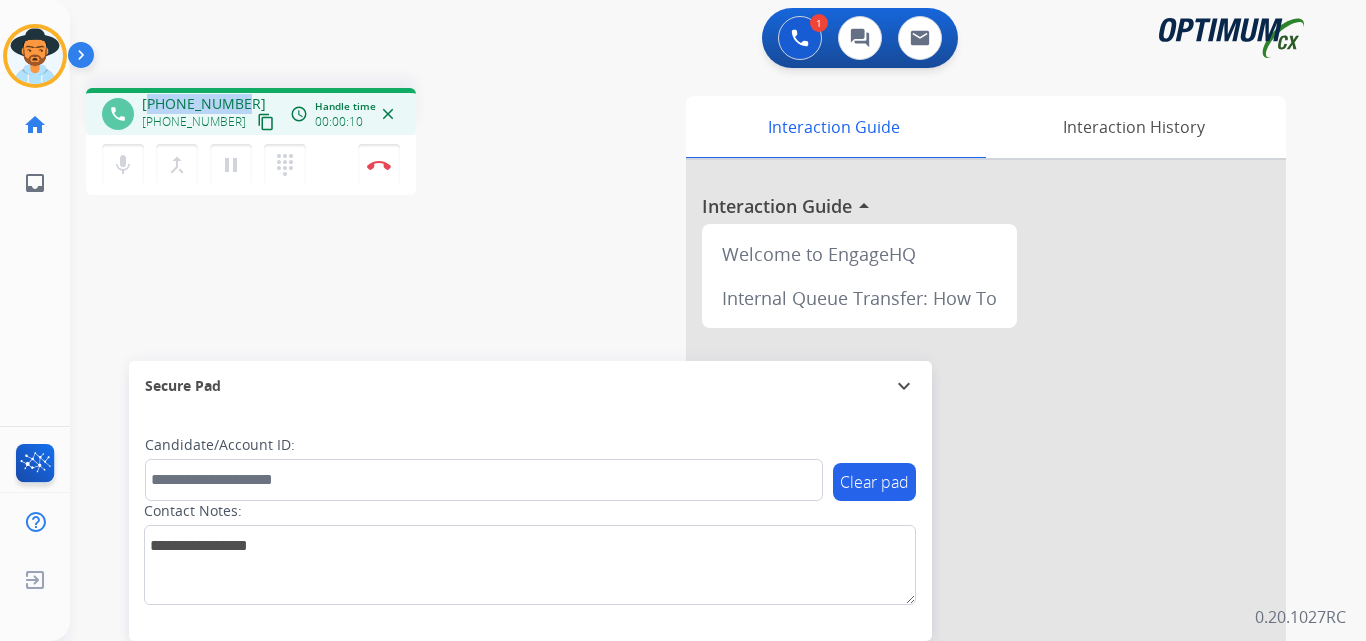 click on "+13182218392" at bounding box center [204, 104] 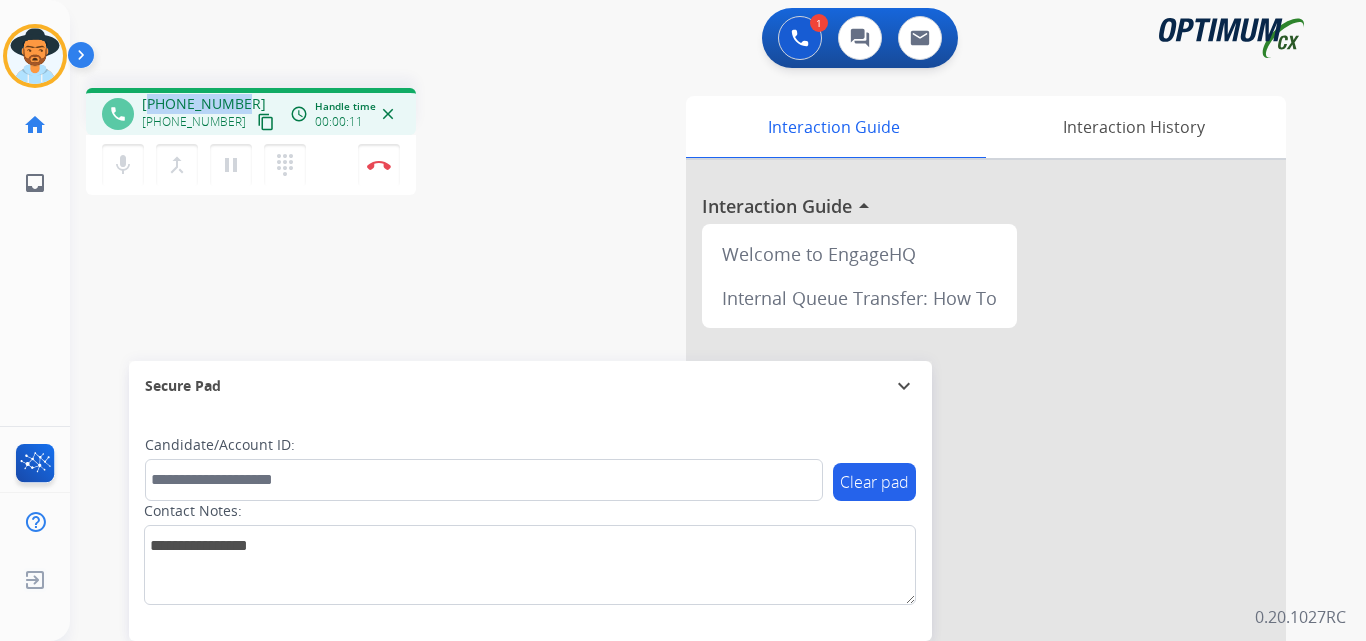 copy on "13182218392" 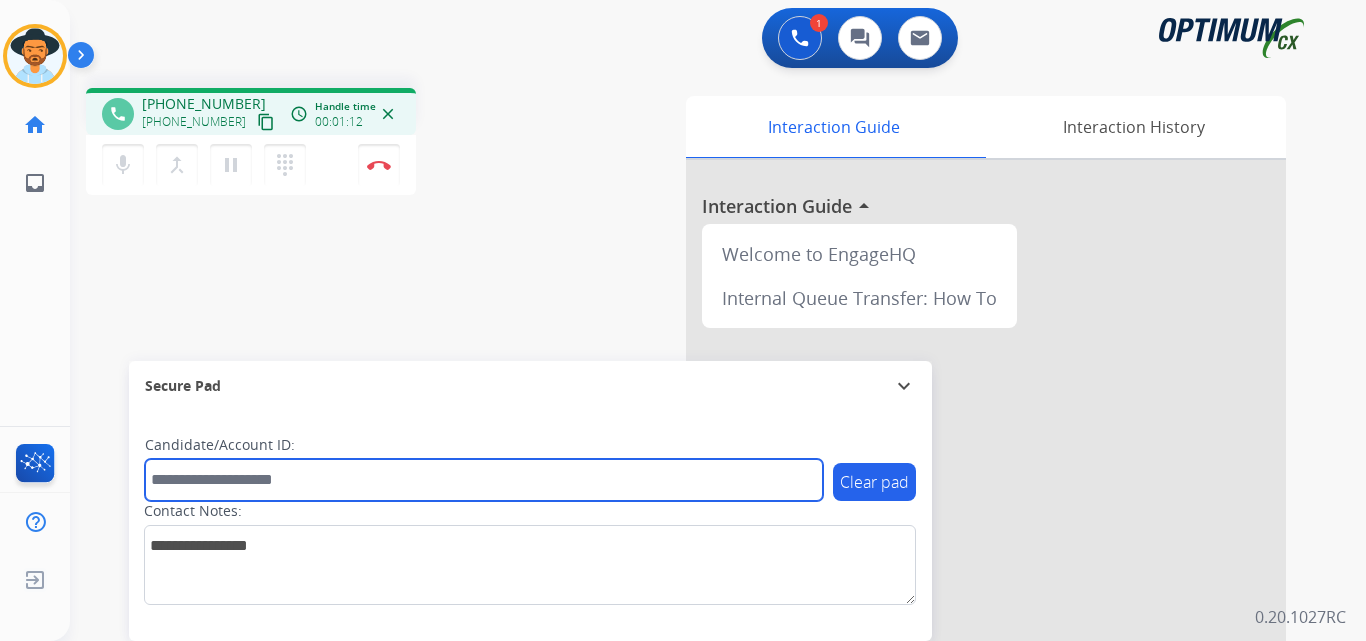 click at bounding box center [484, 480] 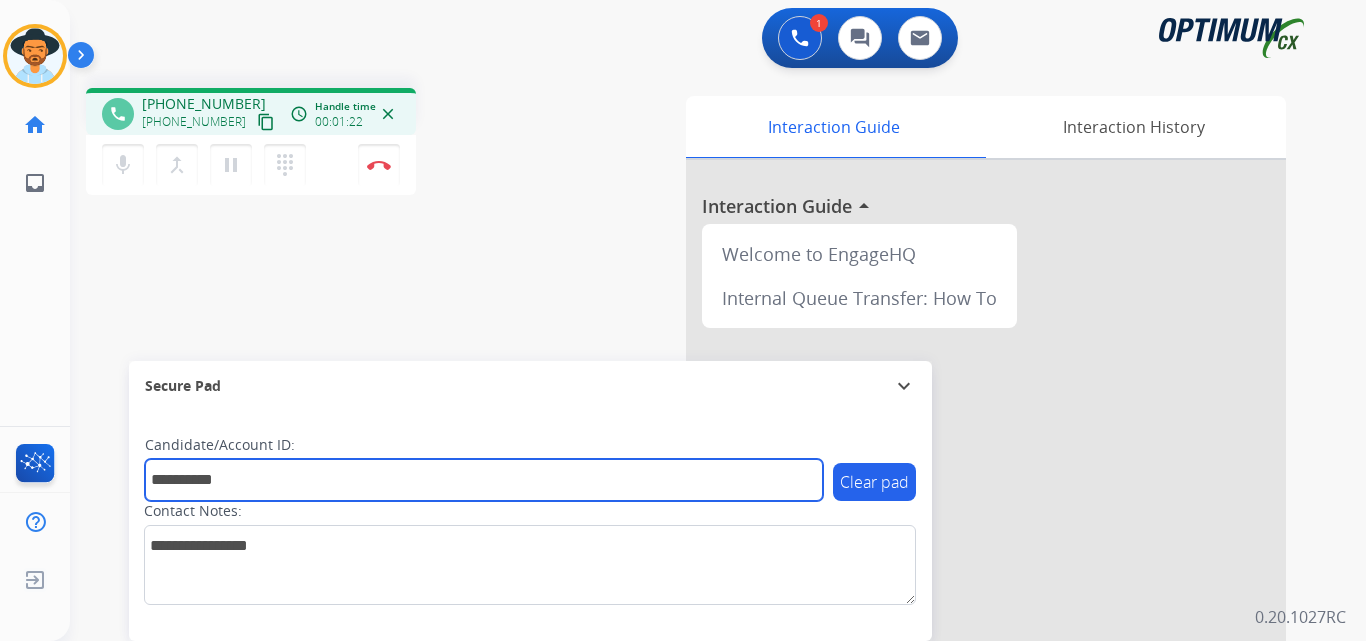 type on "**********" 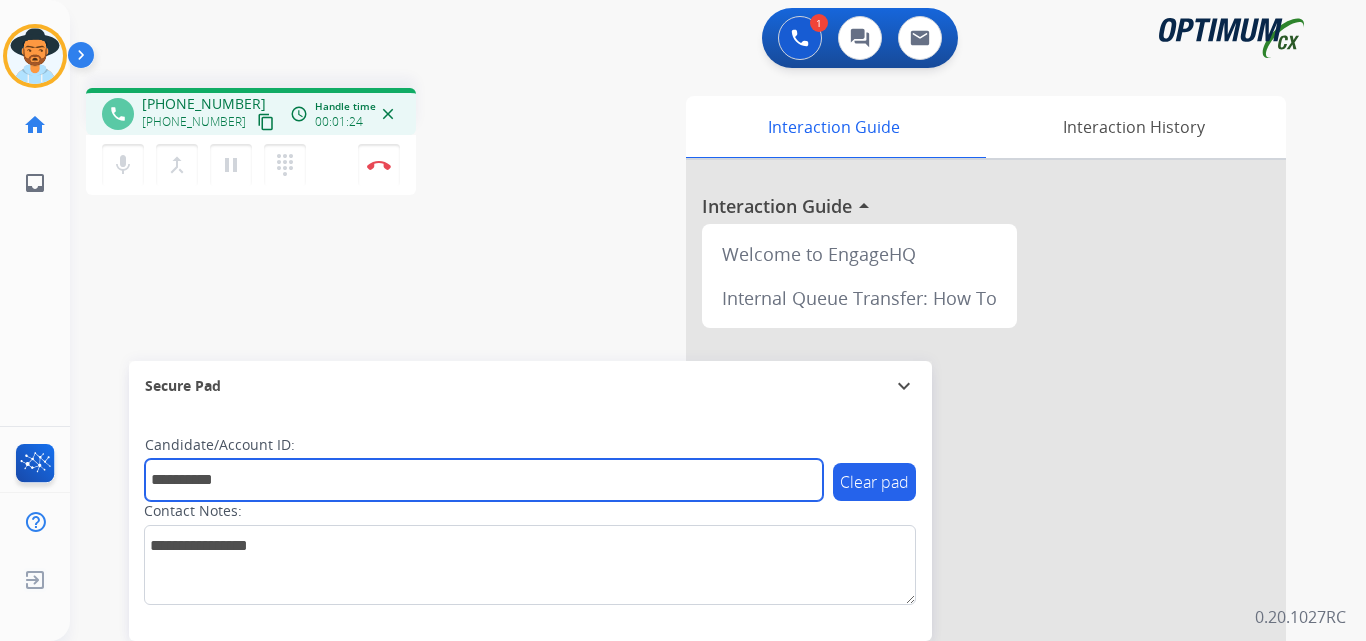 click on "**********" at bounding box center [484, 480] 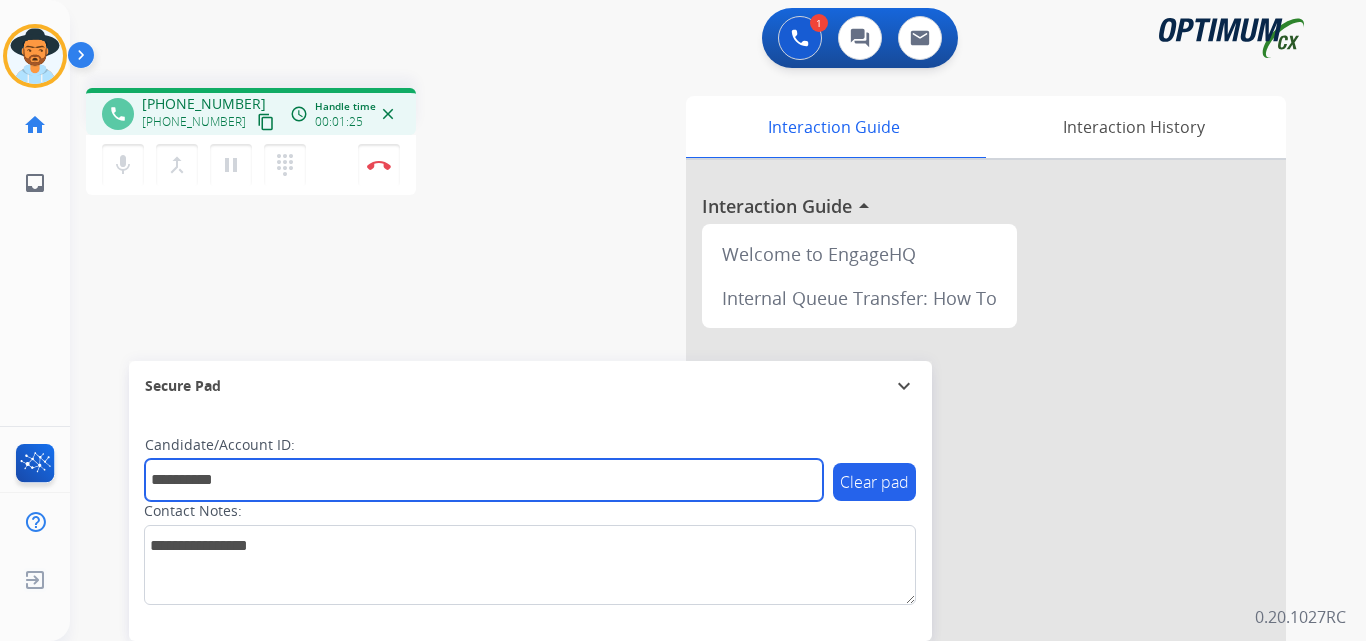 click on "**********" at bounding box center [484, 480] 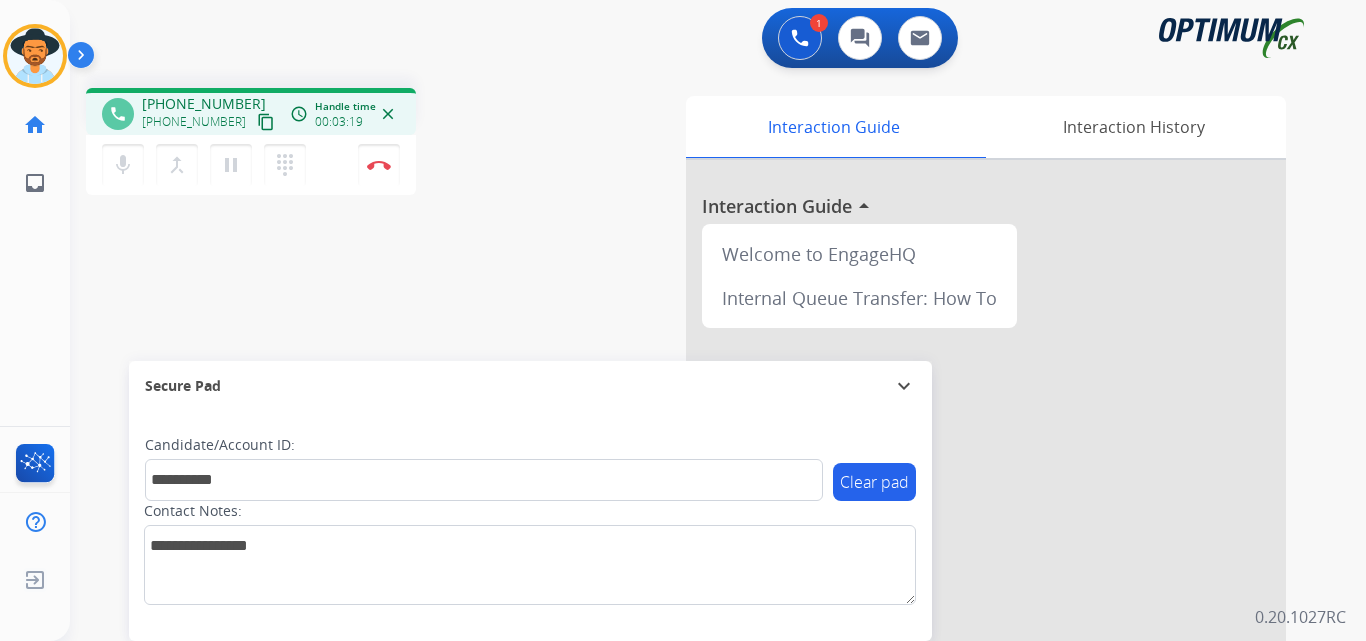 click on "**********" at bounding box center [694, 489] 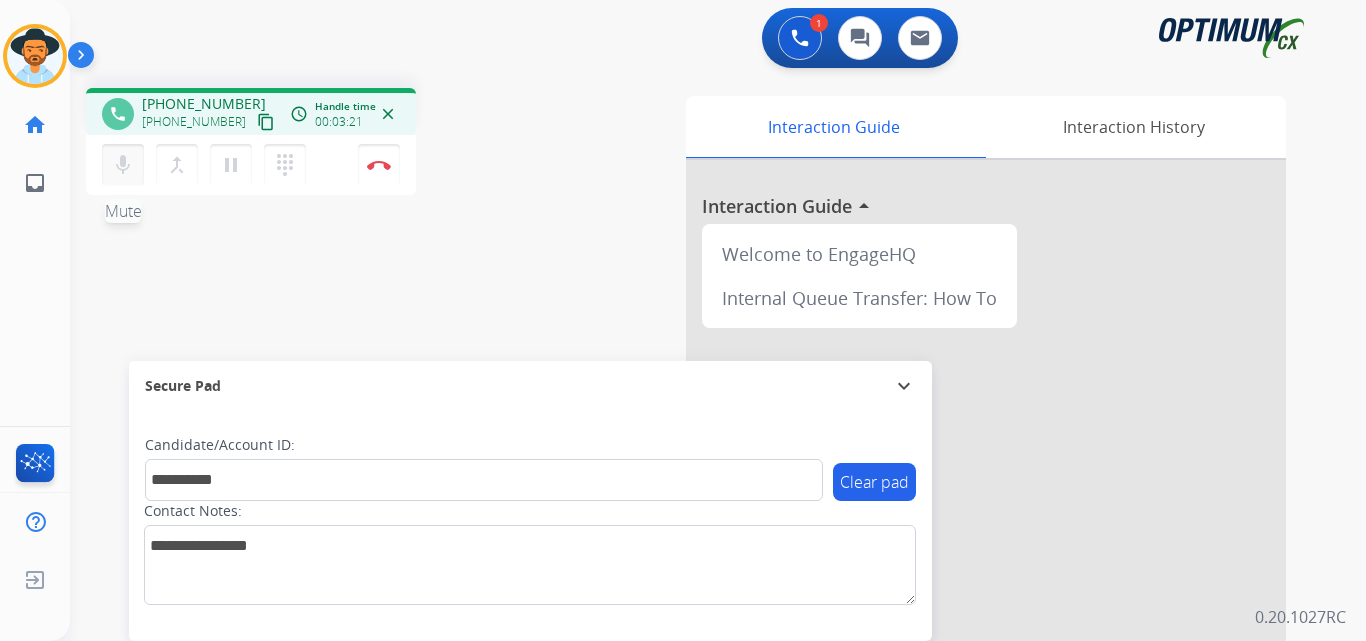 click on "mic" at bounding box center [123, 165] 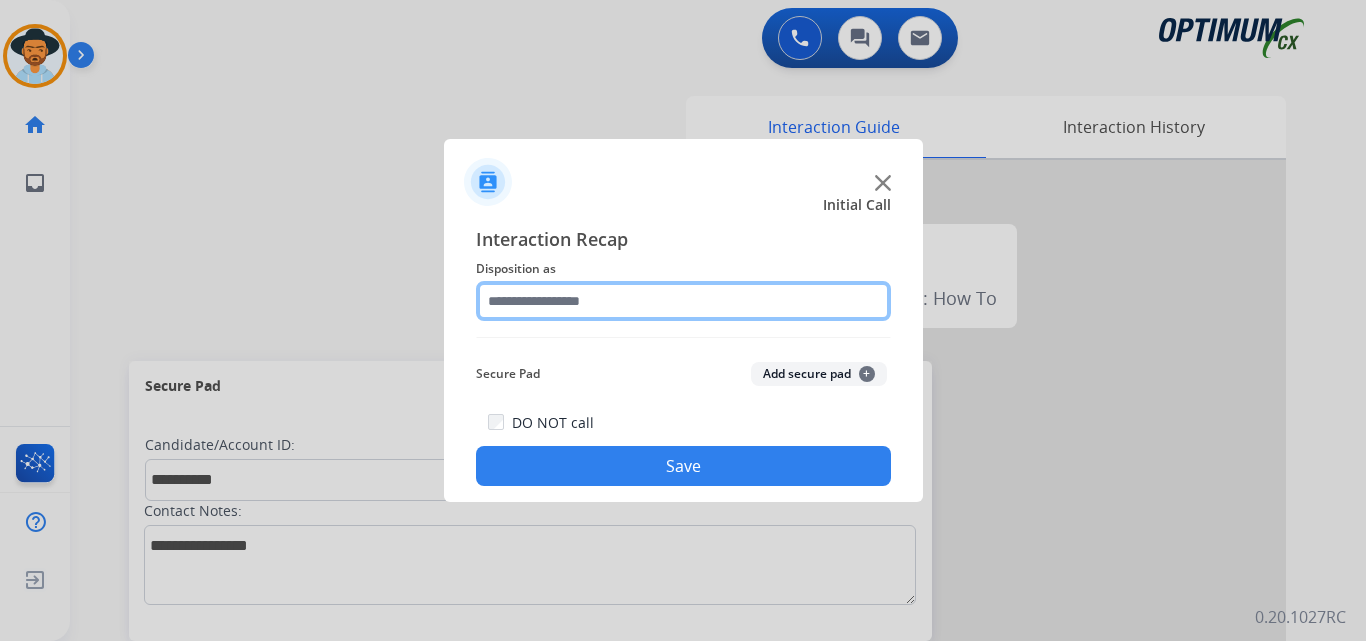 click 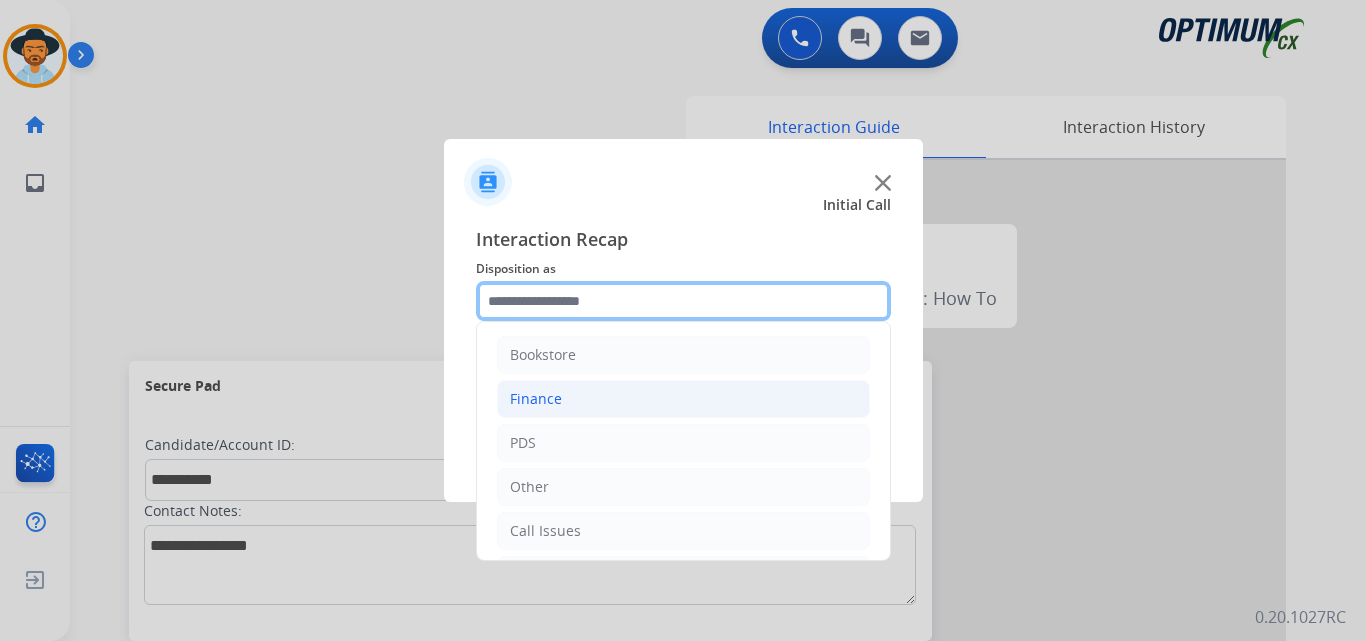 scroll, scrollTop: 136, scrollLeft: 0, axis: vertical 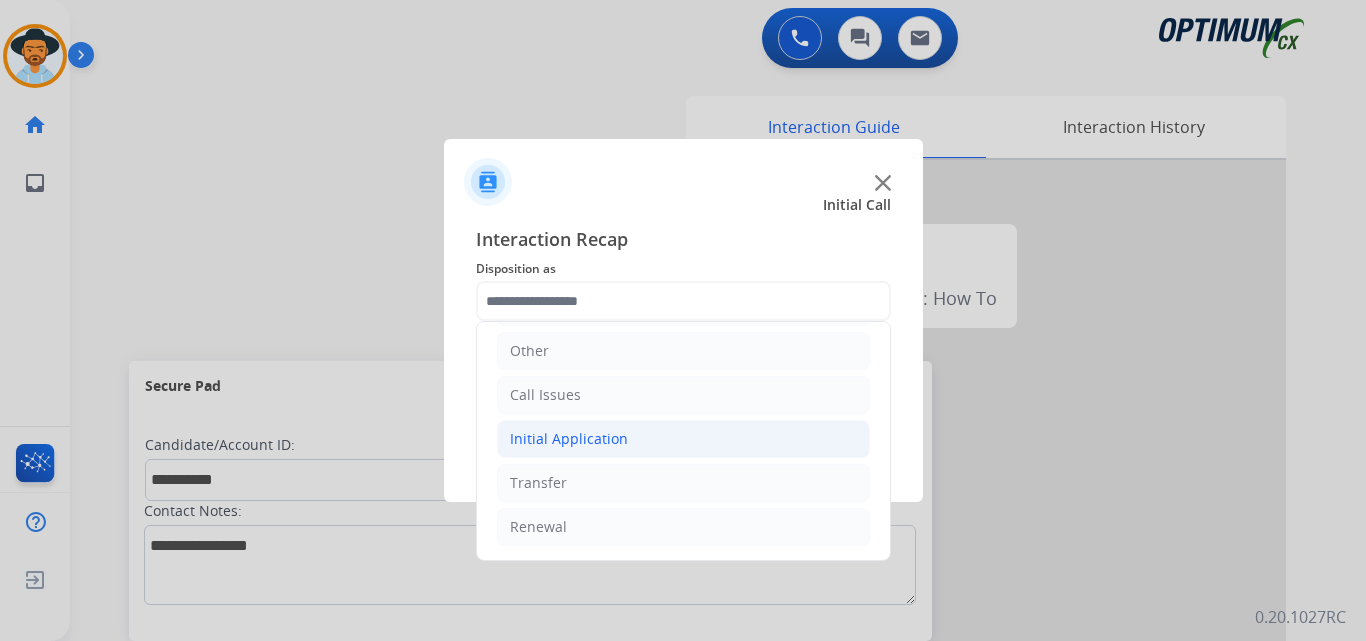 click on "Initial Application" 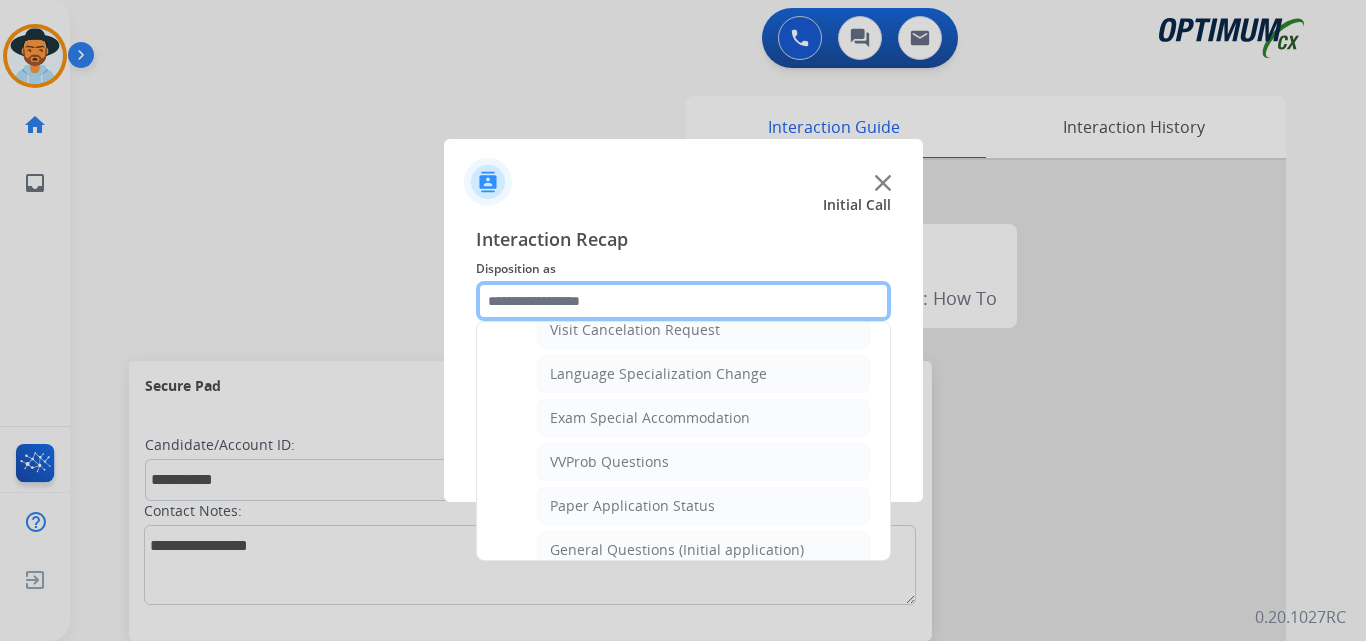 scroll, scrollTop: 1136, scrollLeft: 0, axis: vertical 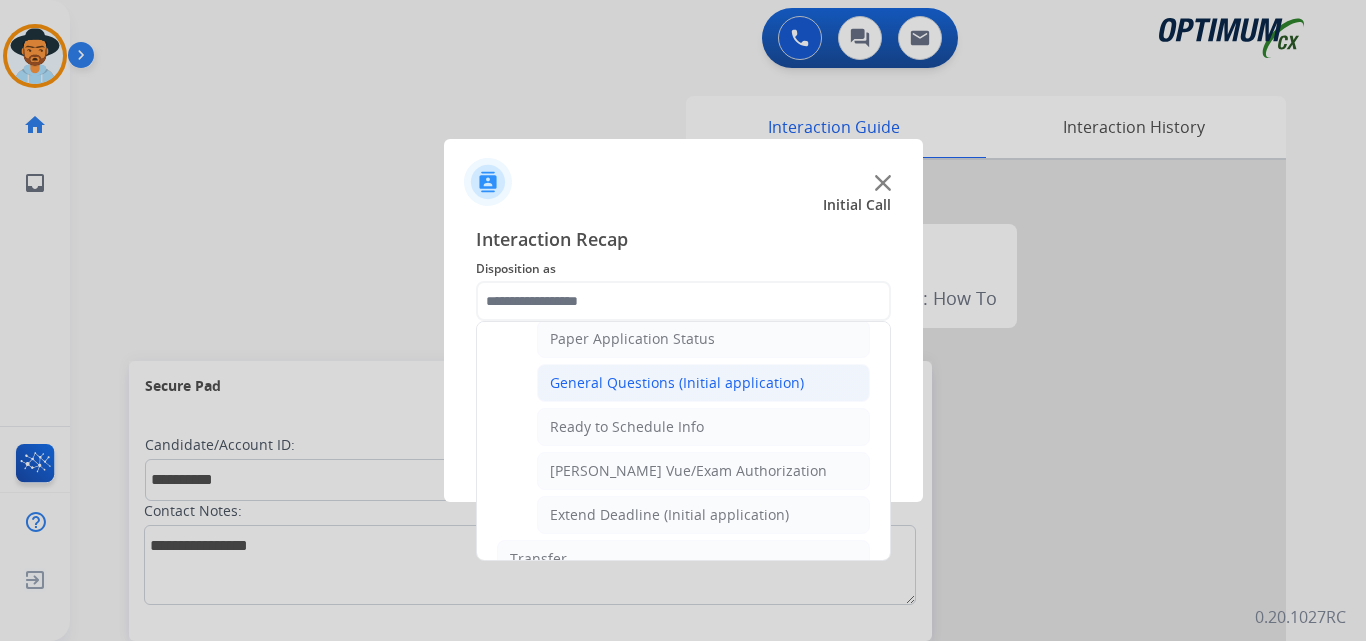 click on "General Questions (Initial application)" 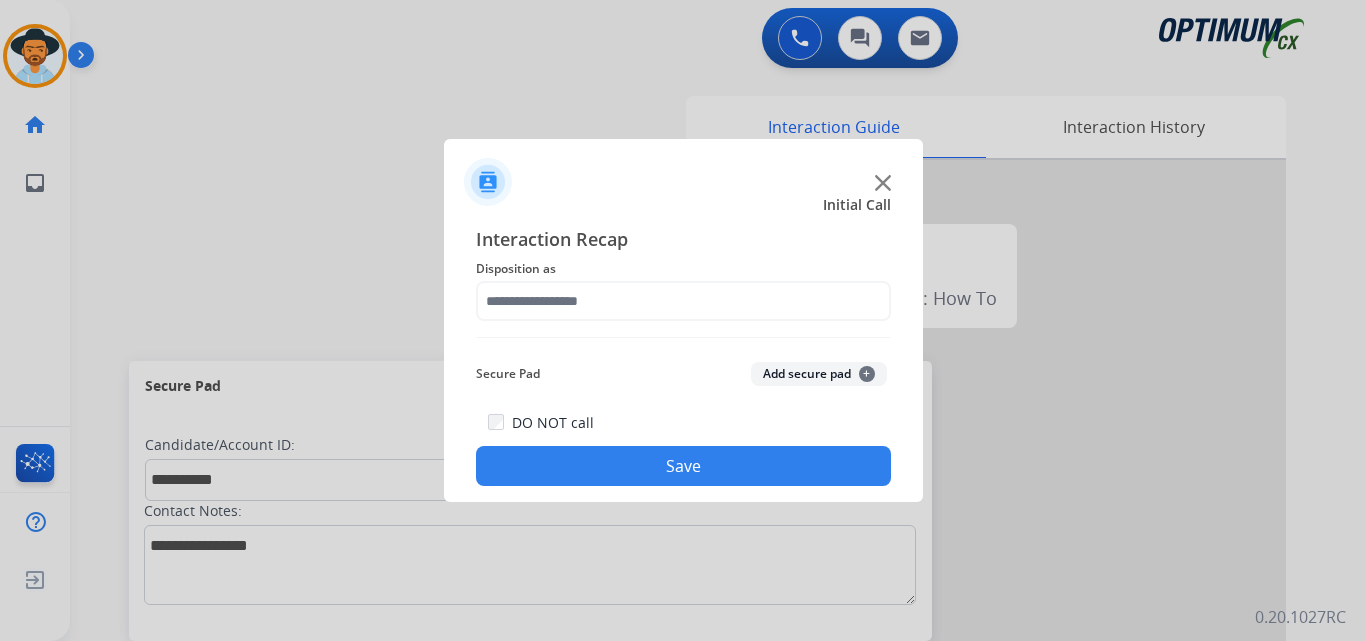 type on "**********" 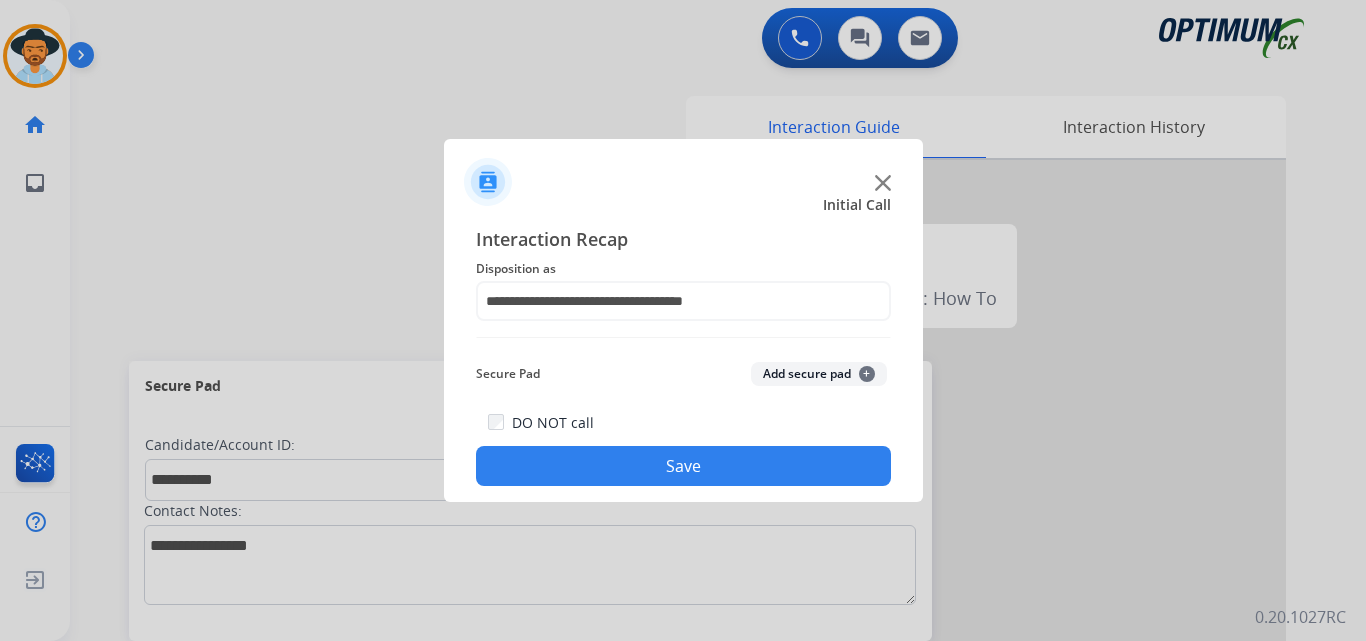 click on "Save" 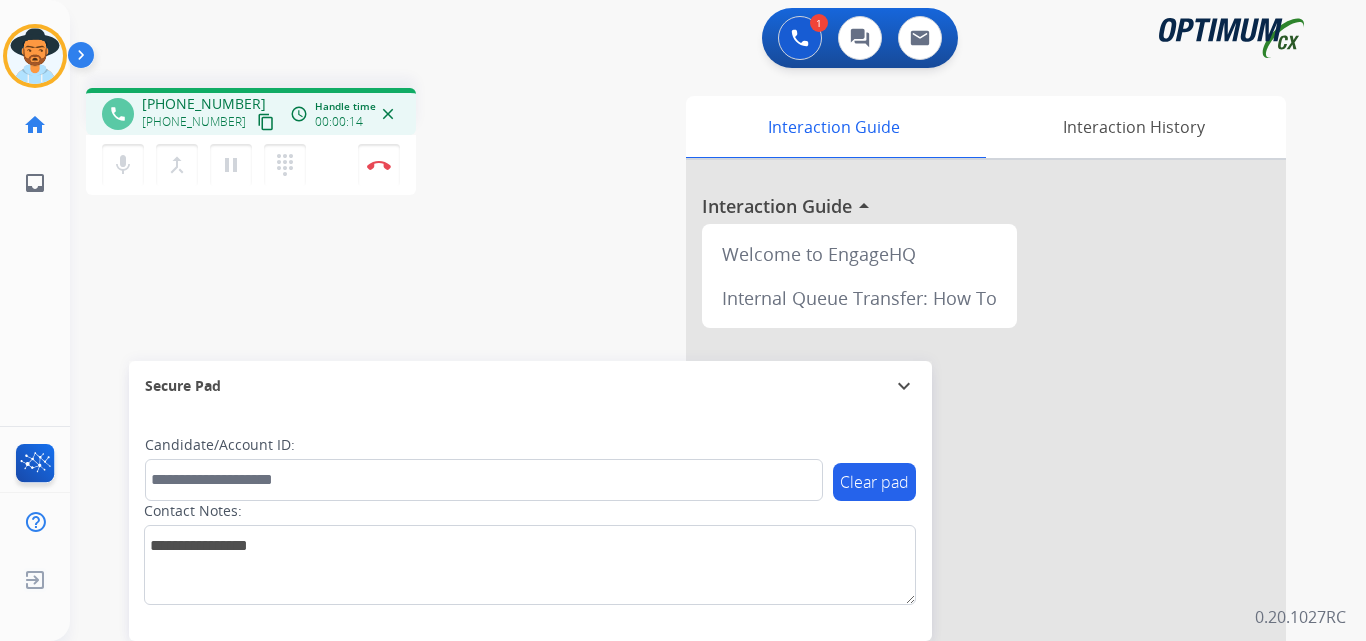 click on "+19318014710" at bounding box center [204, 104] 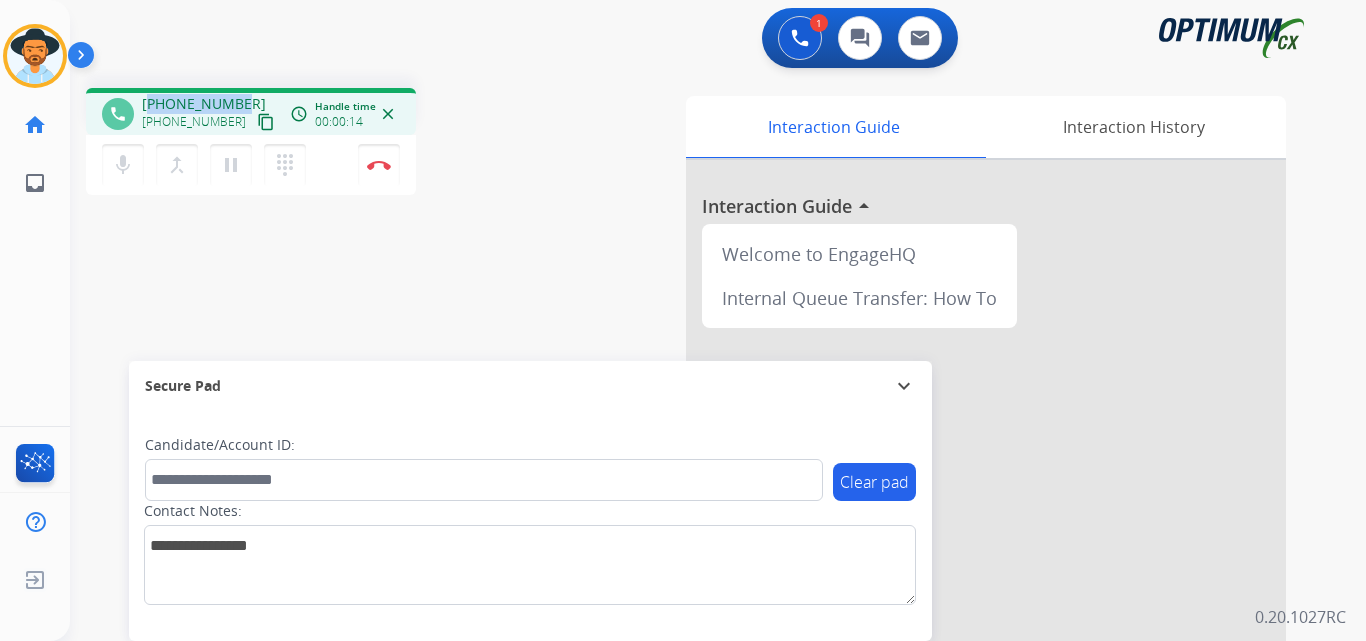 click on "+19318014710" at bounding box center [204, 104] 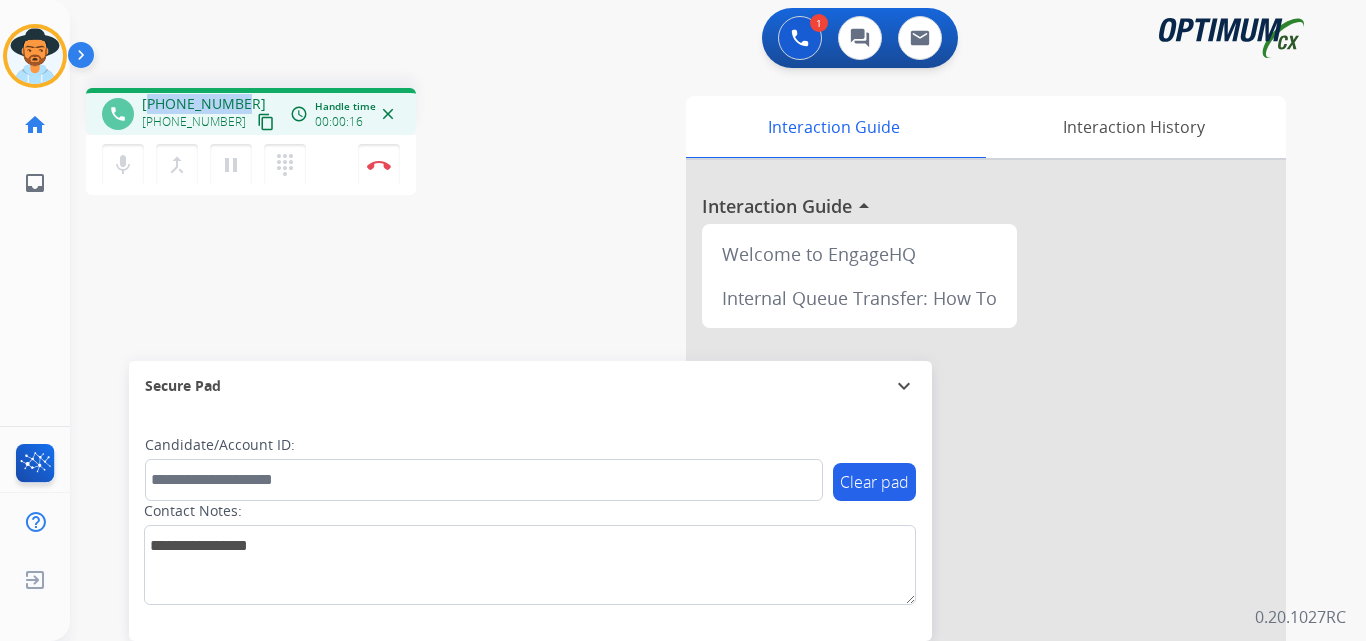 copy on "19318014710" 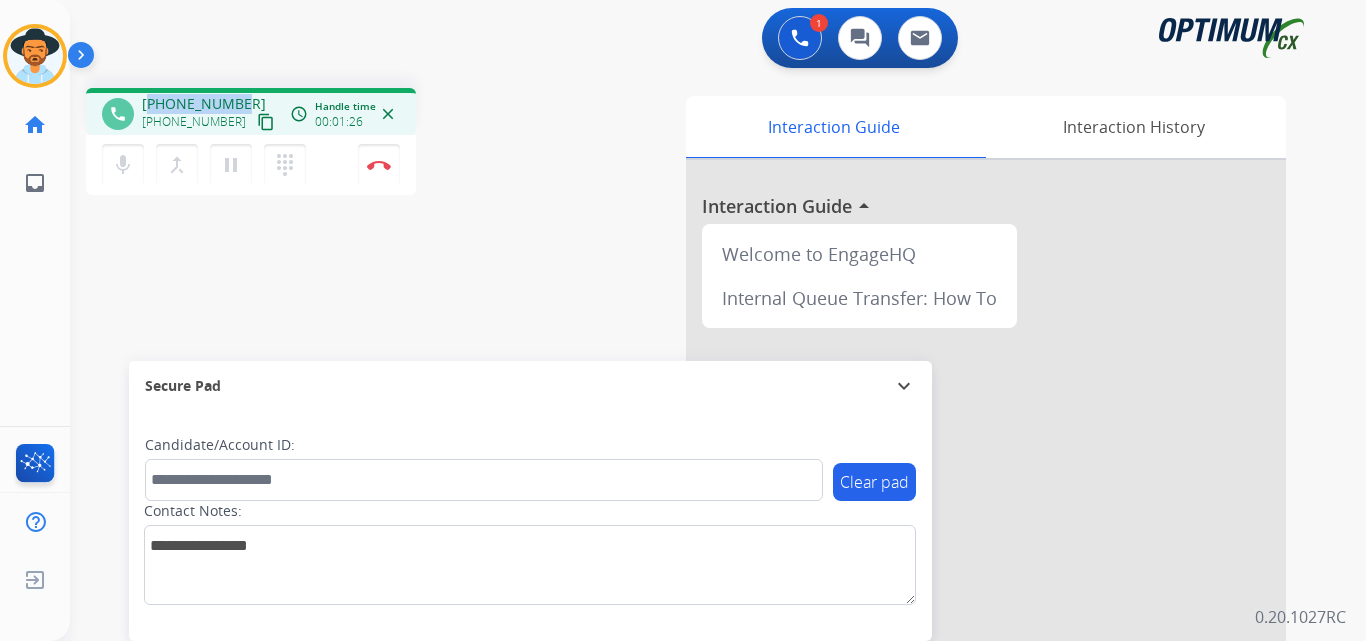 copy on "19318014710" 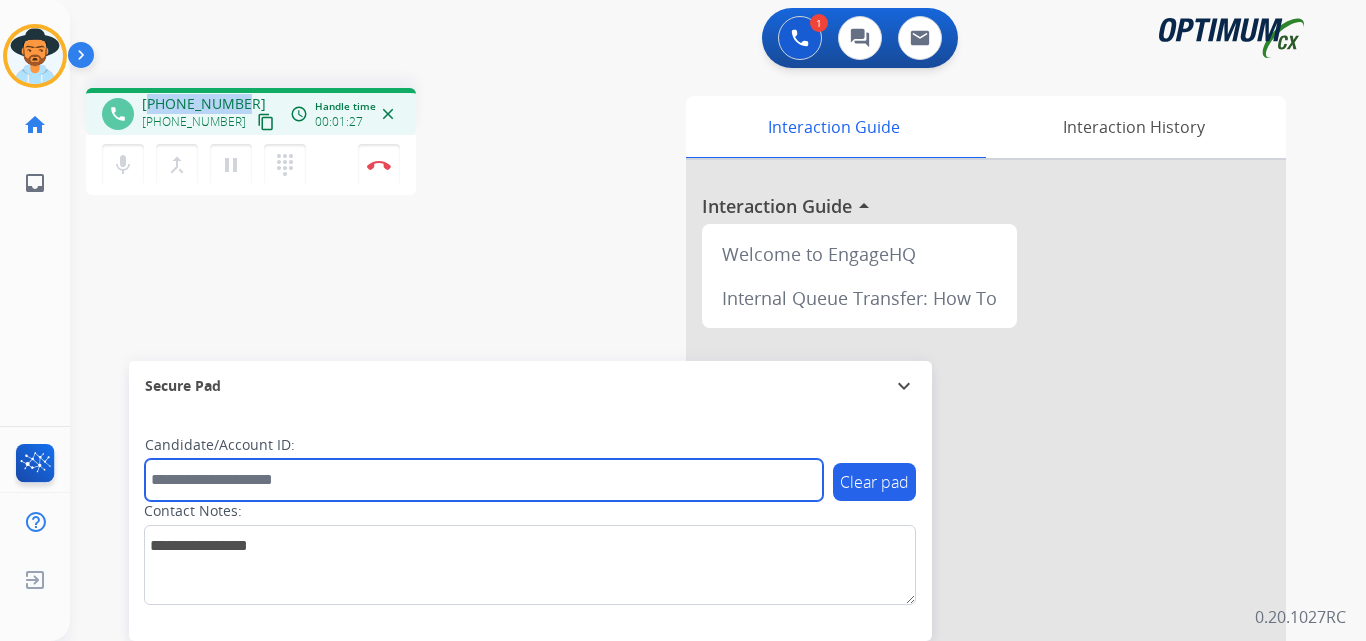 click at bounding box center [484, 480] 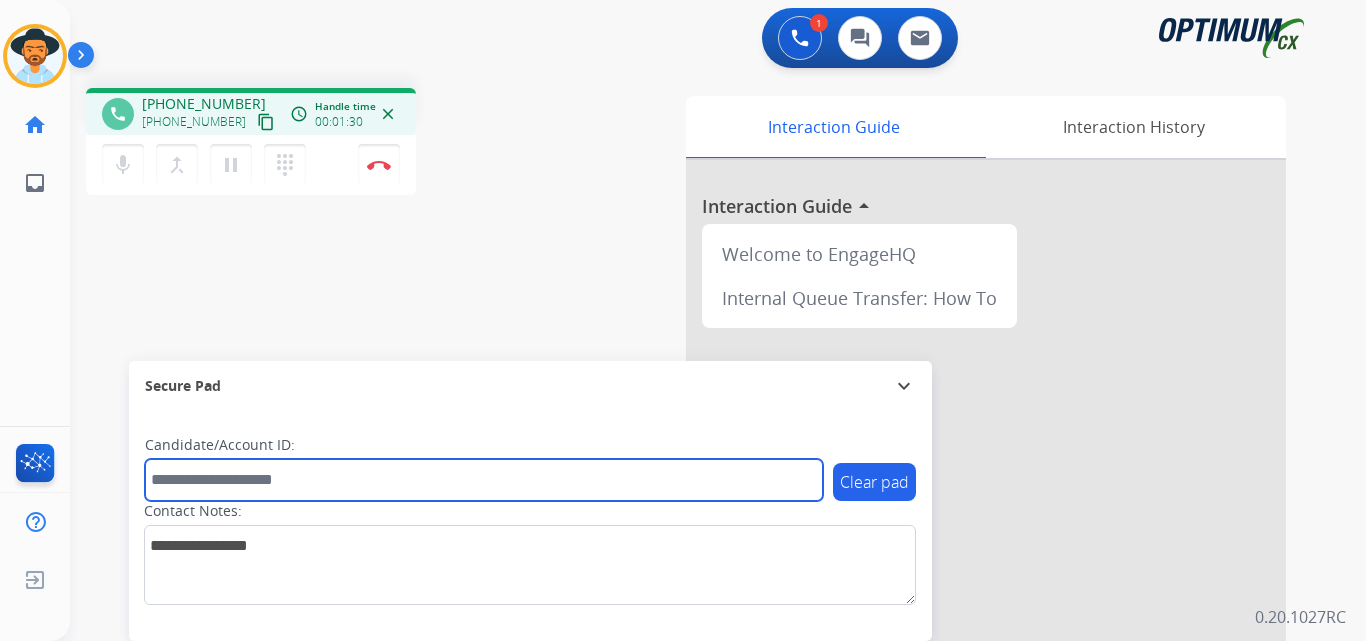 paste on "**********" 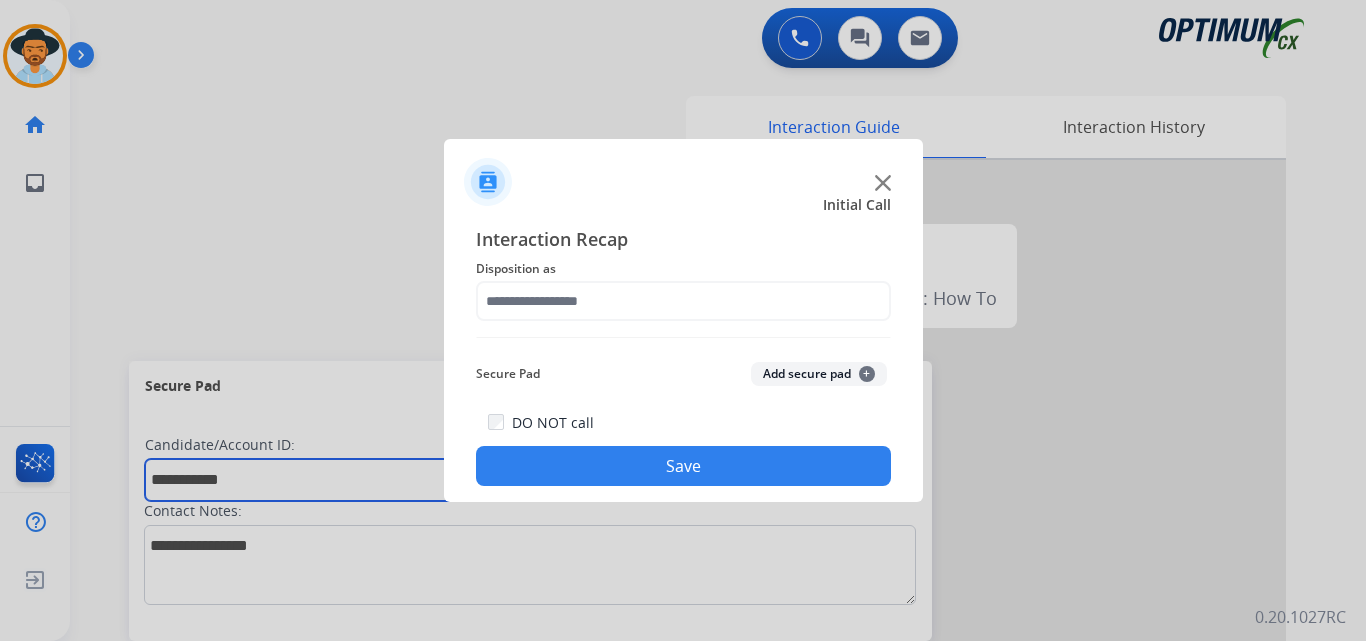 type on "**********" 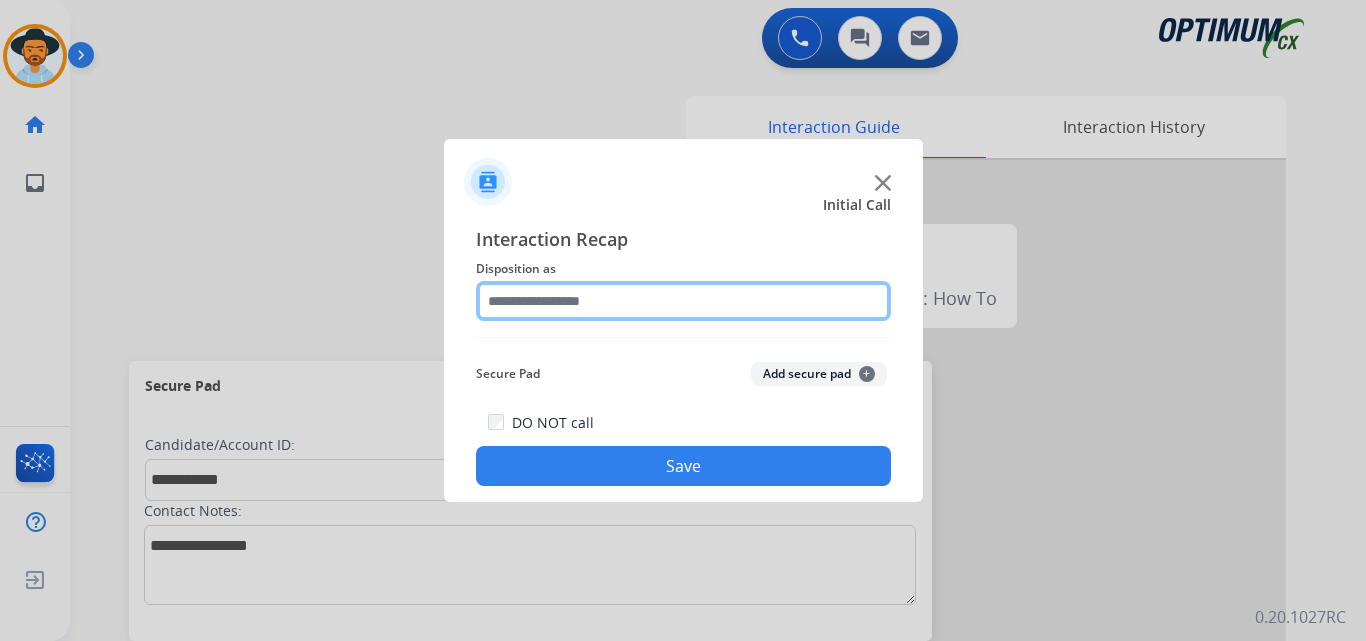 click 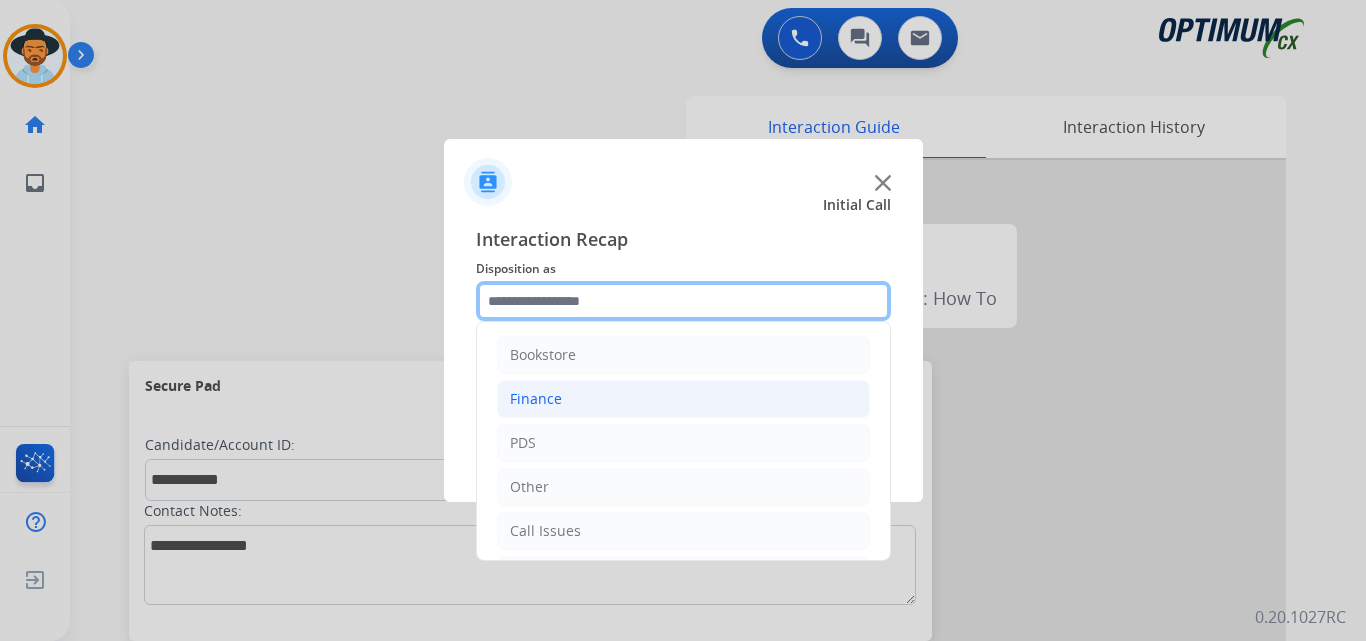 scroll, scrollTop: 136, scrollLeft: 0, axis: vertical 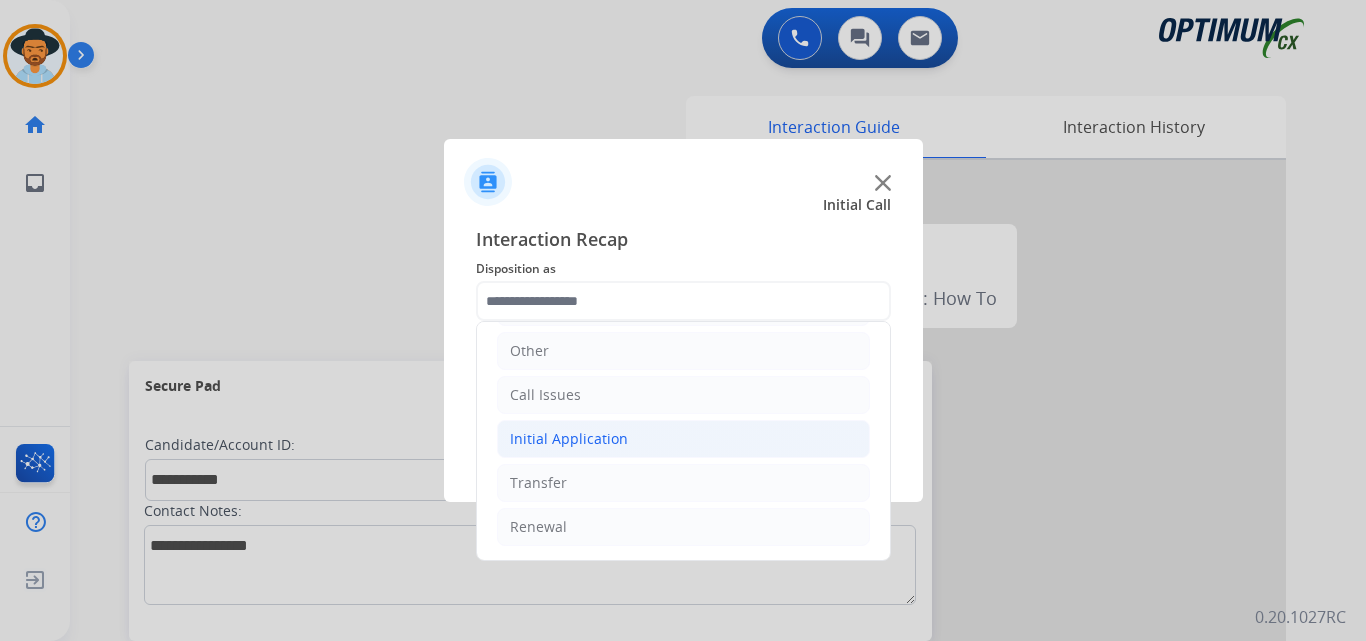 click on "Initial Application" 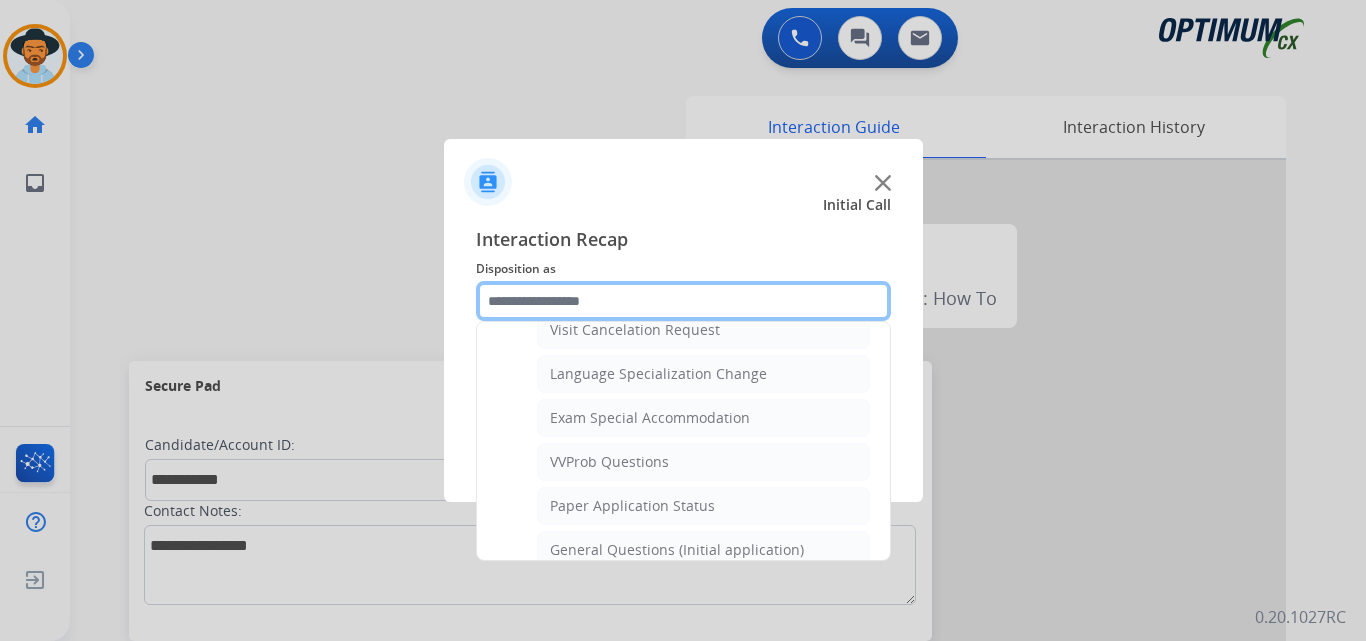 scroll, scrollTop: 1136, scrollLeft: 0, axis: vertical 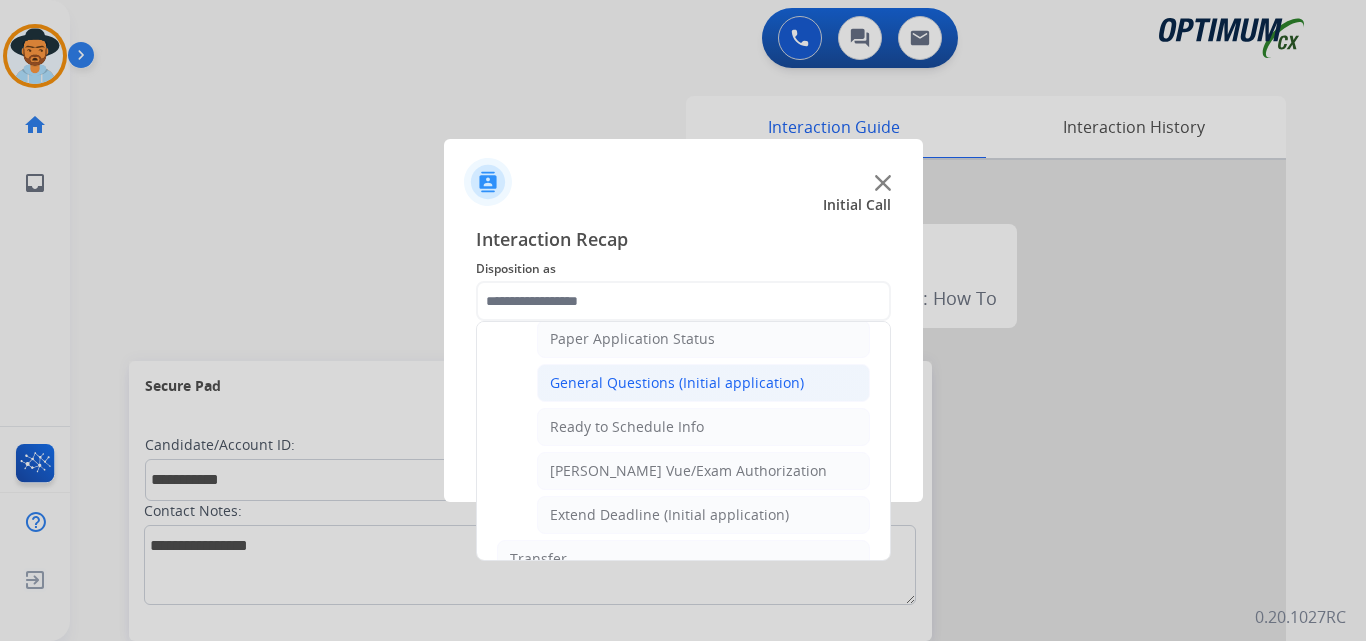 click on "General Questions (Initial application)" 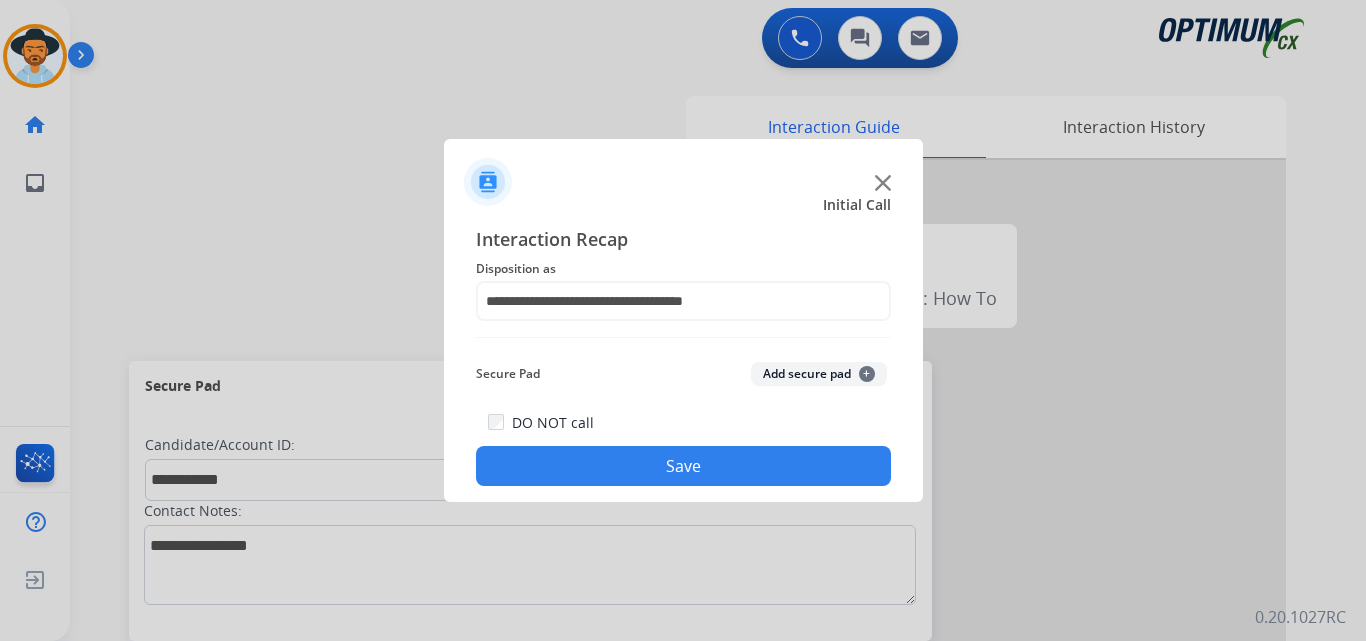 click on "Save" 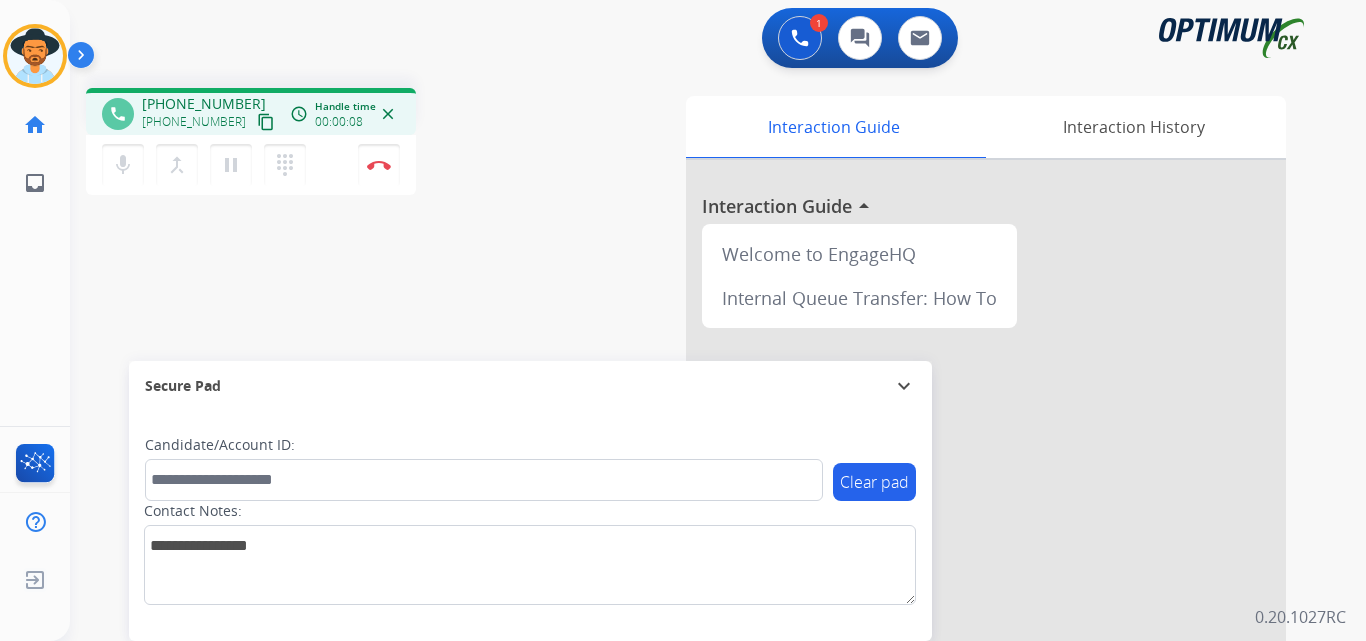 click on "+16145931917" at bounding box center [204, 104] 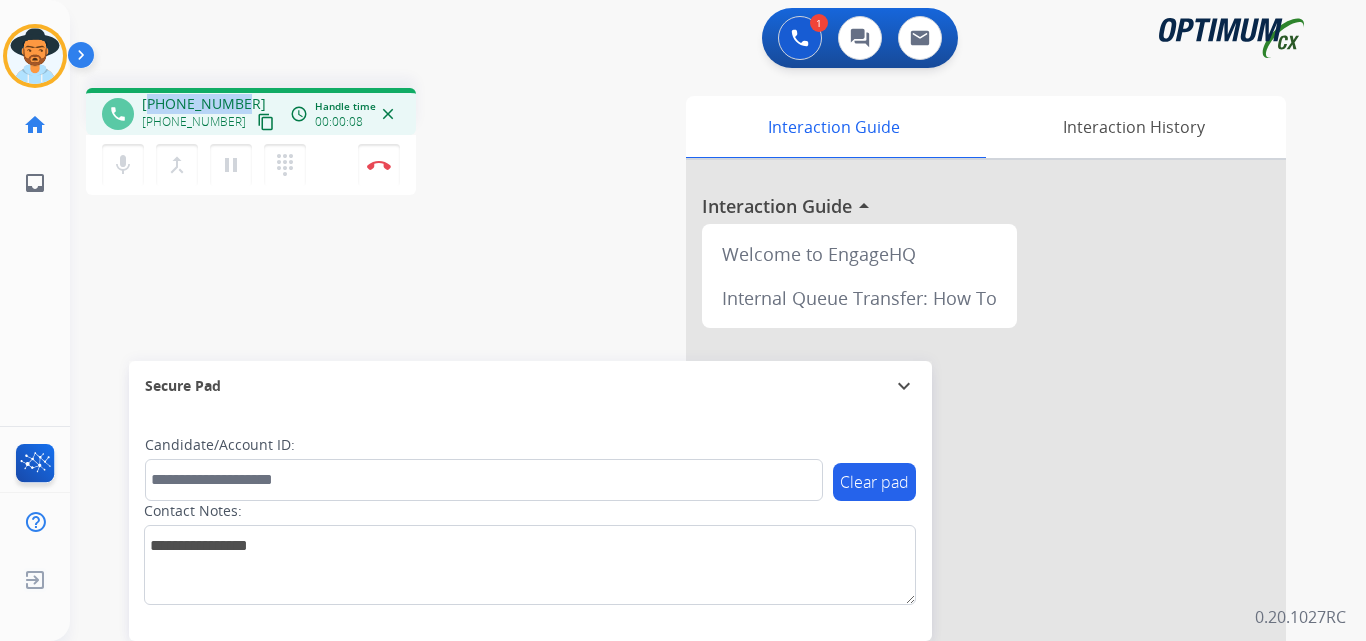 click on "+16145931917" at bounding box center [204, 104] 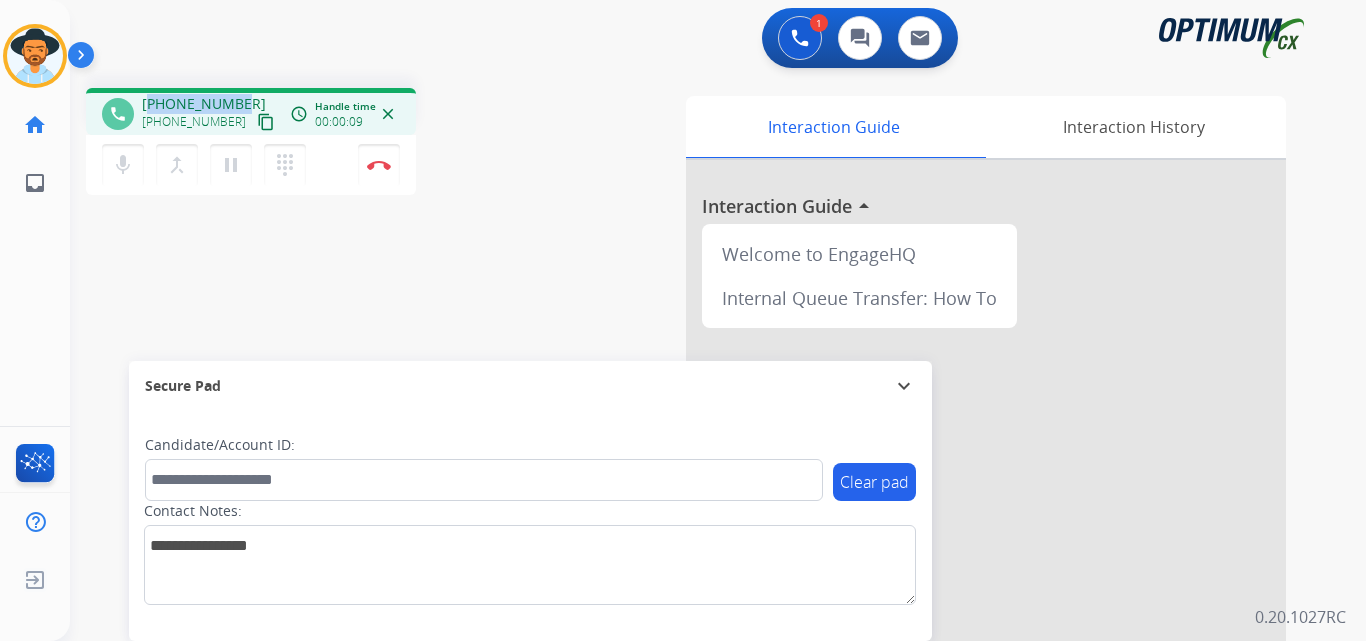 copy on "16145931917" 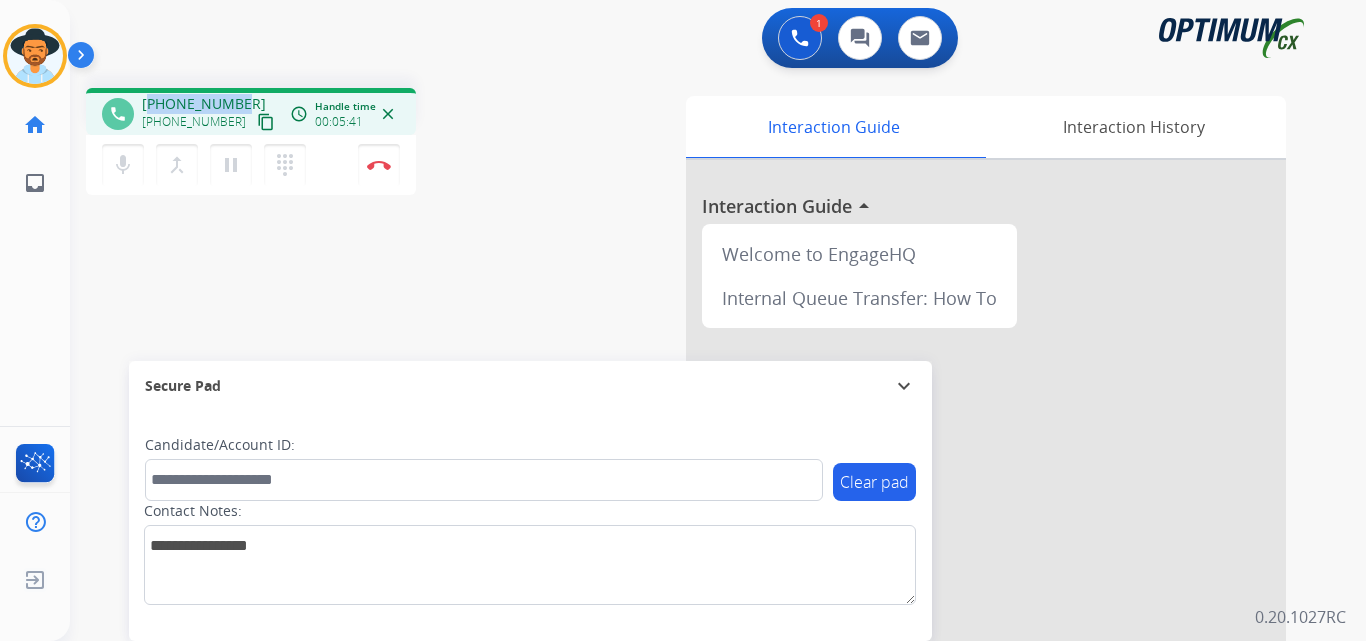 click on "+16145931917" at bounding box center (204, 104) 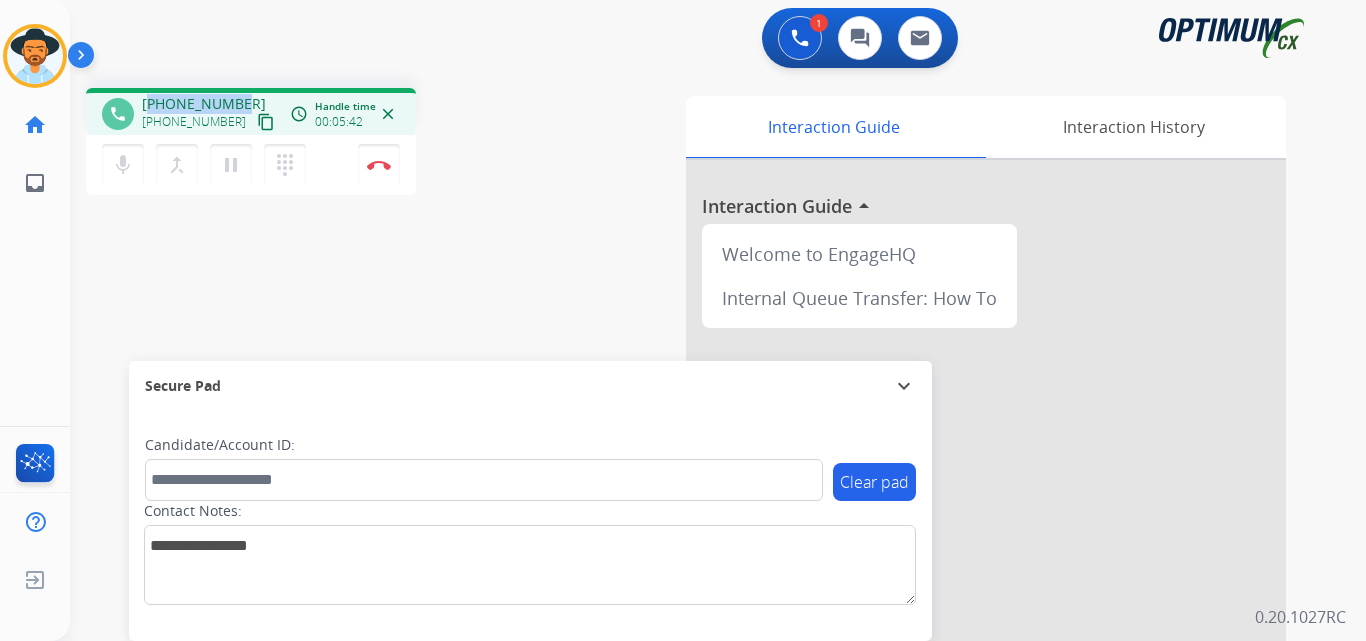 click on "+16145931917" at bounding box center (204, 104) 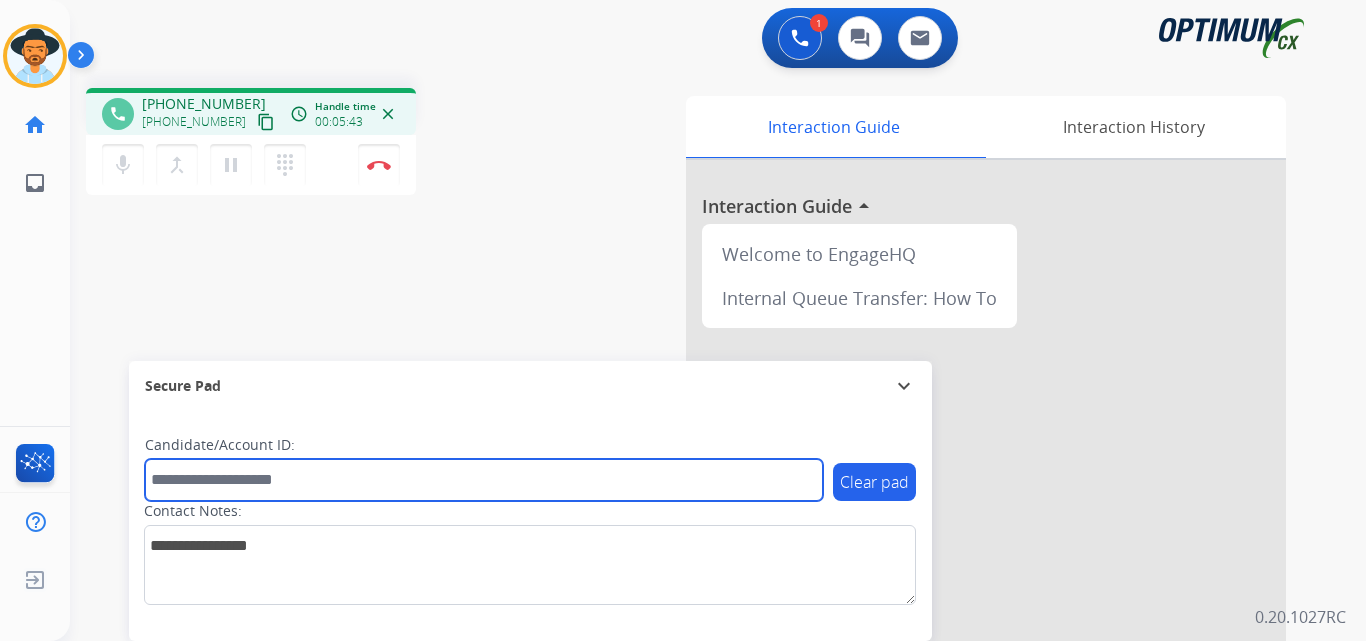 click at bounding box center (484, 480) 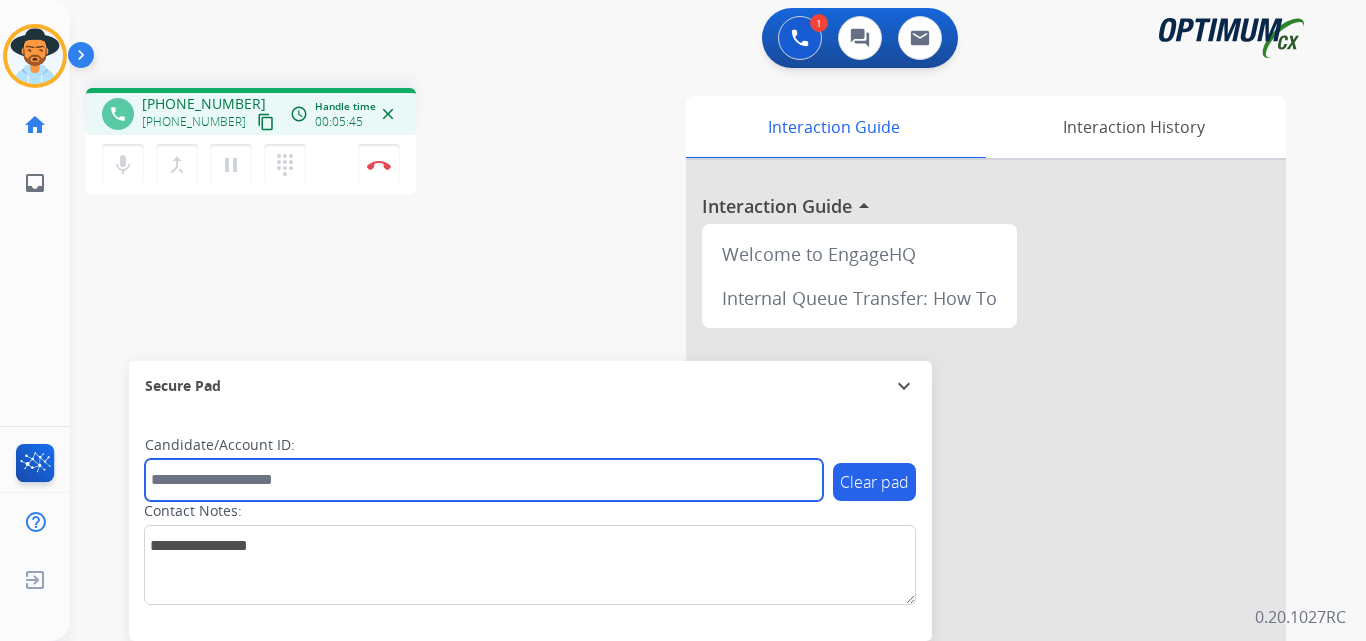 paste on "**********" 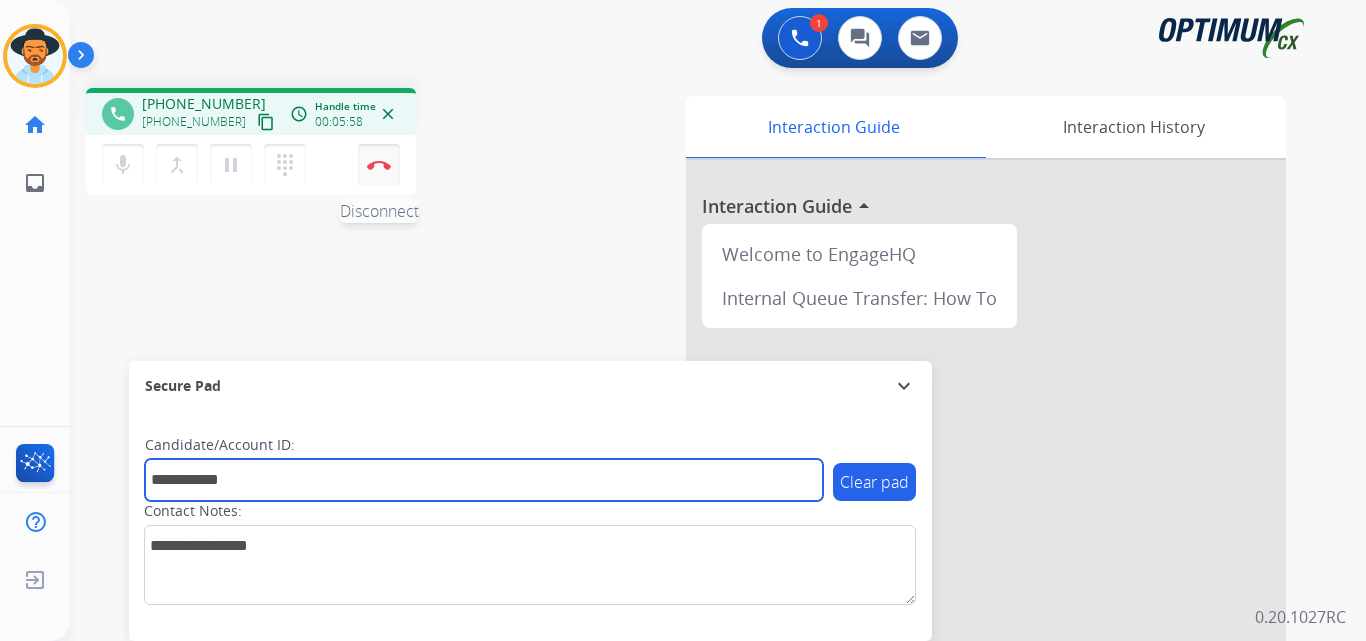 type on "**********" 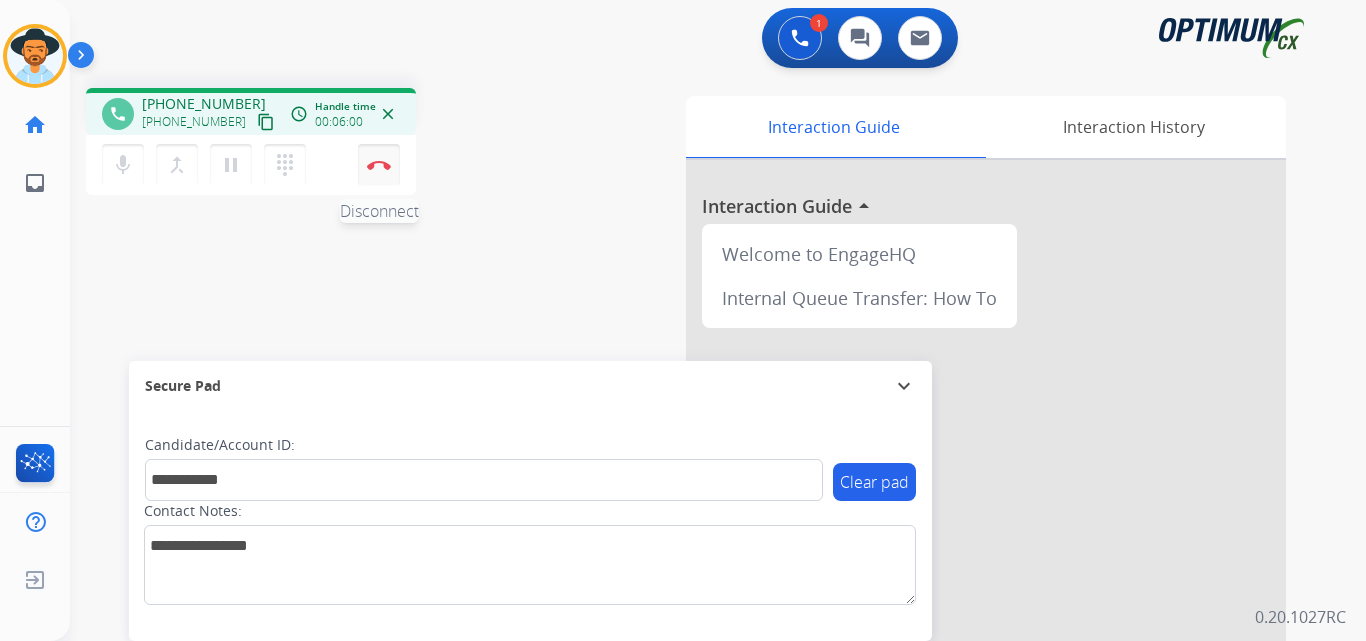 click on "Disconnect" at bounding box center (379, 165) 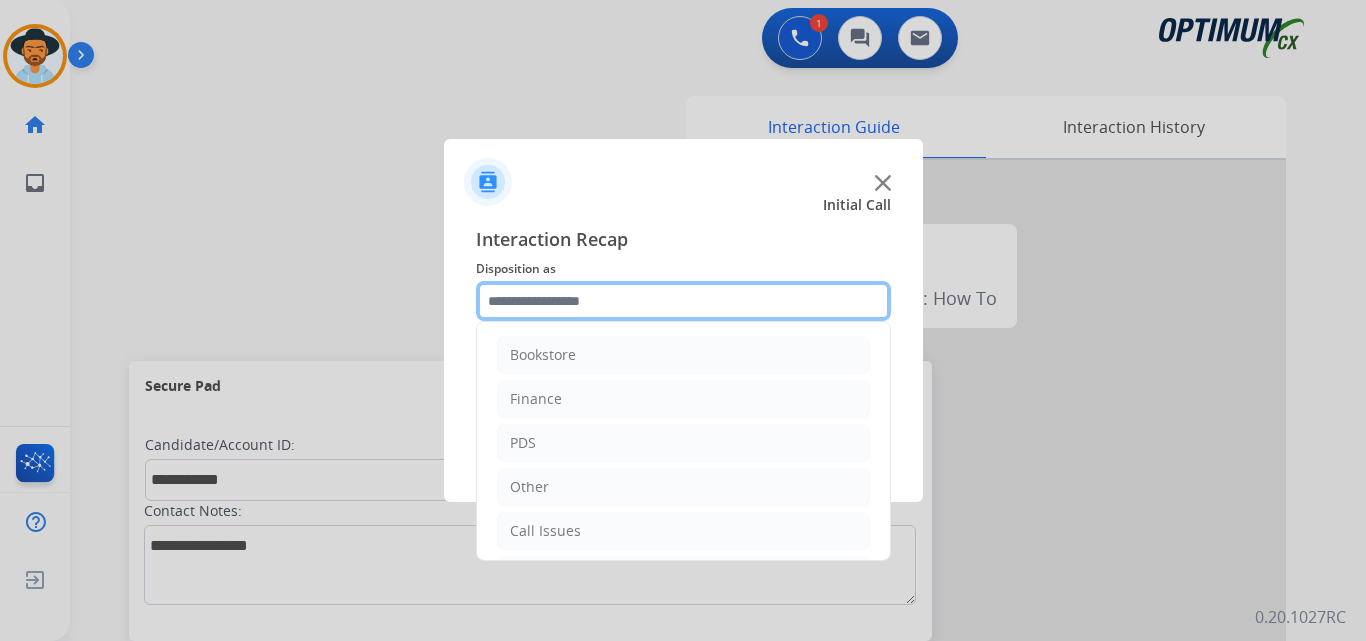 click 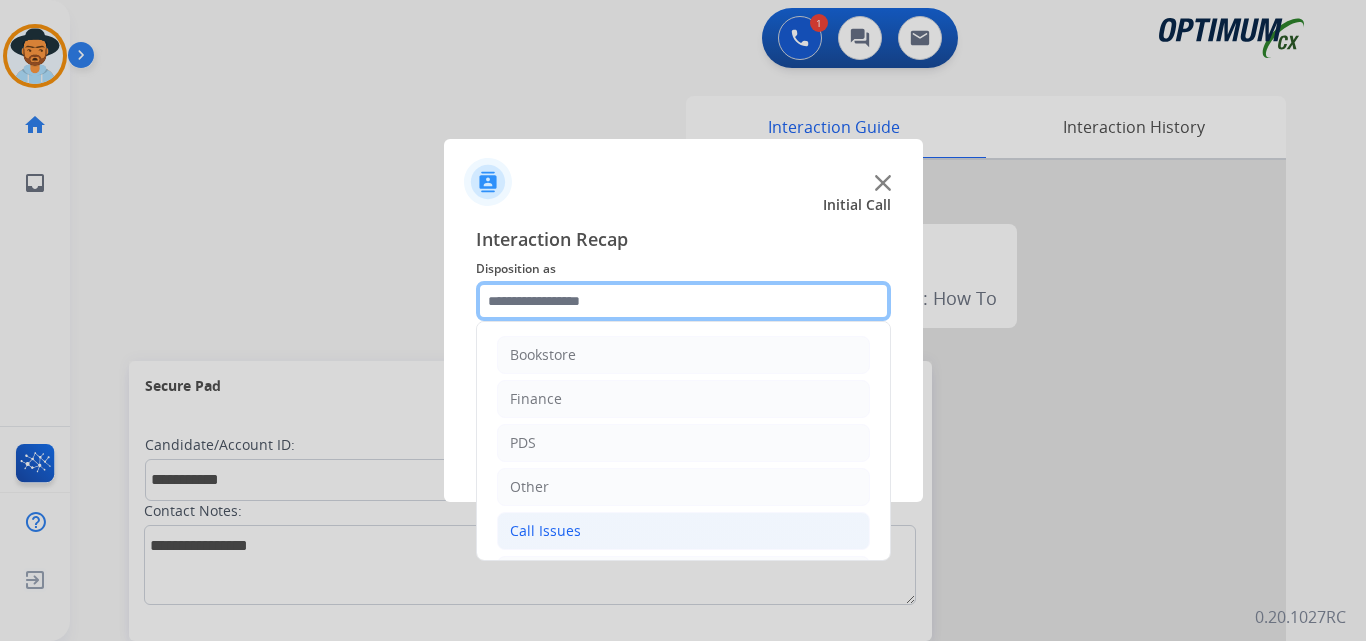 scroll, scrollTop: 136, scrollLeft: 0, axis: vertical 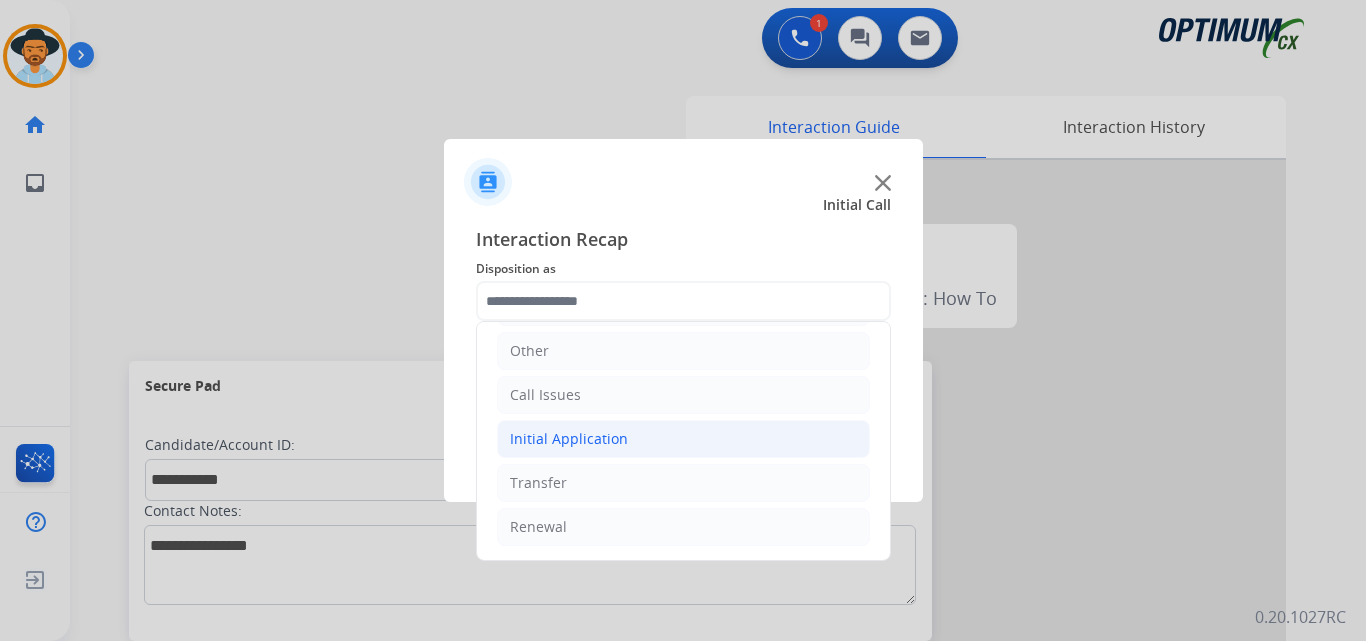 click on "Initial Application" 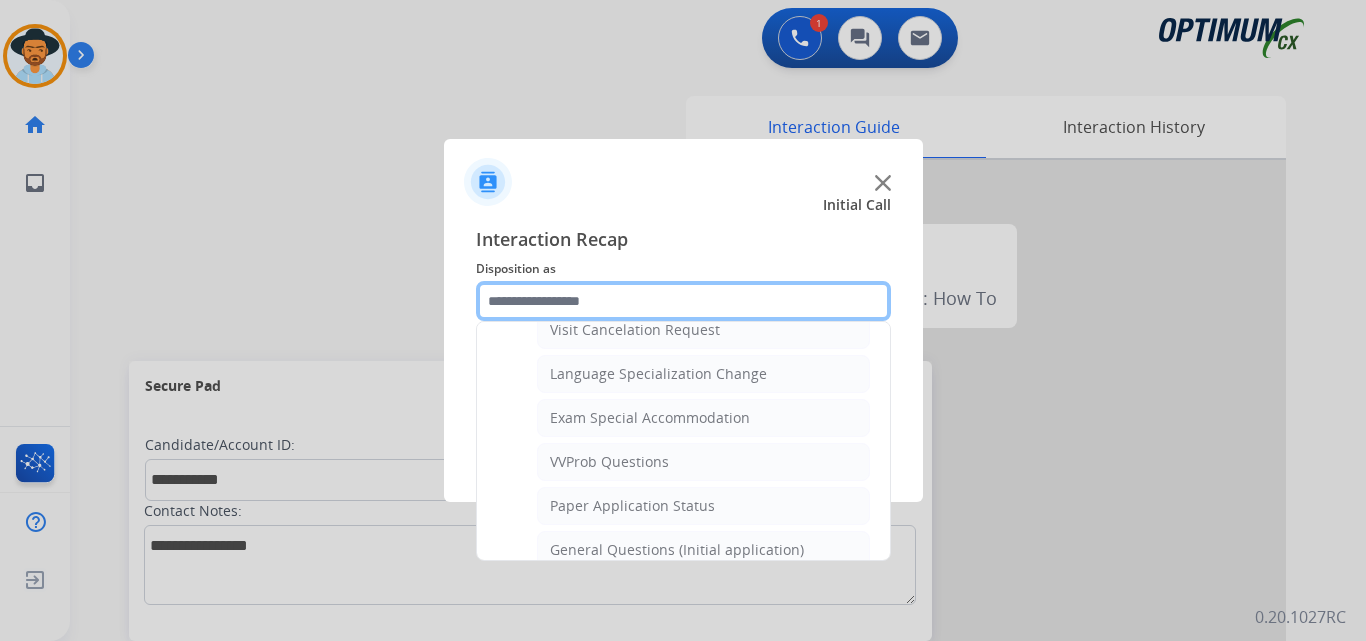 scroll, scrollTop: 1232, scrollLeft: 0, axis: vertical 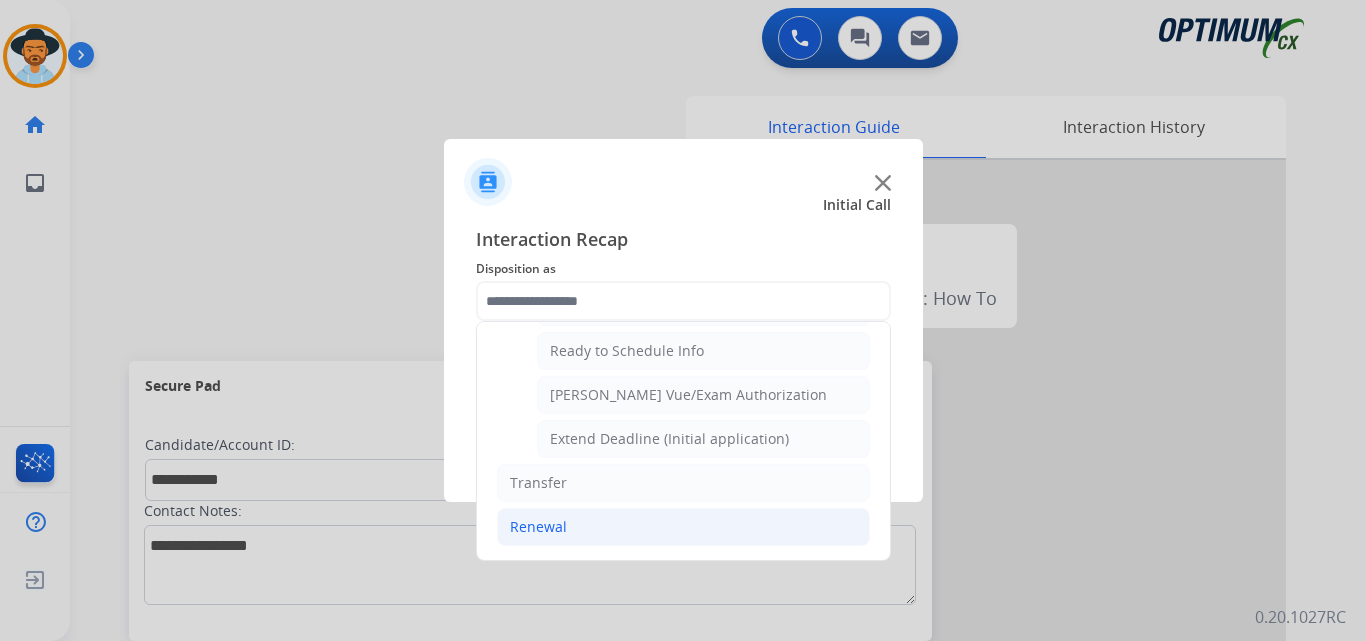 click on "Renewal" 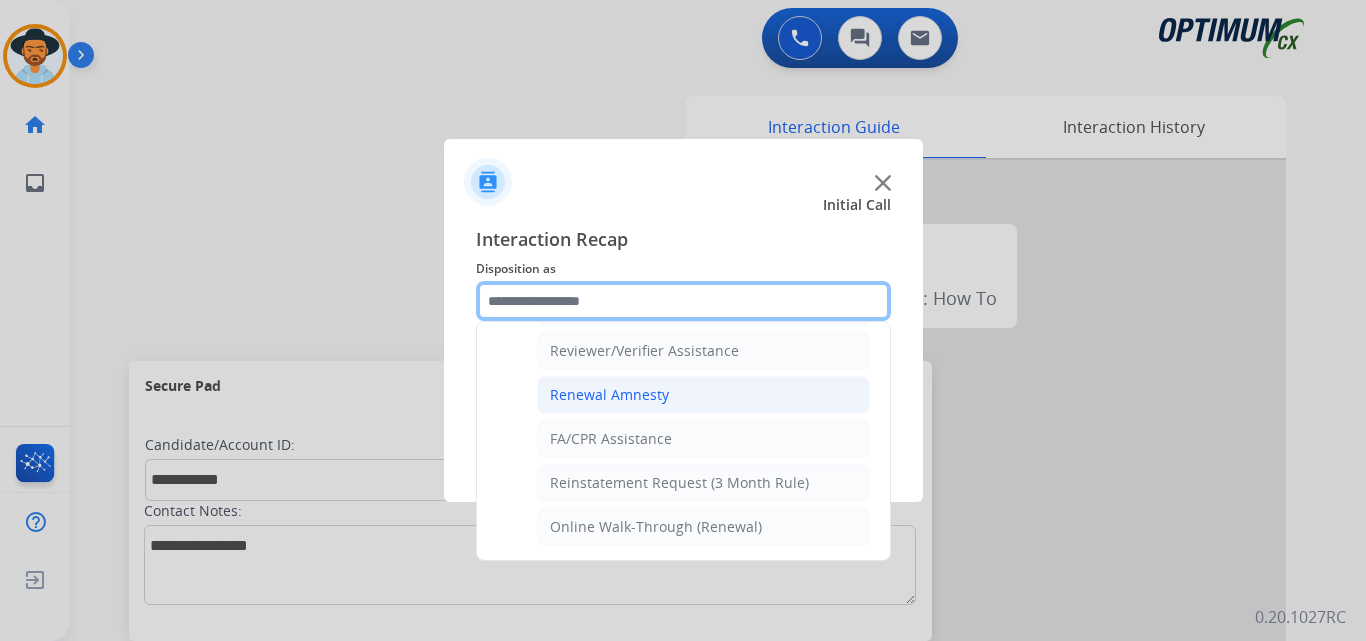 scroll, scrollTop: 772, scrollLeft: 0, axis: vertical 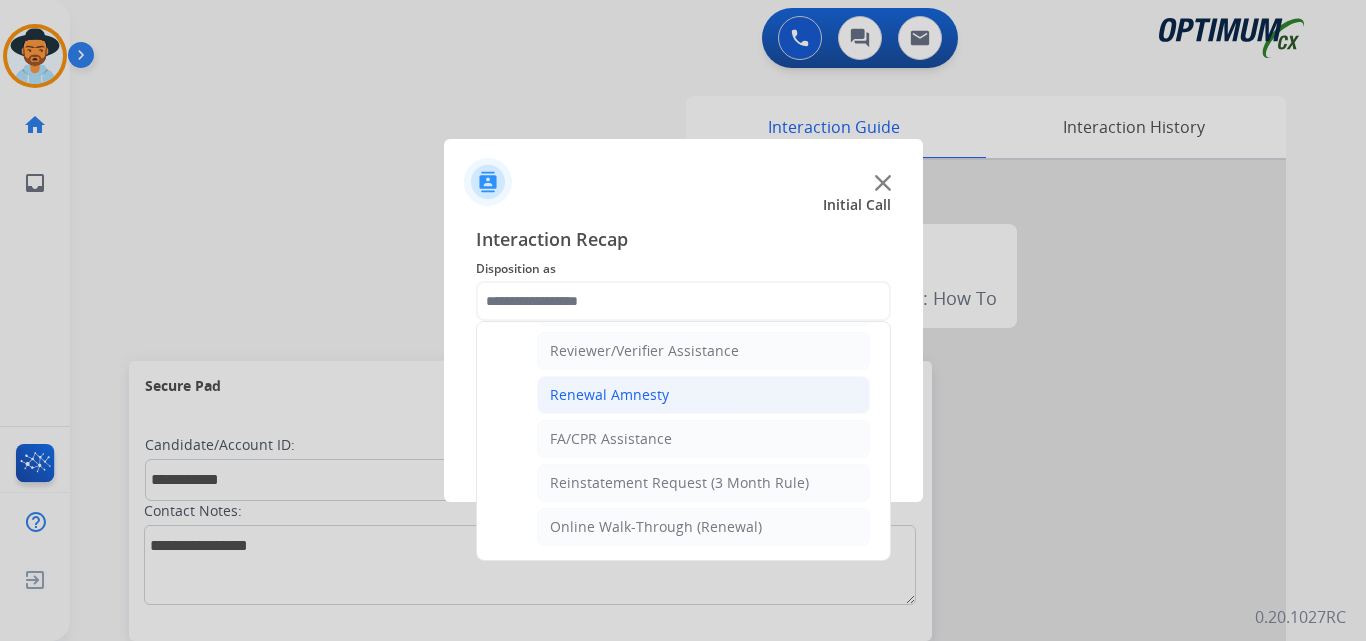 click on "Renewal Amnesty" 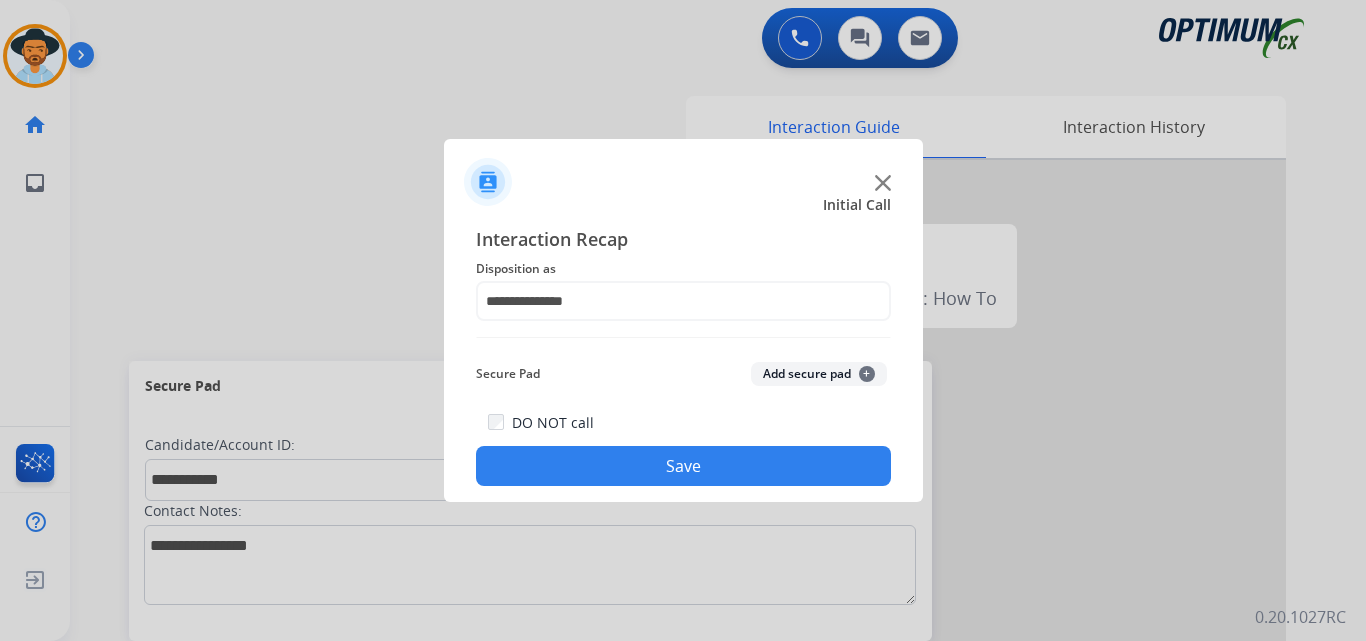 click on "Save" 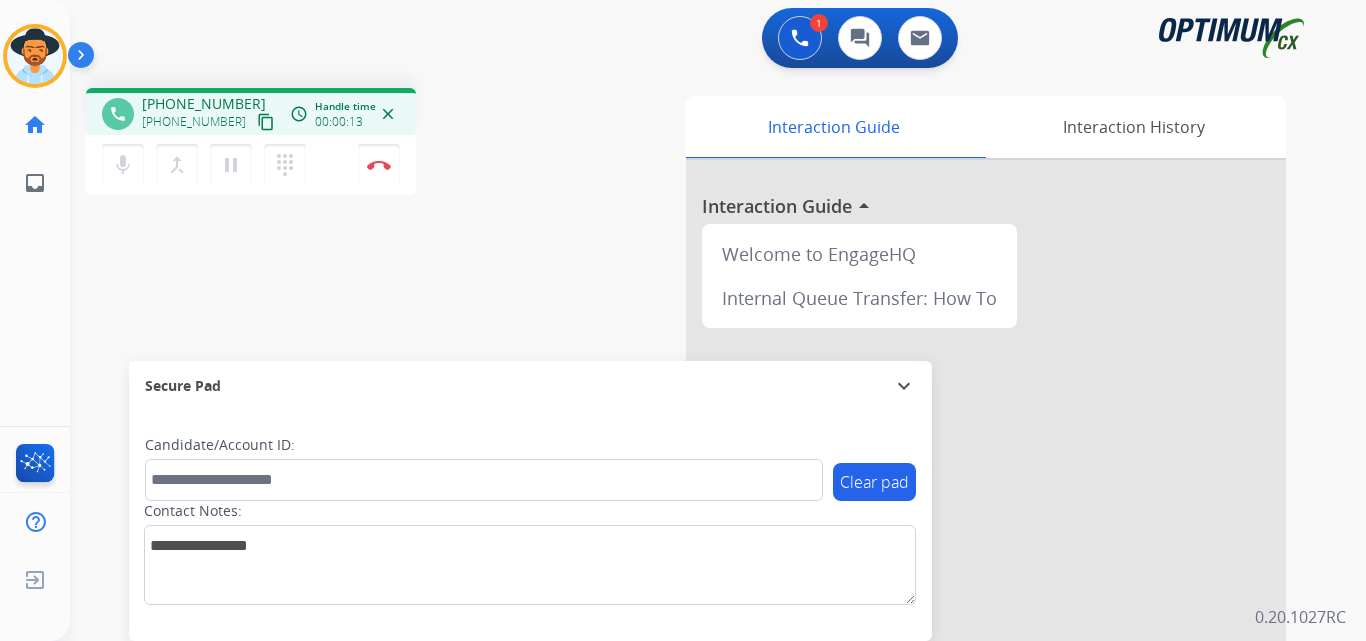 click on "+18186216351" at bounding box center [204, 104] 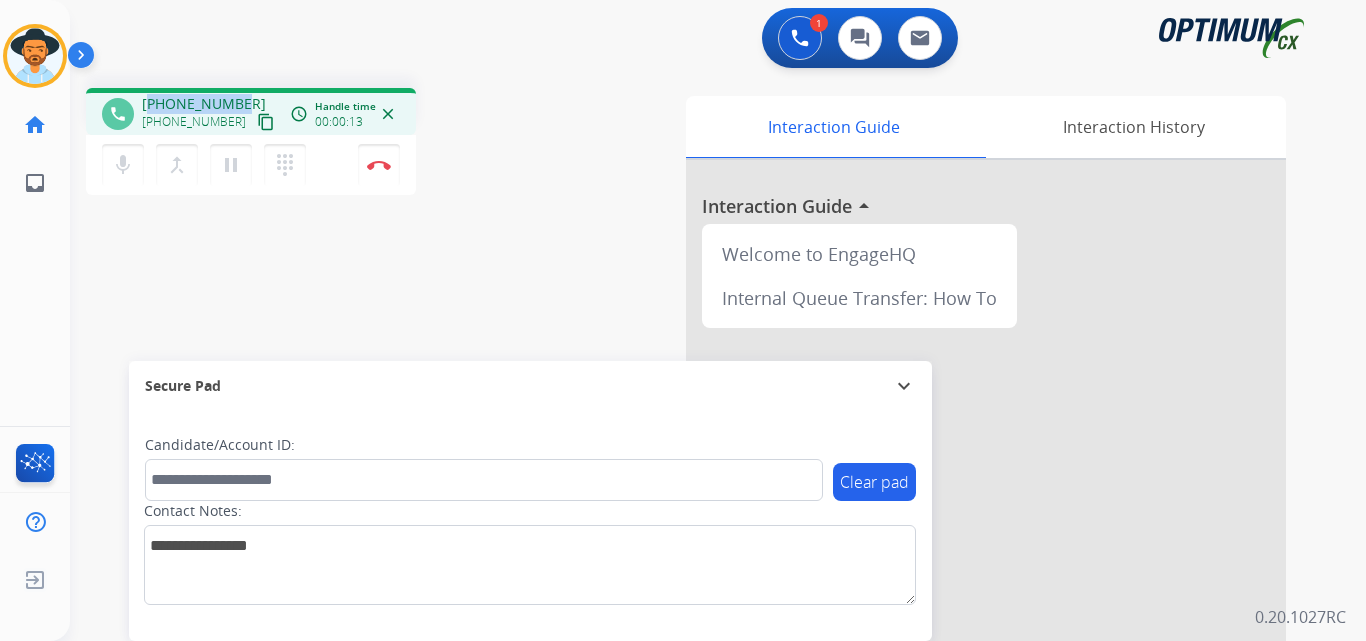 click on "+18186216351" at bounding box center [204, 104] 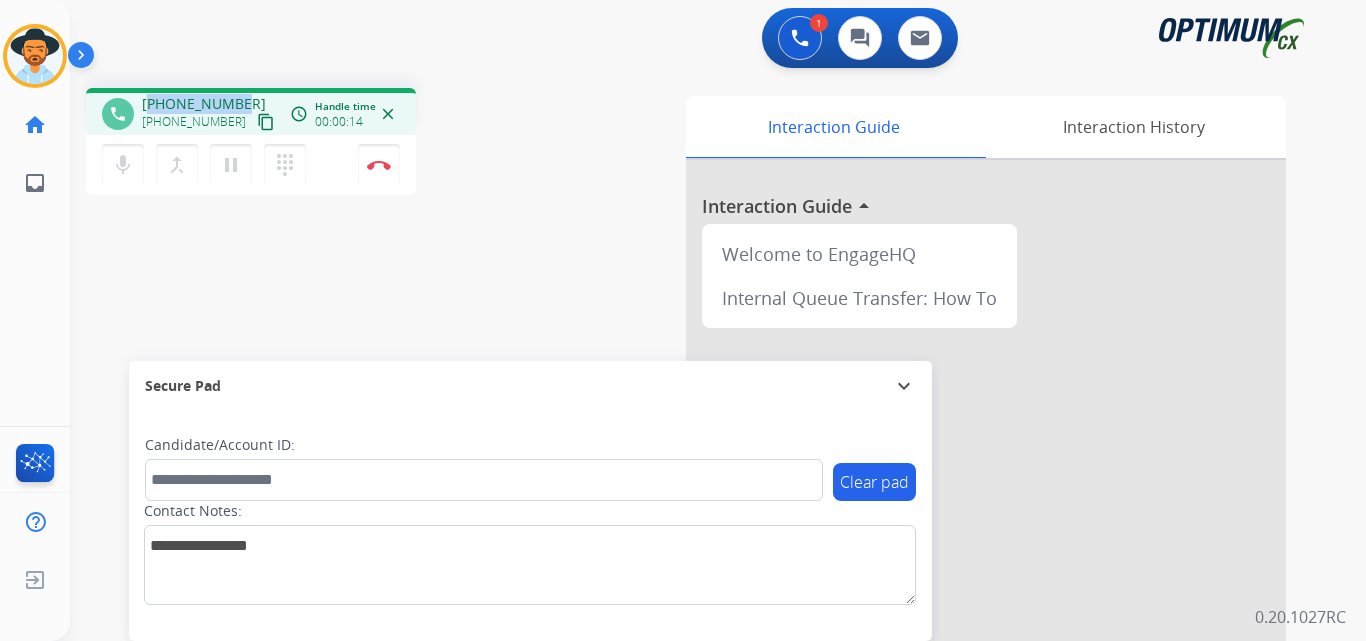 copy on "18186216351" 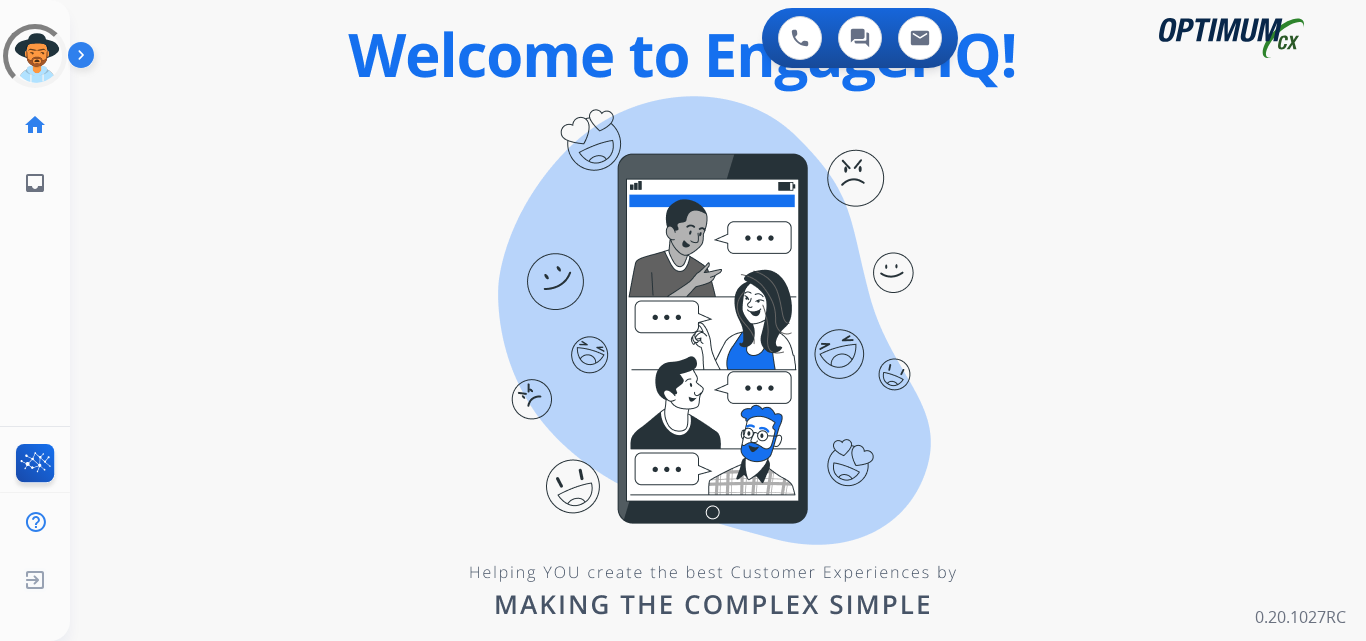 scroll, scrollTop: 0, scrollLeft: 0, axis: both 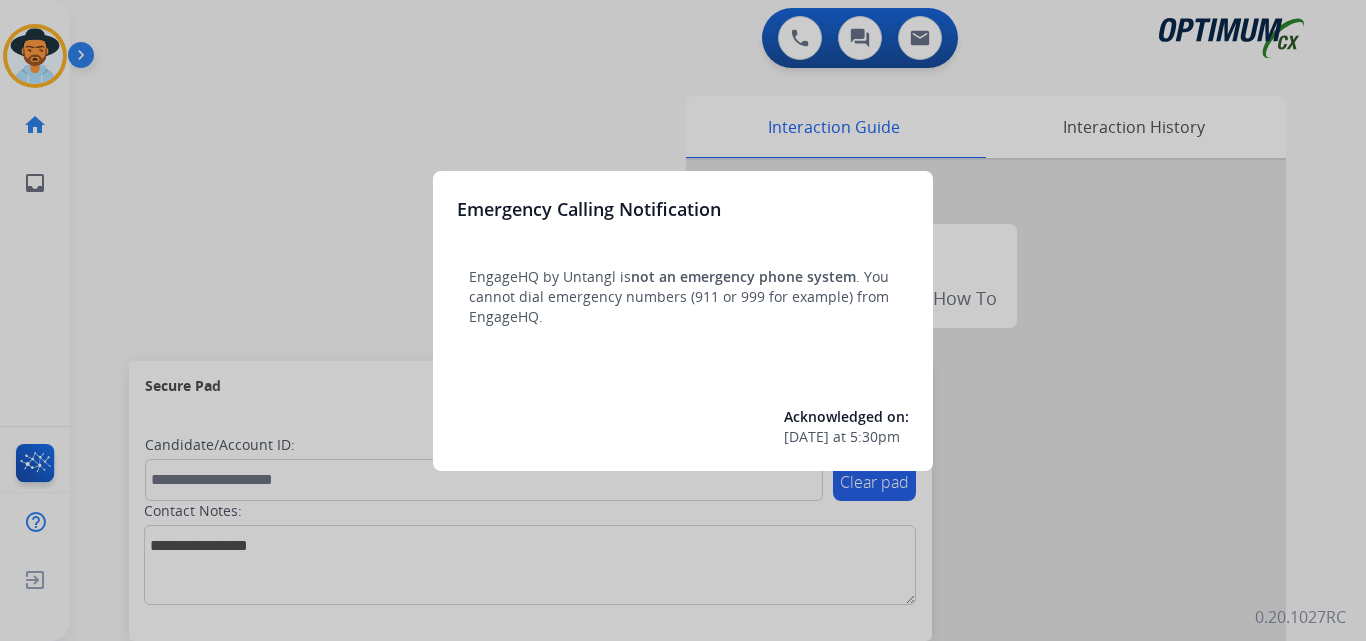 click at bounding box center (683, 320) 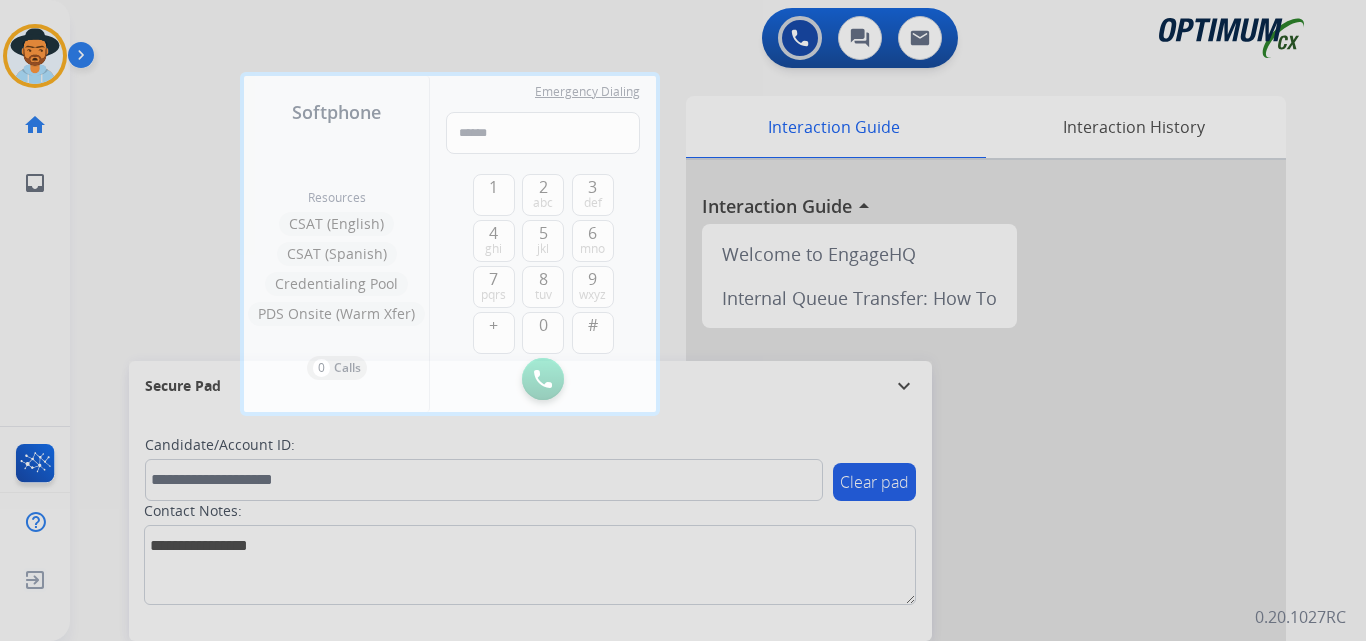 click at bounding box center [683, 320] 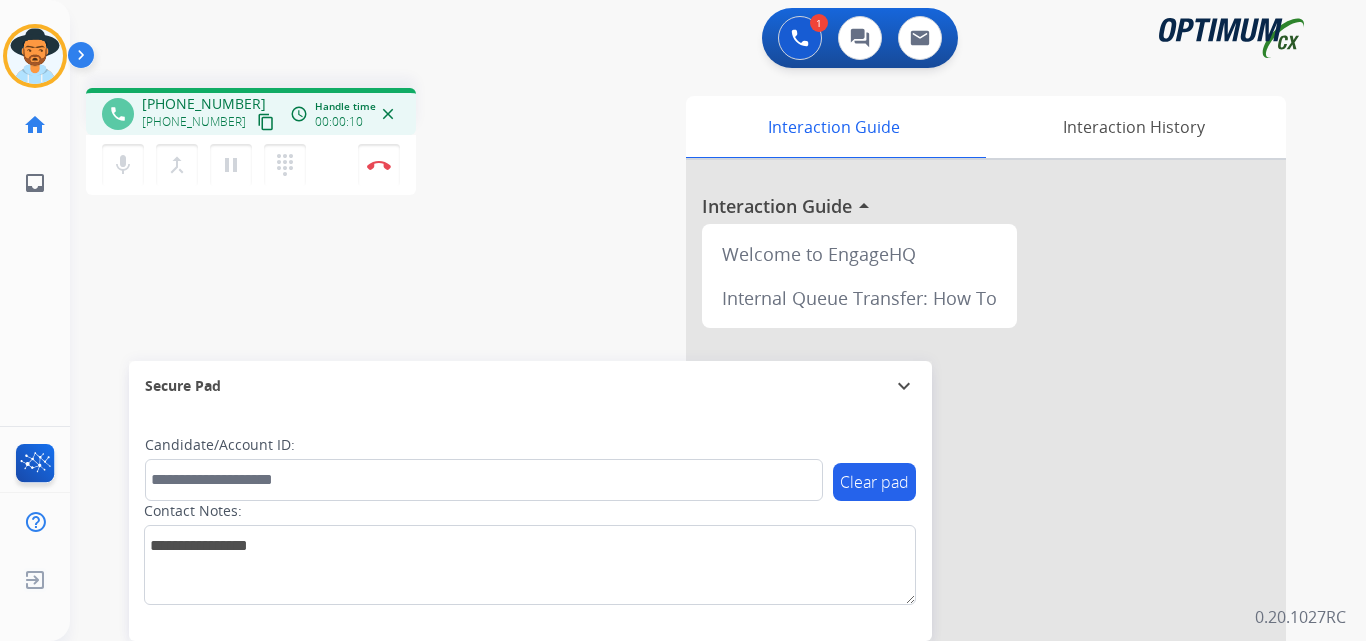 click on "+19548598099" at bounding box center [194, 122] 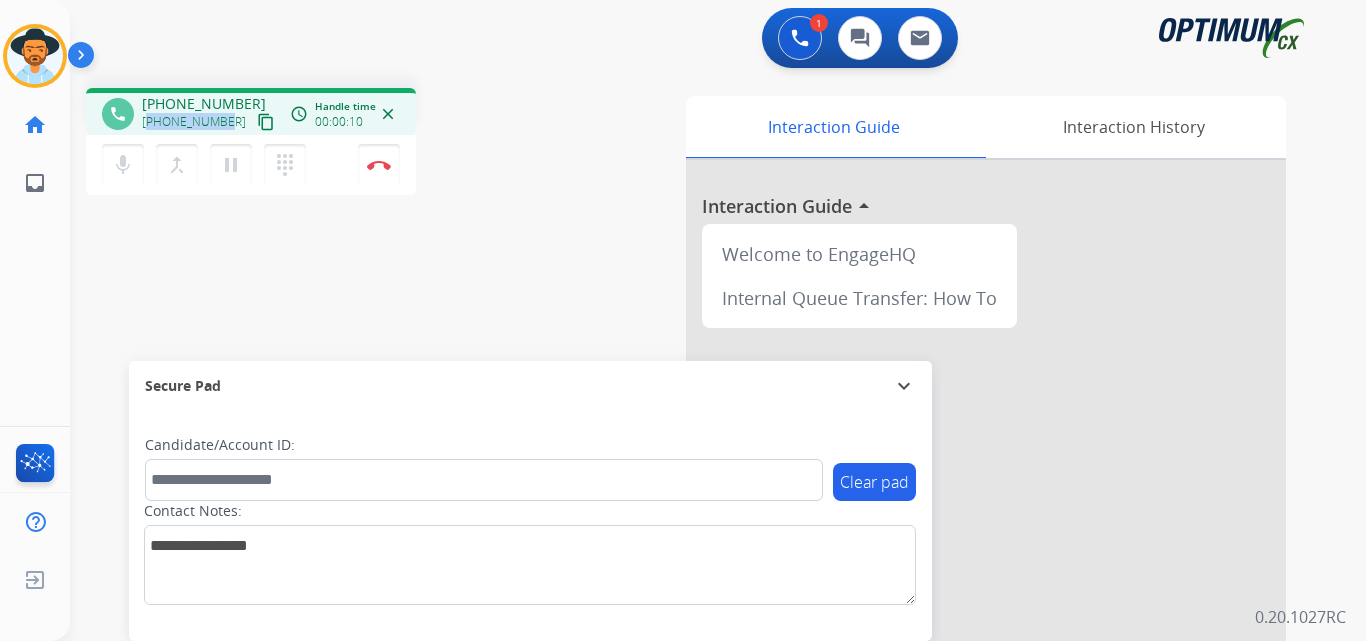 click on "+19548598099" at bounding box center (194, 122) 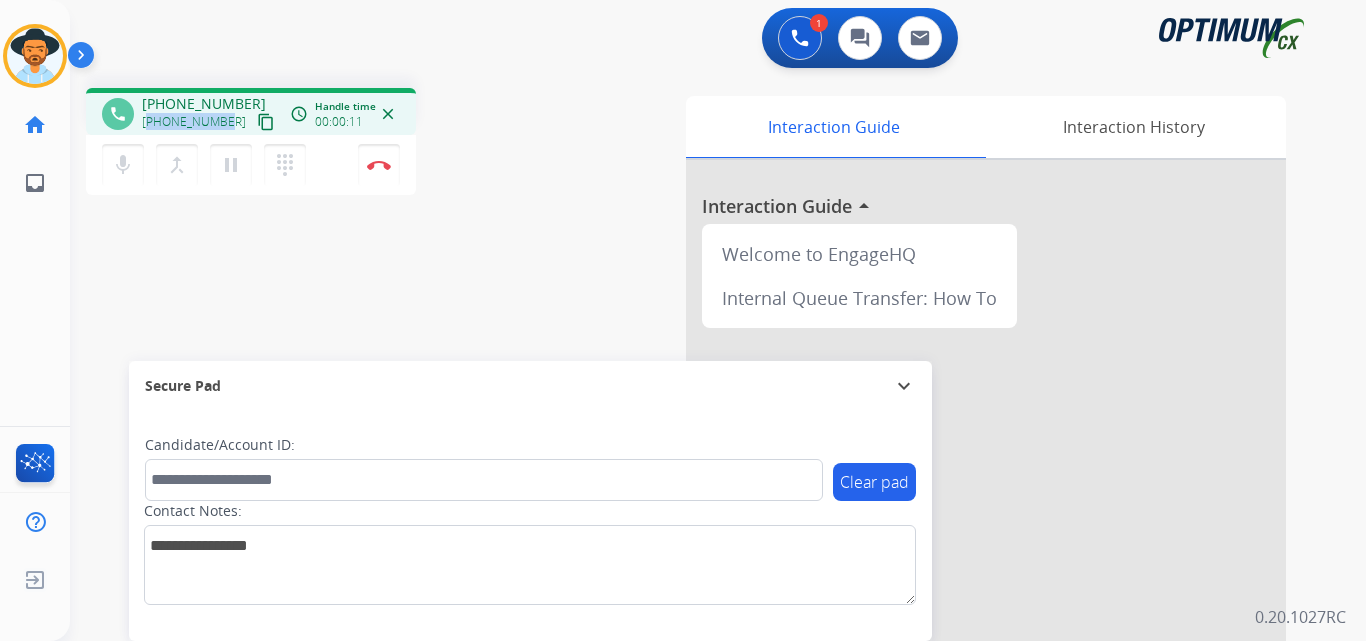 copy on "19548598099" 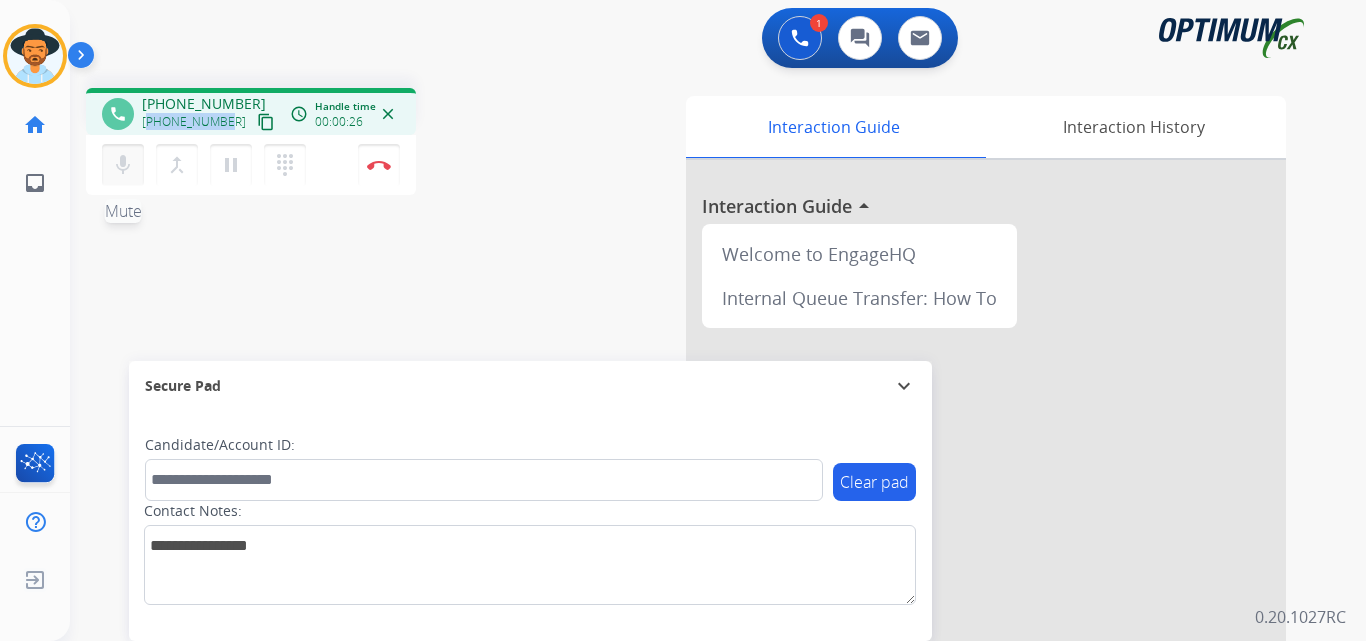 click on "mic" at bounding box center [123, 165] 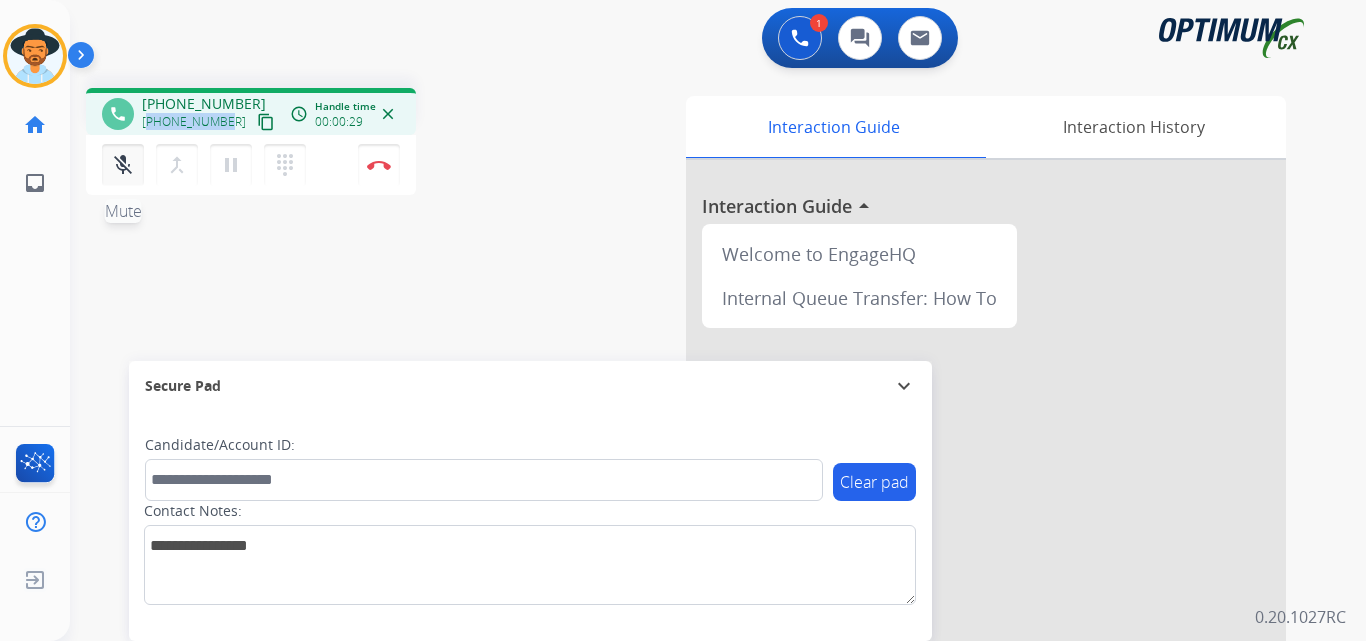click on "mic_off" at bounding box center (123, 165) 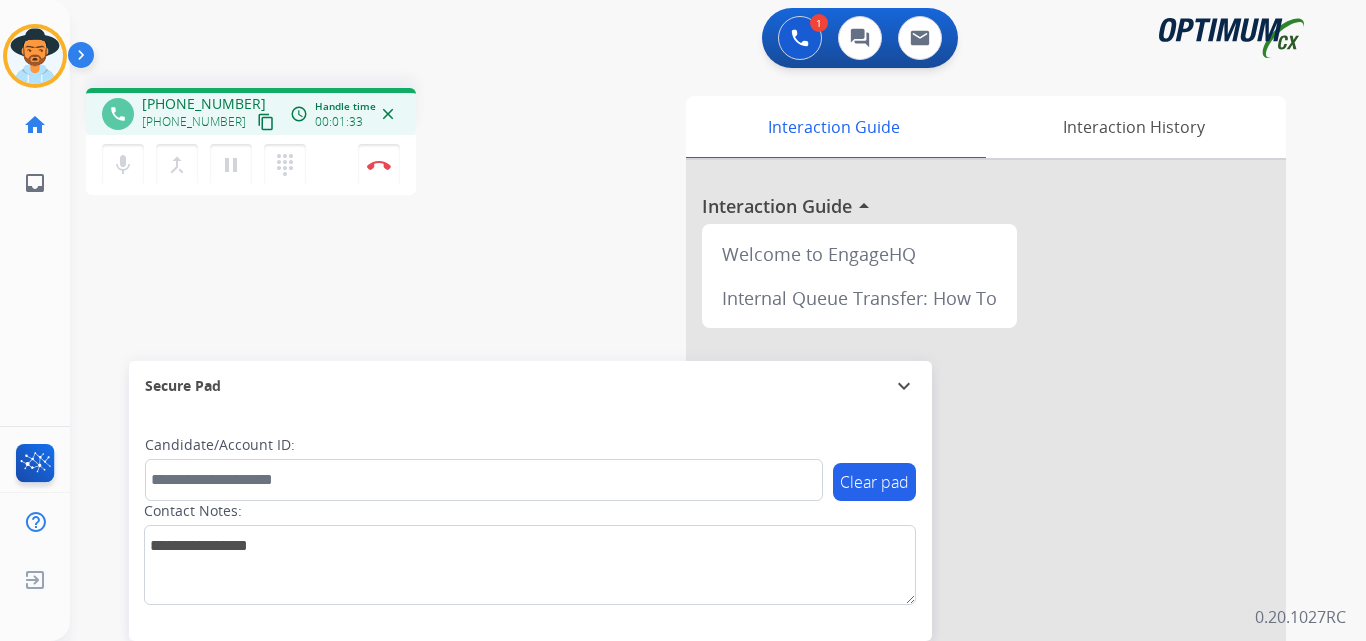 click on "+19548598099" at bounding box center [204, 104] 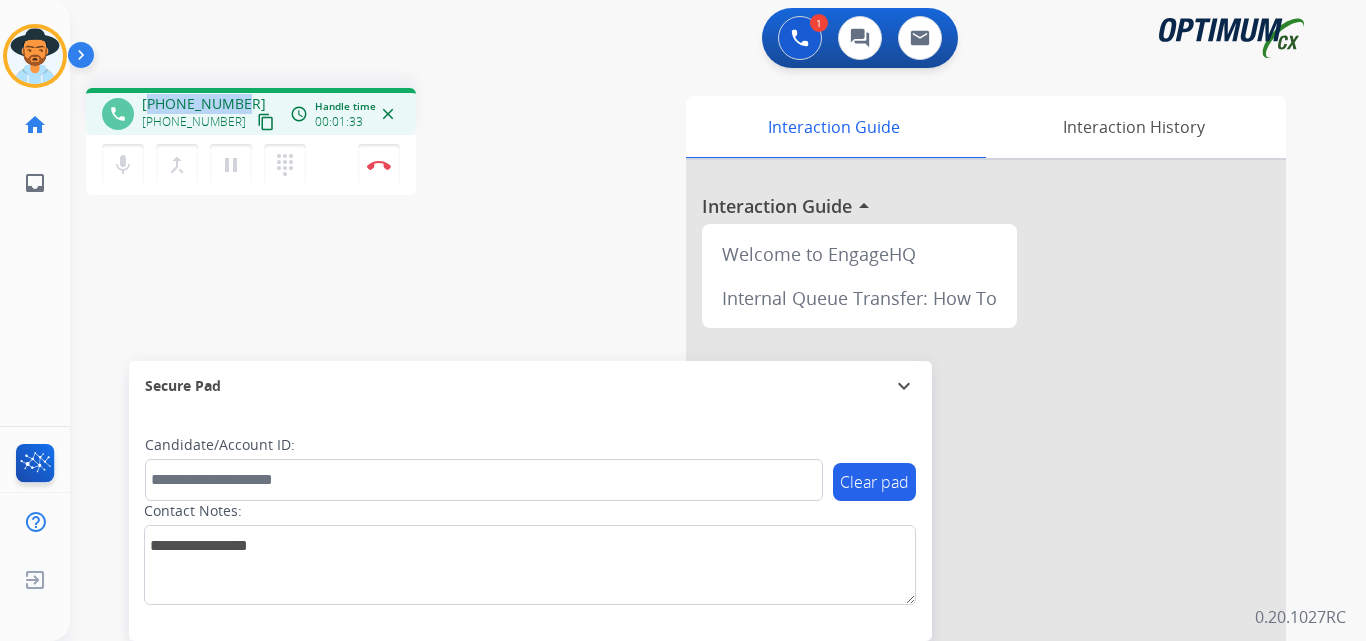 click on "+19548598099" at bounding box center (204, 104) 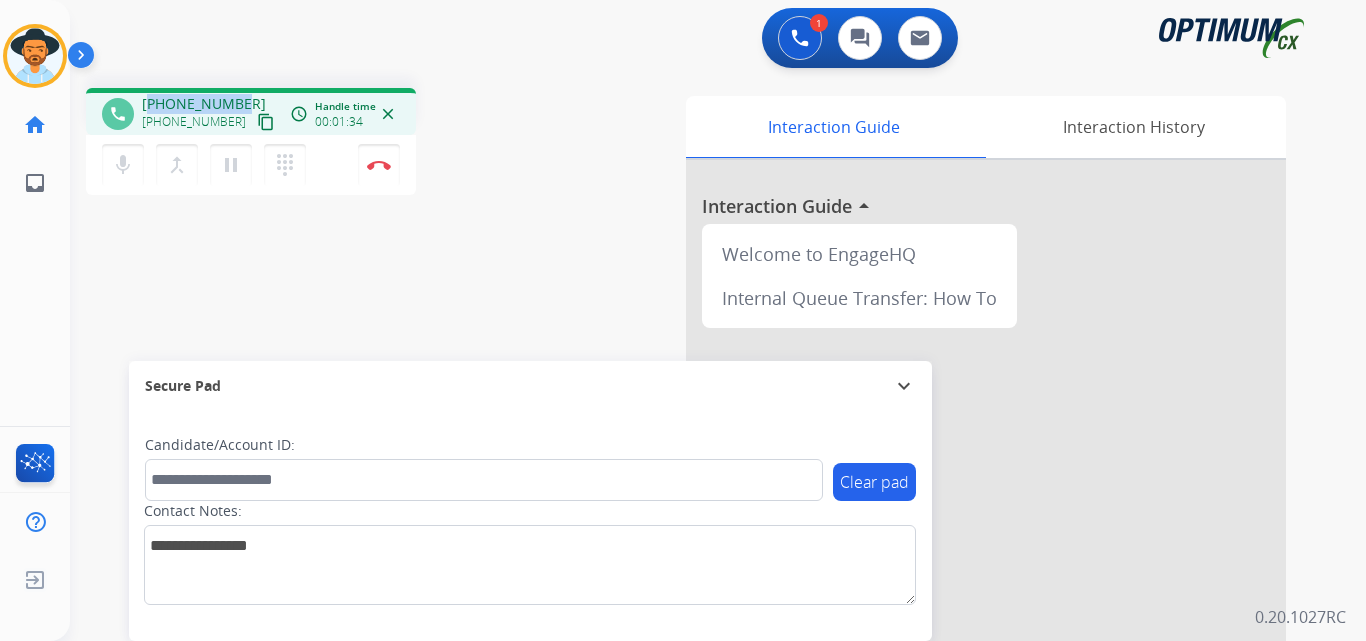 copy on "19548598099" 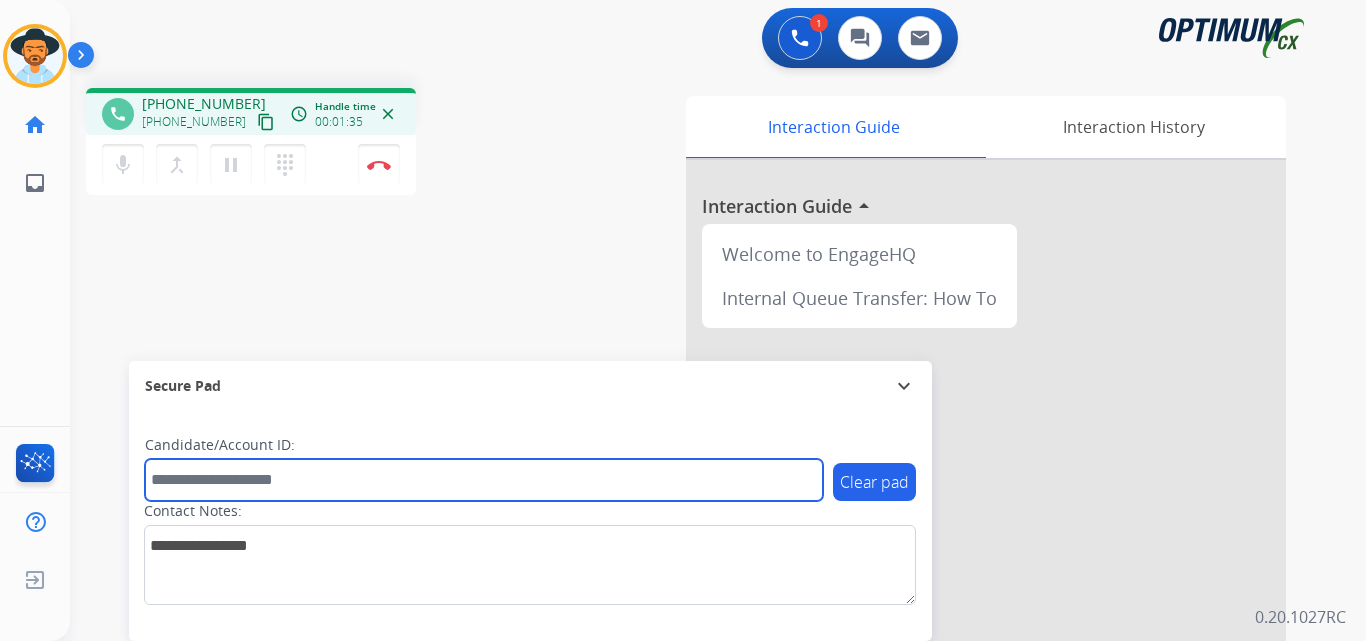 click at bounding box center (484, 480) 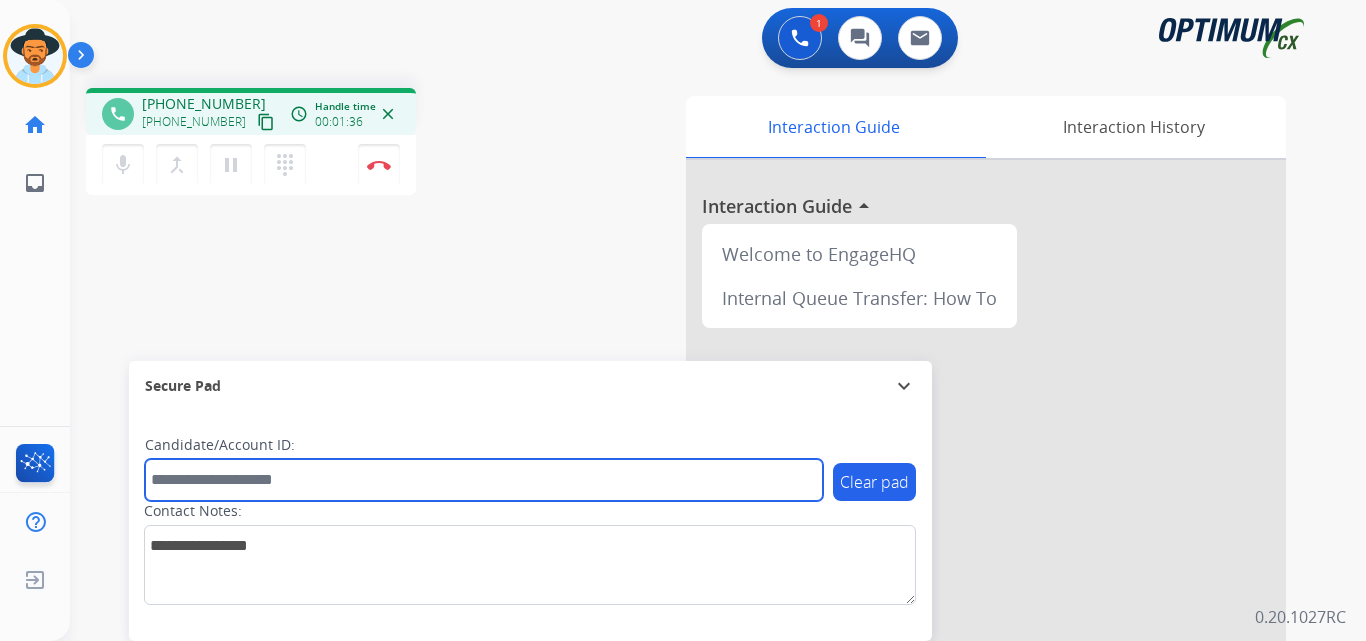 paste on "**********" 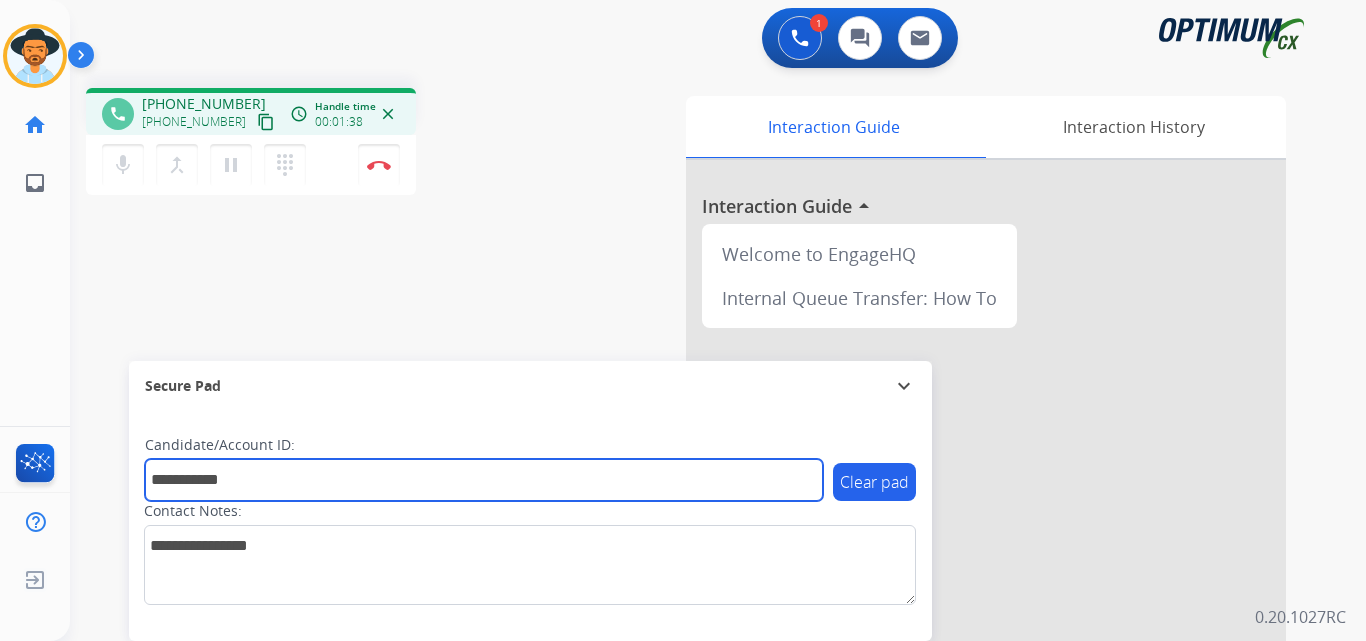 click on "**********" at bounding box center [484, 480] 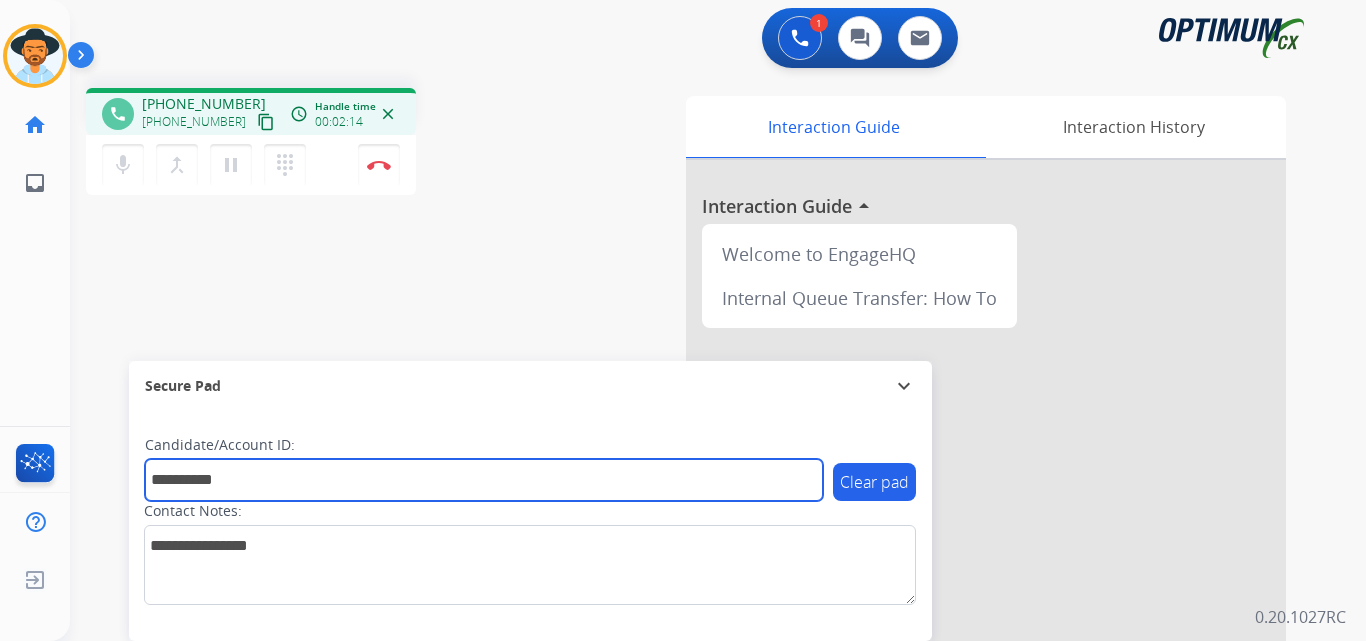 type on "**********" 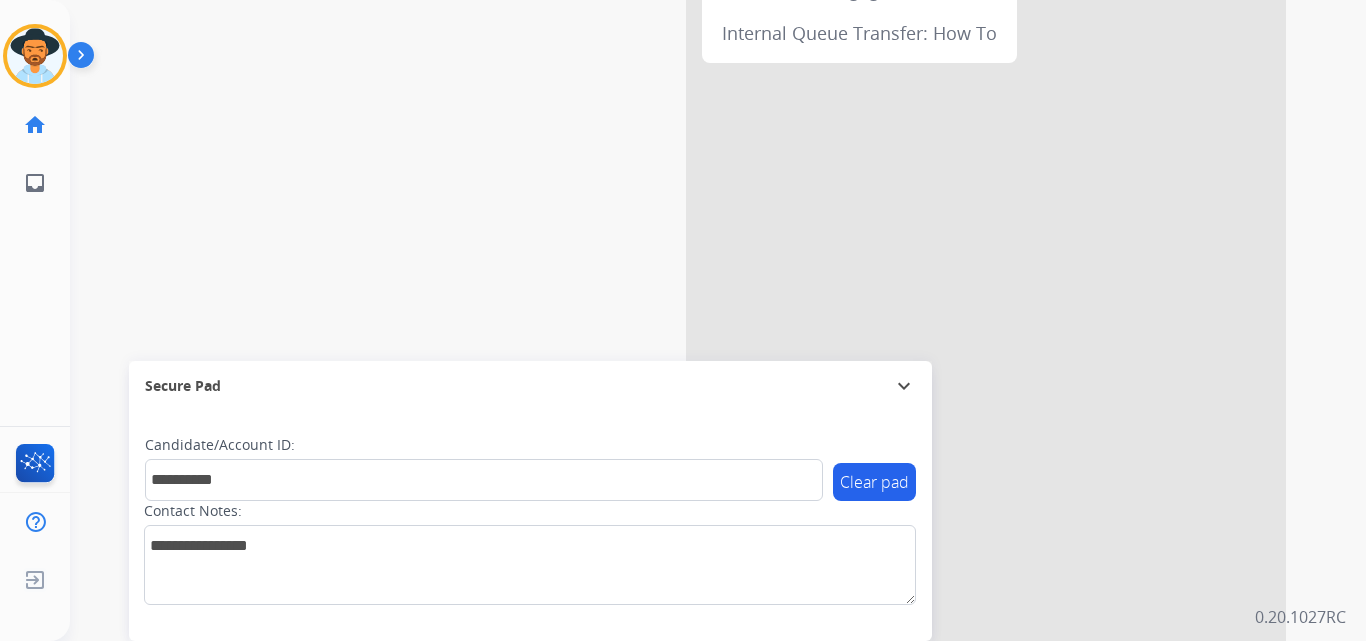scroll, scrollTop: 0, scrollLeft: 0, axis: both 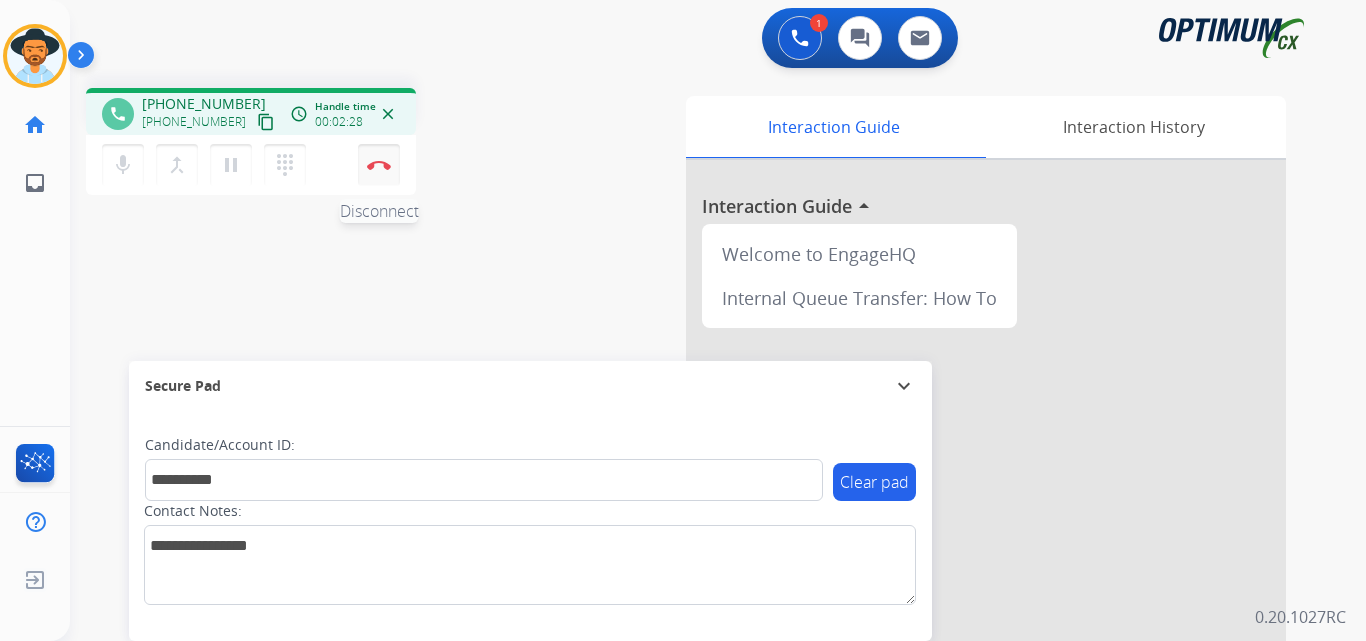 click at bounding box center [379, 165] 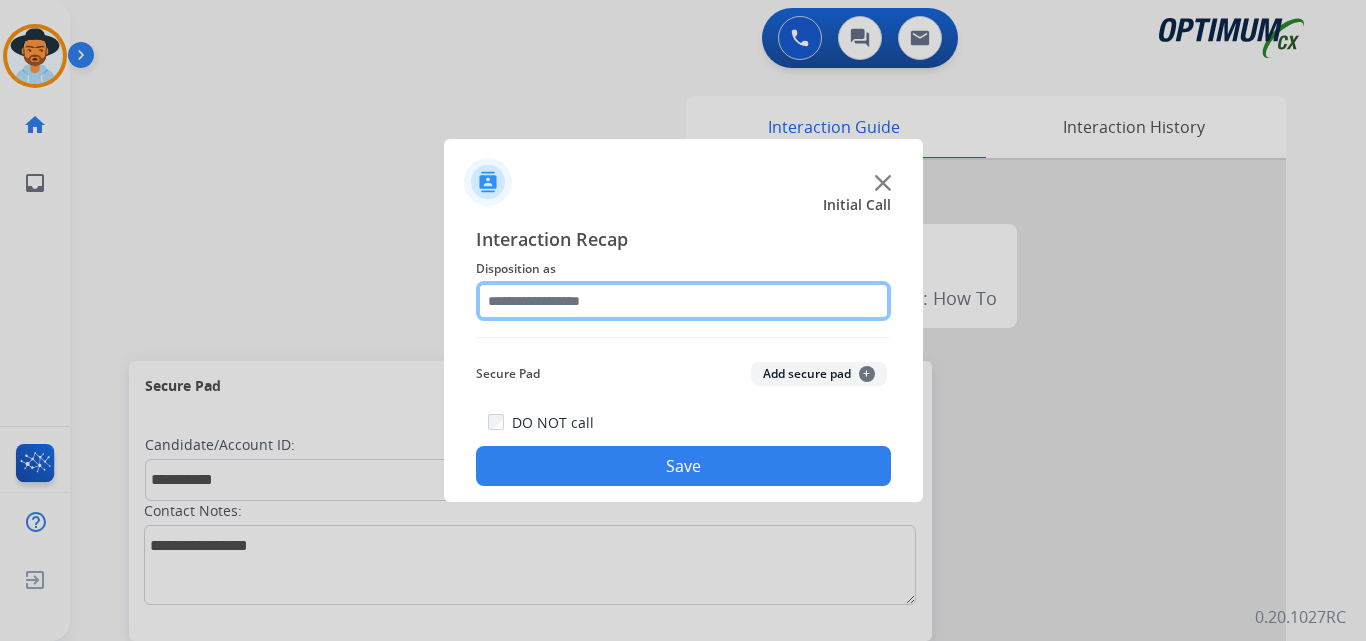 click 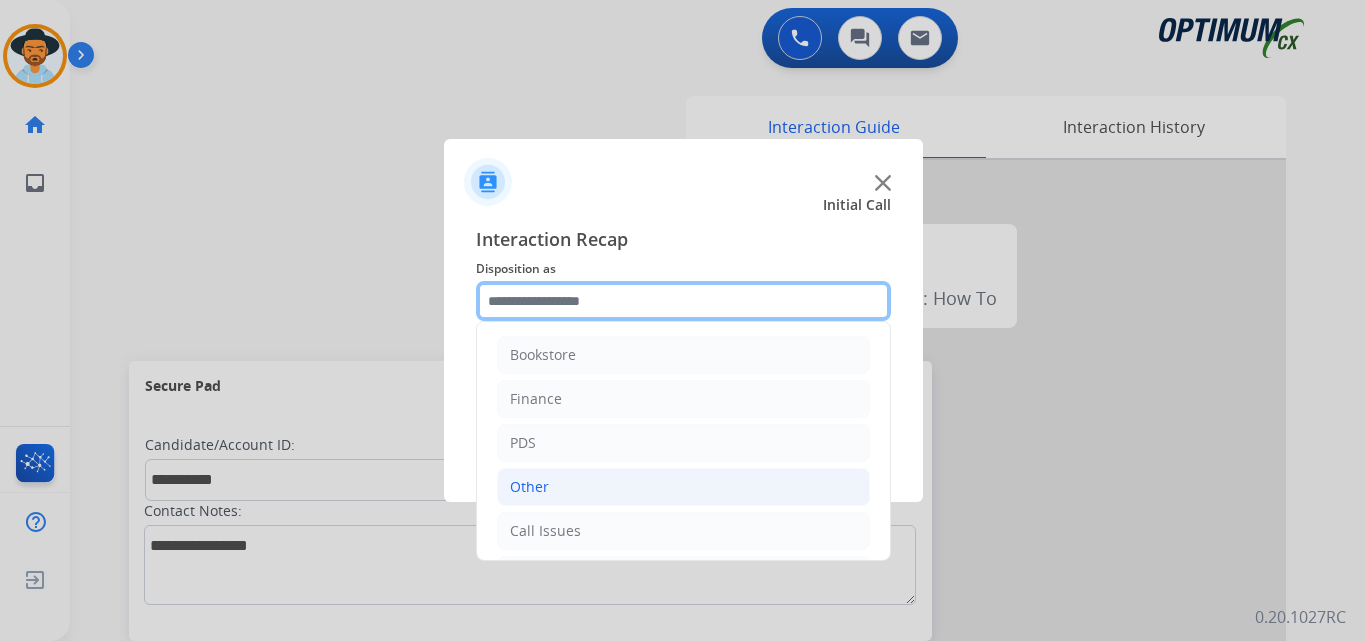scroll, scrollTop: 136, scrollLeft: 0, axis: vertical 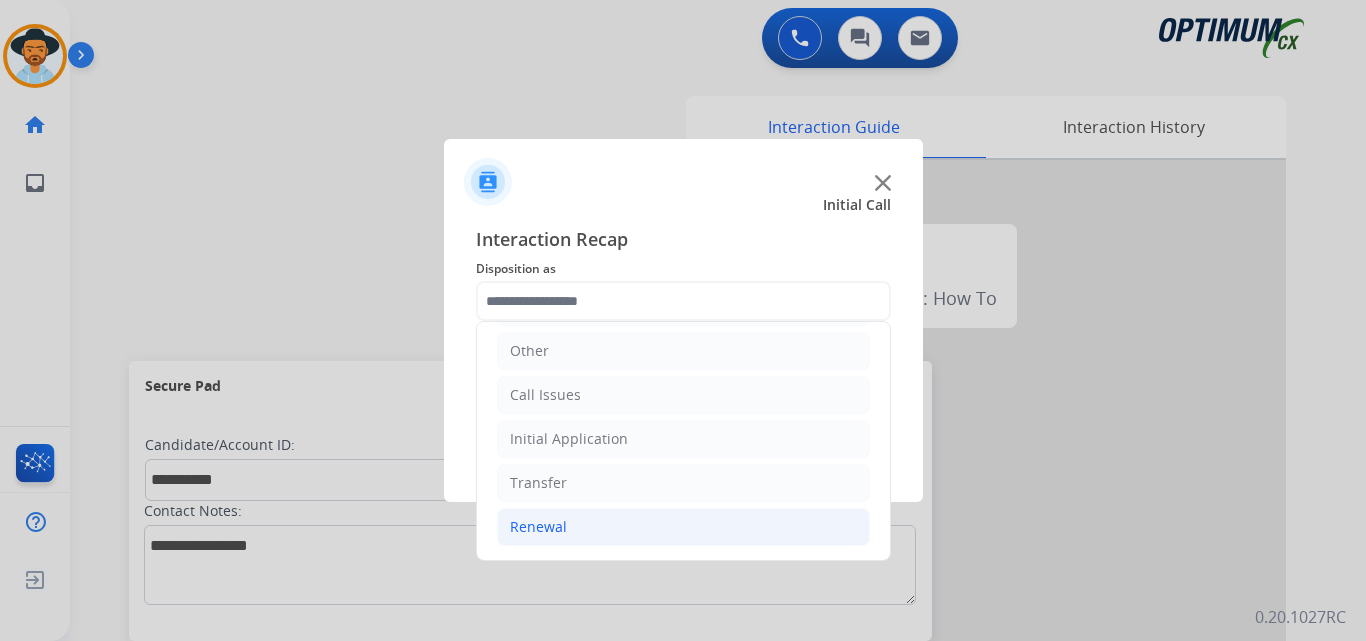 click on "Renewal" 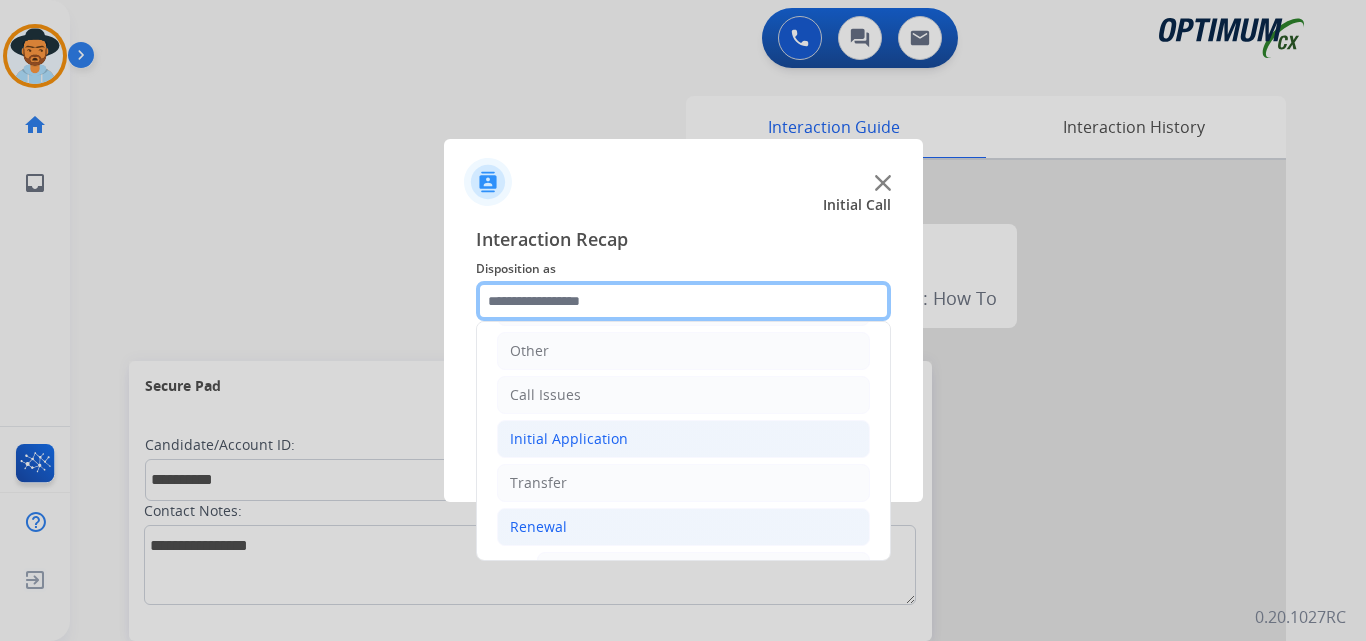 scroll, scrollTop: 636, scrollLeft: 0, axis: vertical 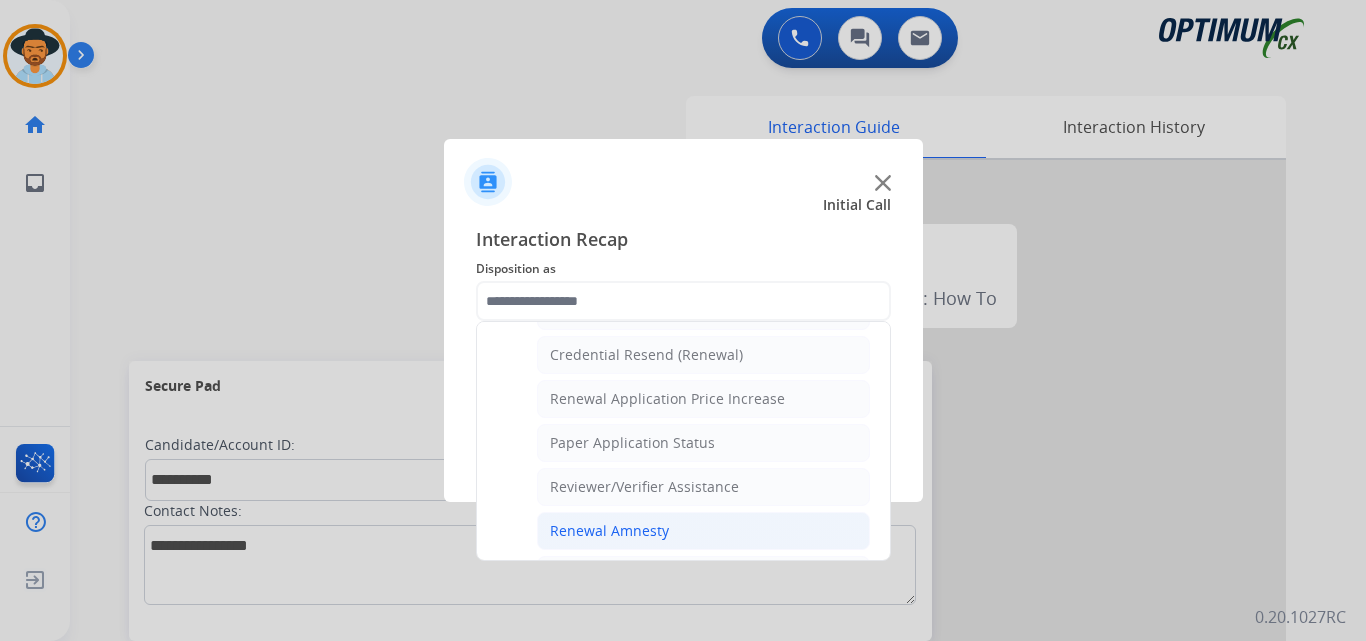 click on "Renewal Amnesty" 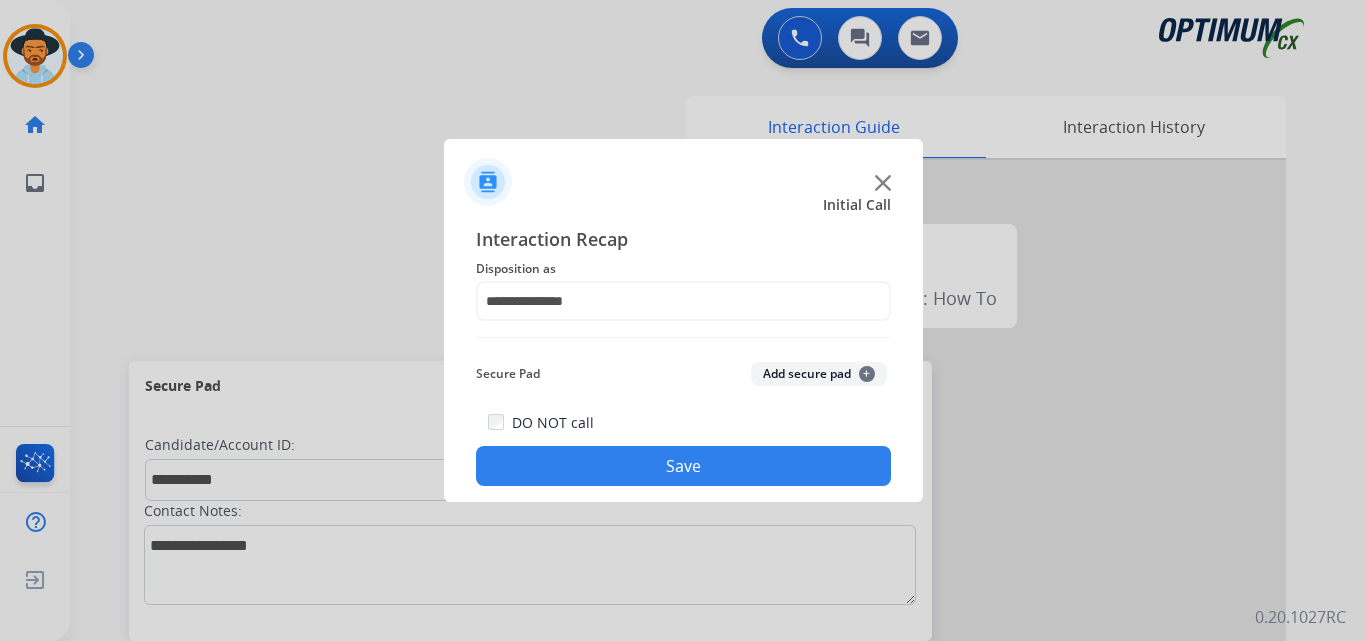 click on "Save" 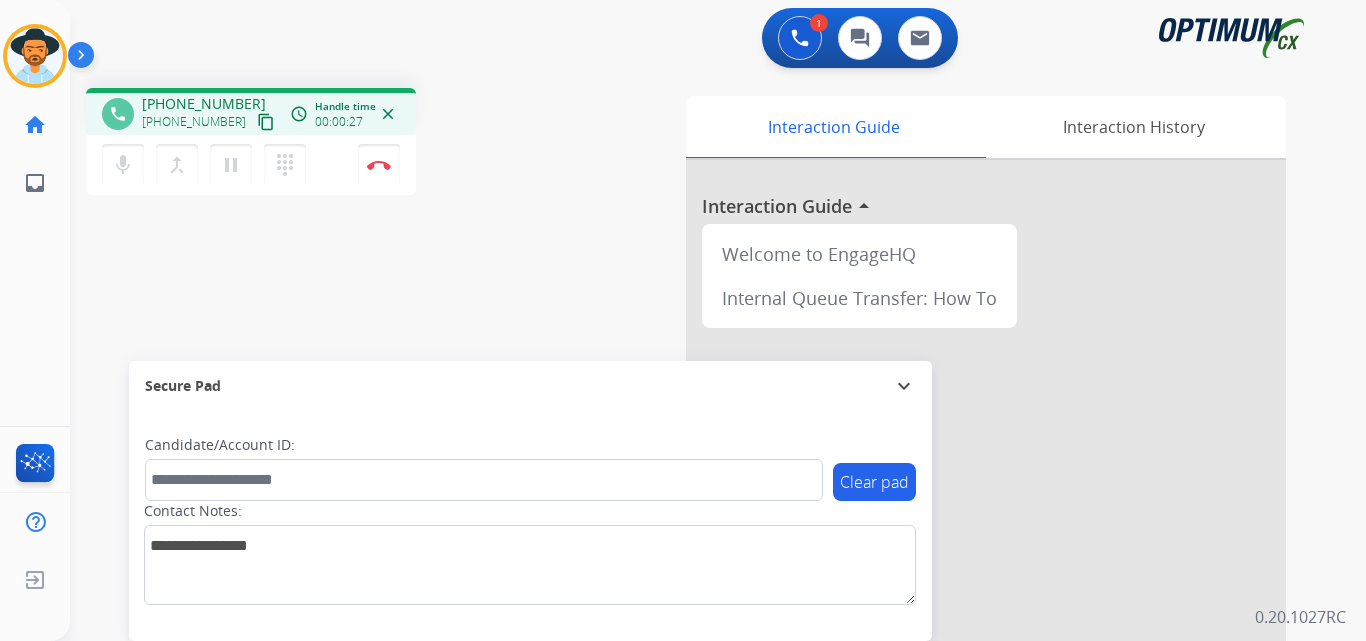 click on "+16626331611" at bounding box center [204, 104] 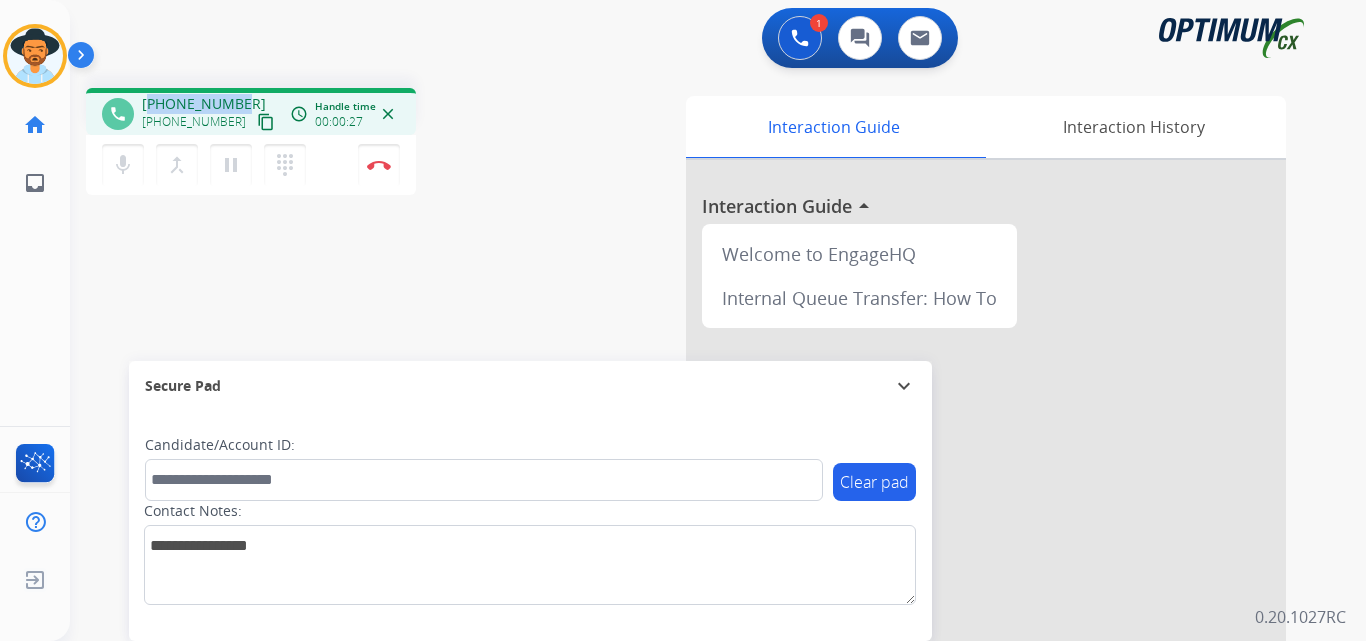 click on "+16626331611" at bounding box center (204, 104) 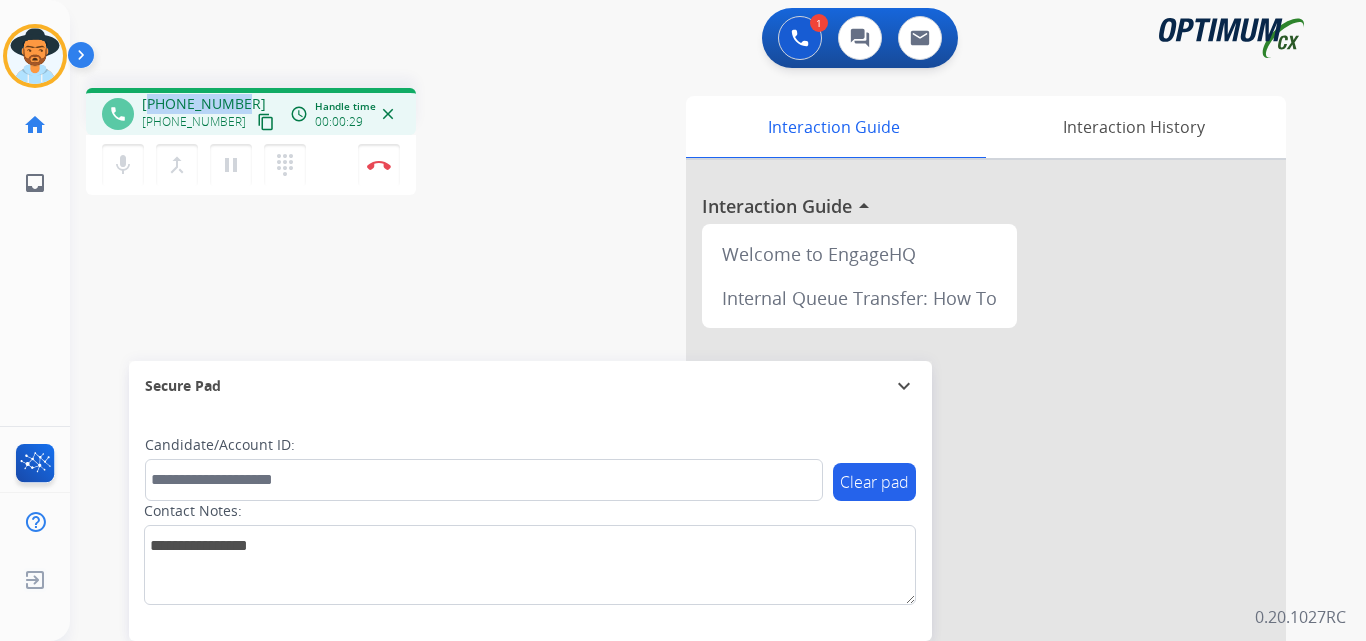 copy on "16626331611" 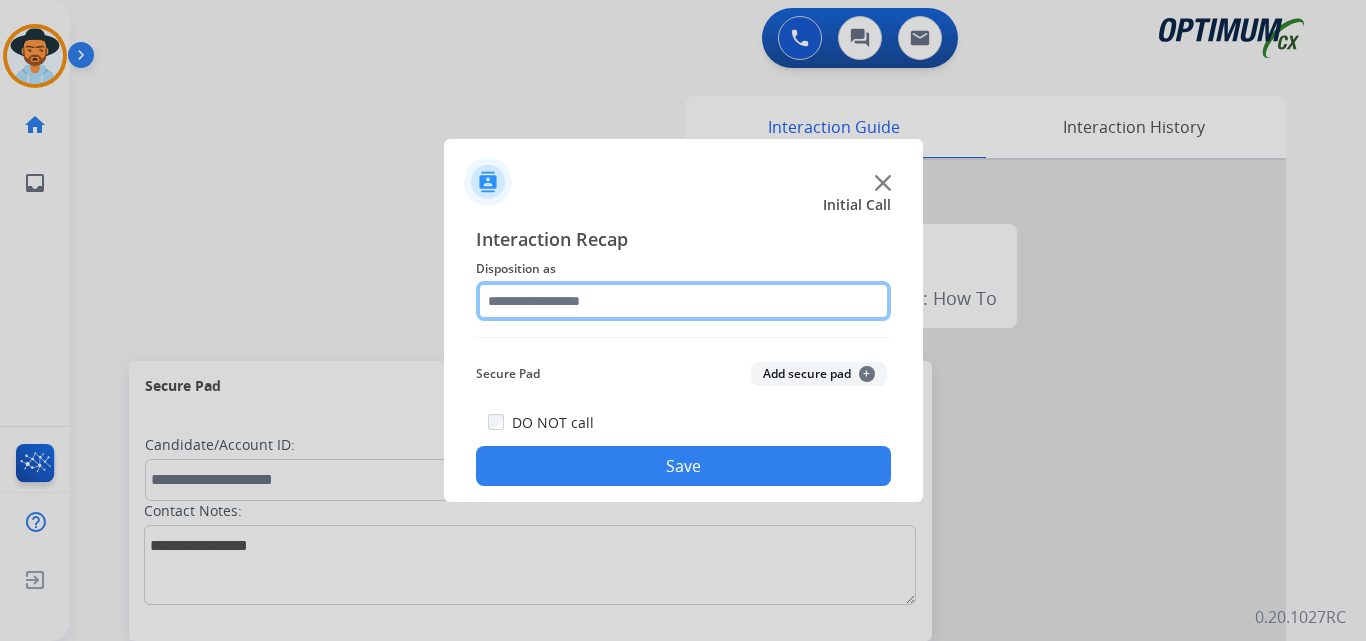 click 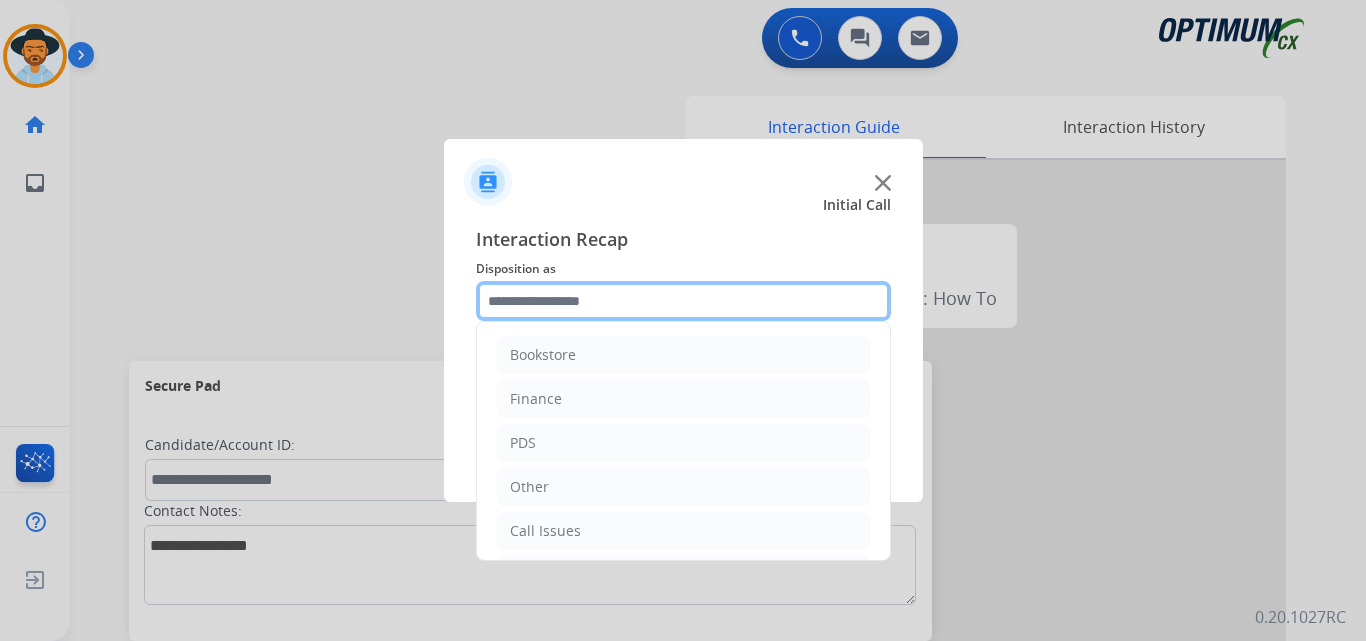scroll, scrollTop: 136, scrollLeft: 0, axis: vertical 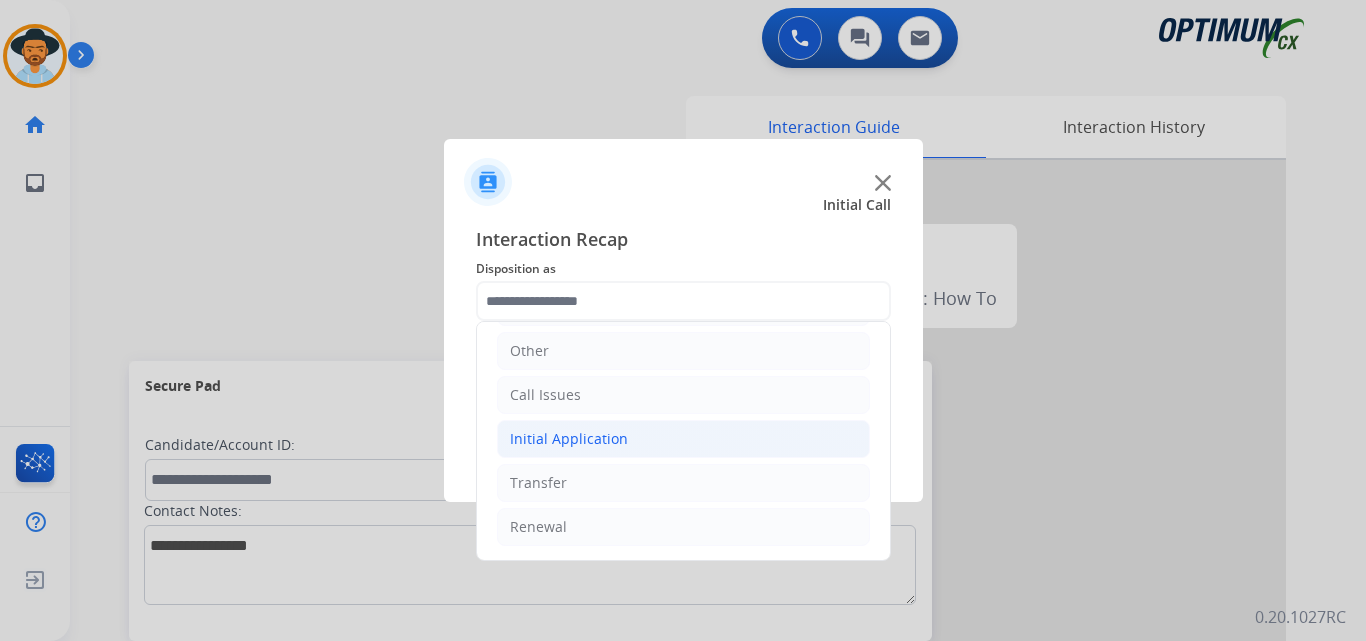 click on "Initial Application" 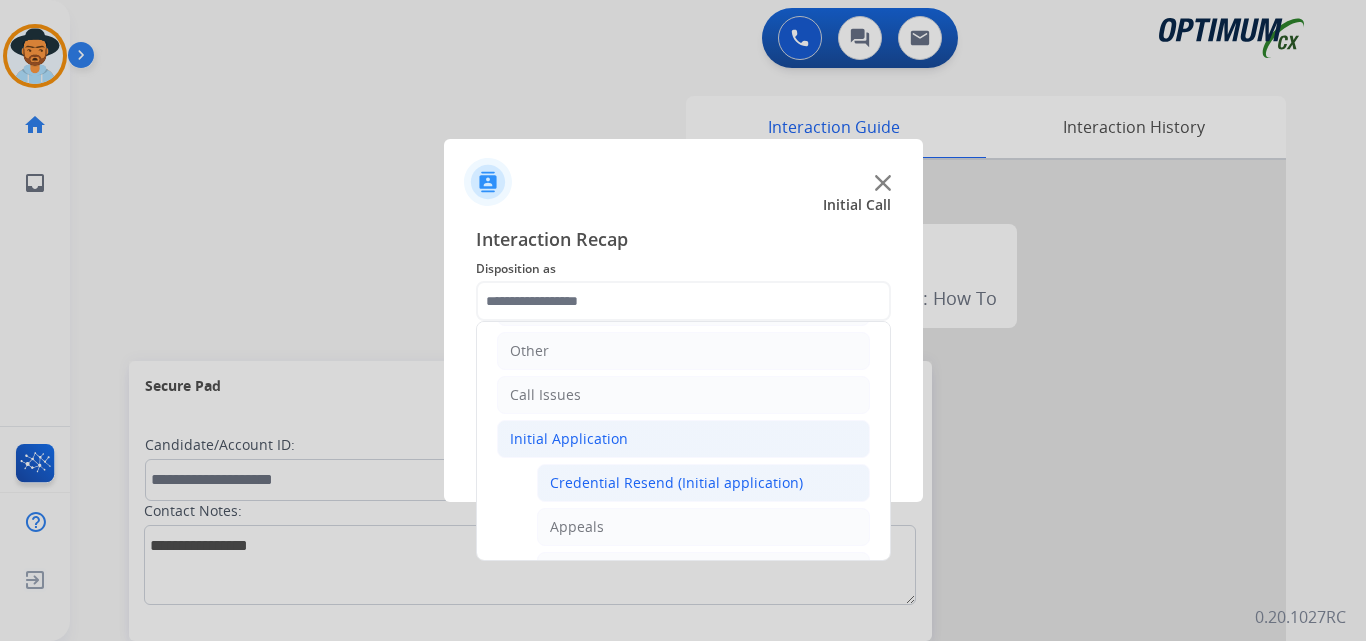 click on "Credential Resend (Initial application)" 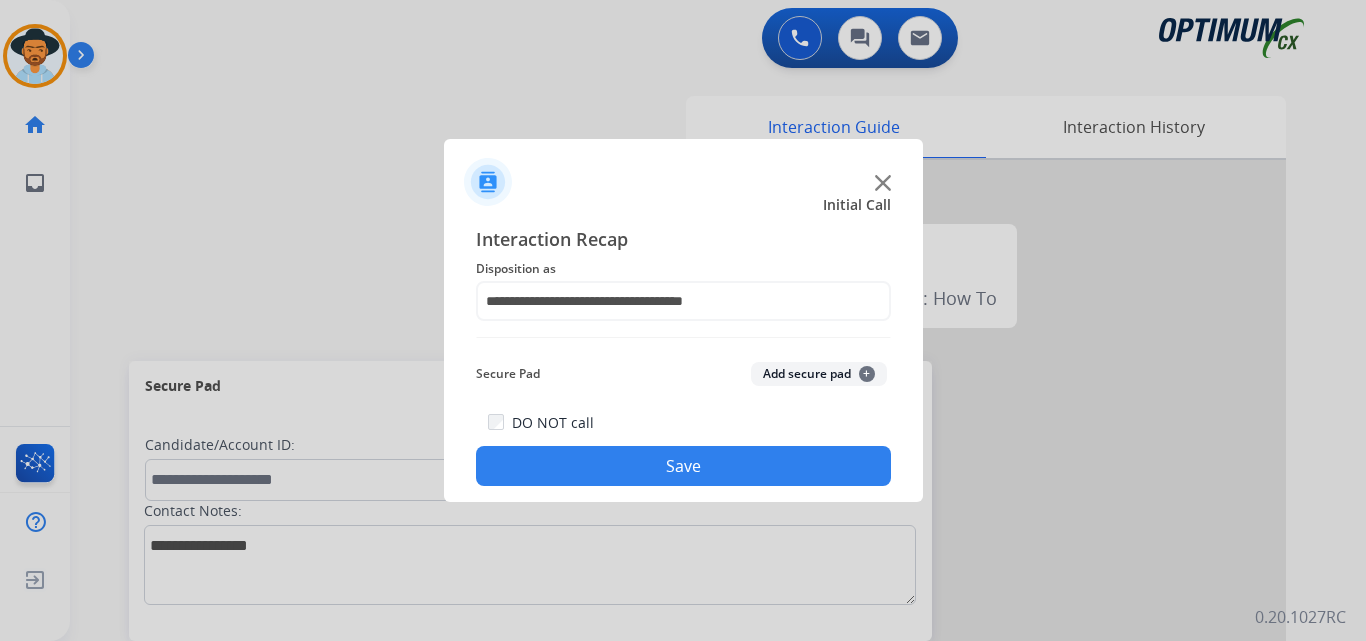 click on "Save" 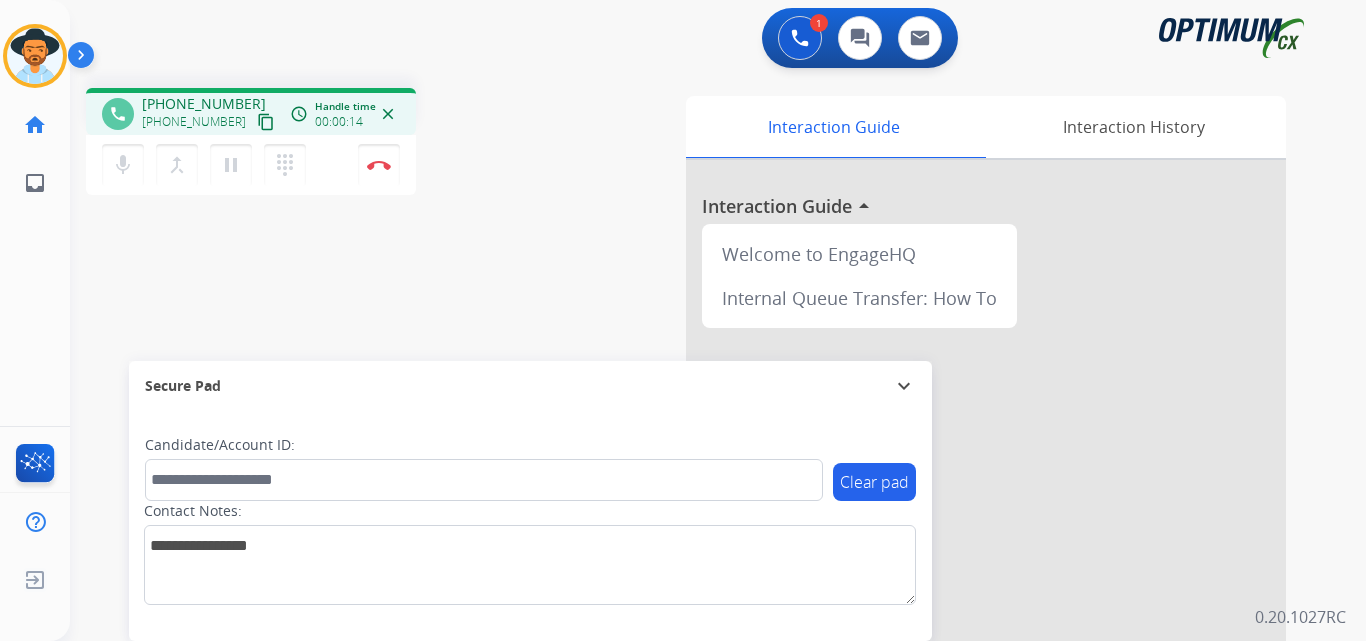click on "+14847729909" at bounding box center [204, 104] 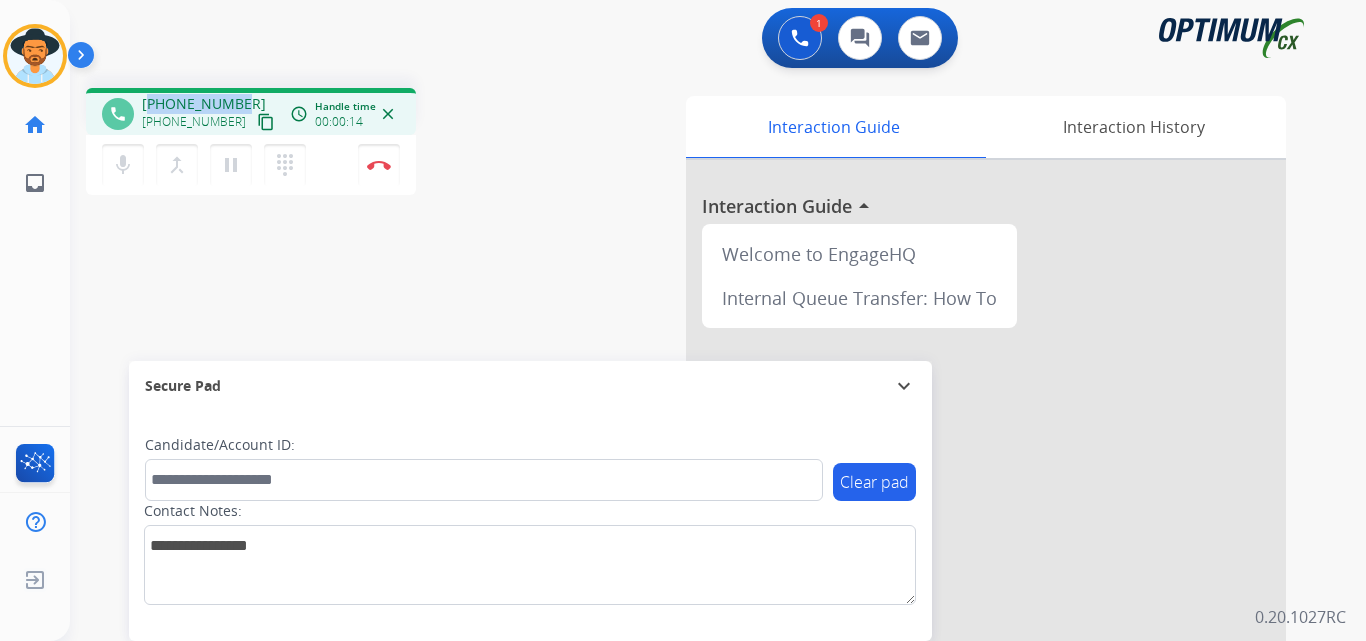 click on "+14847729909" at bounding box center (204, 104) 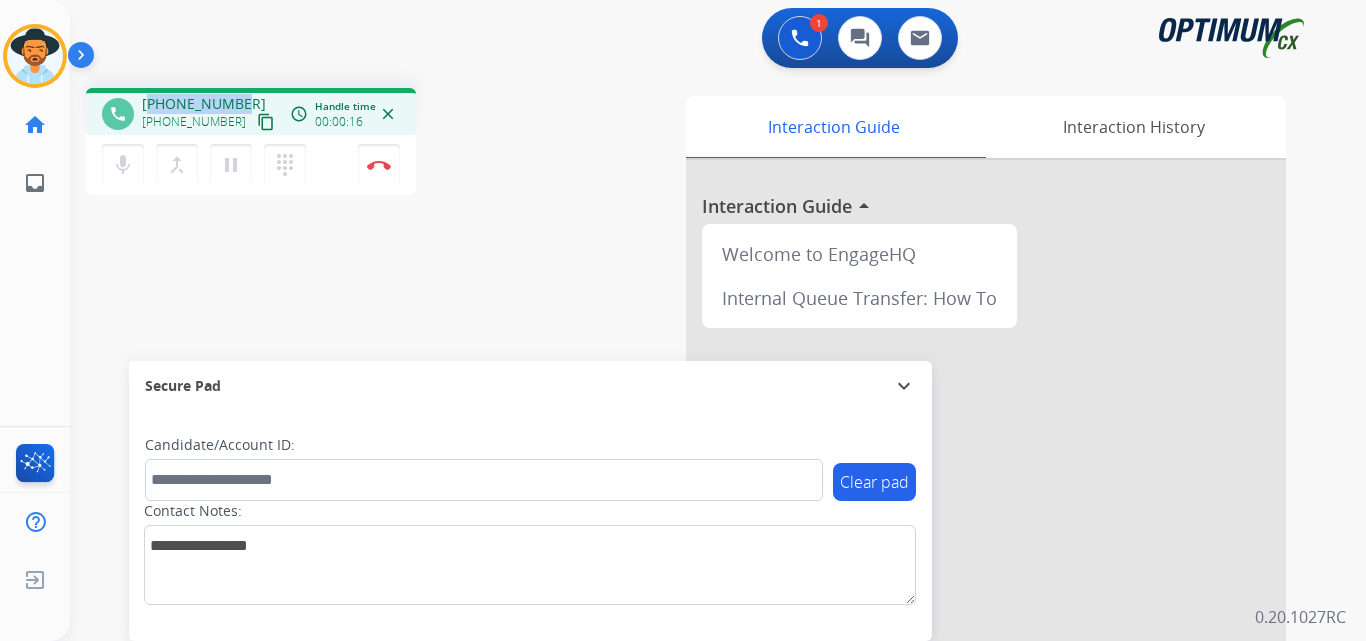 copy on "14847729909" 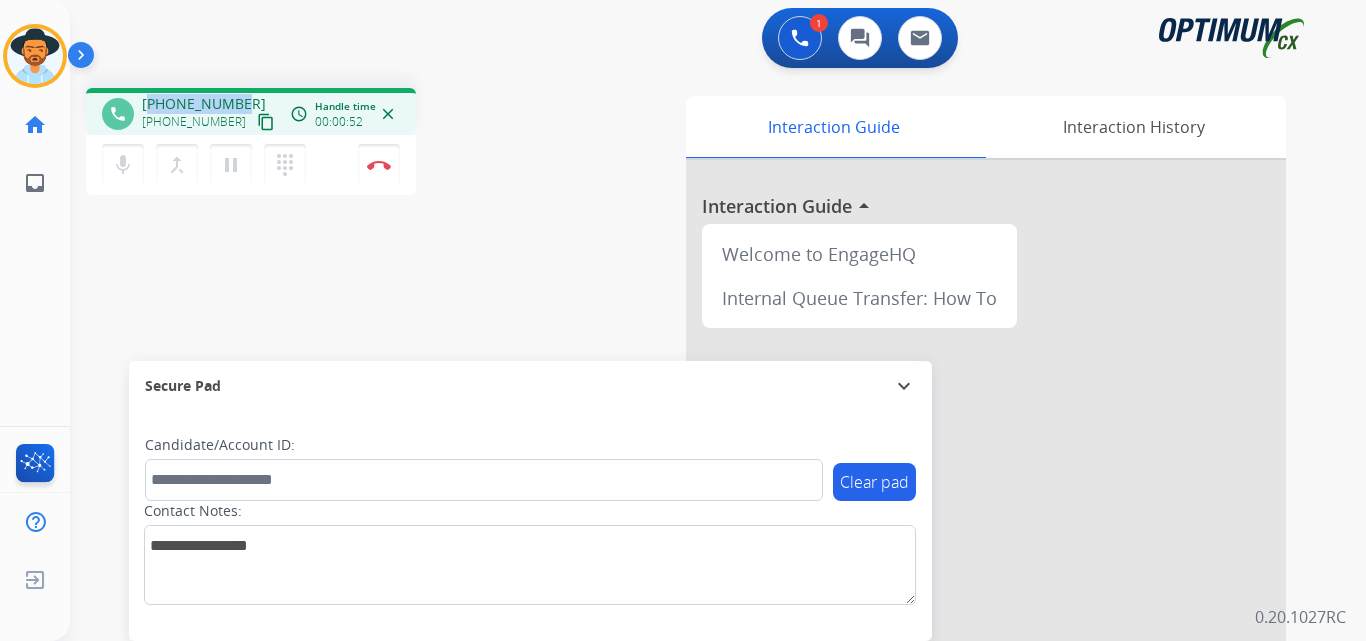 click on "+14847729909" at bounding box center [204, 104] 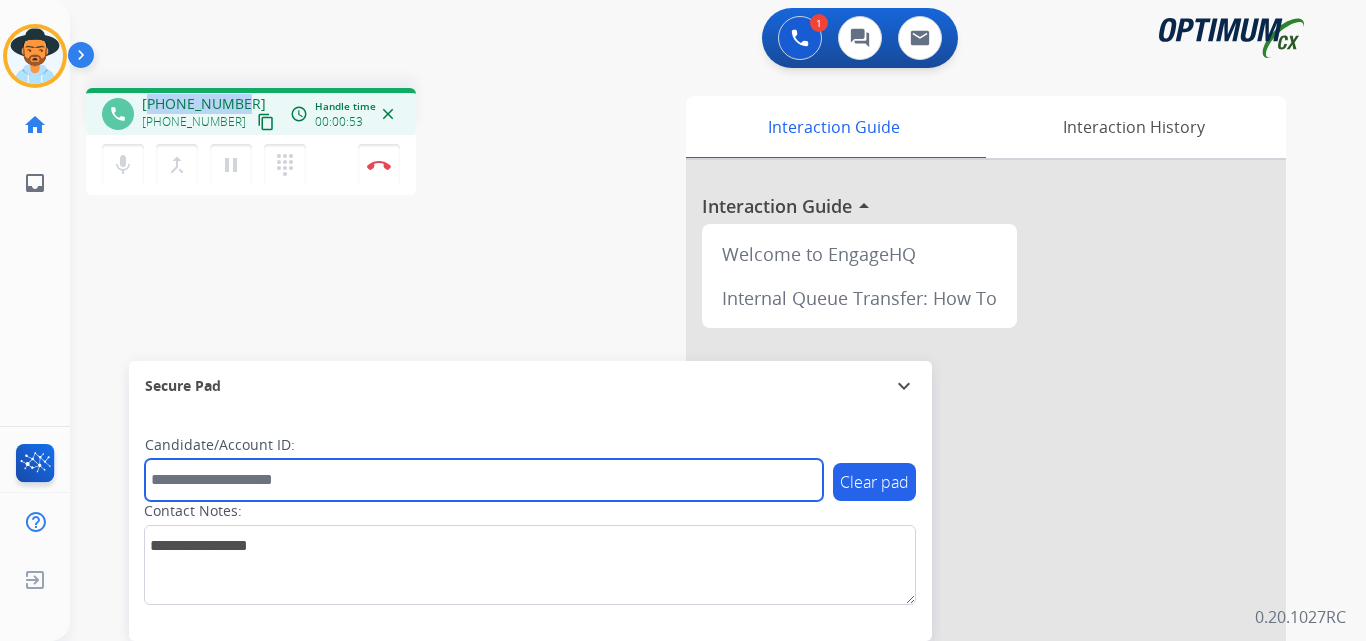 click at bounding box center (484, 480) 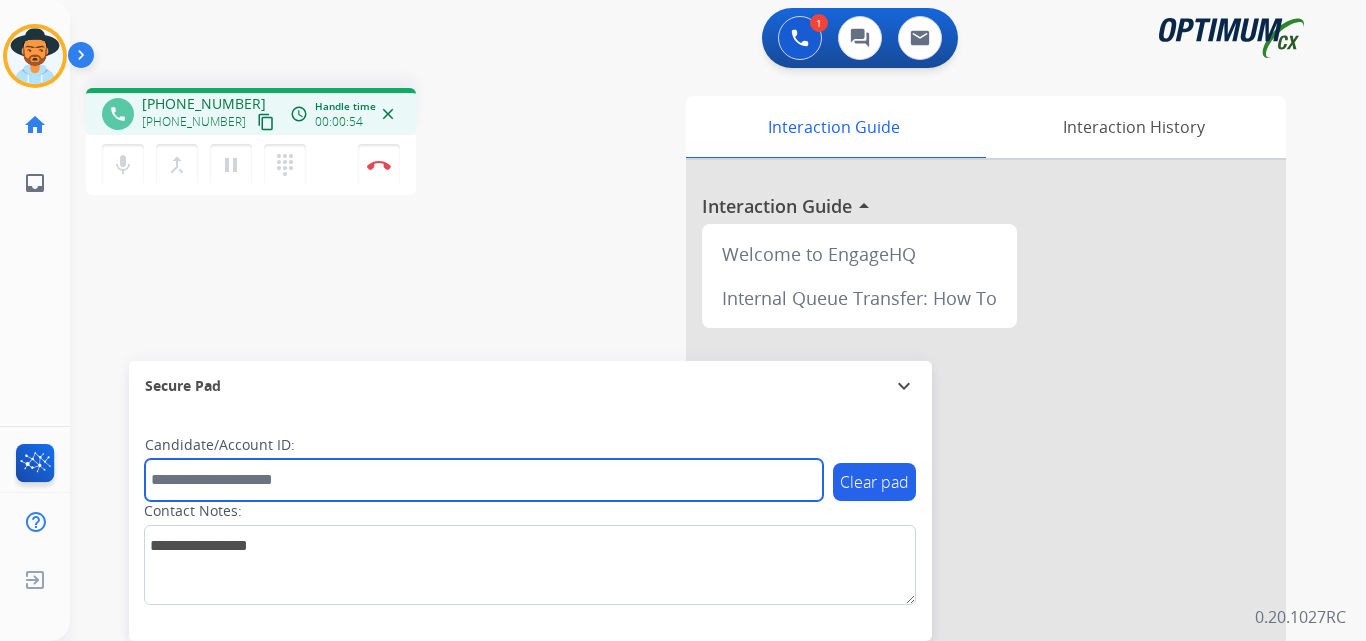 paste on "**********" 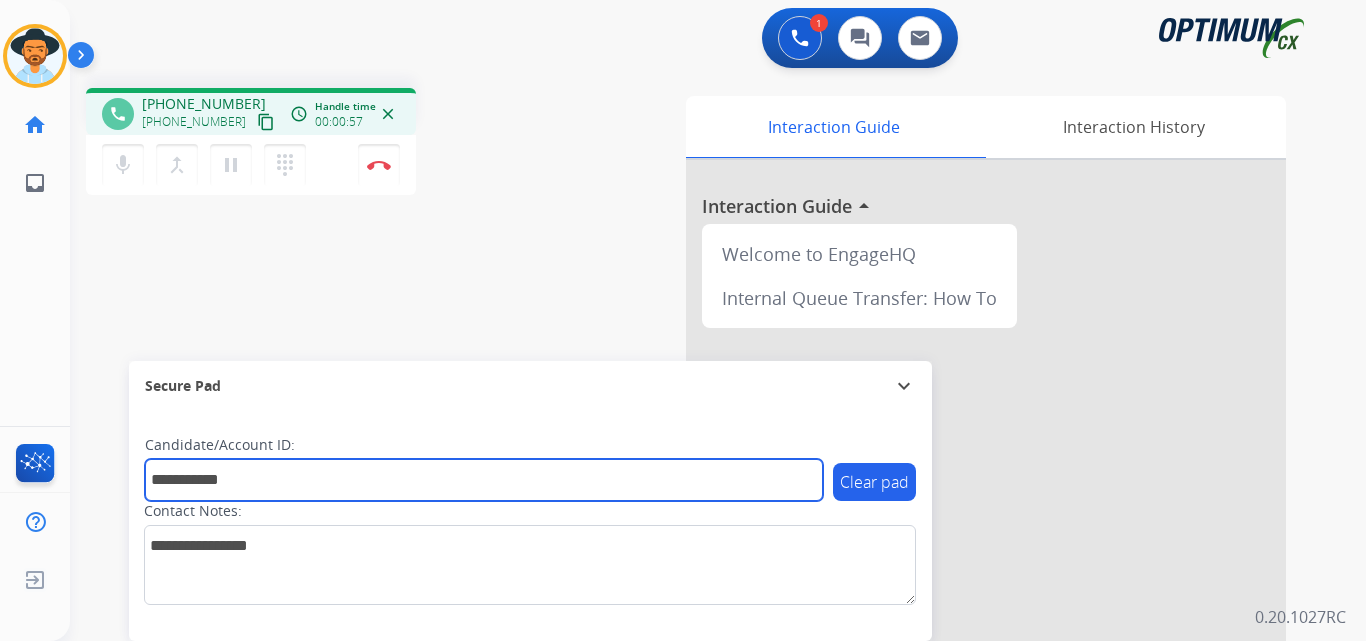 type on "**********" 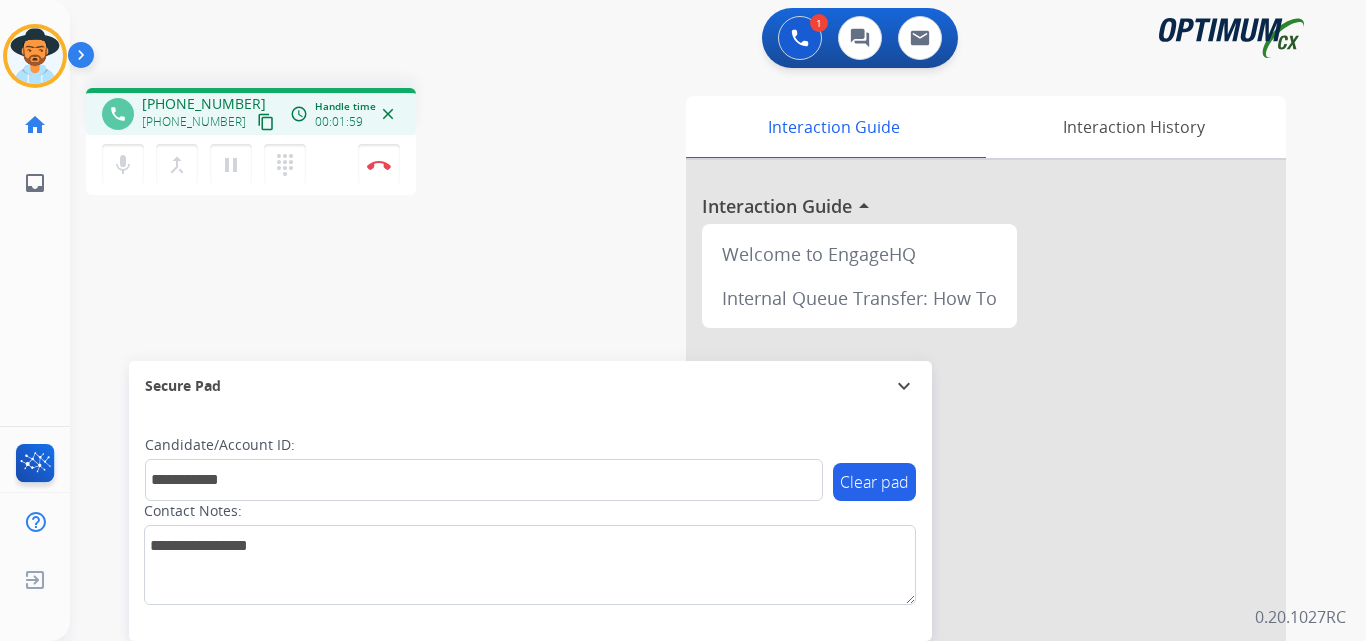 click on "**********" at bounding box center (694, 489) 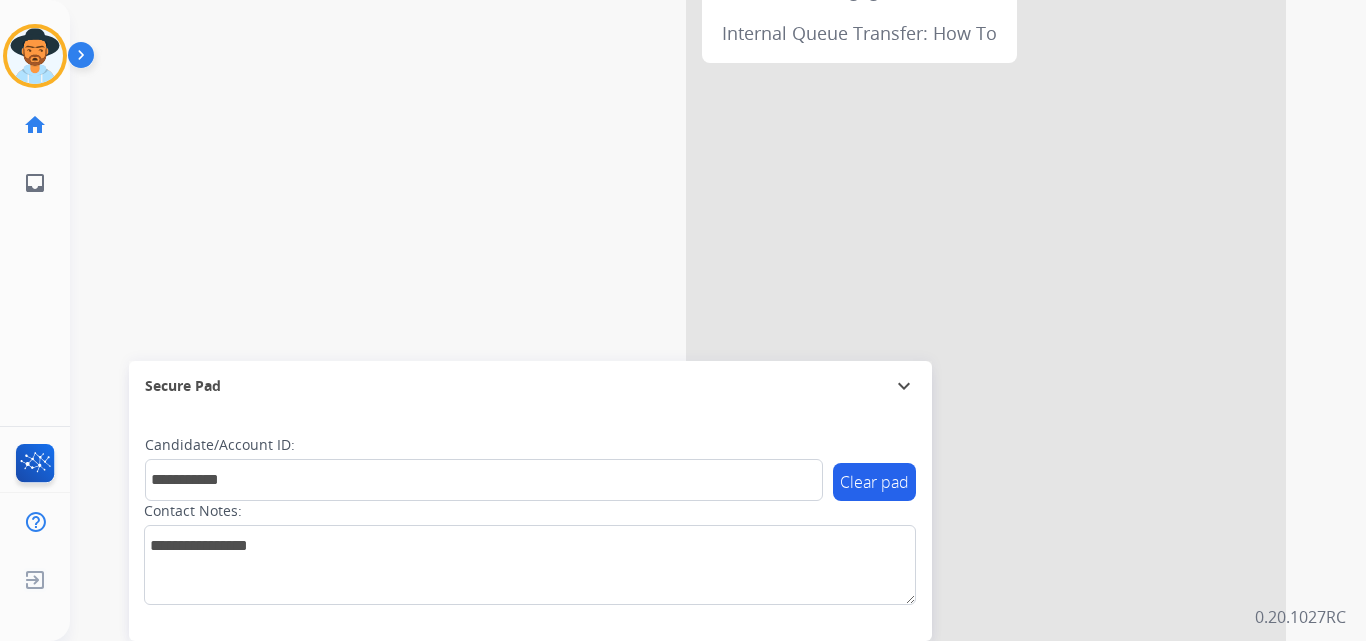 scroll, scrollTop: 0, scrollLeft: 0, axis: both 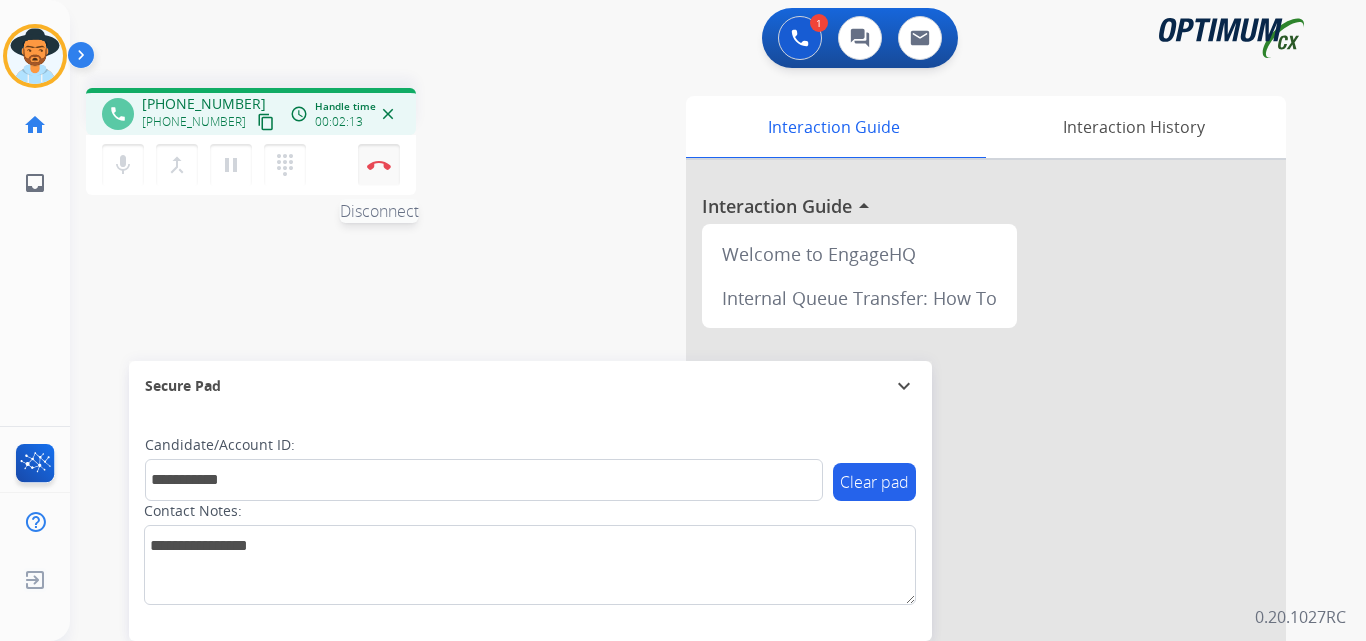 click on "Disconnect" at bounding box center (379, 165) 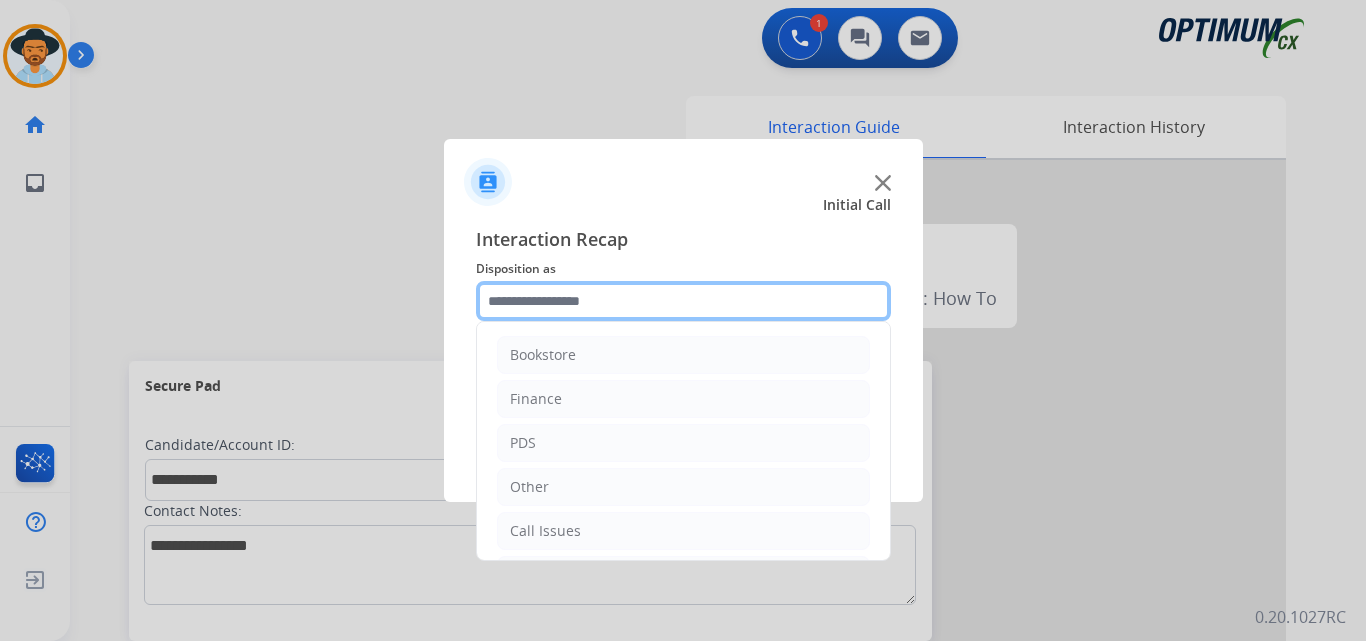 click 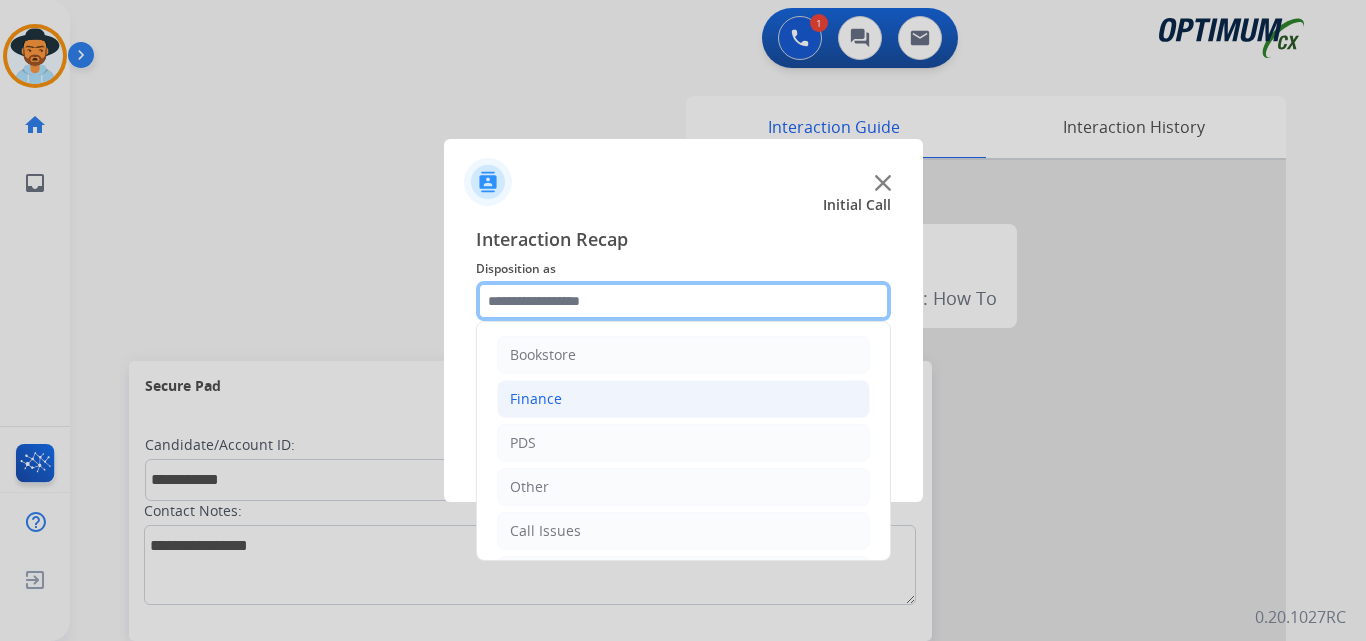 scroll, scrollTop: 136, scrollLeft: 0, axis: vertical 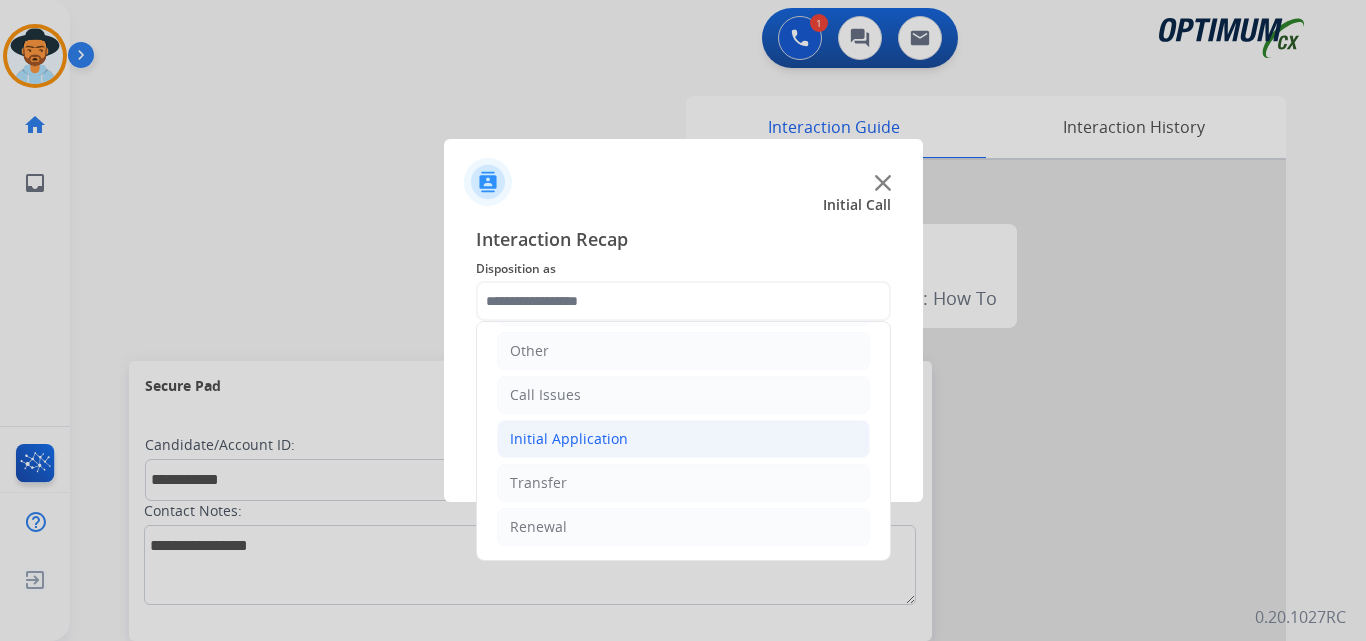 click on "Initial Application" 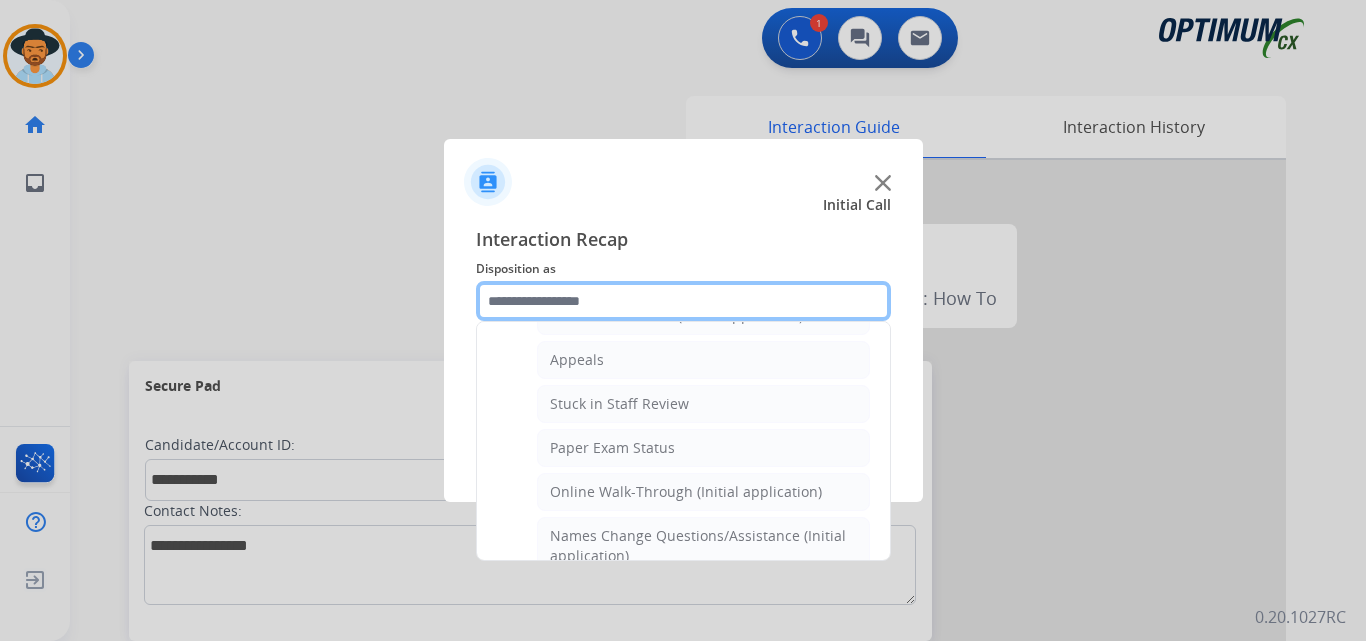 scroll, scrollTop: 136, scrollLeft: 0, axis: vertical 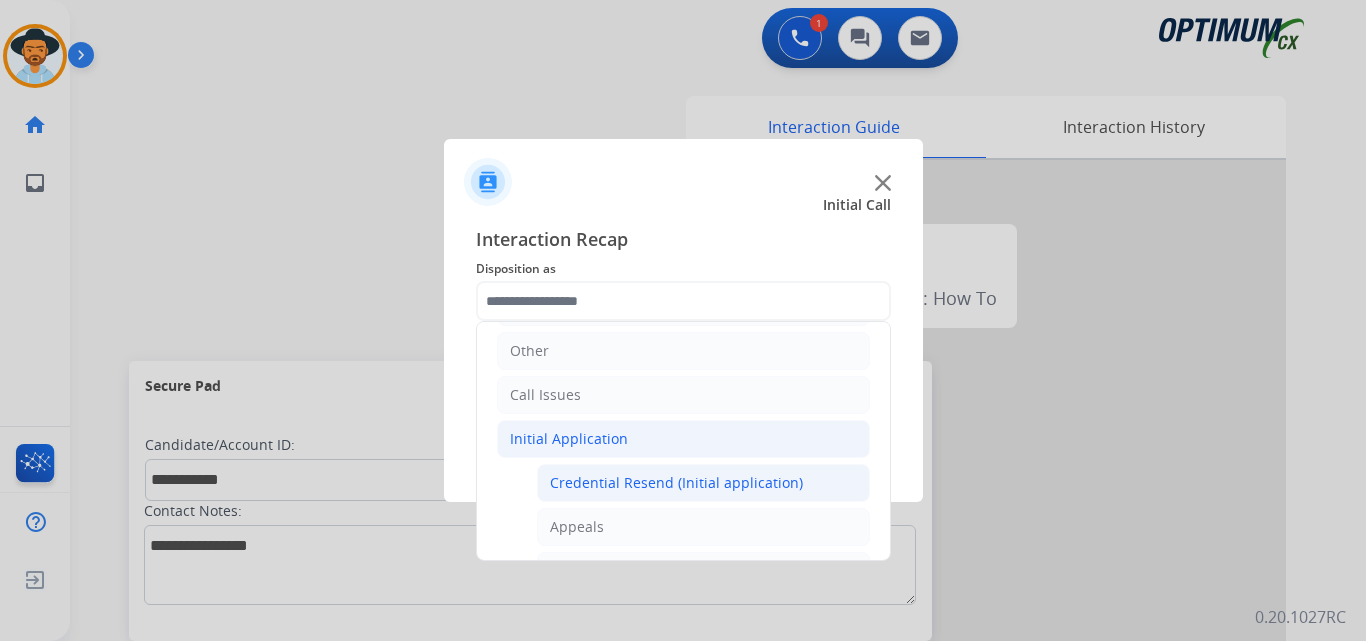 click on "Credential Resend (Initial application)" 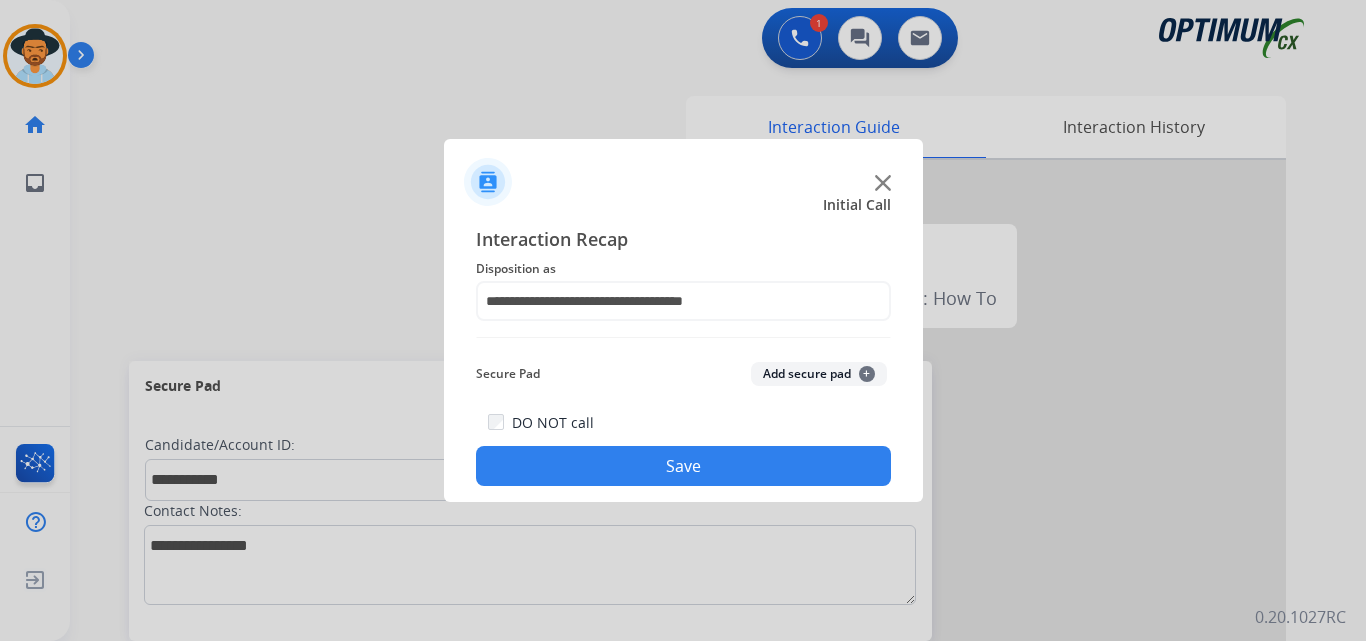 click on "Save" 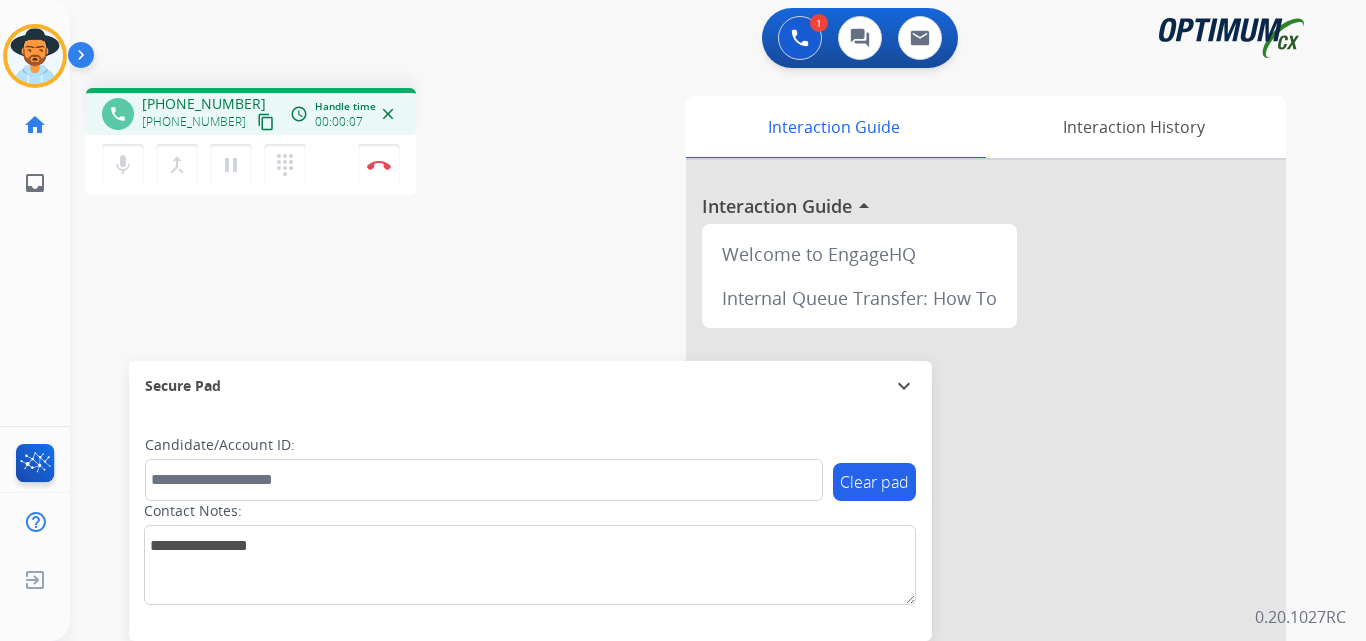 click on "+12108611409" at bounding box center (204, 104) 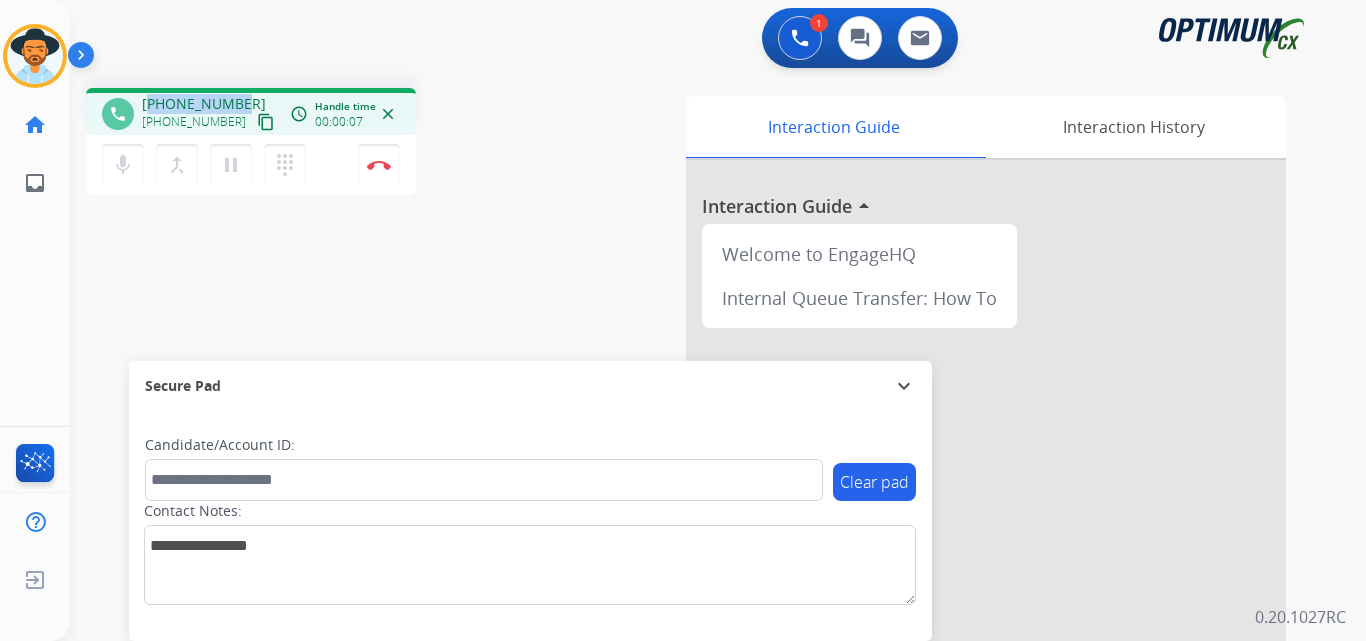 click on "+12108611409" at bounding box center [204, 104] 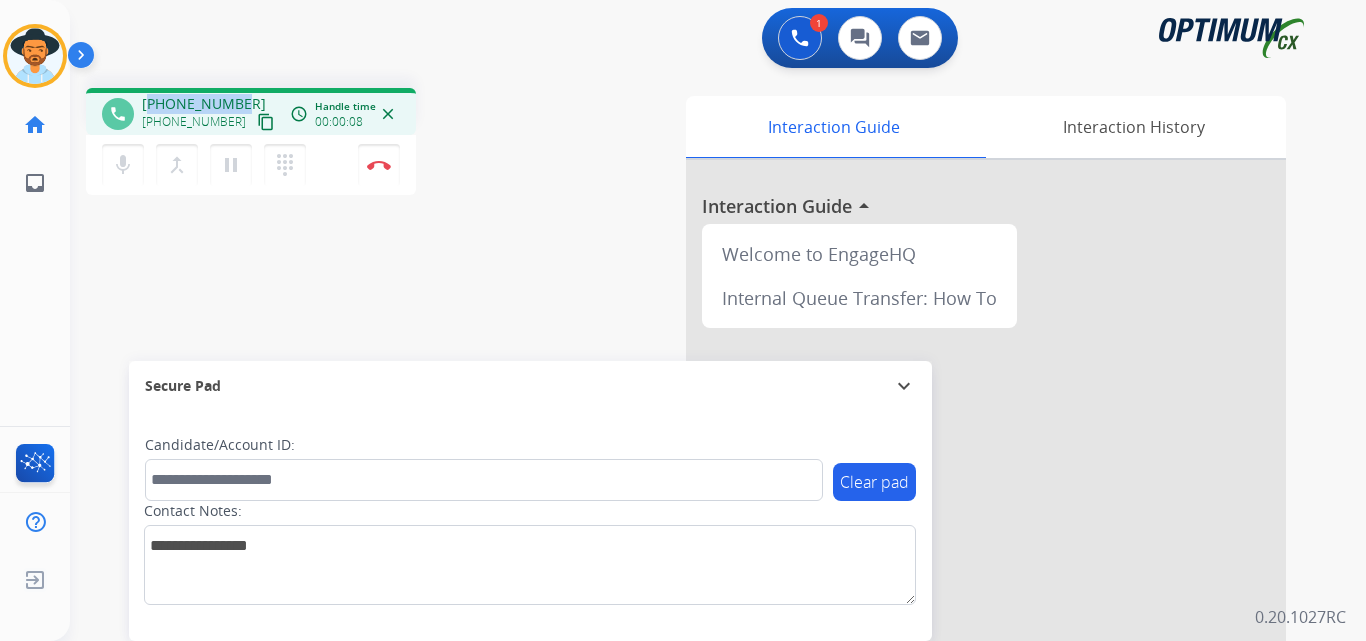 copy on "12108611409" 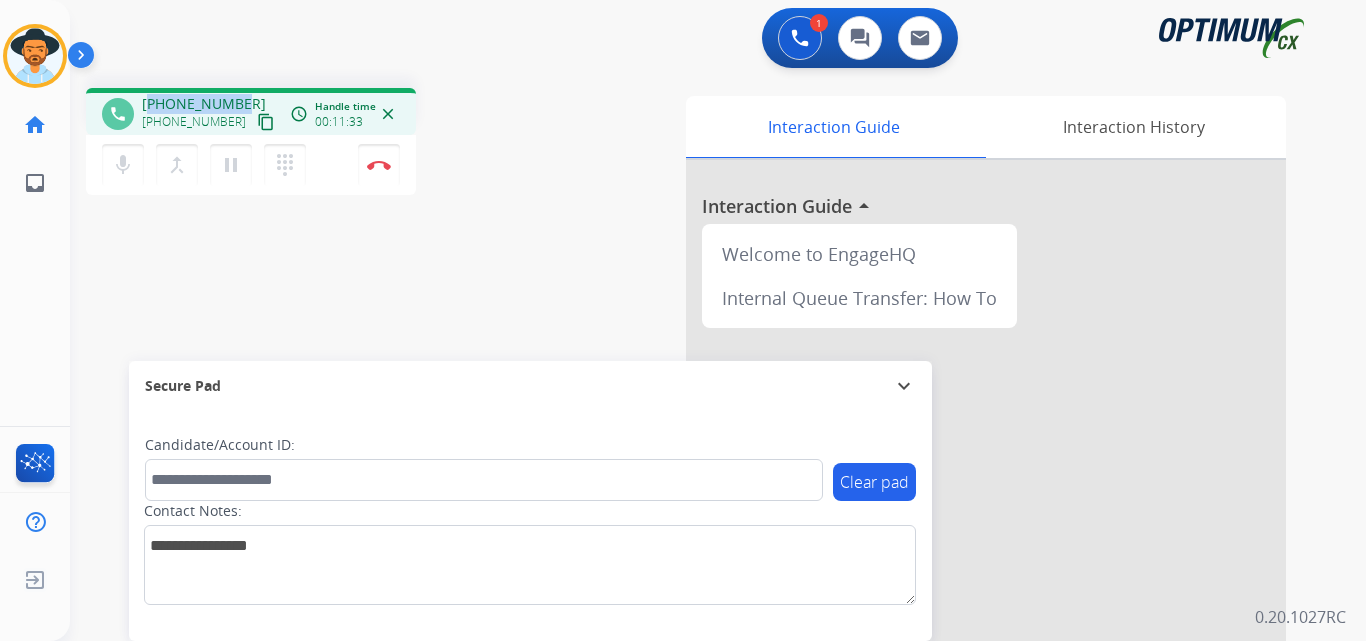 click on "+12108611409" at bounding box center (204, 104) 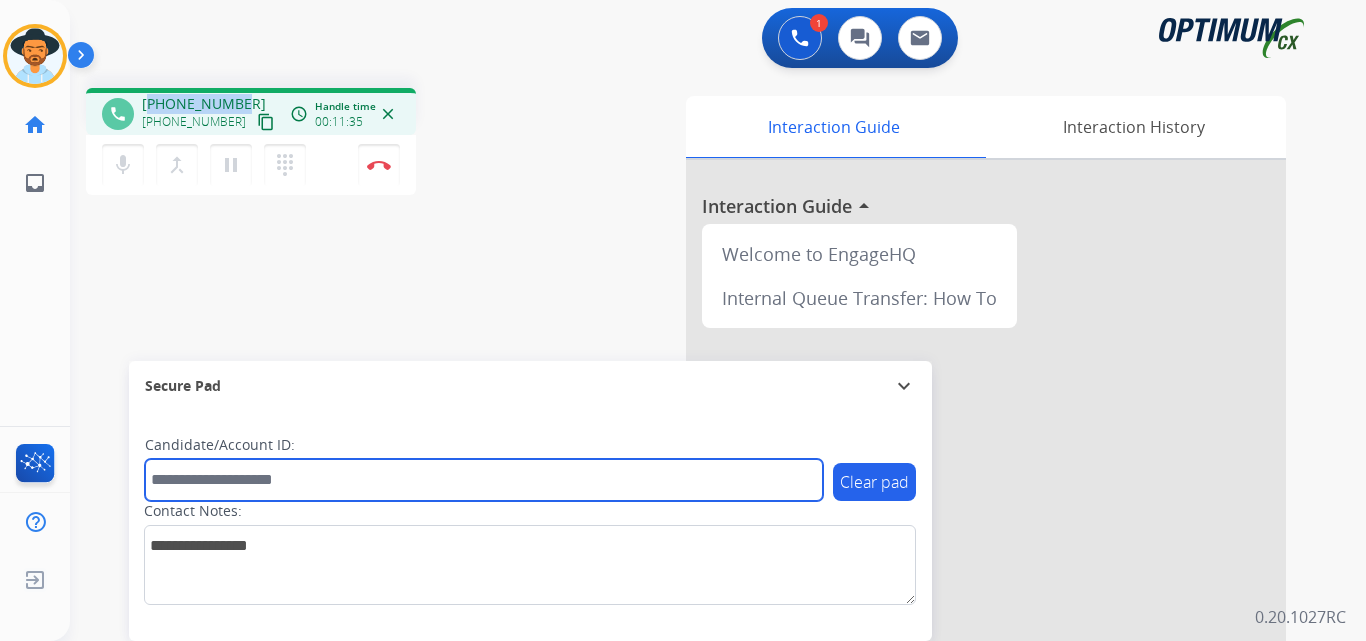 click at bounding box center (484, 480) 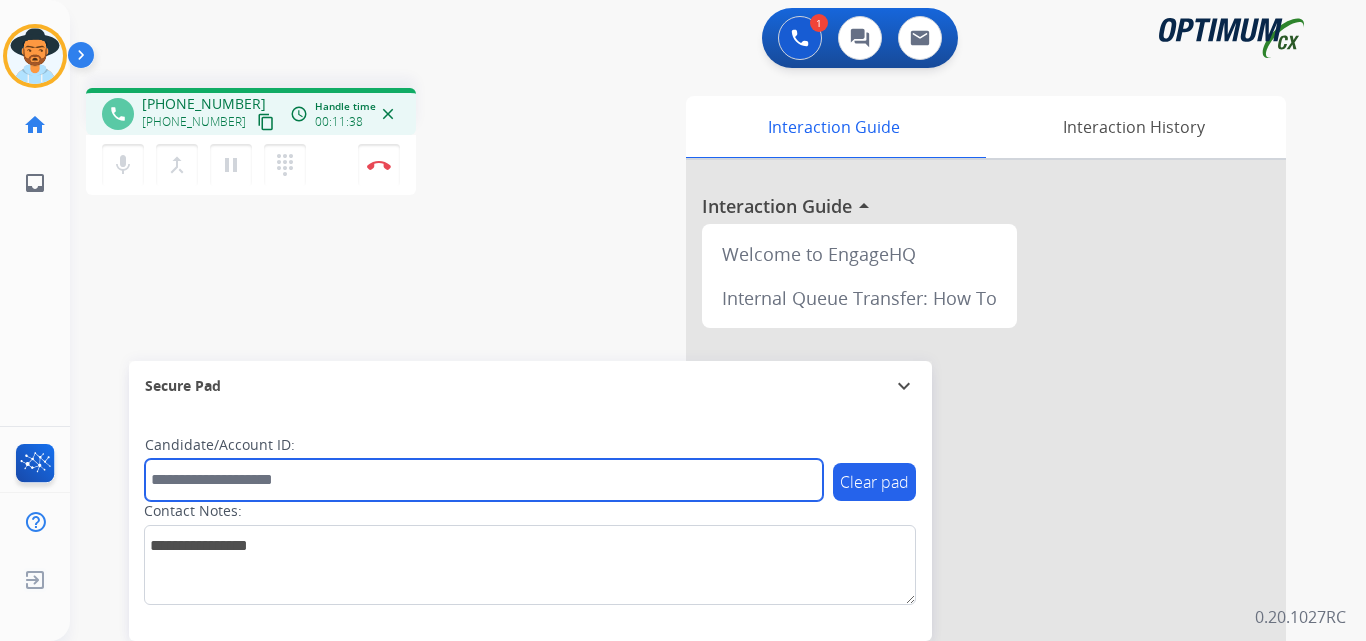 paste on "**********" 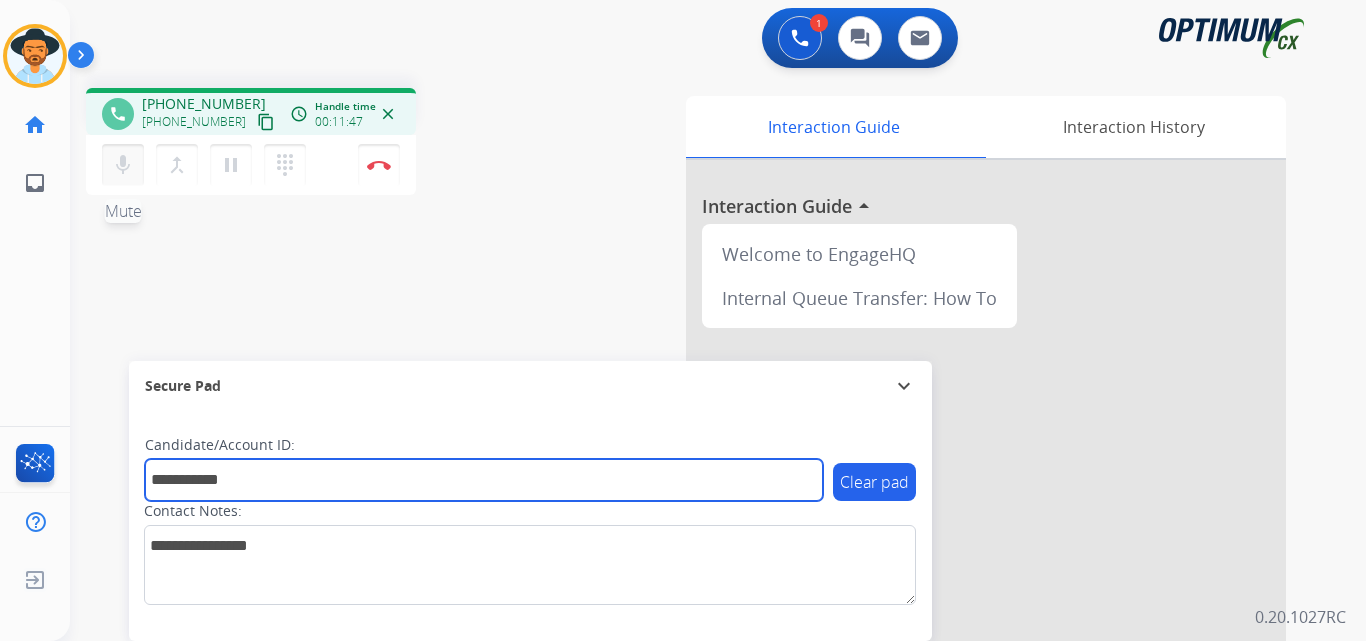 type on "**********" 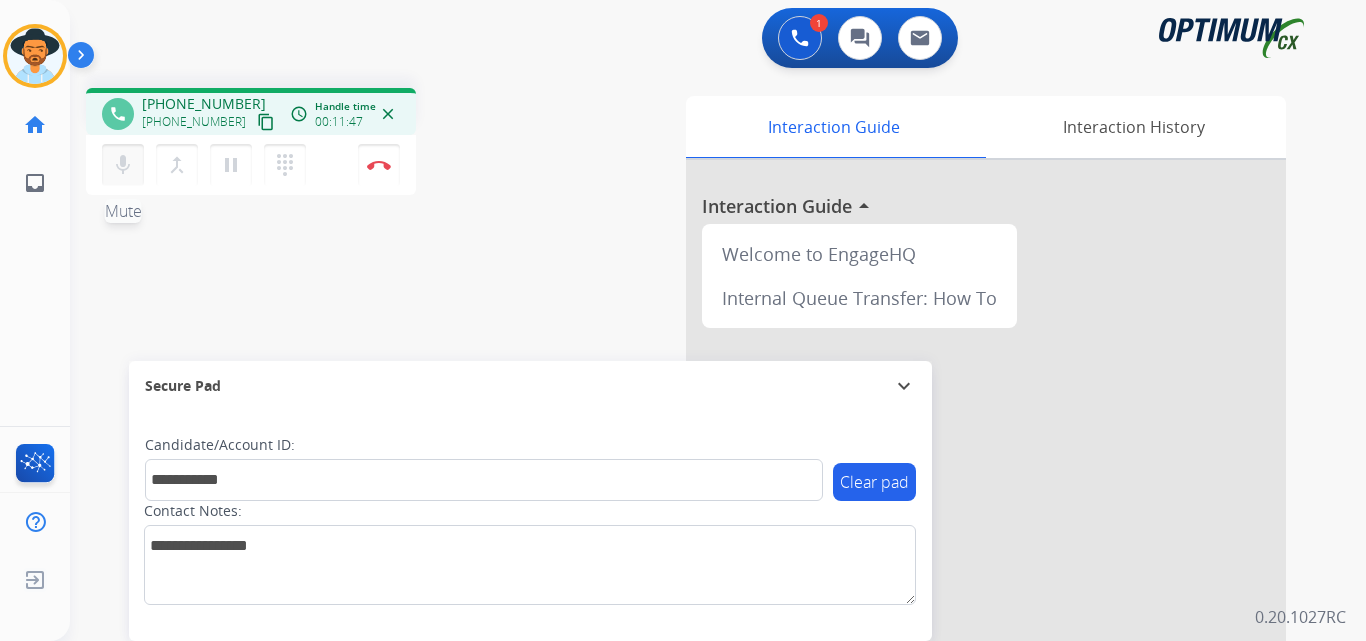 click on "mic" at bounding box center (123, 165) 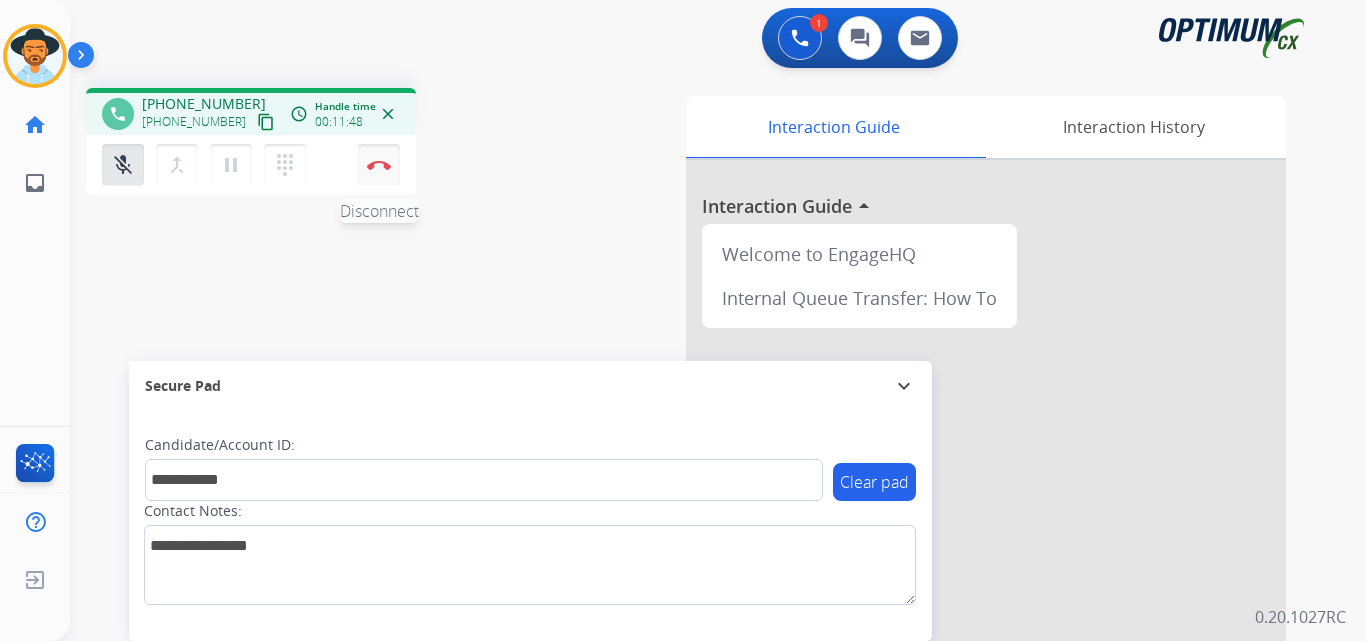 click at bounding box center (379, 165) 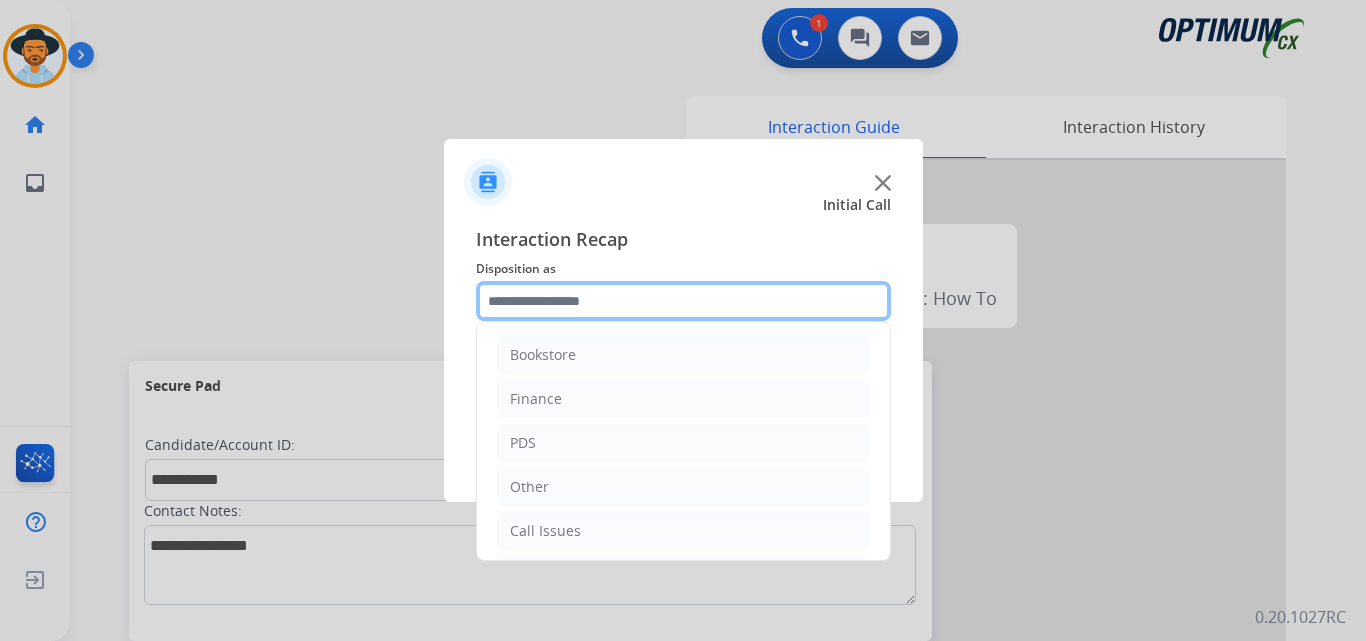 click 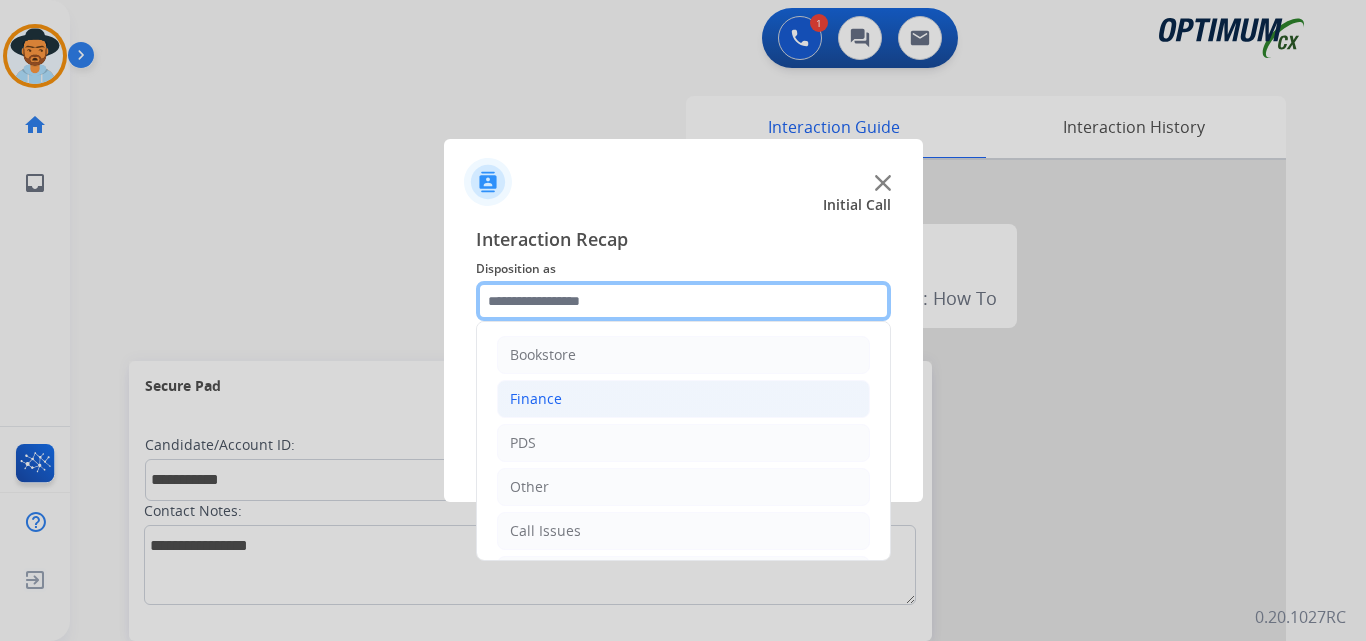 scroll, scrollTop: 136, scrollLeft: 0, axis: vertical 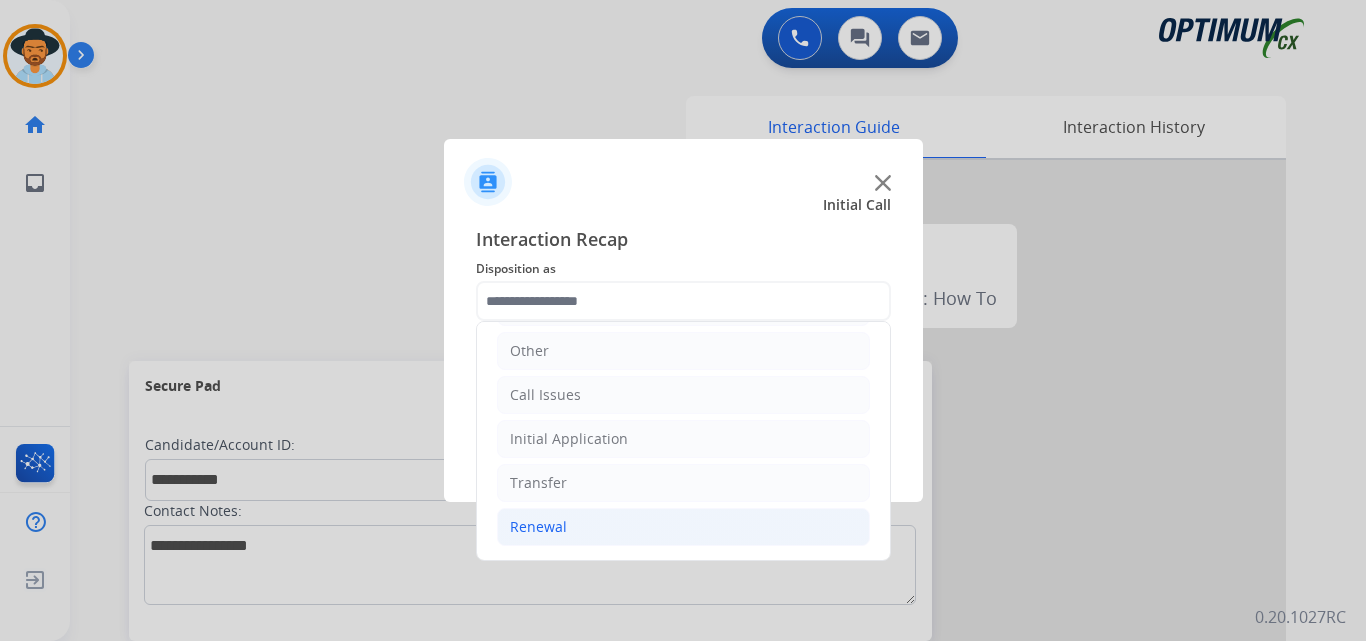 click on "Renewal" 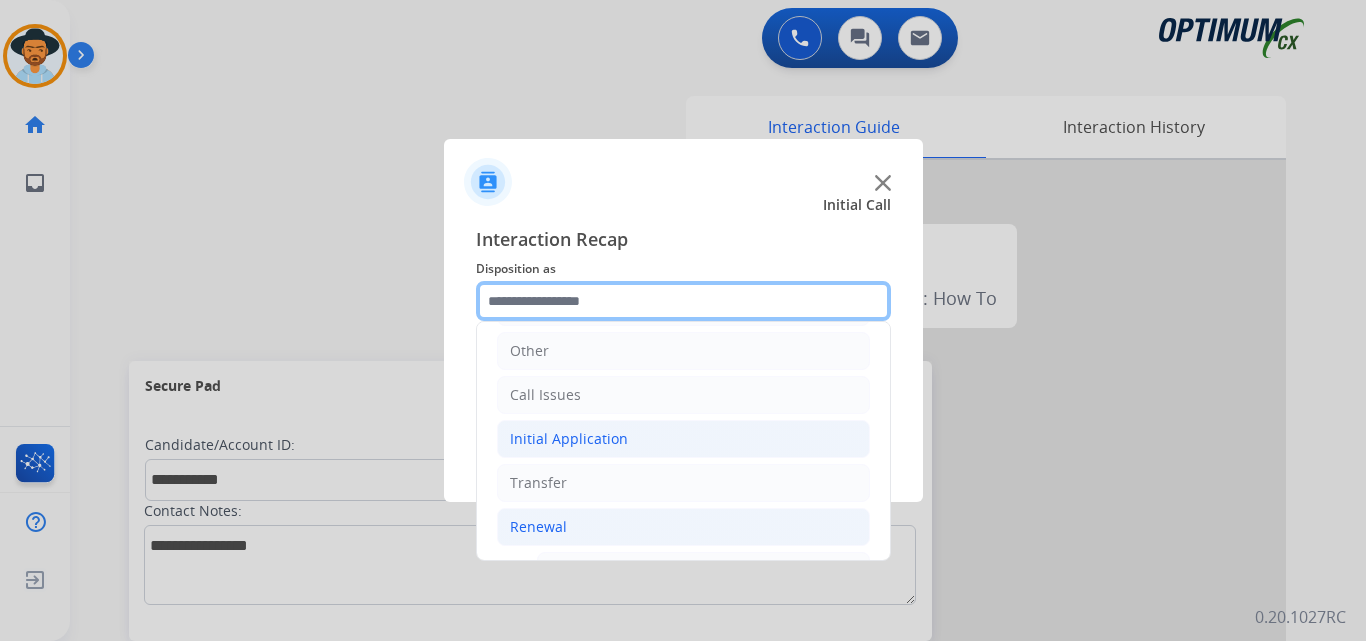 scroll, scrollTop: 469, scrollLeft: 0, axis: vertical 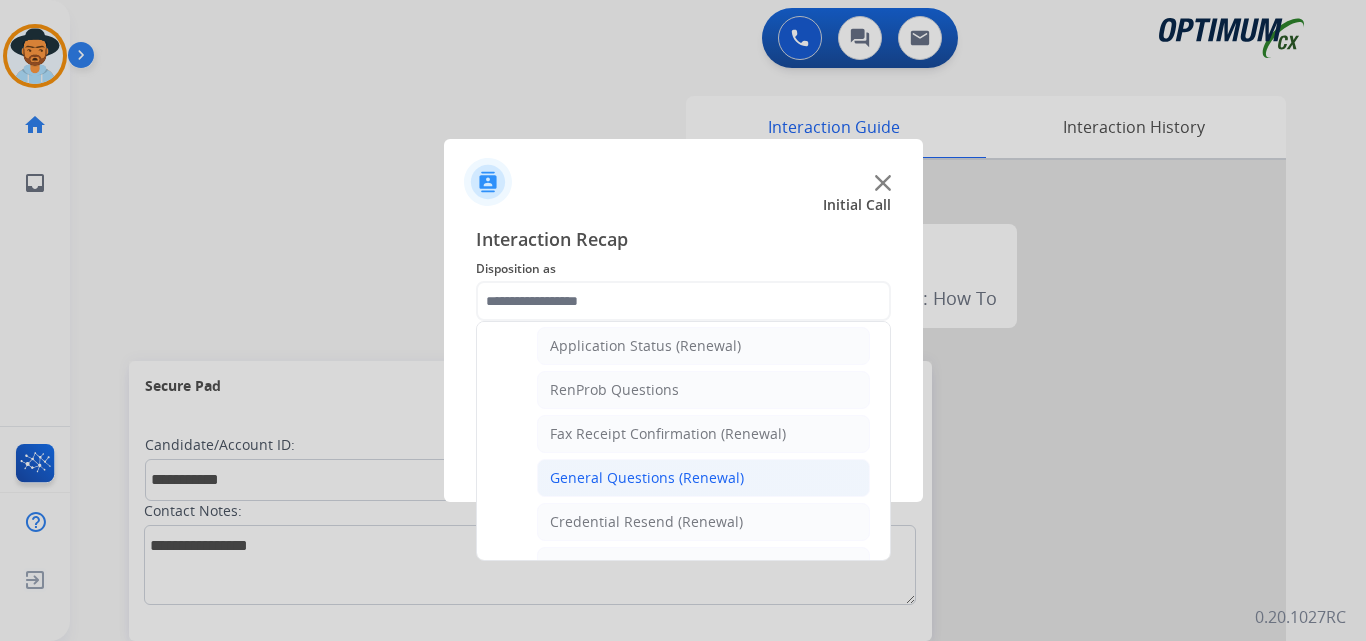 click on "General Questions (Renewal)" 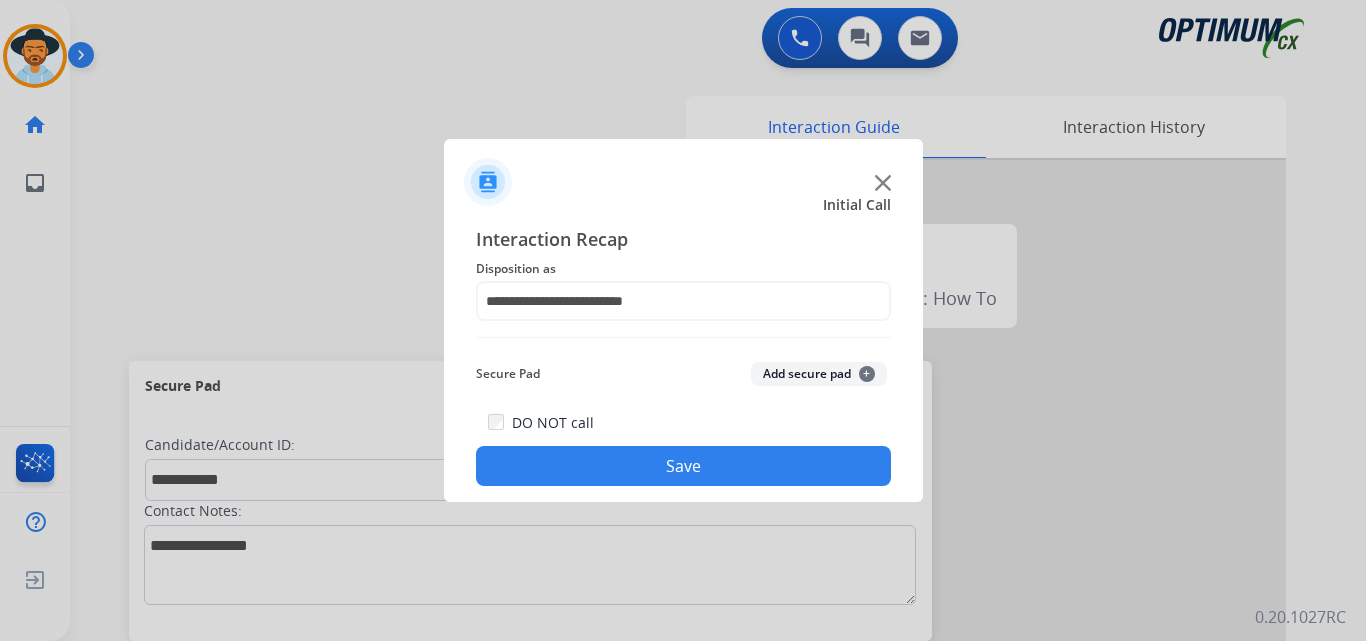 click on "Save" 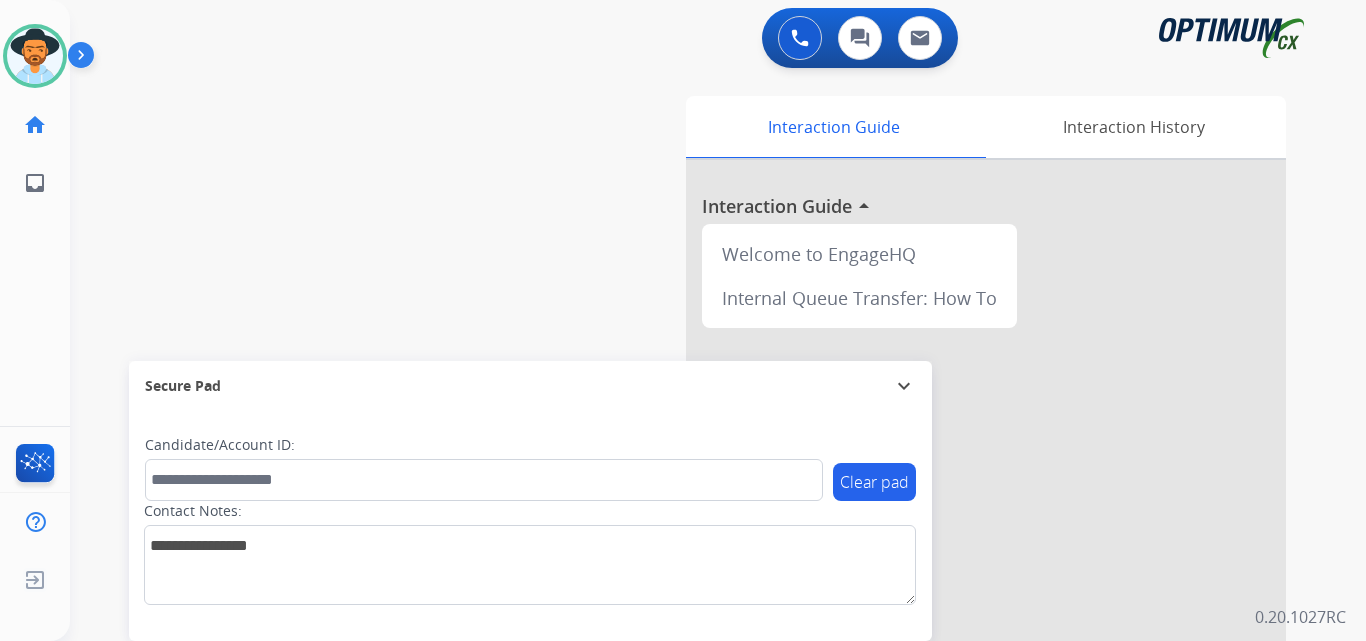 click on "swap_horiz Break voice bridge close_fullscreen Connect 3-Way Call merge_type Separate 3-Way Call  Interaction Guide   Interaction History  Interaction Guide arrow_drop_up  Welcome to EngageHQ   Internal Queue Transfer: How To  Secure Pad expand_more Clear pad Candidate/Account ID: Contact Notes:" at bounding box center (694, 489) 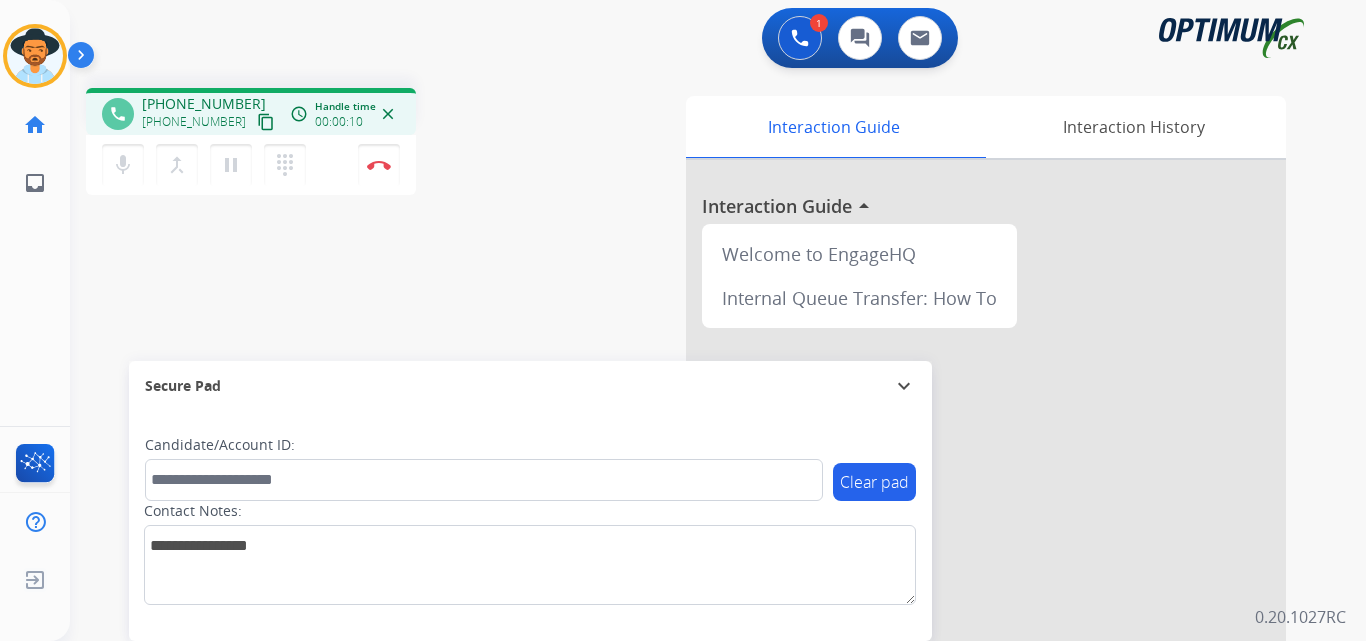 click on "+17083417122" at bounding box center (204, 104) 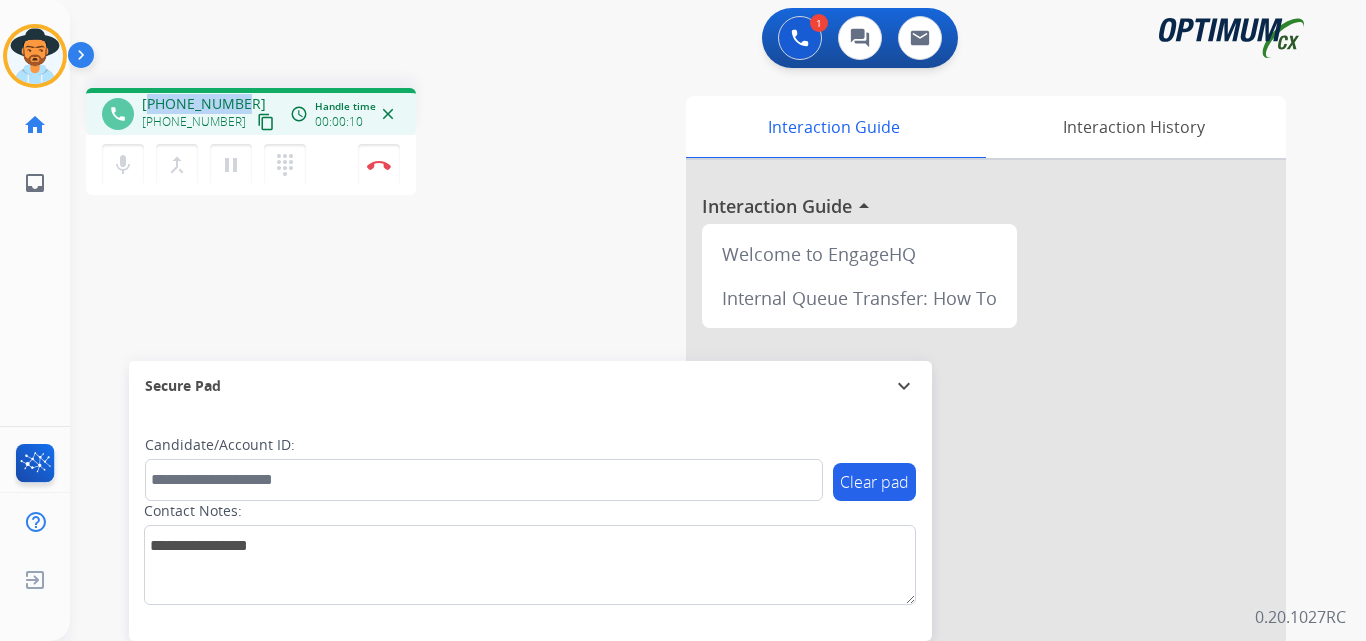 click on "+17083417122" at bounding box center [204, 104] 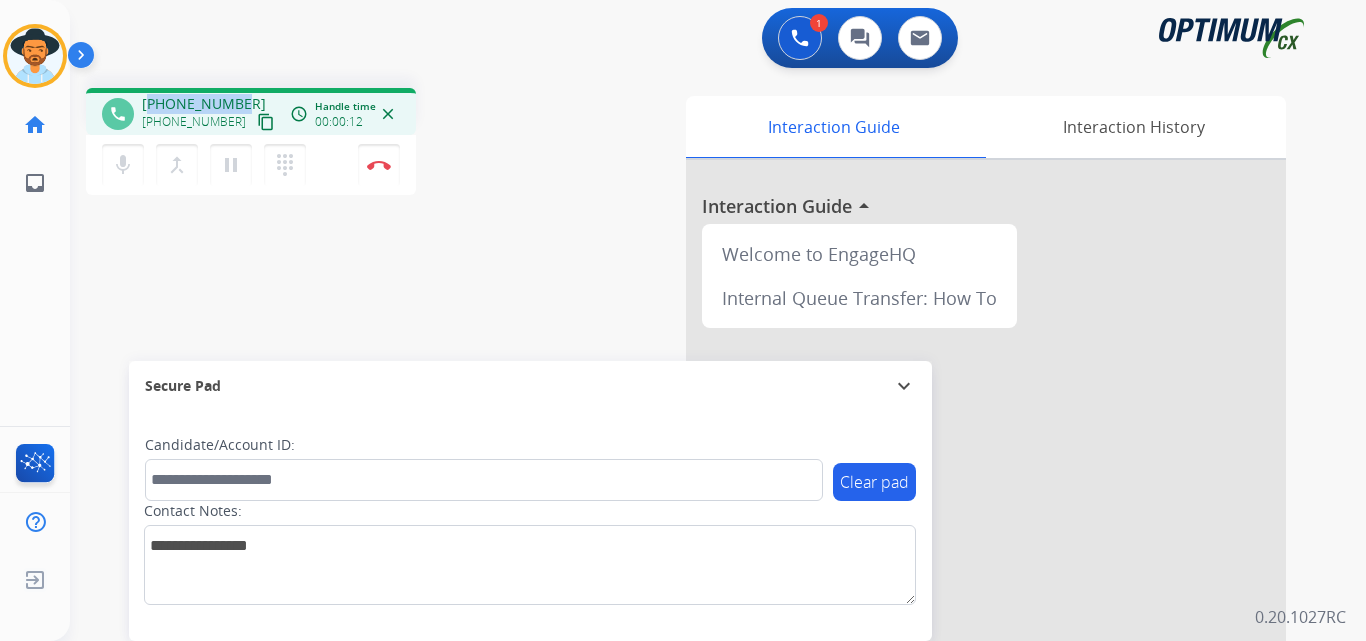 copy on "17083417122" 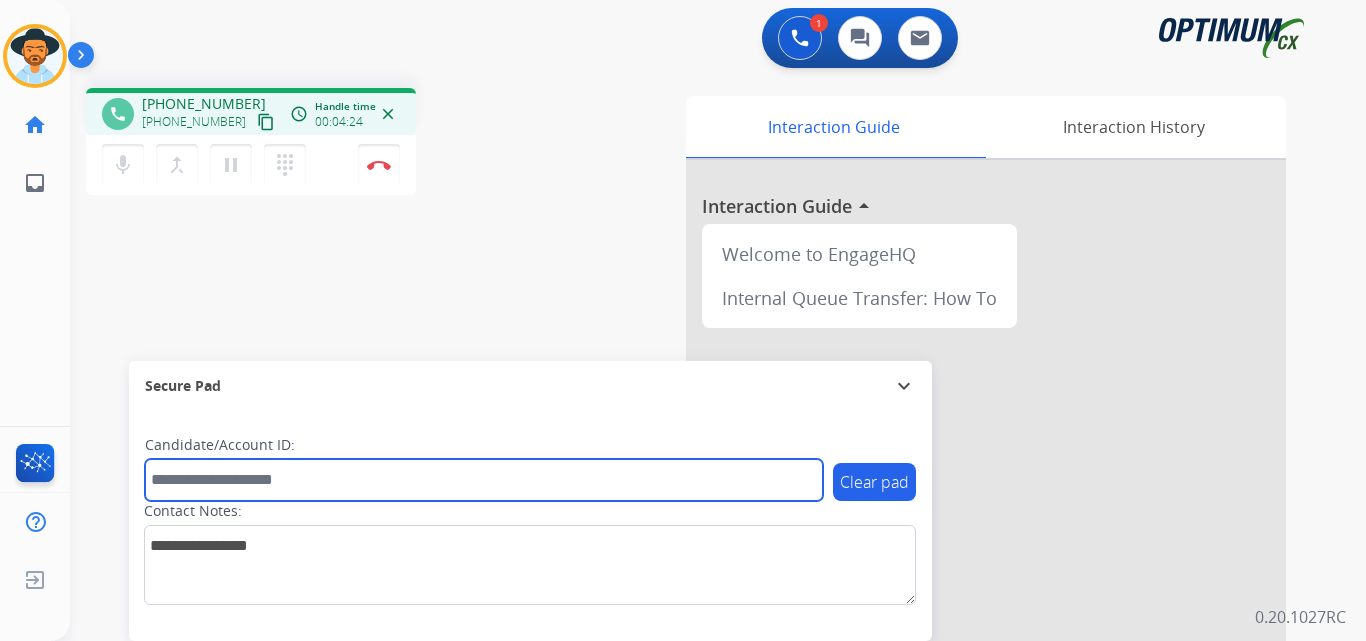 click at bounding box center [484, 480] 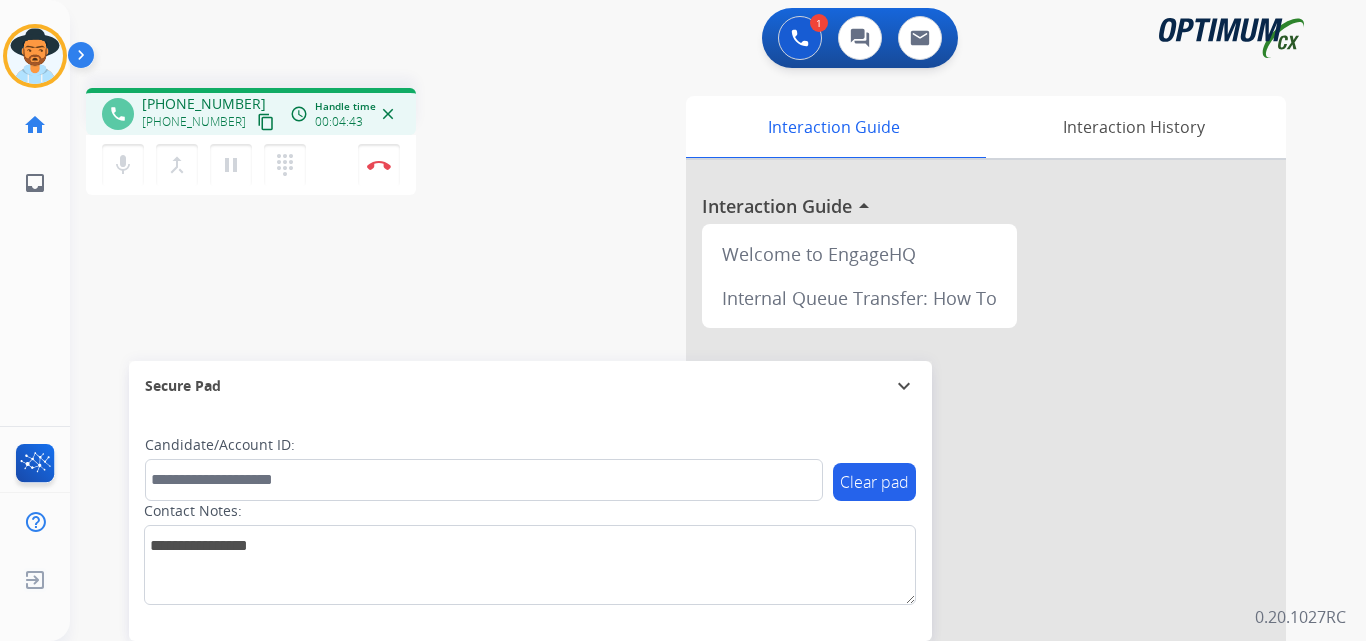 click on "+17083417122" at bounding box center [204, 104] 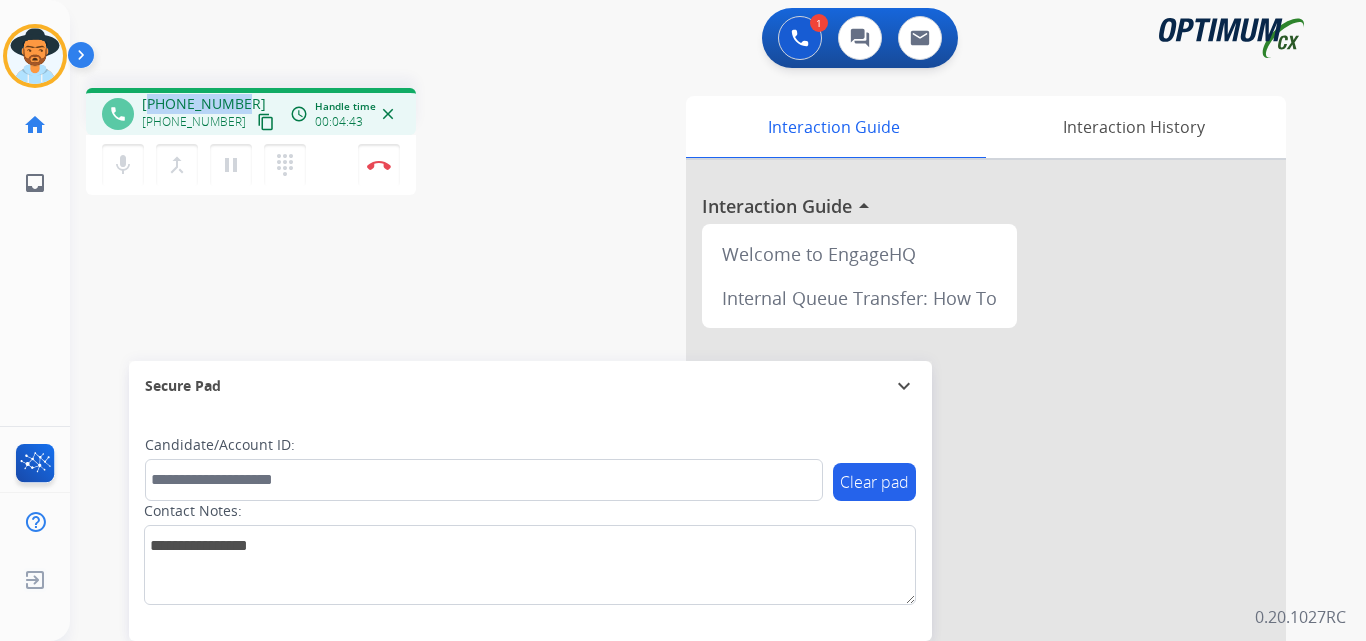 click on "+17083417122" at bounding box center (204, 104) 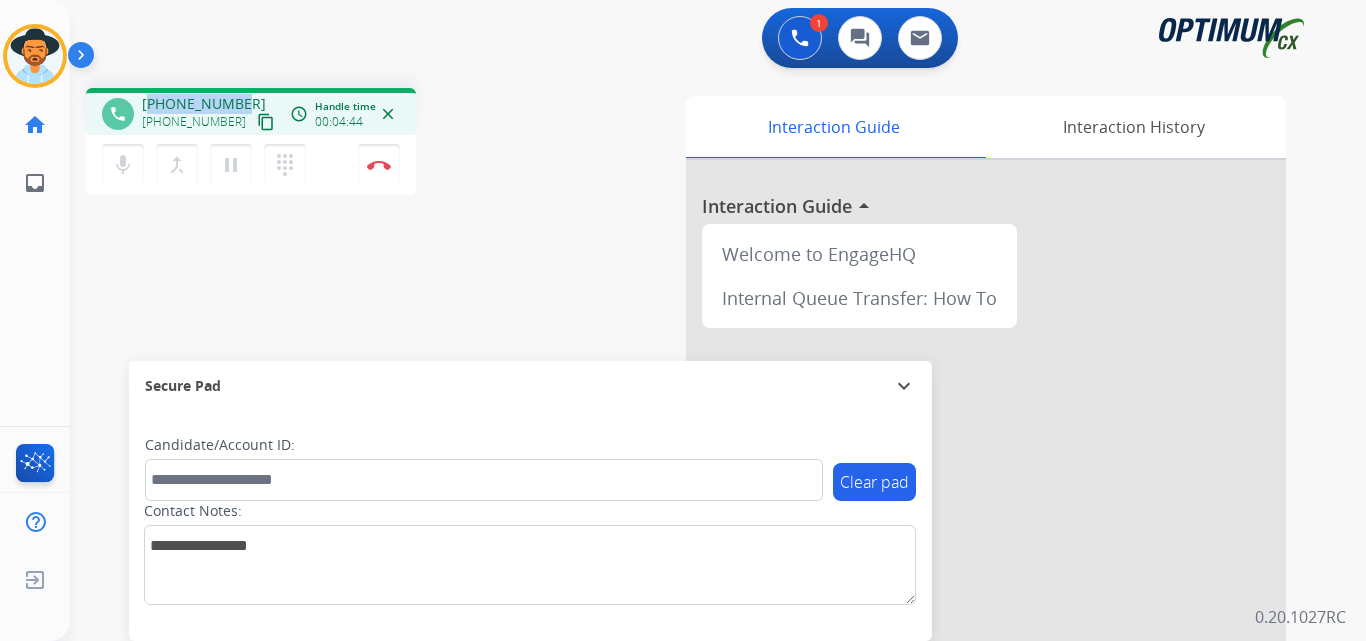copy on "17083417122" 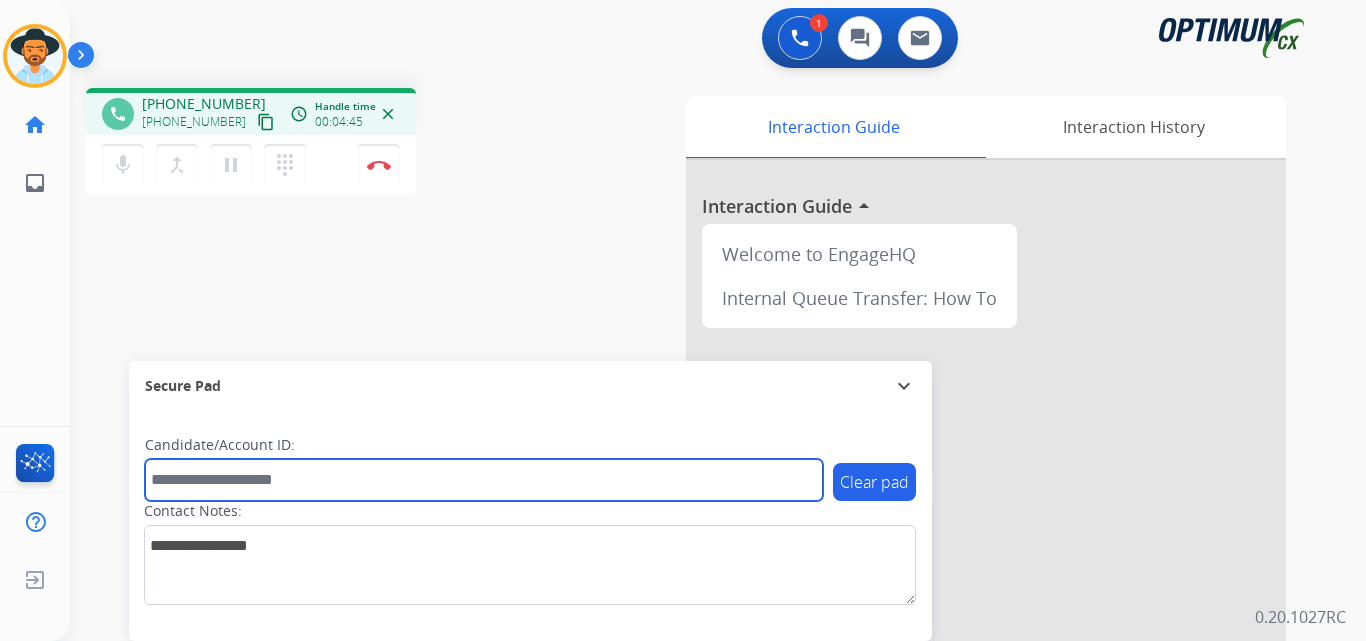 click at bounding box center (484, 480) 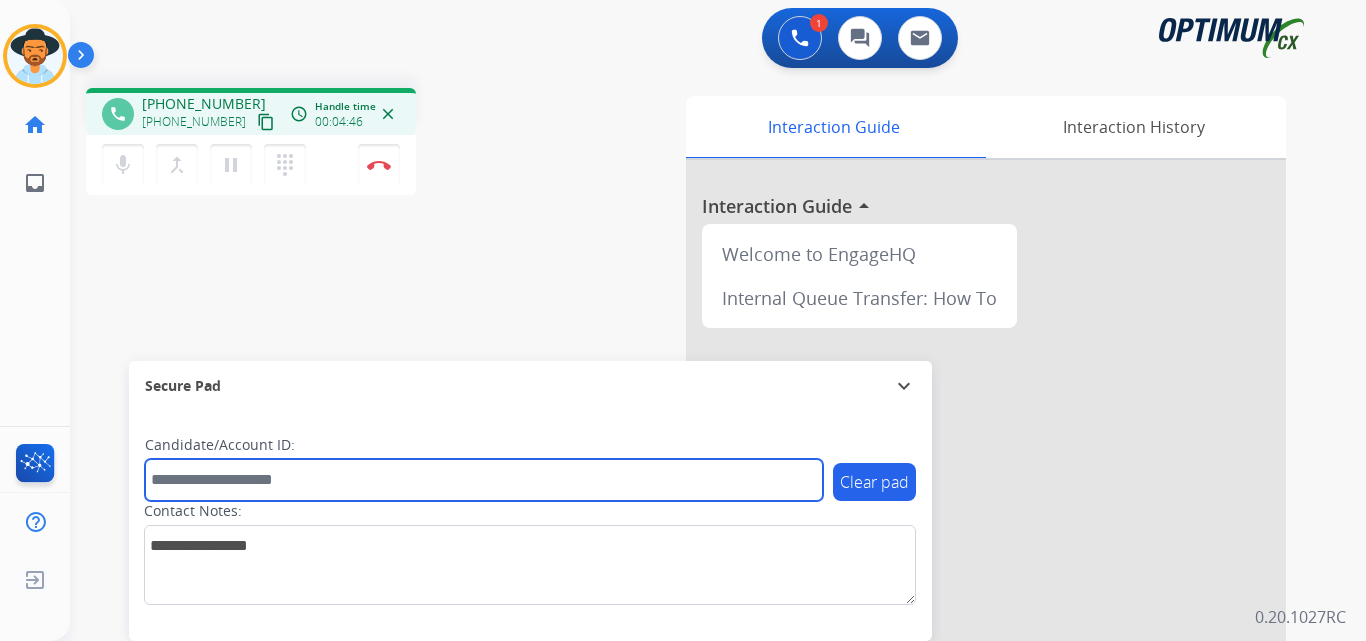 paste on "**********" 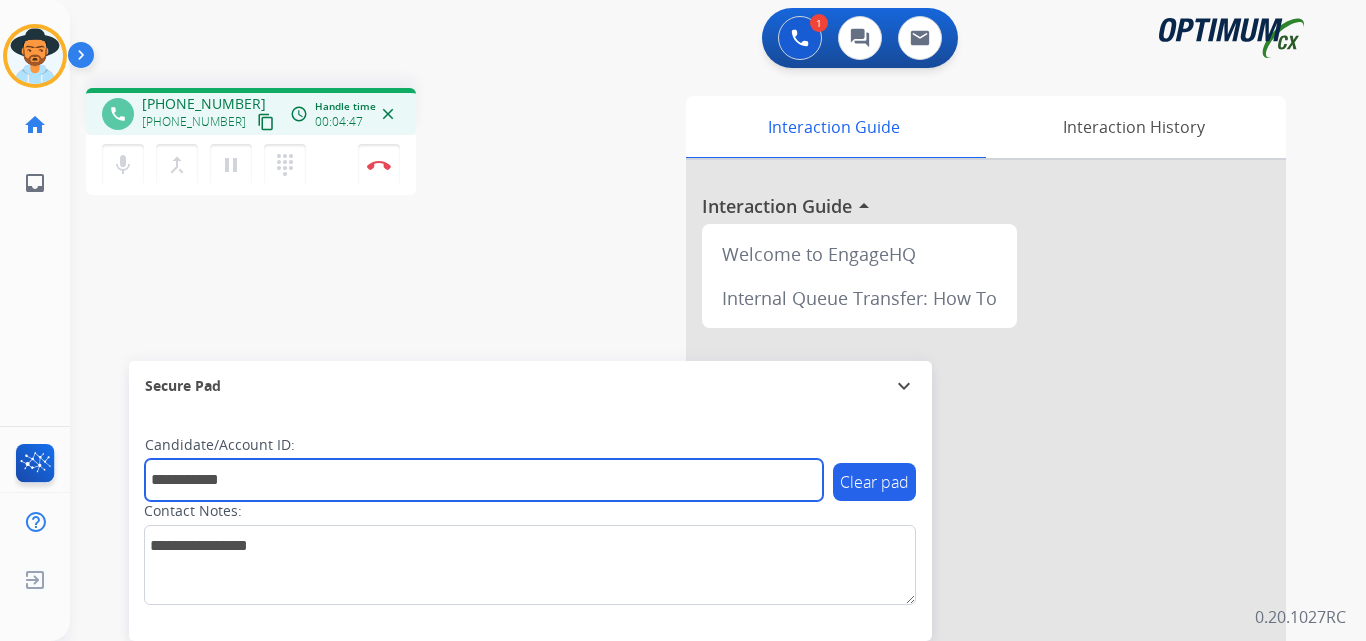 click on "**********" at bounding box center (484, 480) 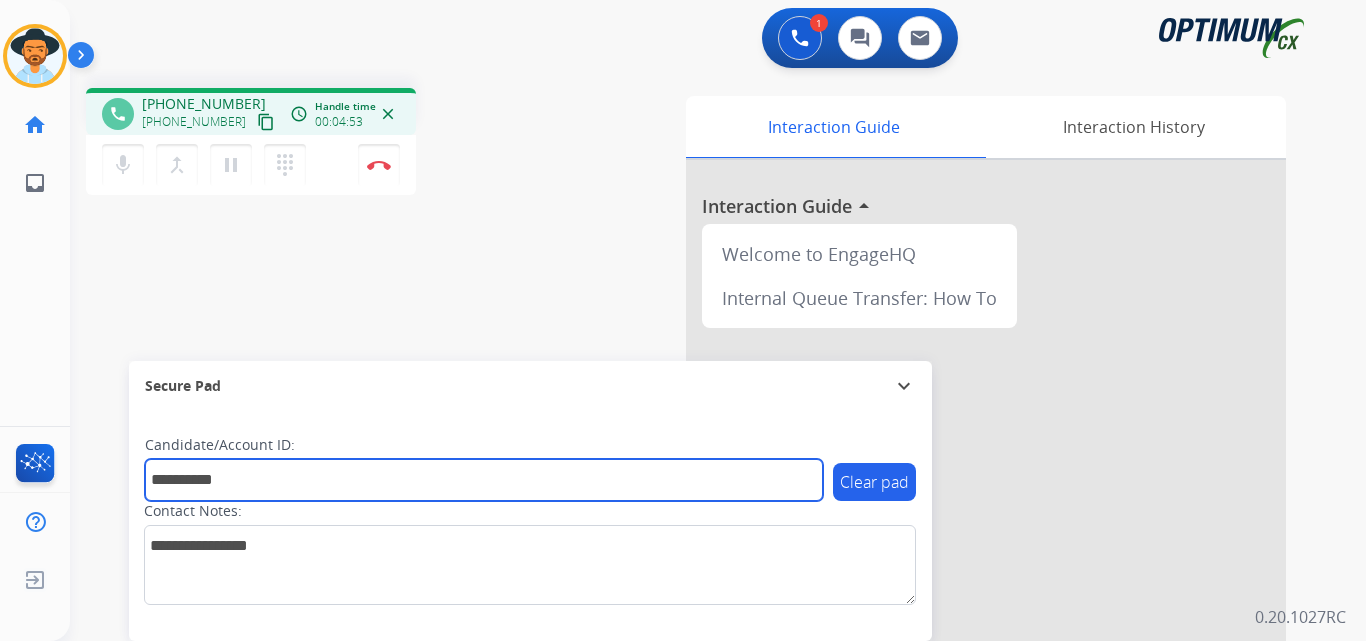 type on "**********" 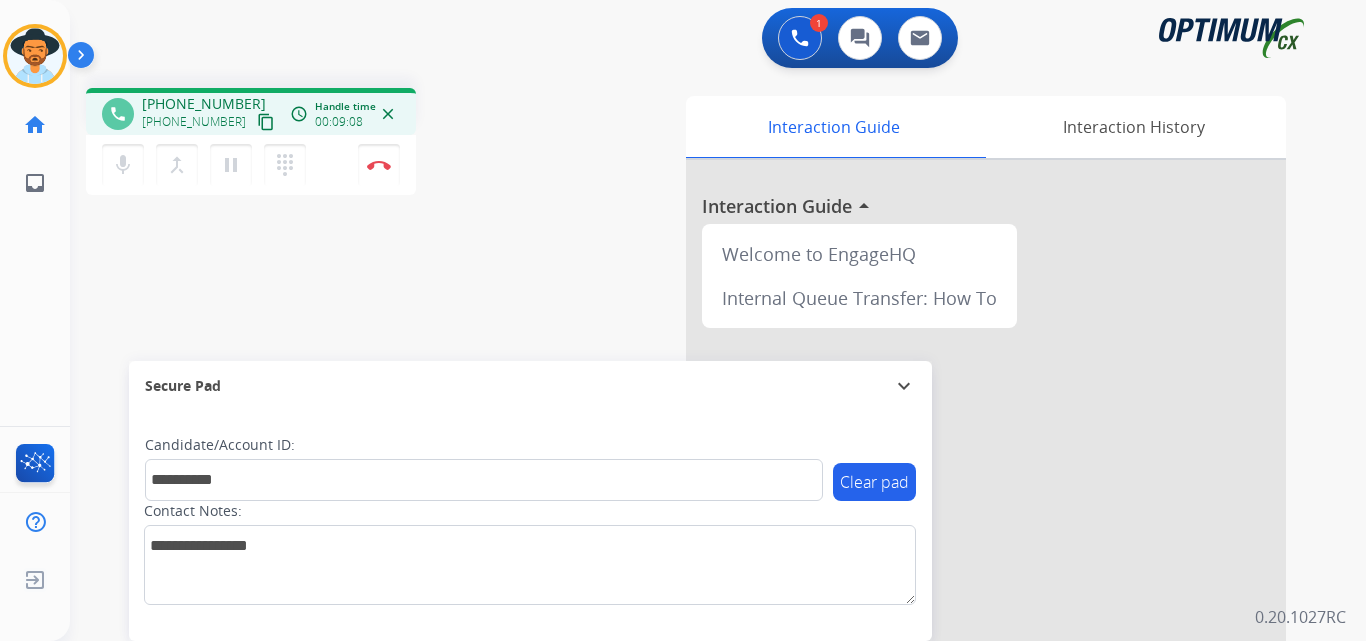 click on "+17083417122" at bounding box center (204, 104) 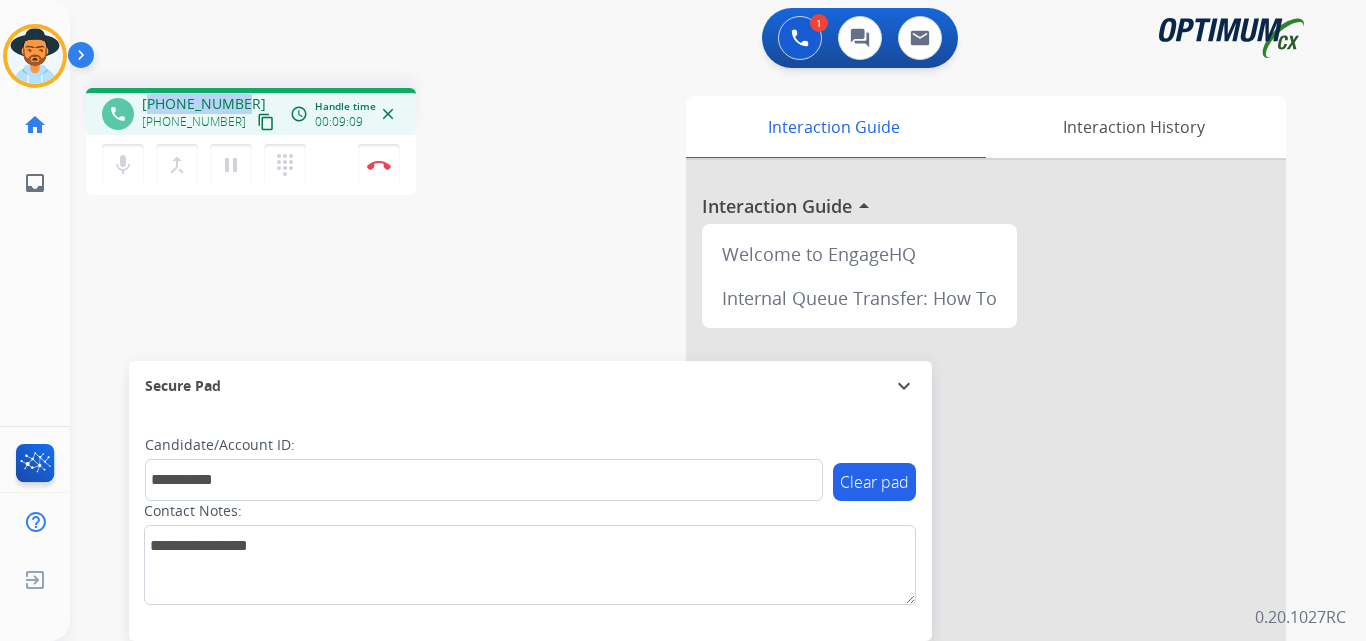 click on "+17083417122" at bounding box center [204, 104] 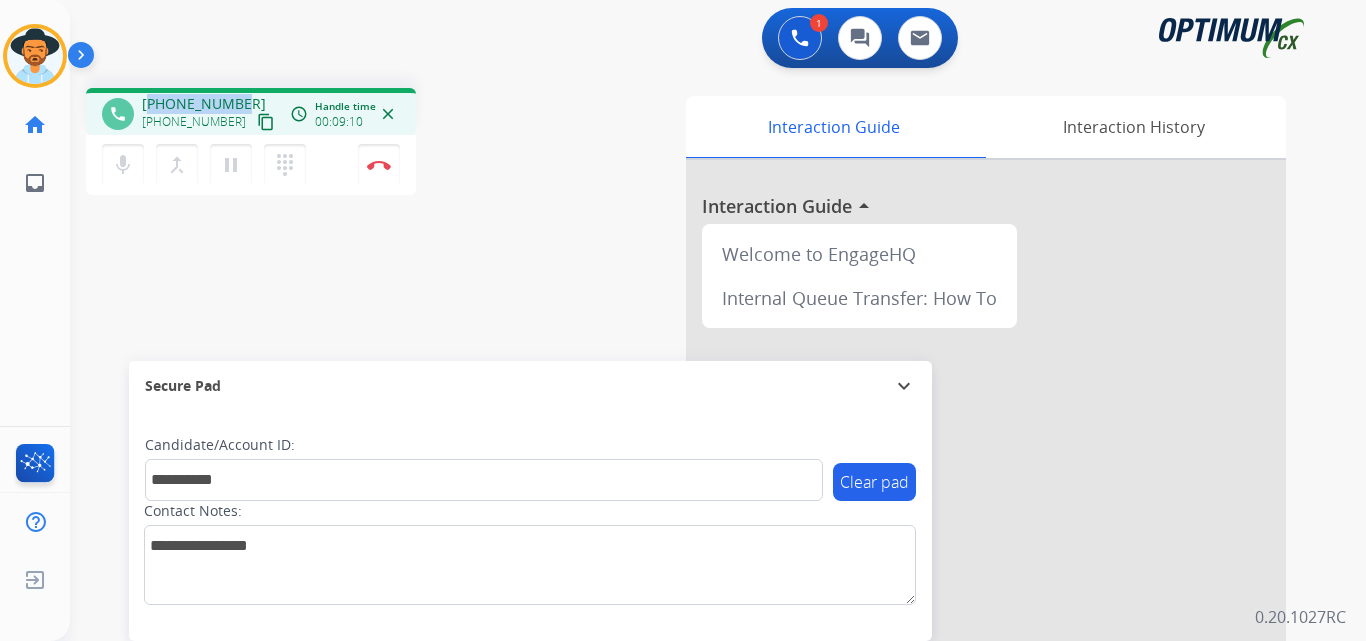 copy on "17083417122" 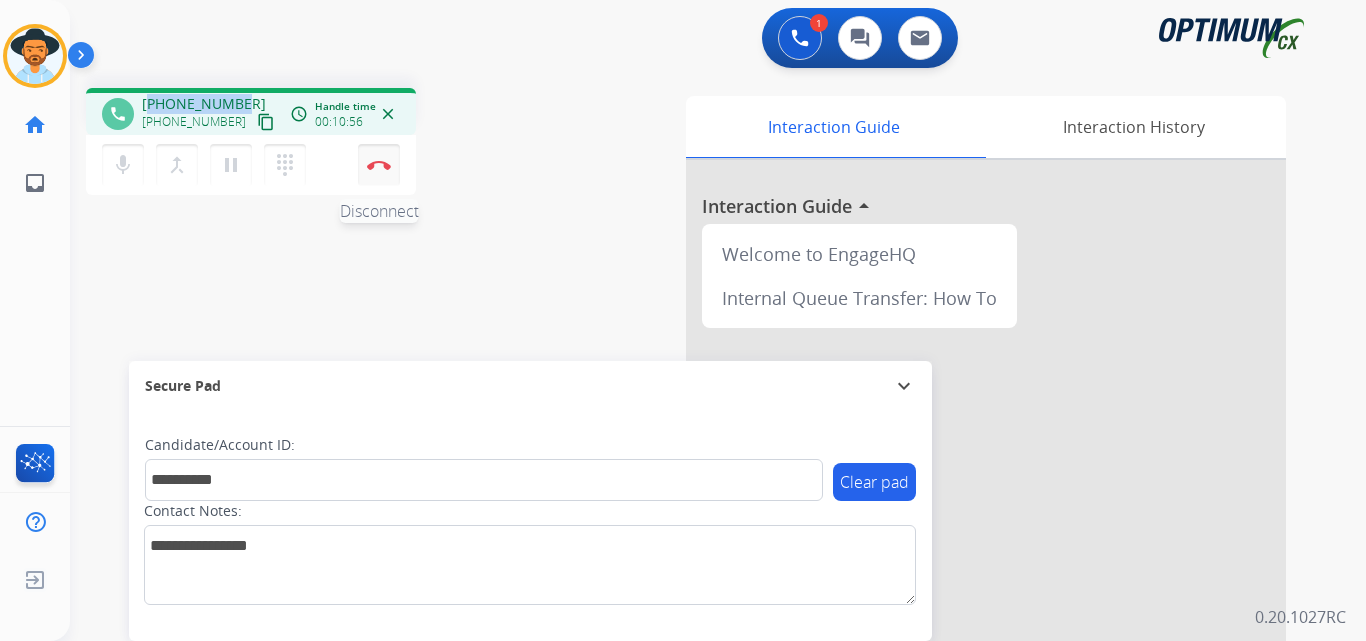 click at bounding box center [379, 165] 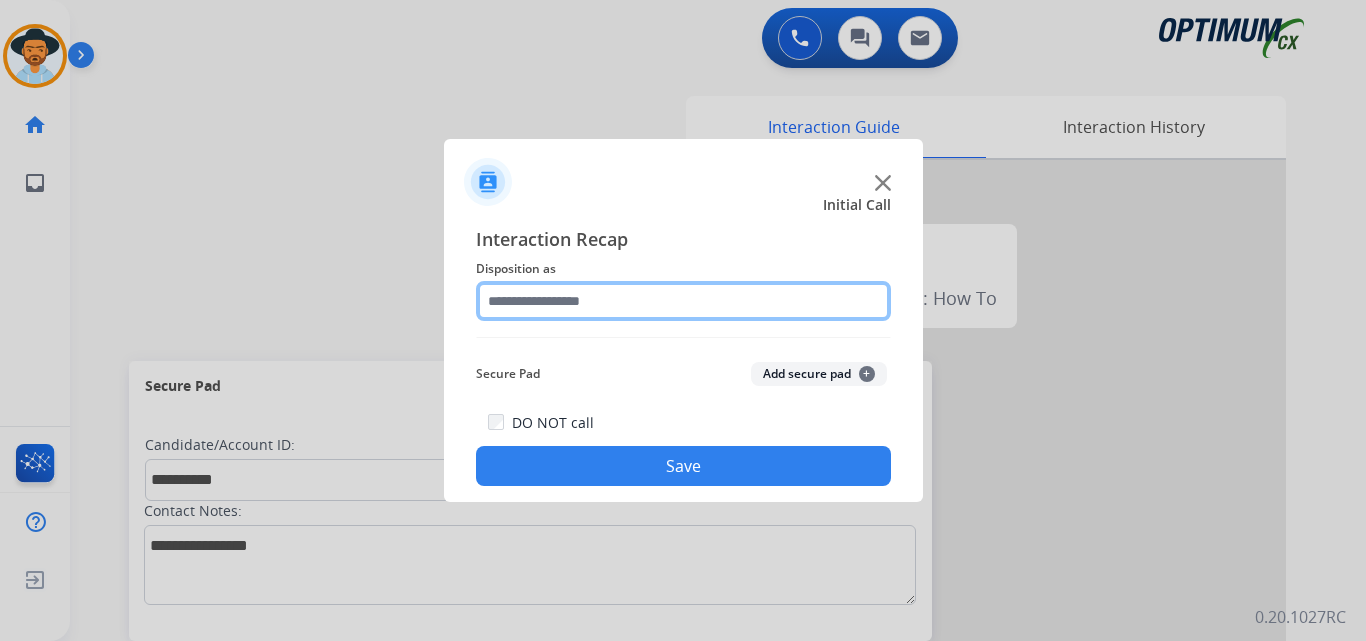 click 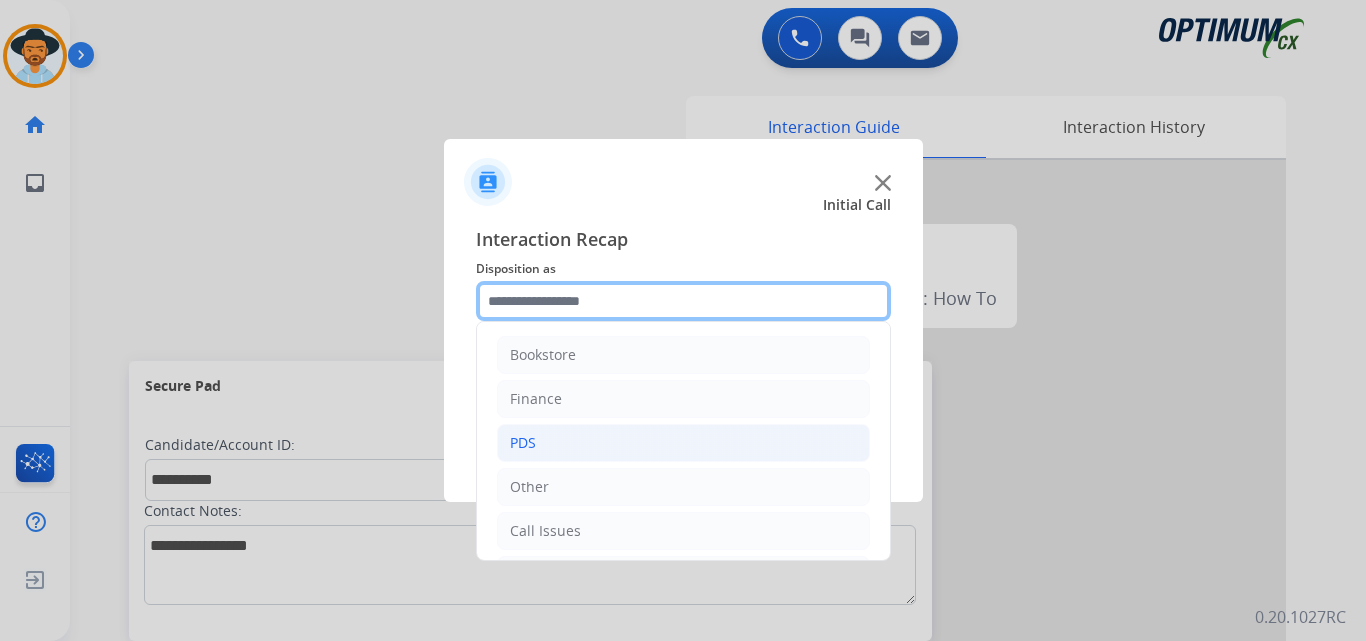 scroll, scrollTop: 136, scrollLeft: 0, axis: vertical 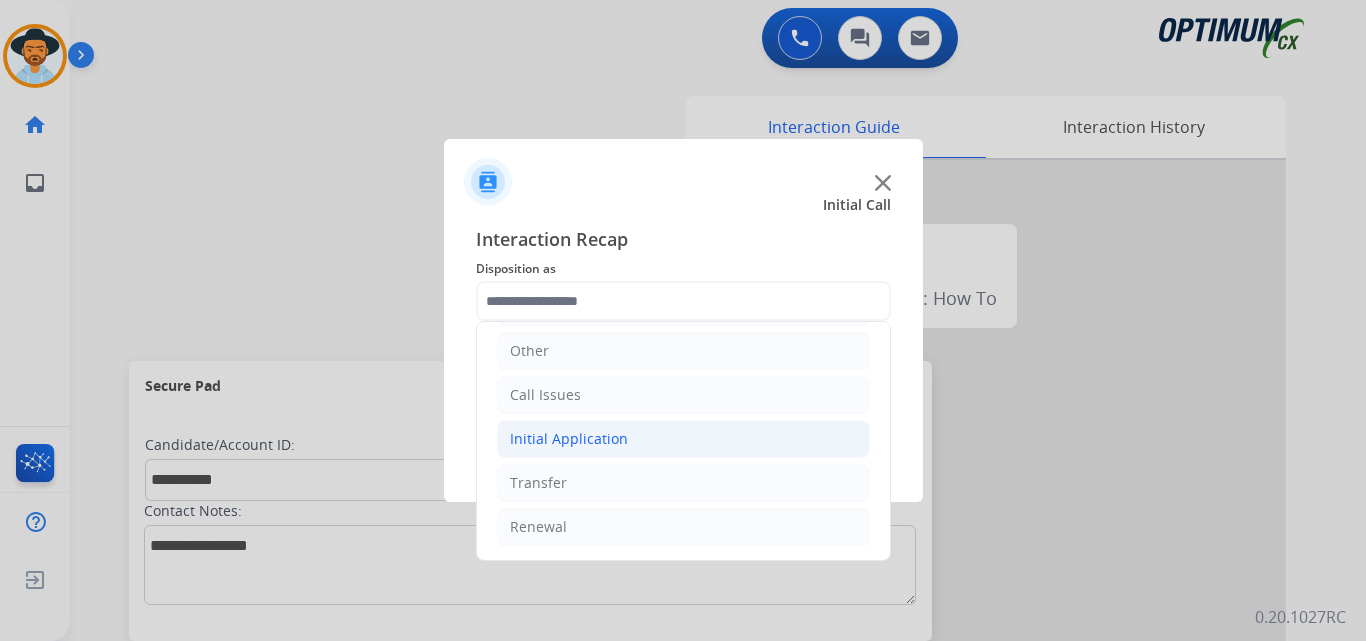 click on "Initial Application" 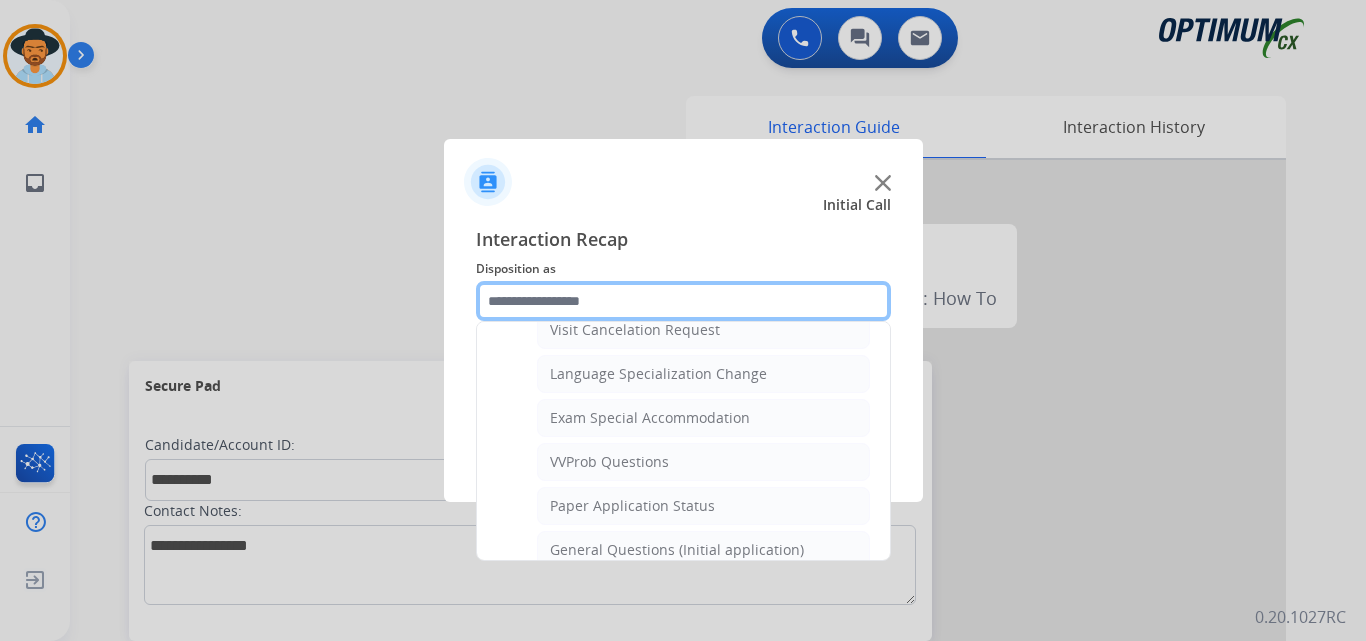 scroll, scrollTop: 1136, scrollLeft: 0, axis: vertical 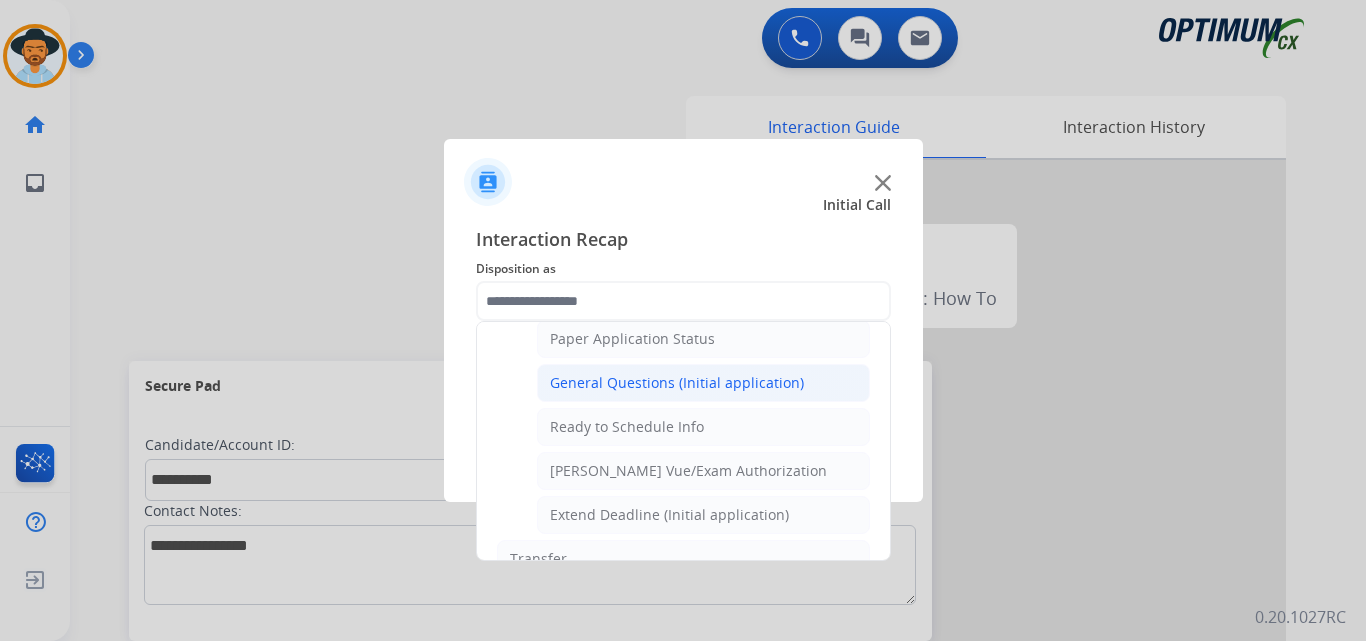 click on "General Questions (Initial application)" 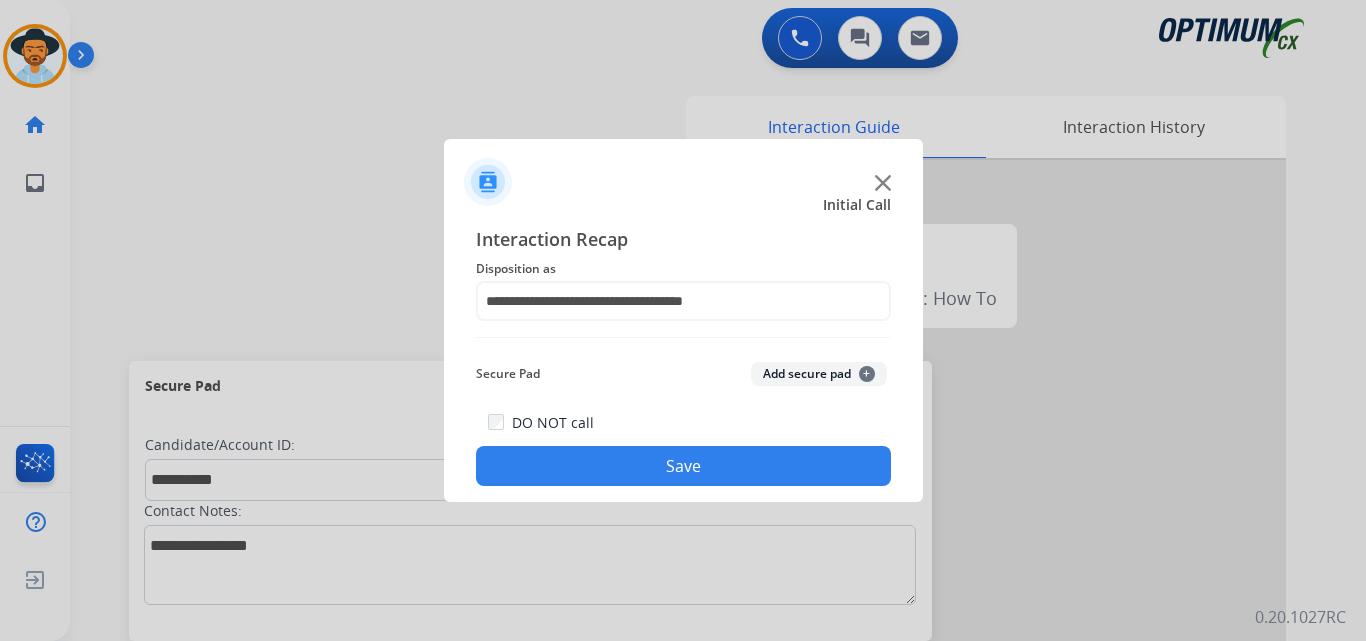 click on "Save" 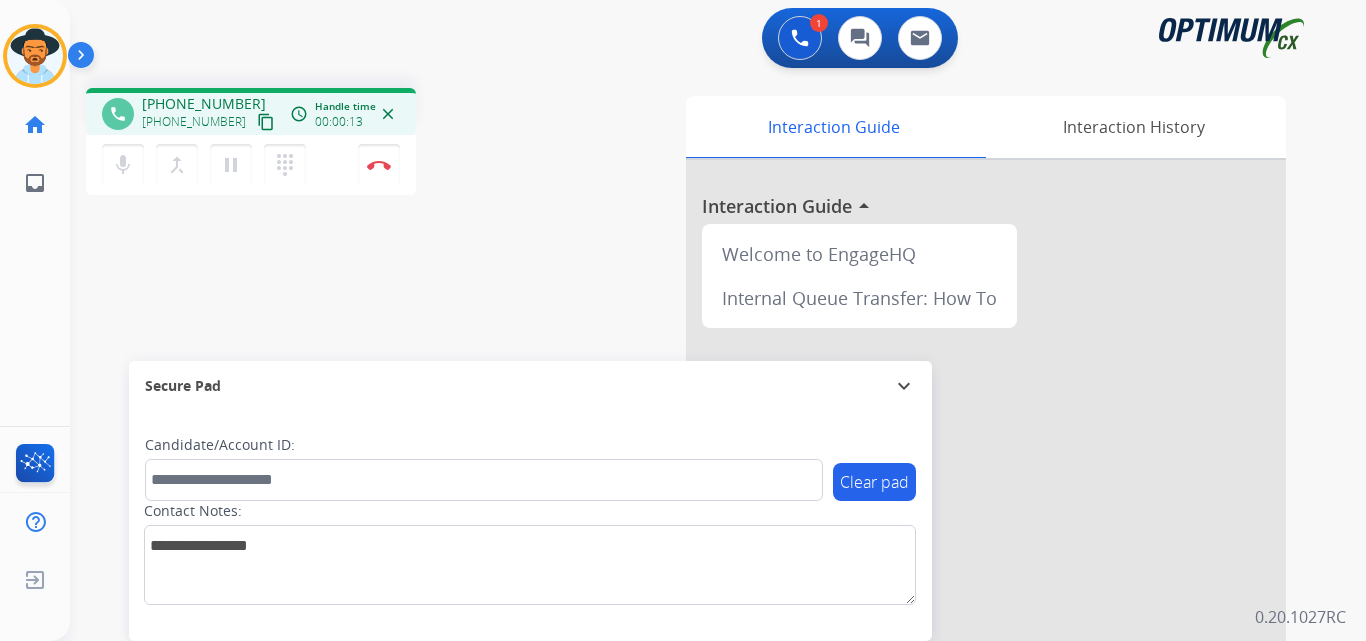 click on "+12673256277" at bounding box center [204, 104] 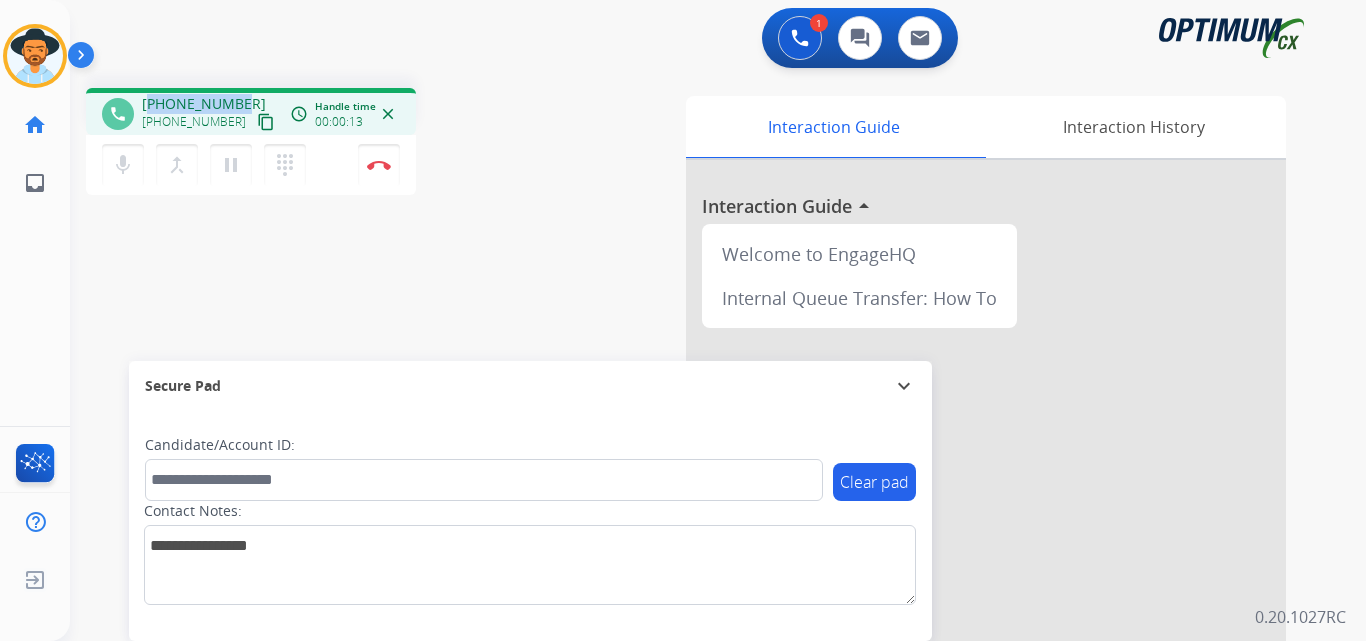 click on "+12673256277" at bounding box center [204, 104] 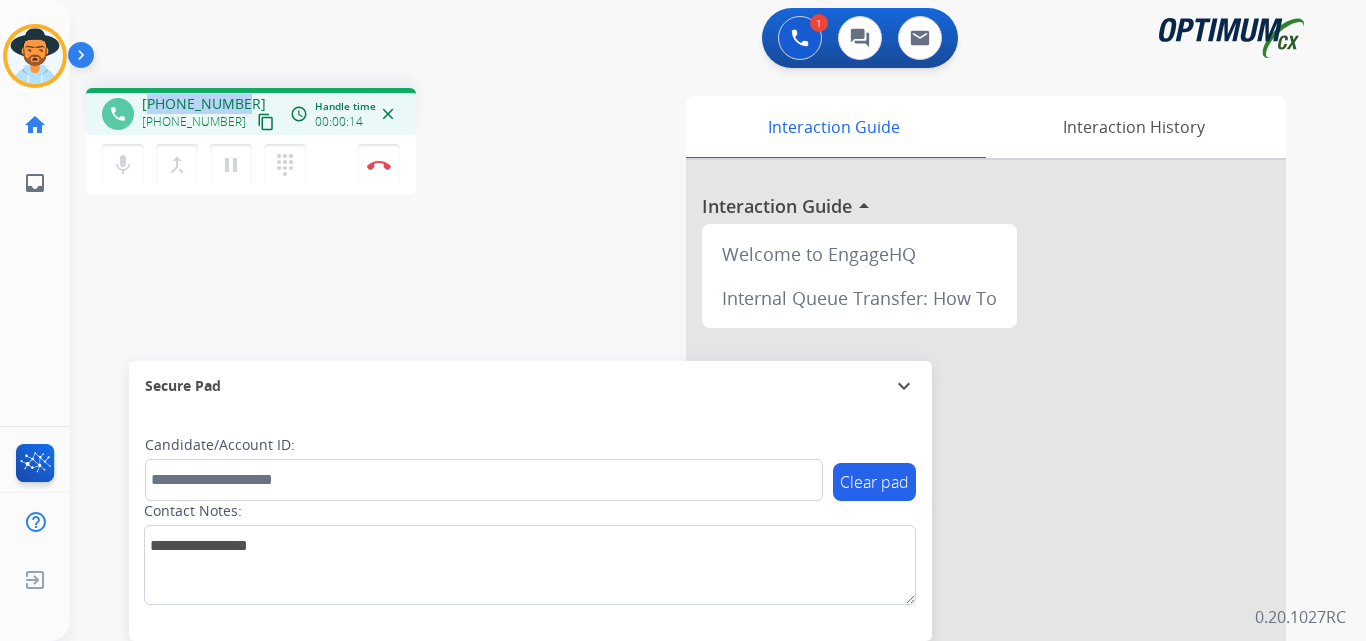 copy on "12673256277" 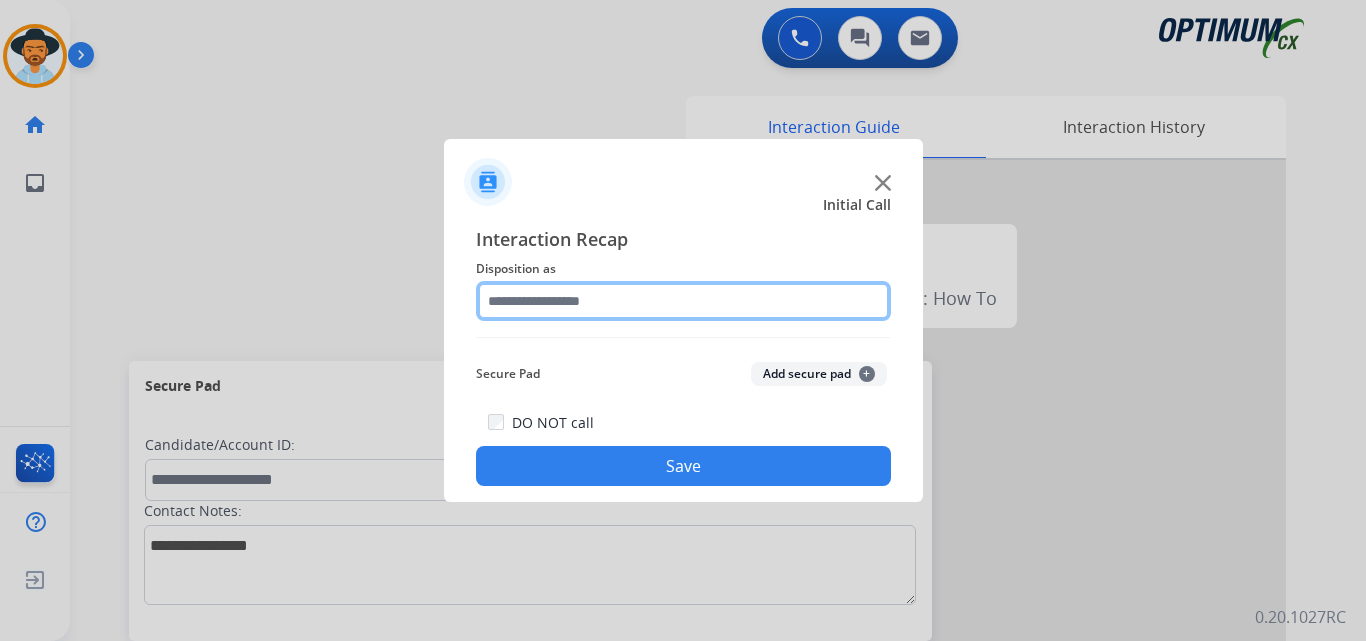 click 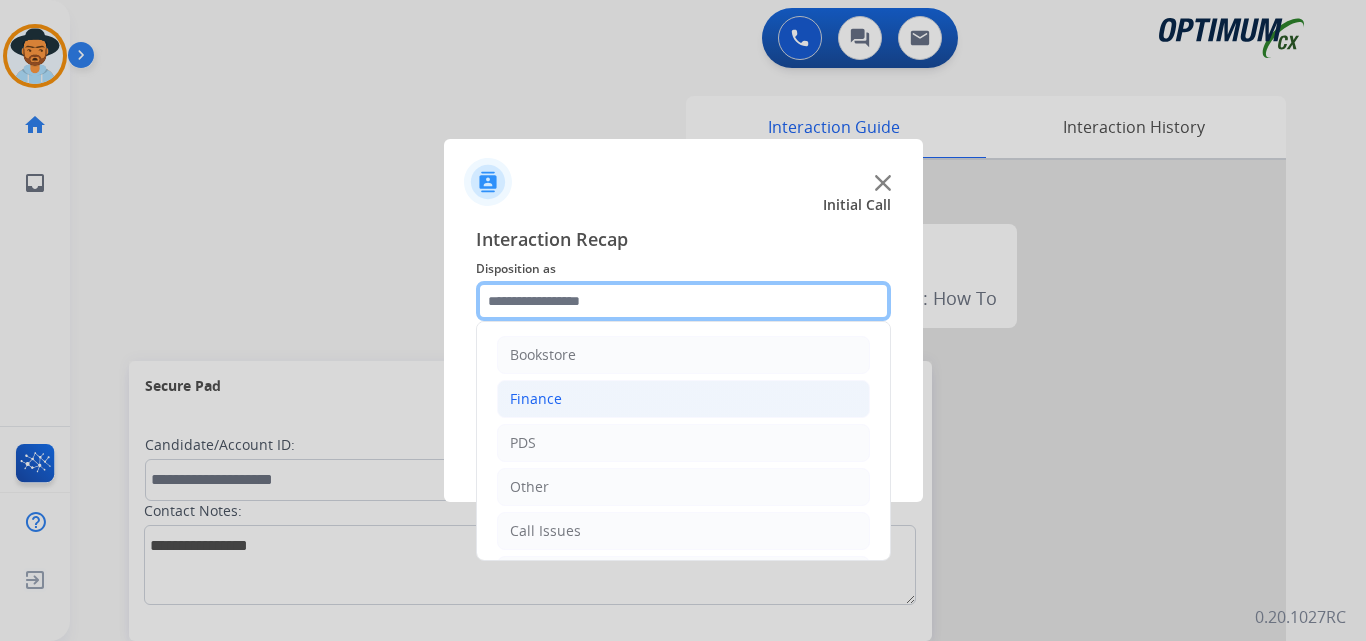 scroll, scrollTop: 136, scrollLeft: 0, axis: vertical 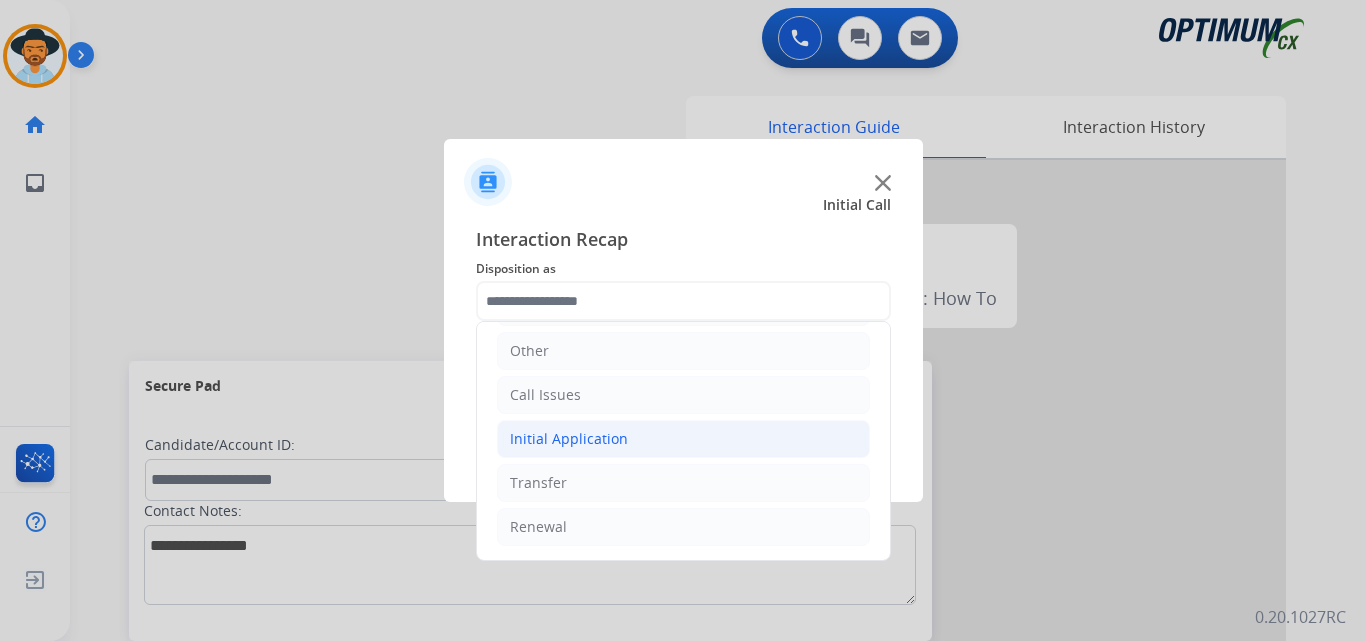 click on "Initial Application" 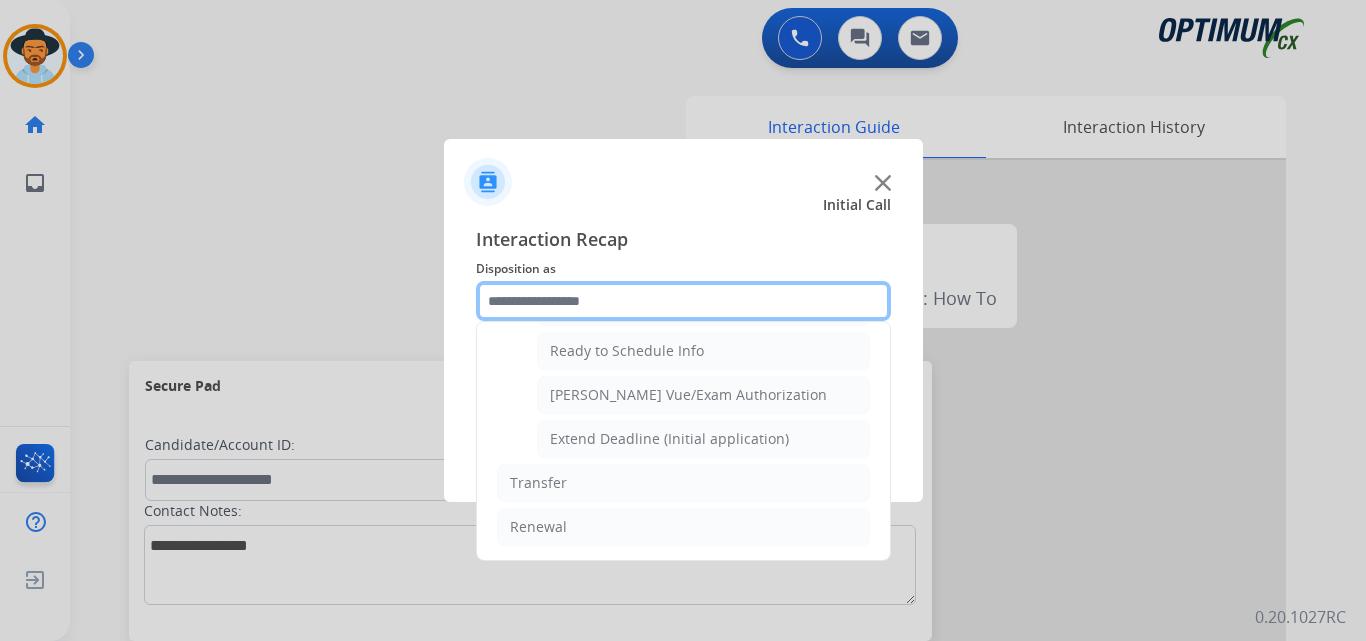 scroll, scrollTop: 1065, scrollLeft: 0, axis: vertical 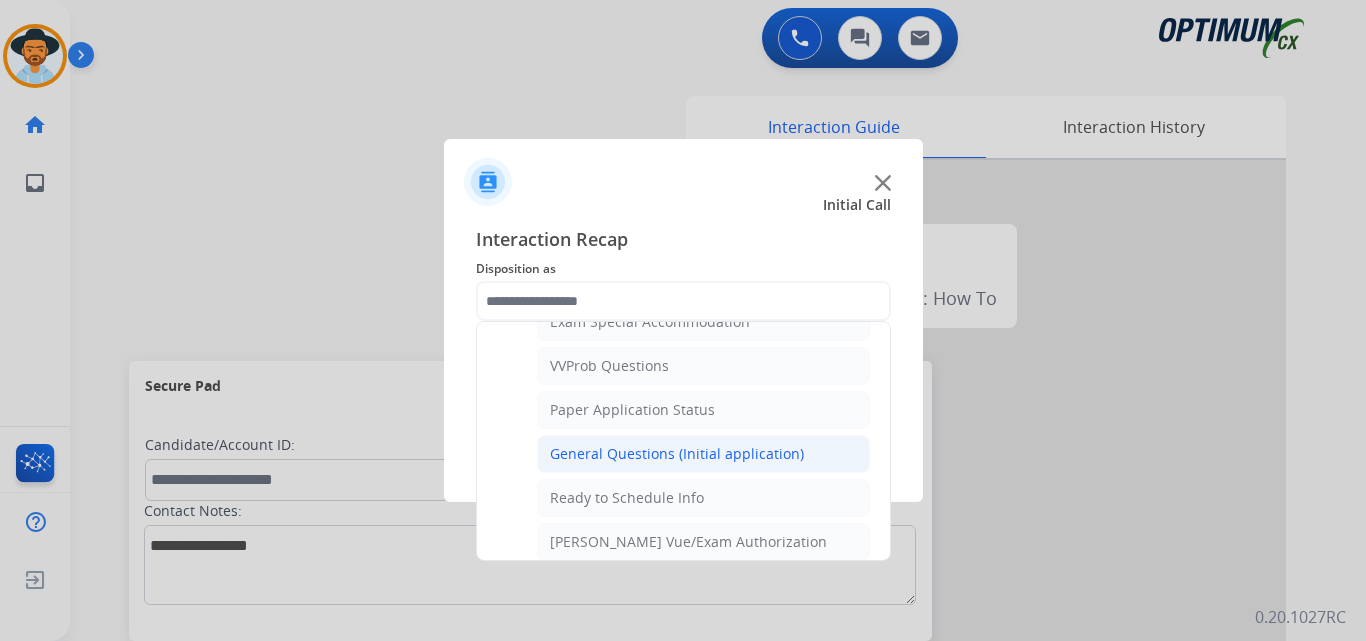 click on "General Questions (Initial application)" 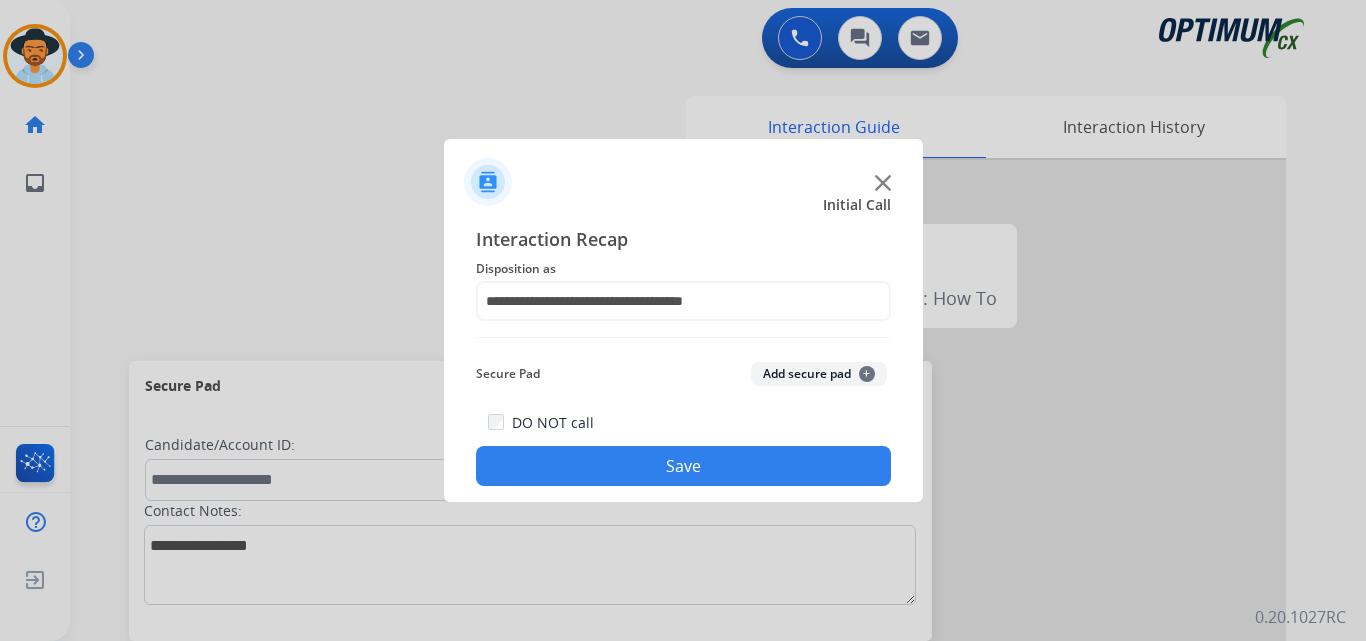 click on "Save" 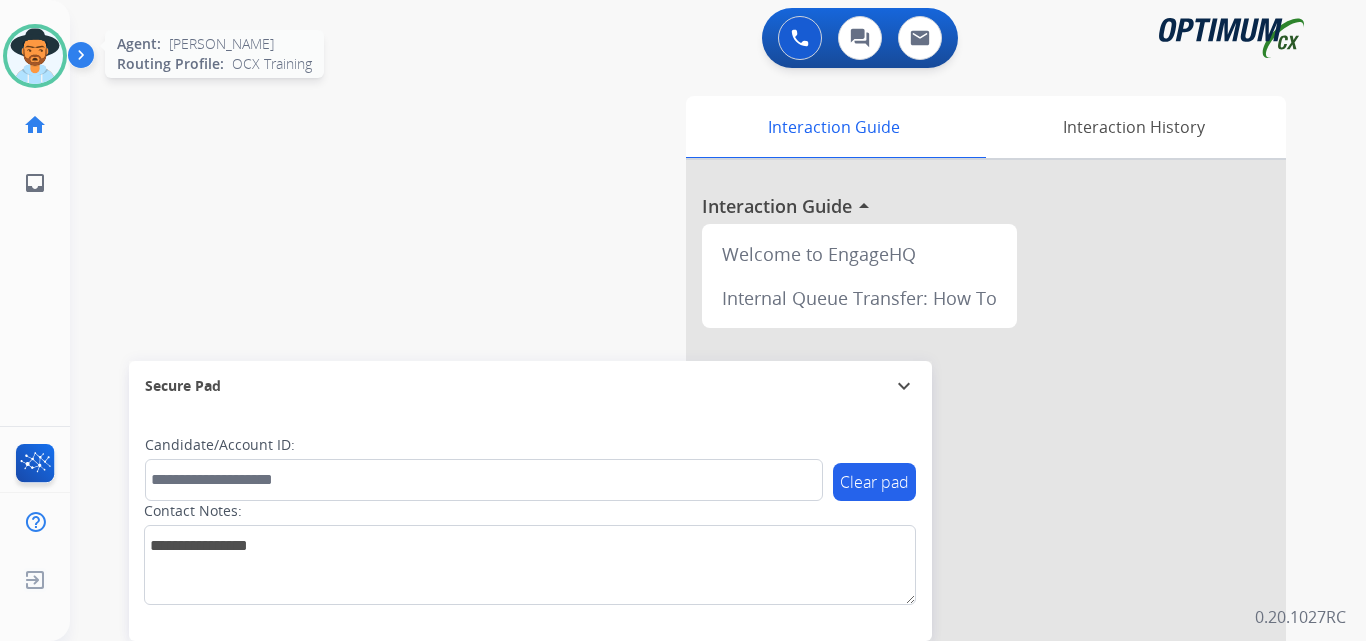 click at bounding box center [35, 56] 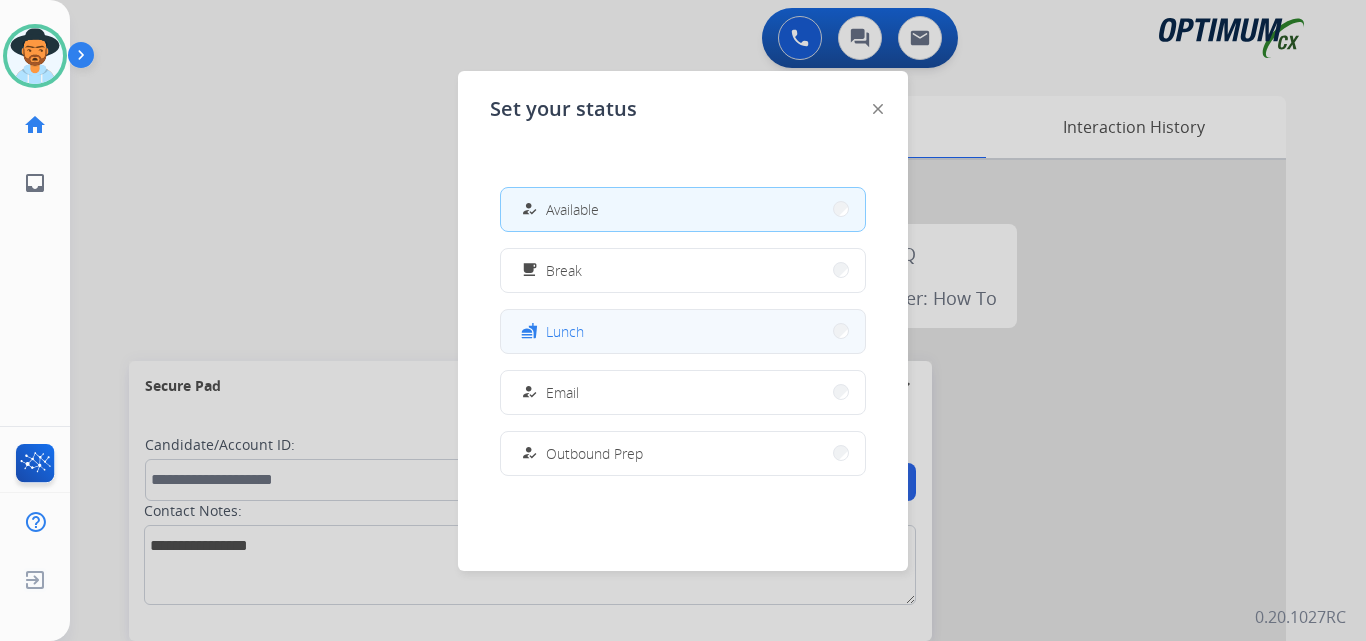 click on "fastfood Lunch" at bounding box center (683, 331) 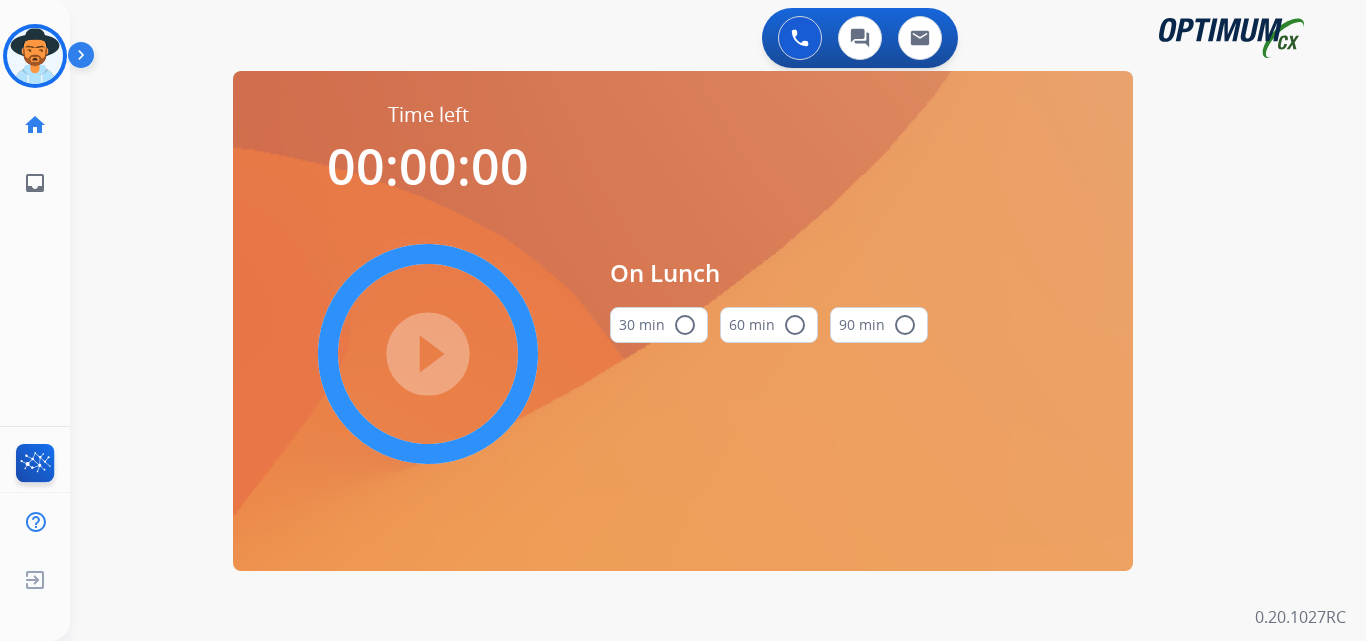 click on "radio_button_unchecked" at bounding box center (685, 325) 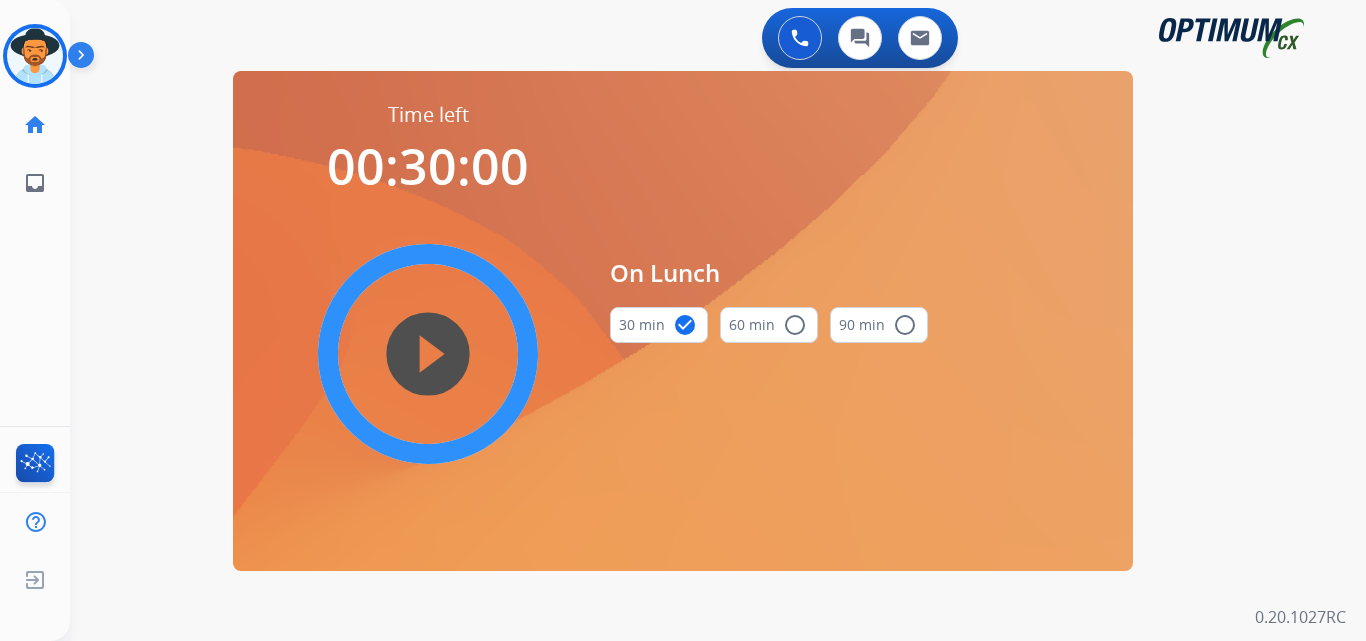 click on "play_circle_filled" at bounding box center [428, 354] 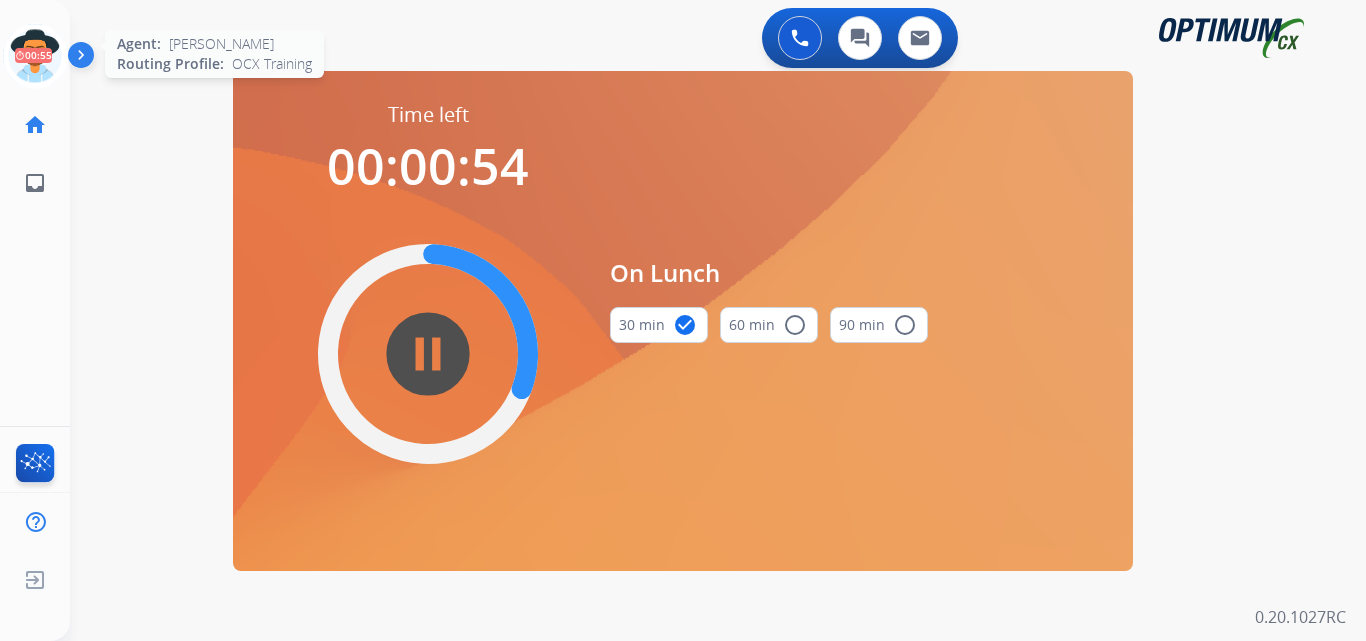 click 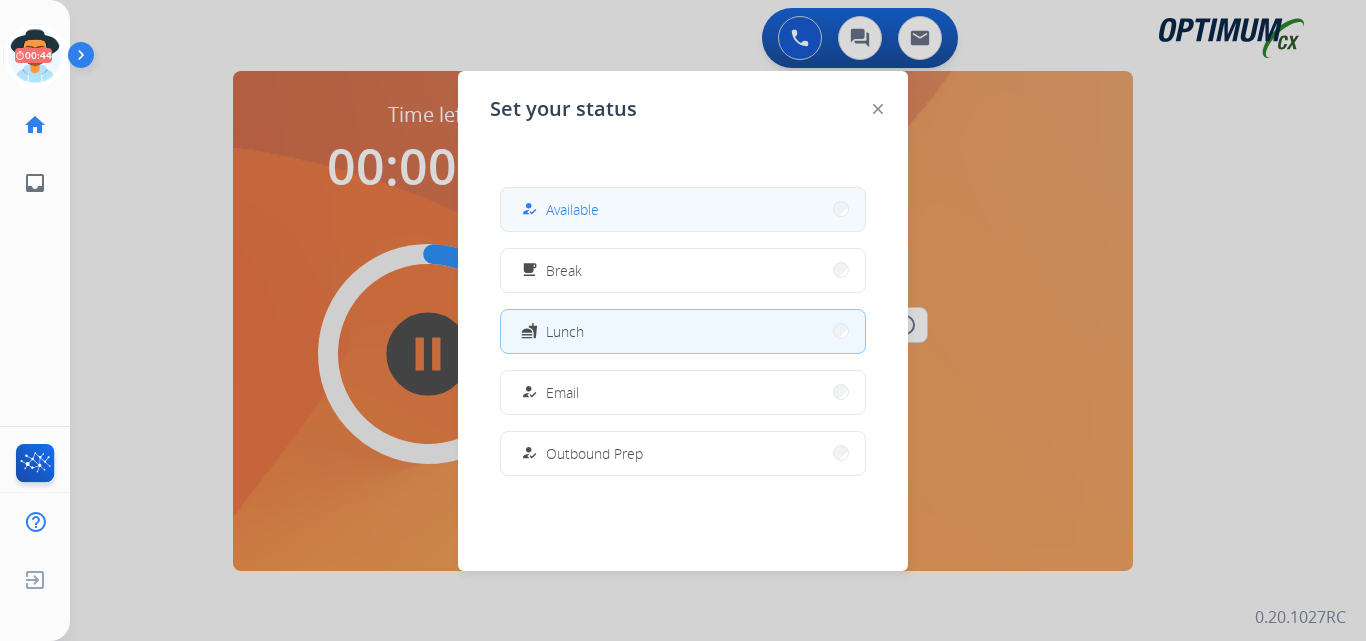 click on "how_to_reg Available" at bounding box center [683, 209] 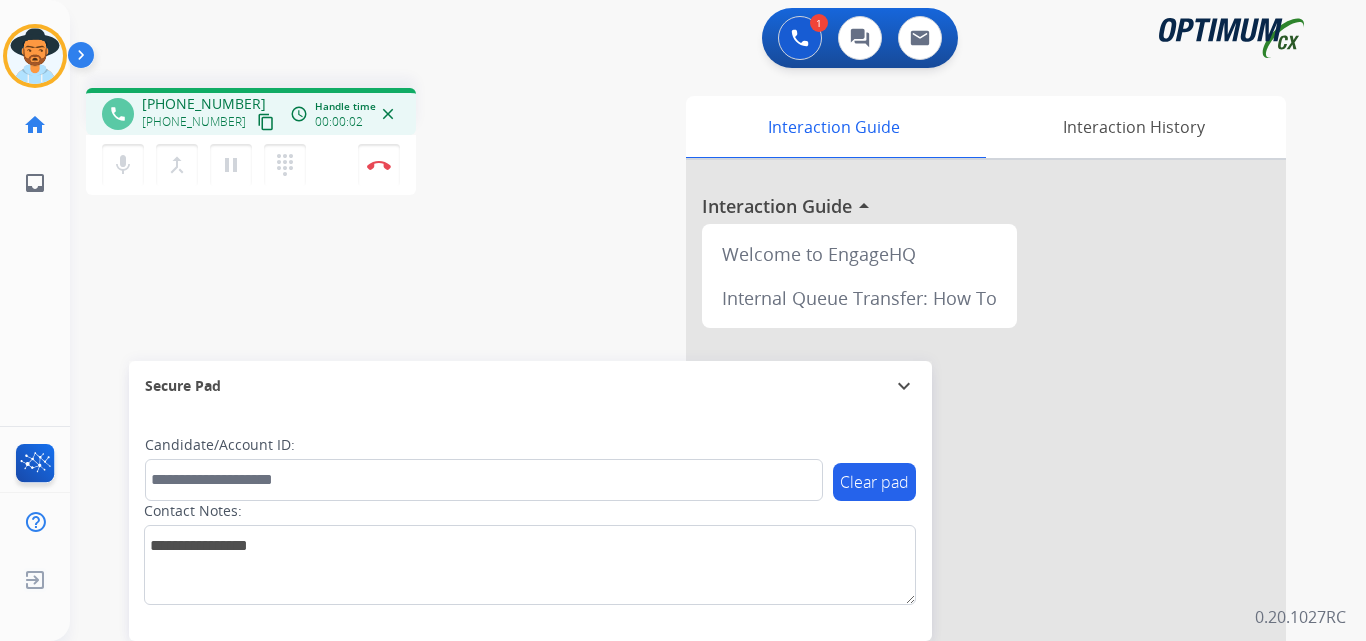 click on "+19143826484" at bounding box center [204, 104] 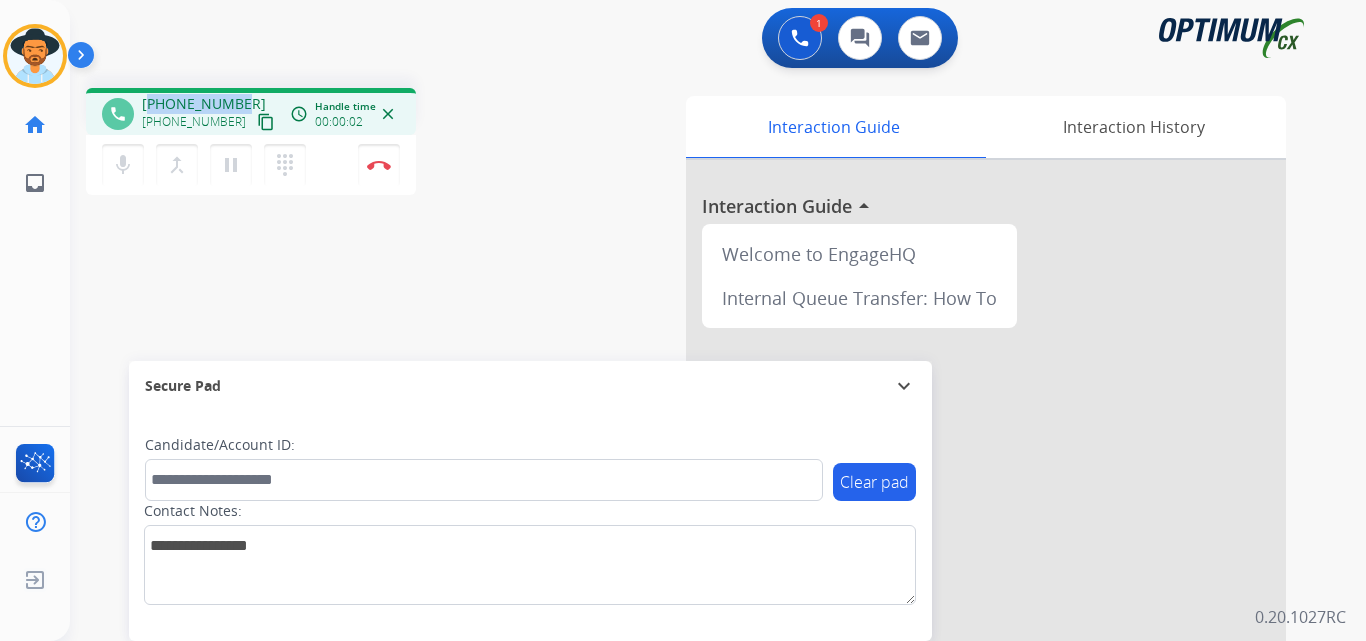 click on "+19143826484" at bounding box center [204, 104] 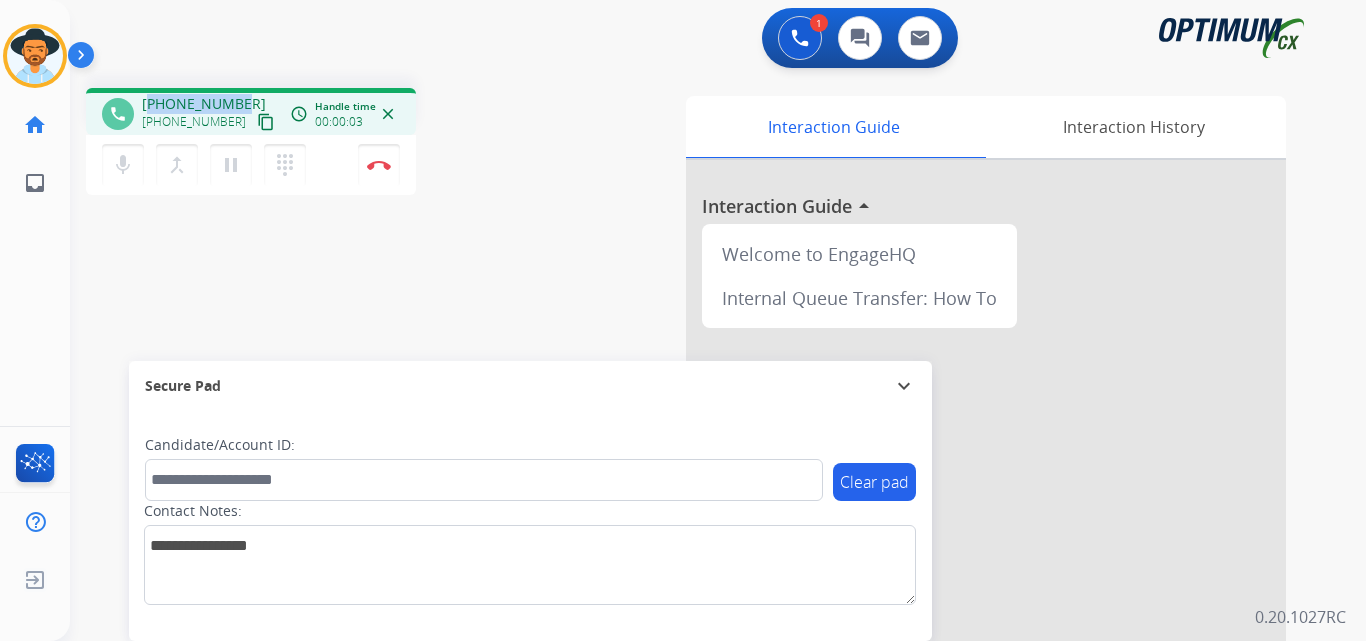 copy on "19143826484" 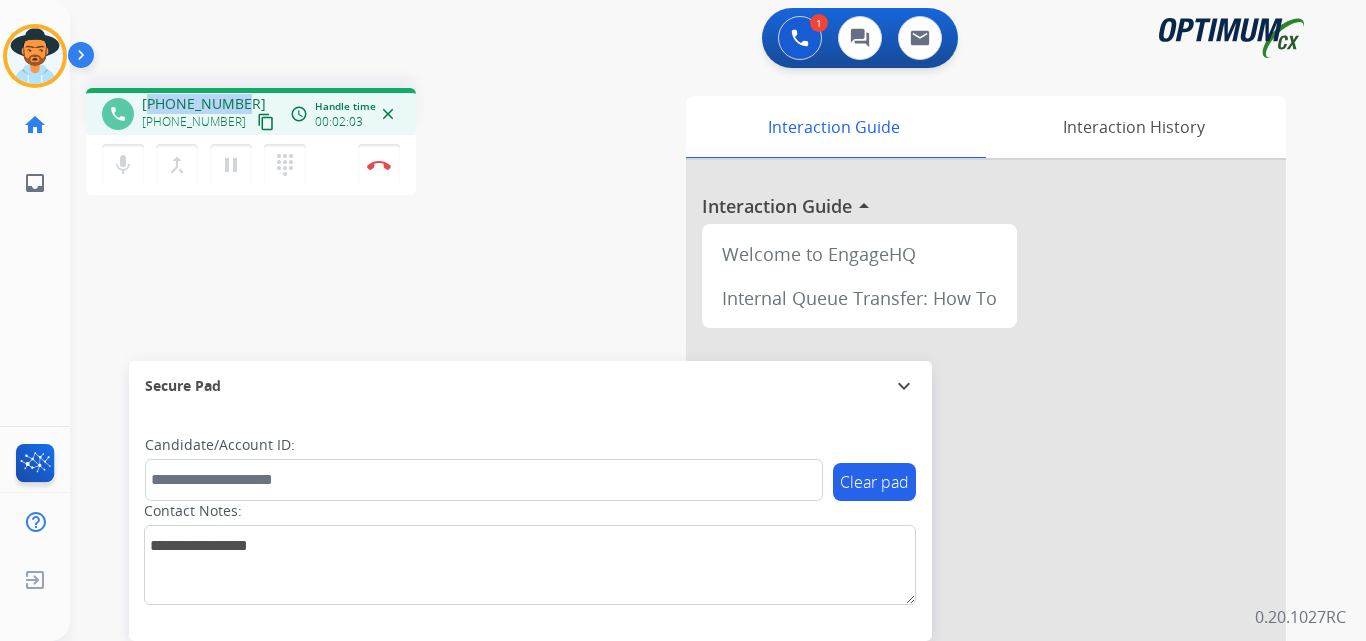 click on "+19143826484" at bounding box center (204, 104) 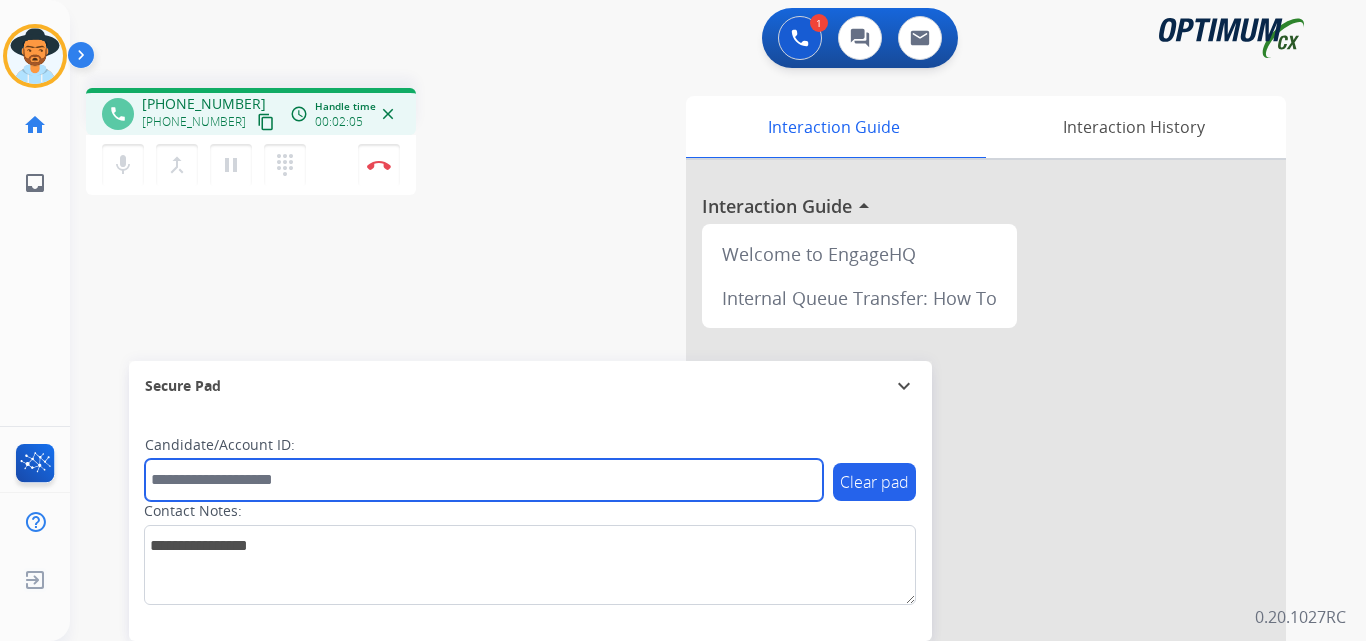 click at bounding box center (484, 480) 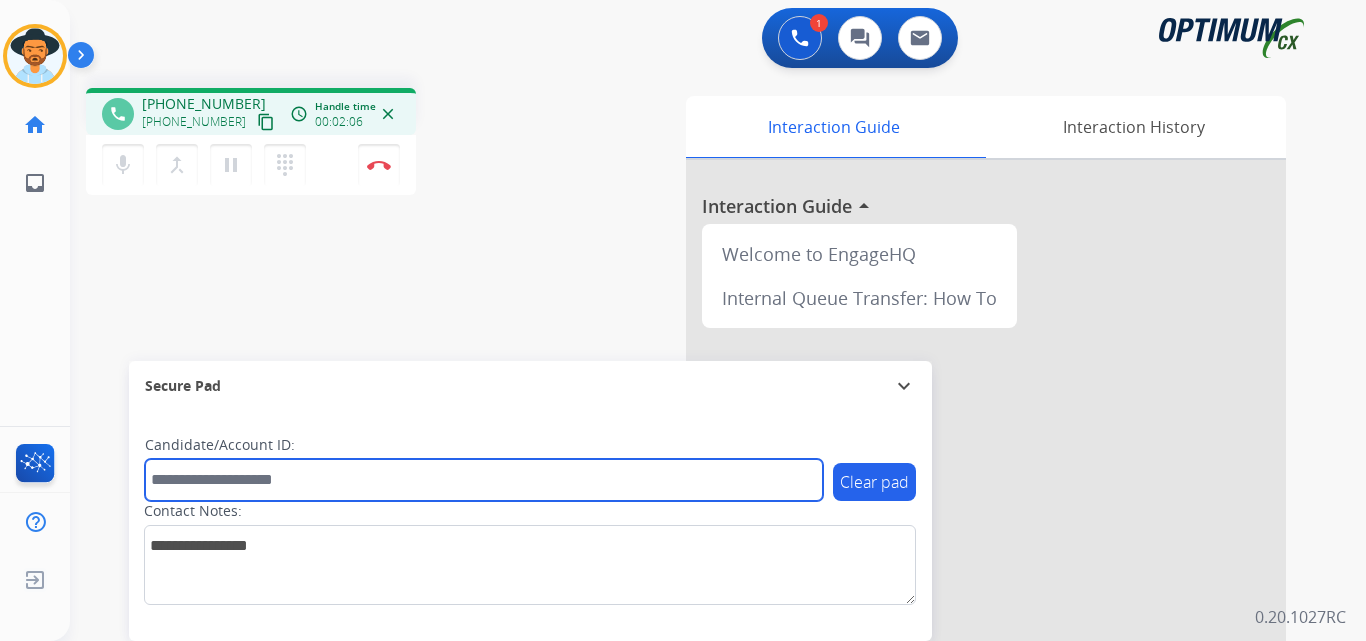 paste on "**********" 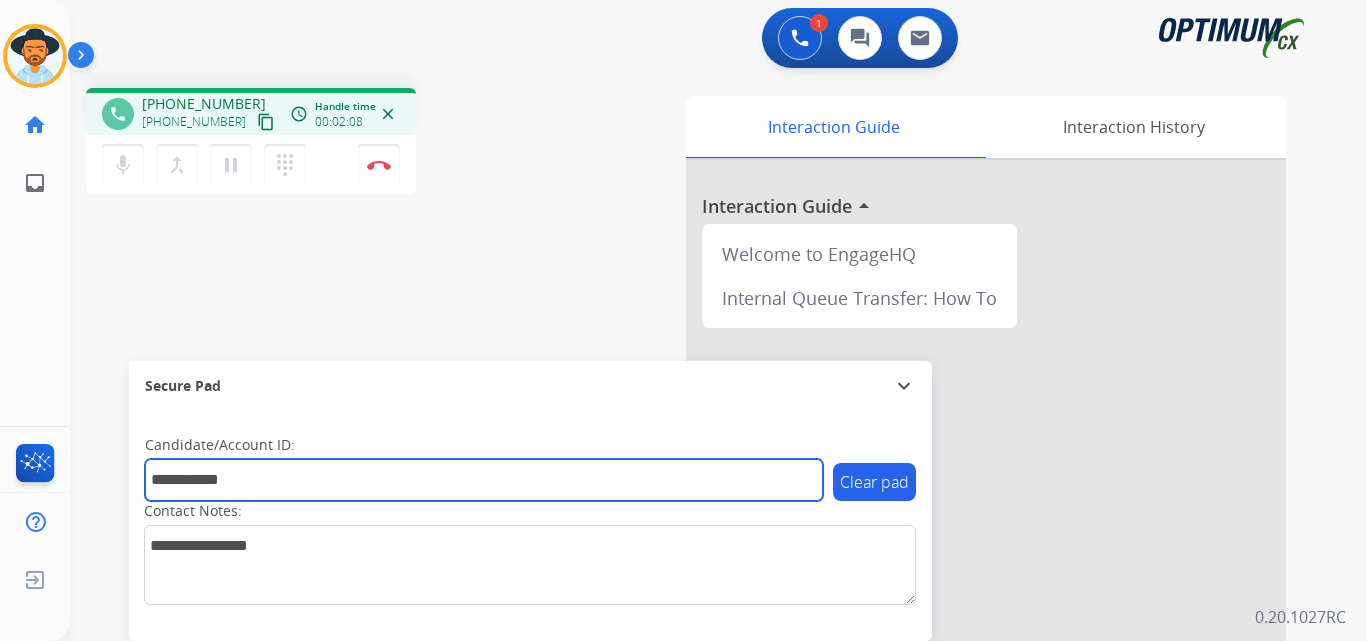 click on "**********" at bounding box center (484, 480) 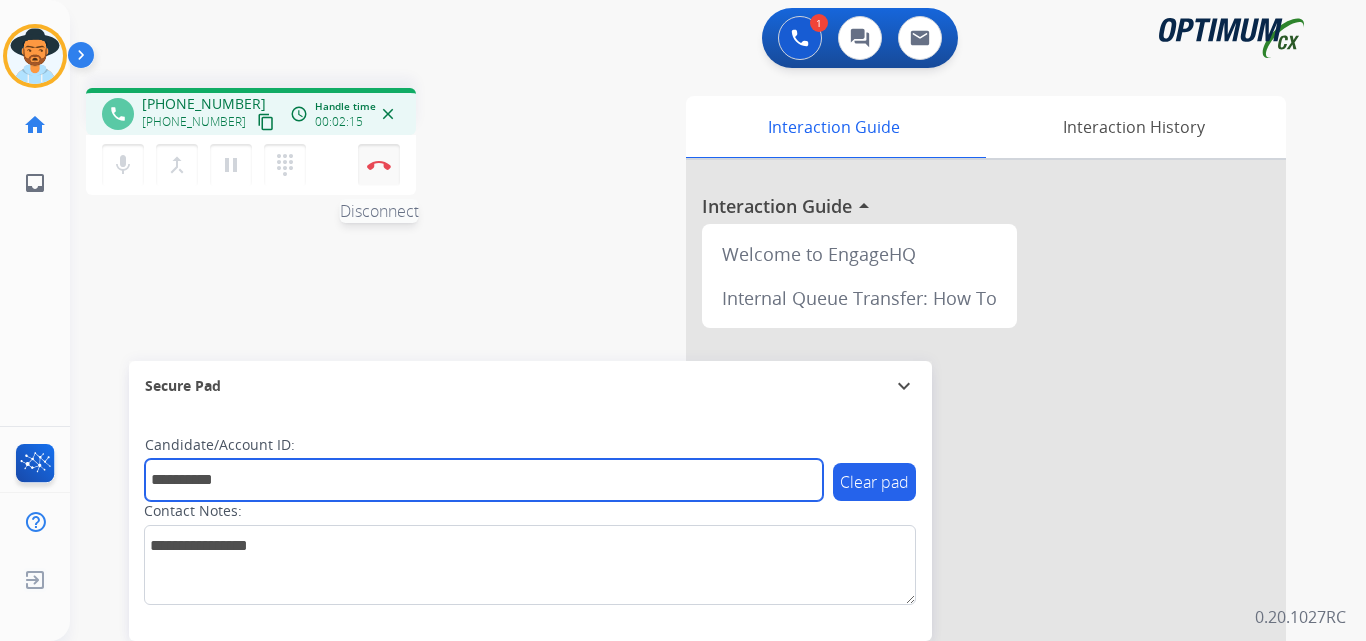type on "**********" 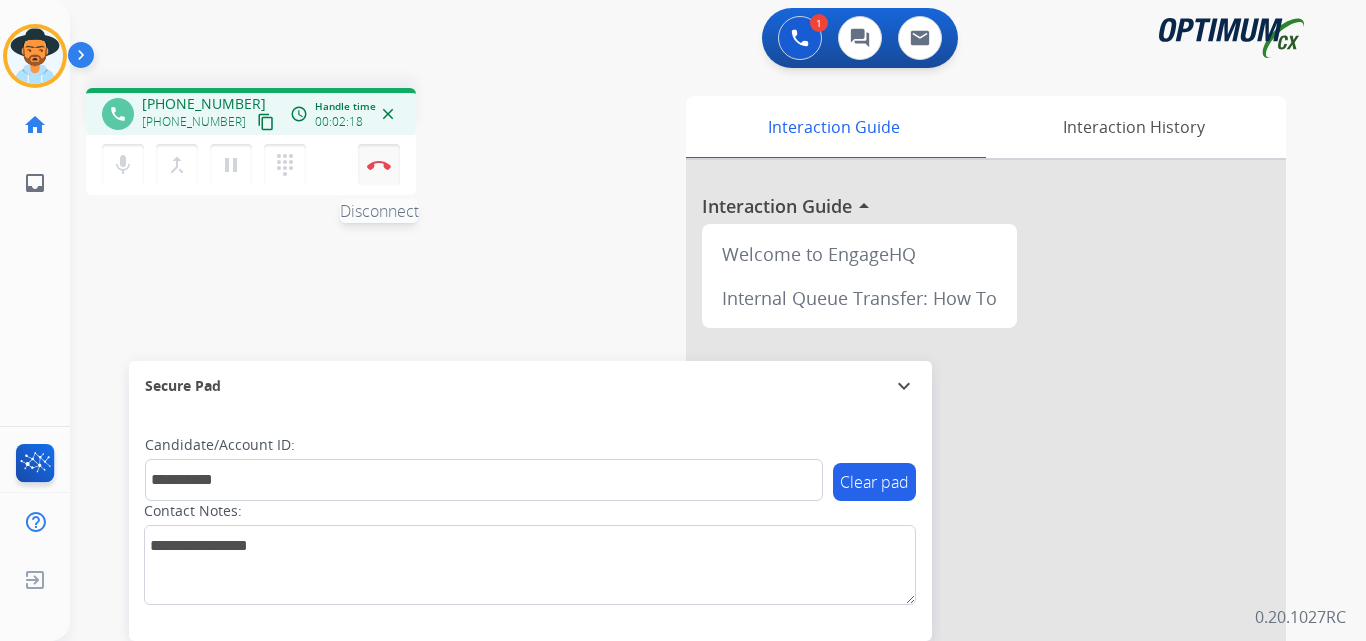 click on "Disconnect" at bounding box center [379, 165] 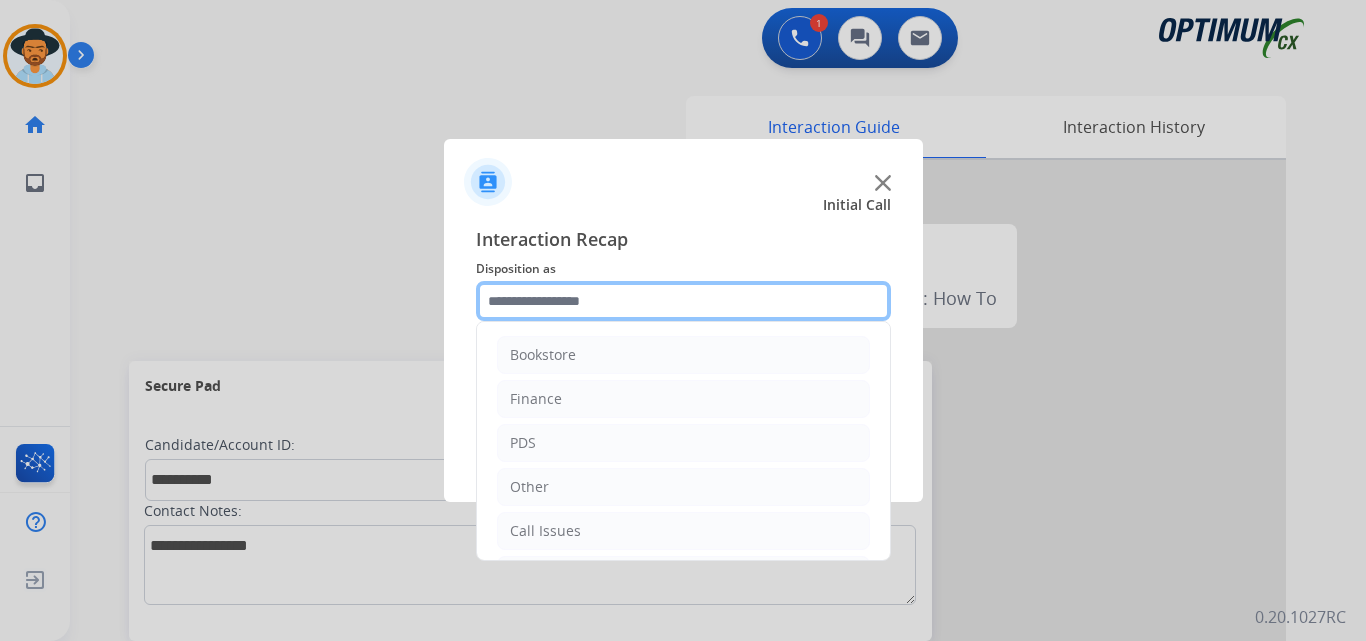 click 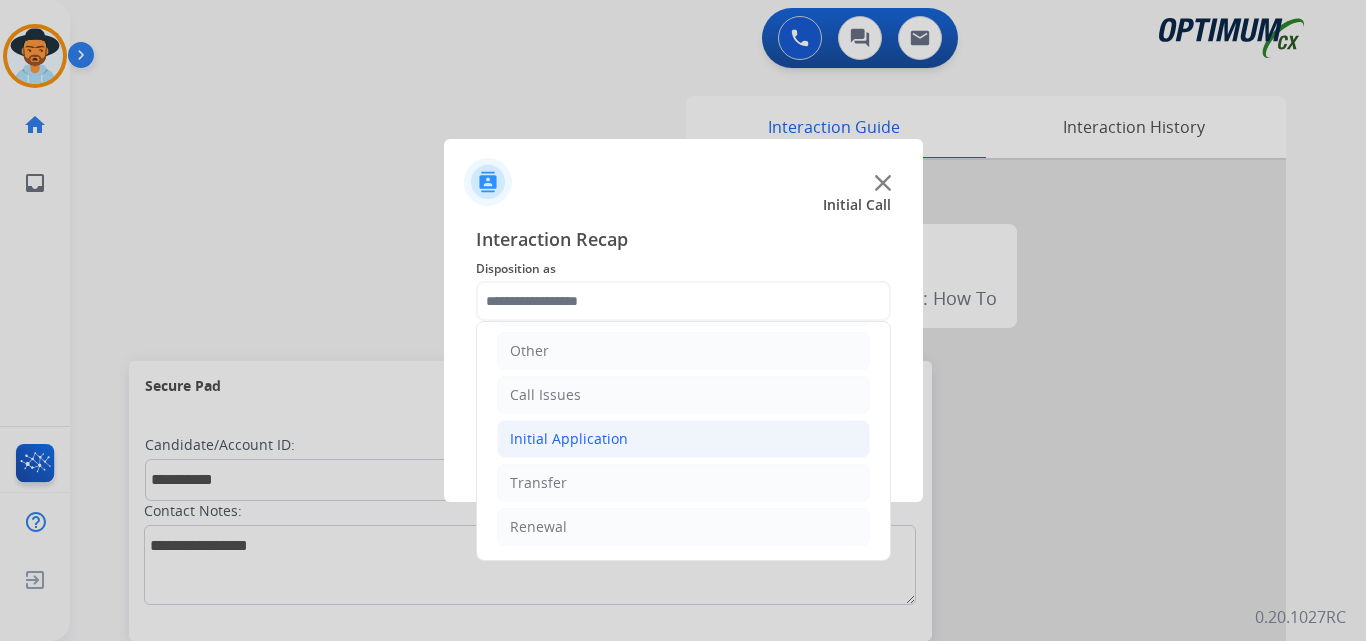 click on "Initial Application" 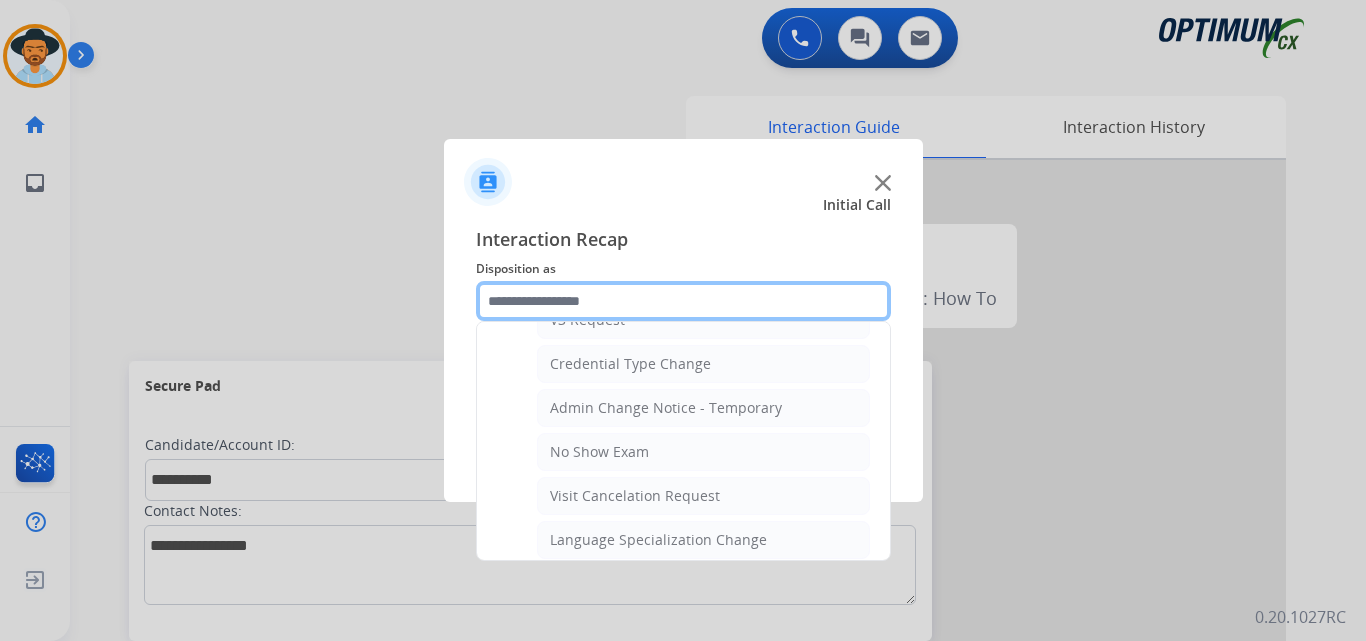 scroll, scrollTop: 1136, scrollLeft: 0, axis: vertical 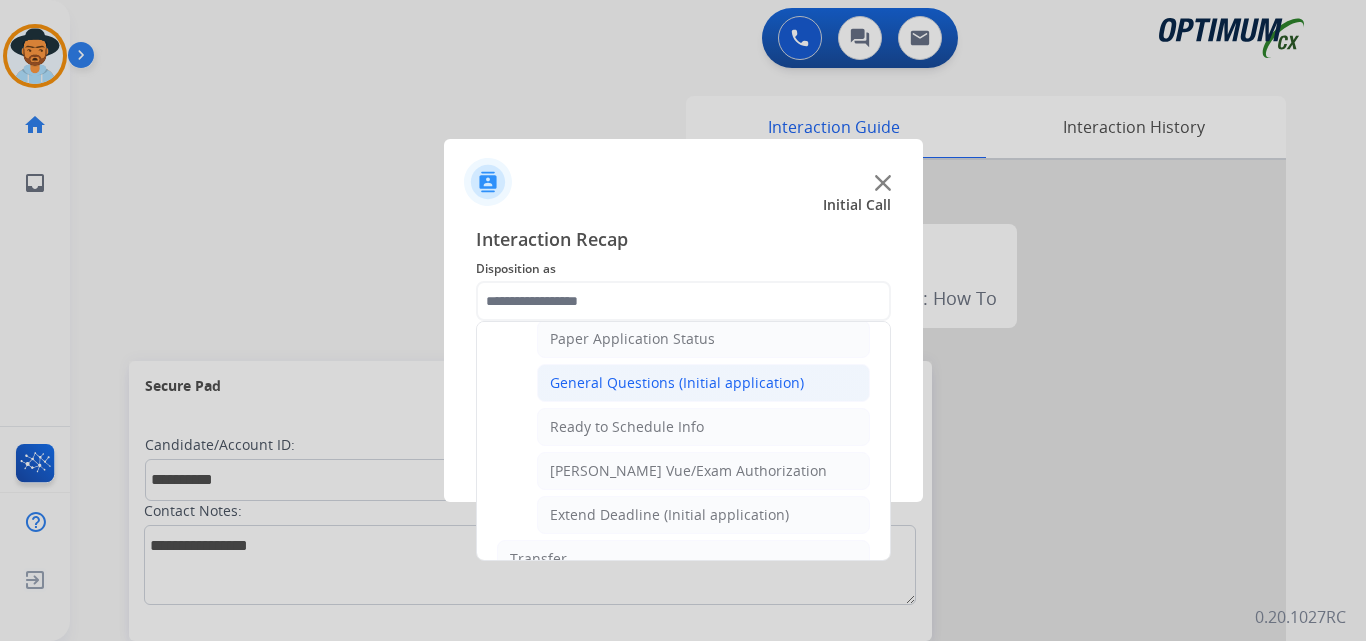 click on "General Questions (Initial application)" 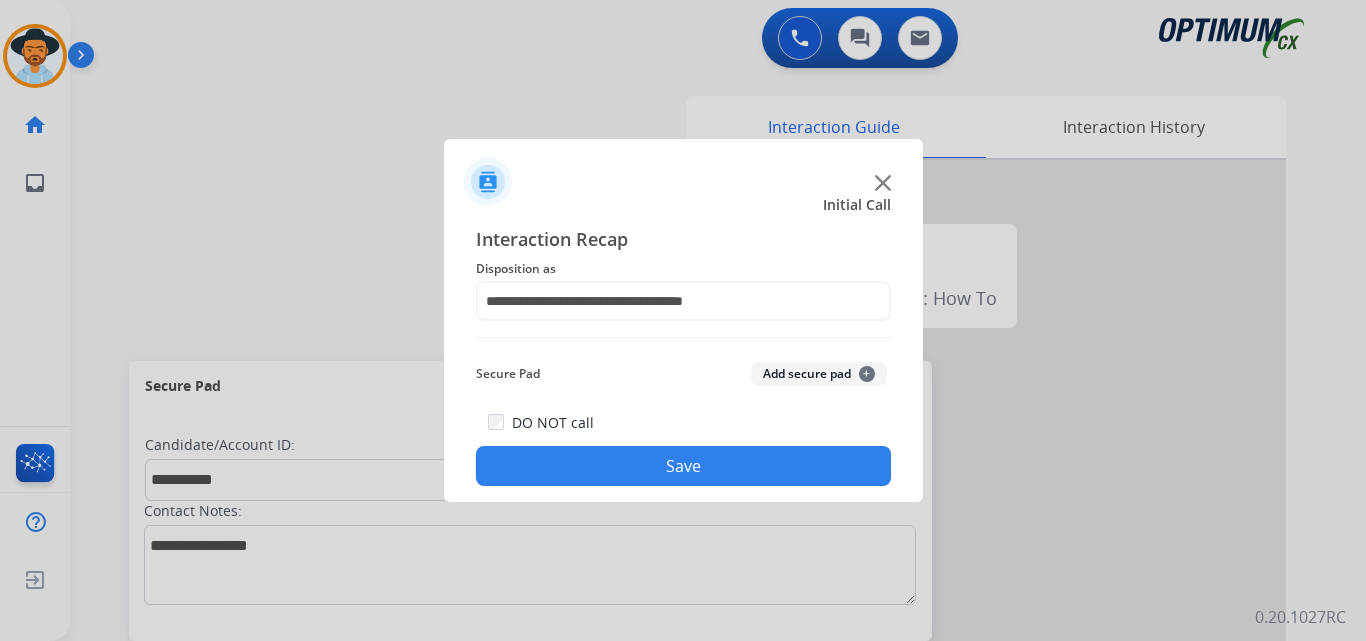 click on "Save" 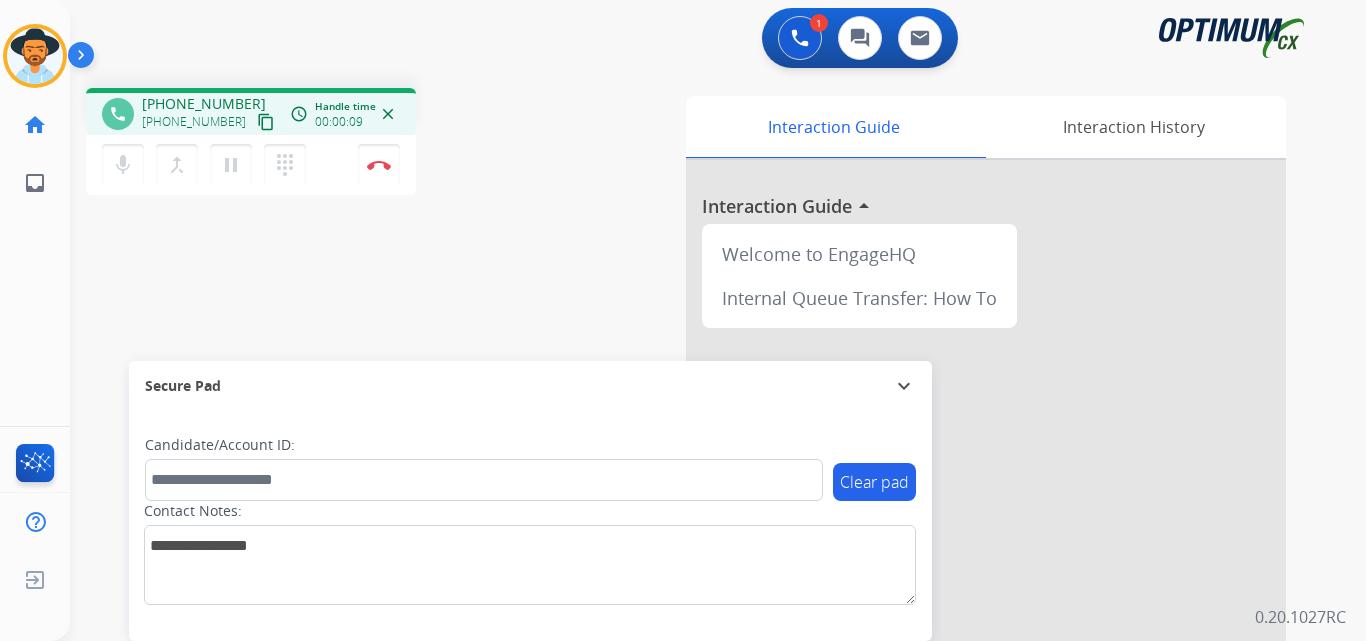 click on "+14058188109" at bounding box center (204, 104) 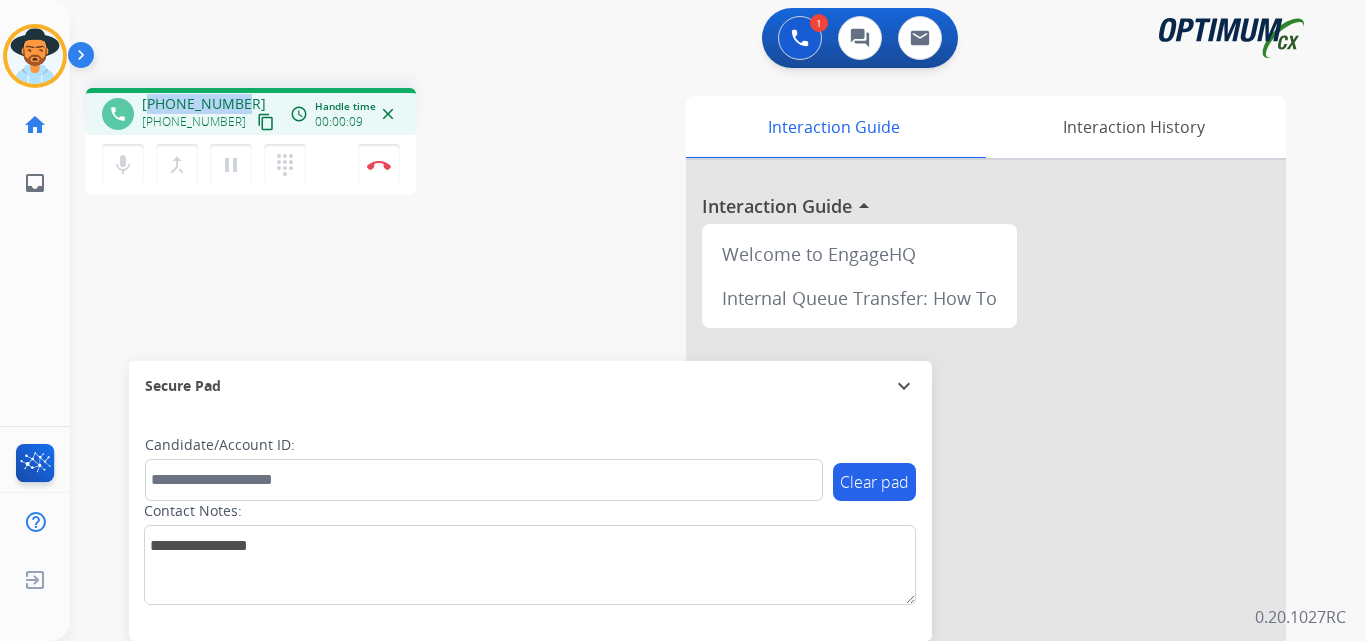 click on "+14058188109" at bounding box center [204, 104] 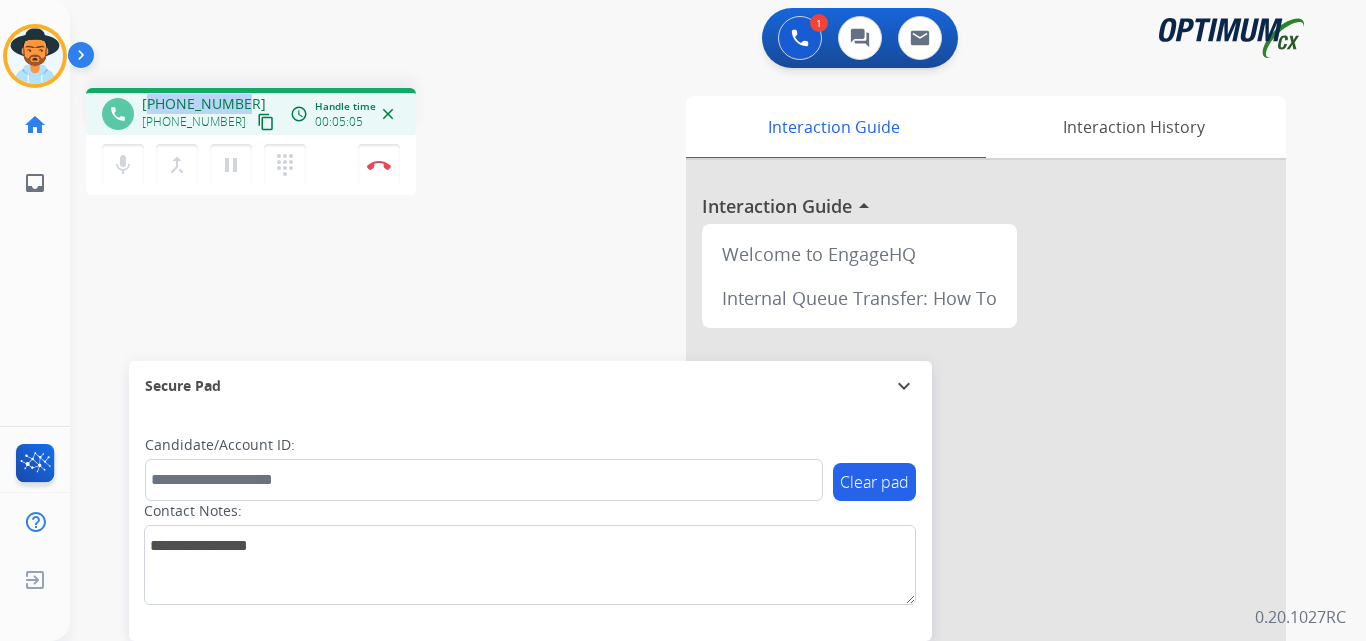 click on "+14058188109" at bounding box center [204, 104] 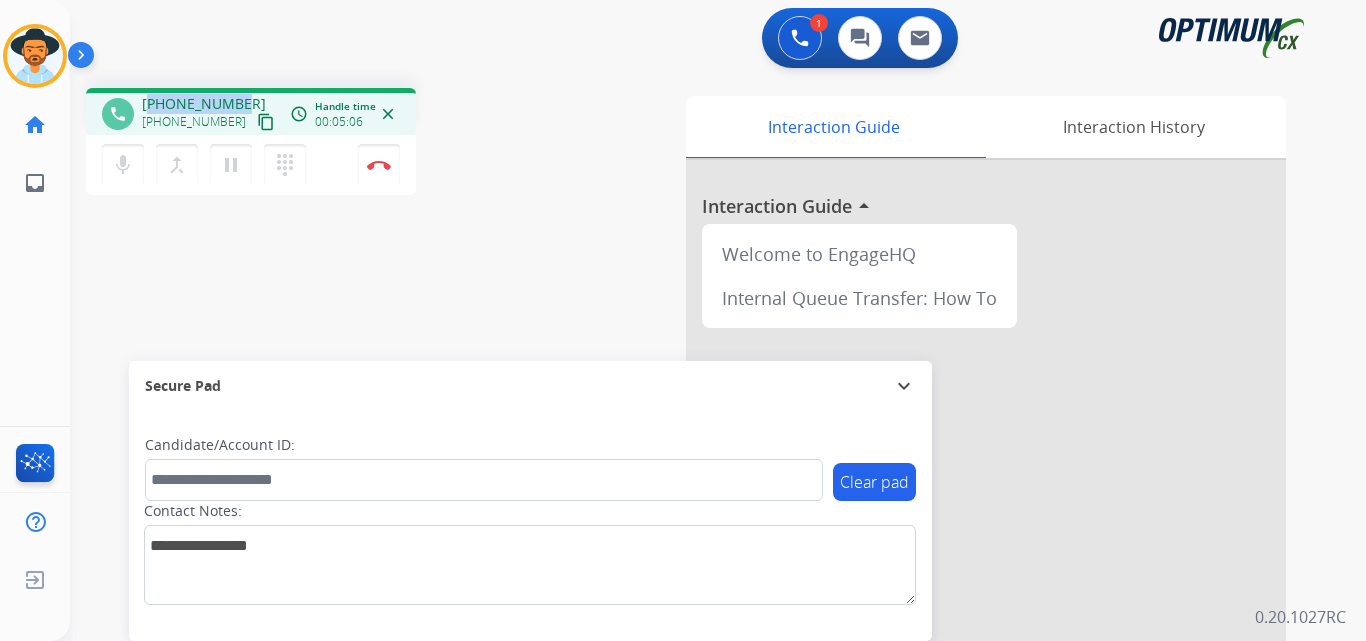 click on "+14058188109" at bounding box center [204, 104] 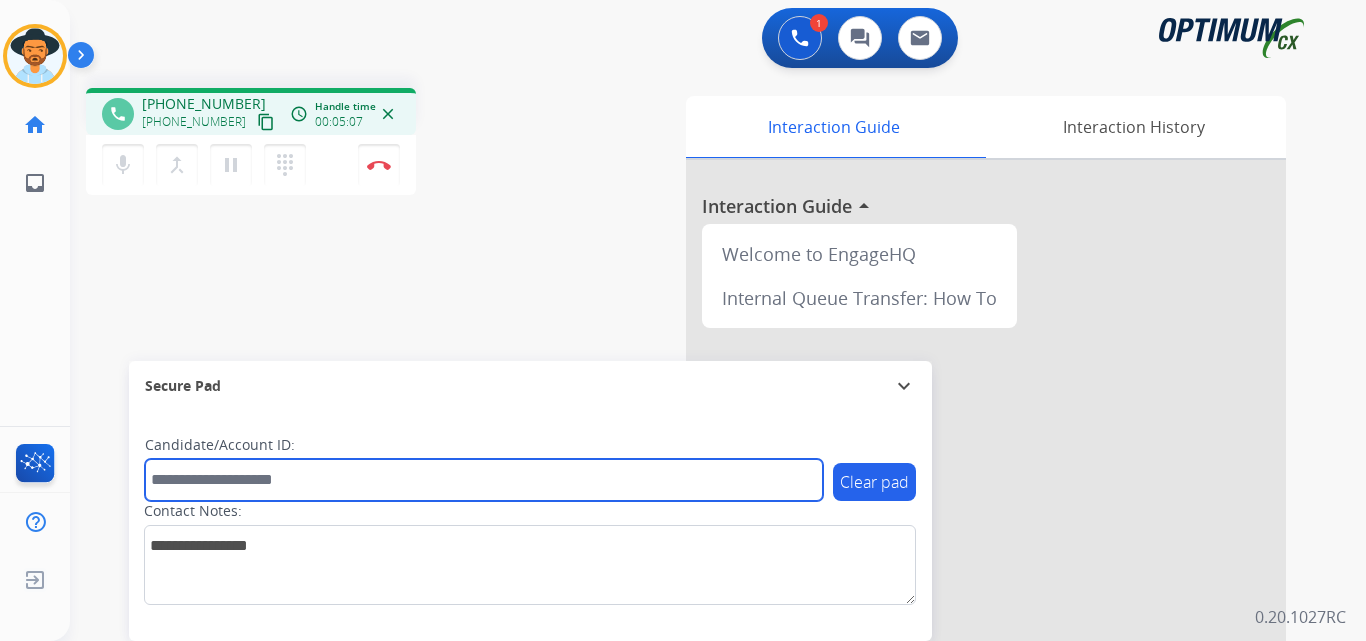 click at bounding box center [484, 480] 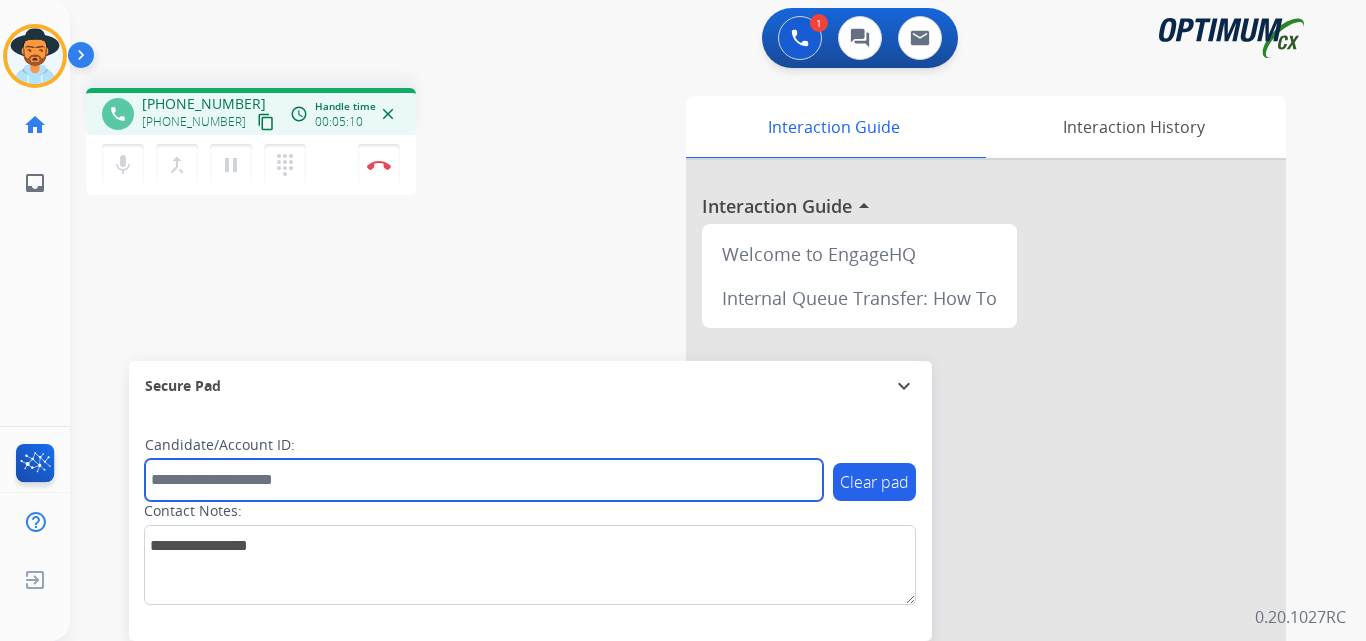 paste on "**********" 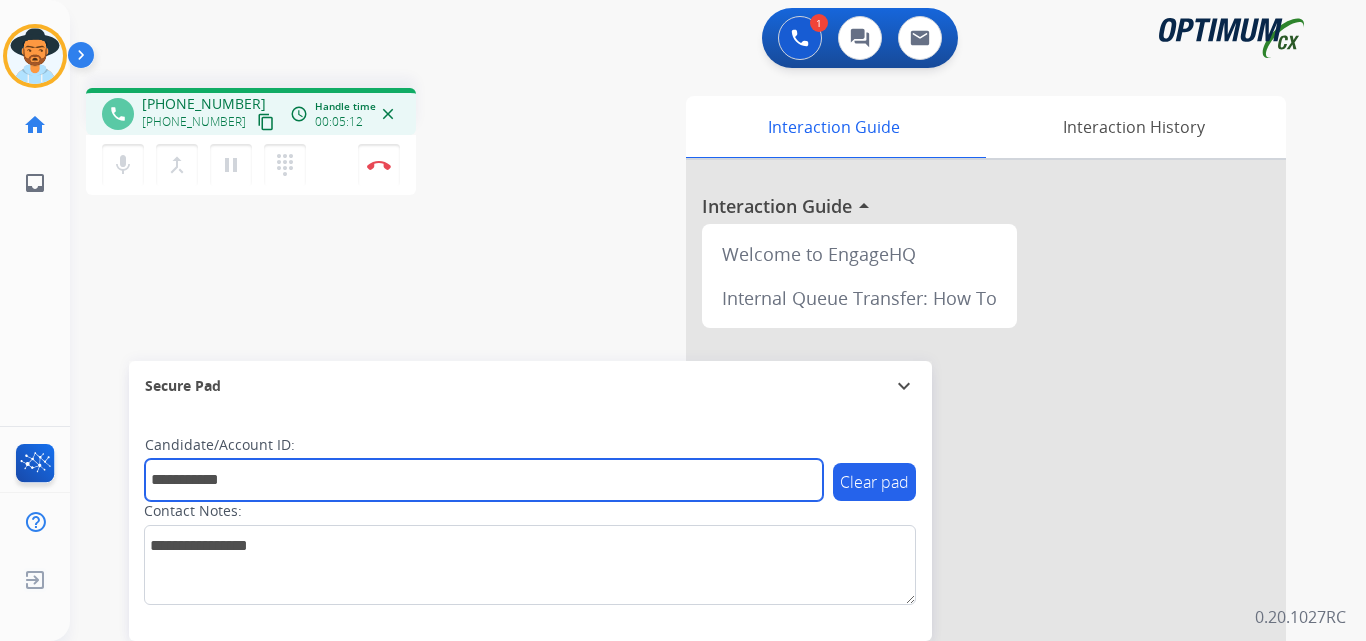 click on "**********" at bounding box center [484, 480] 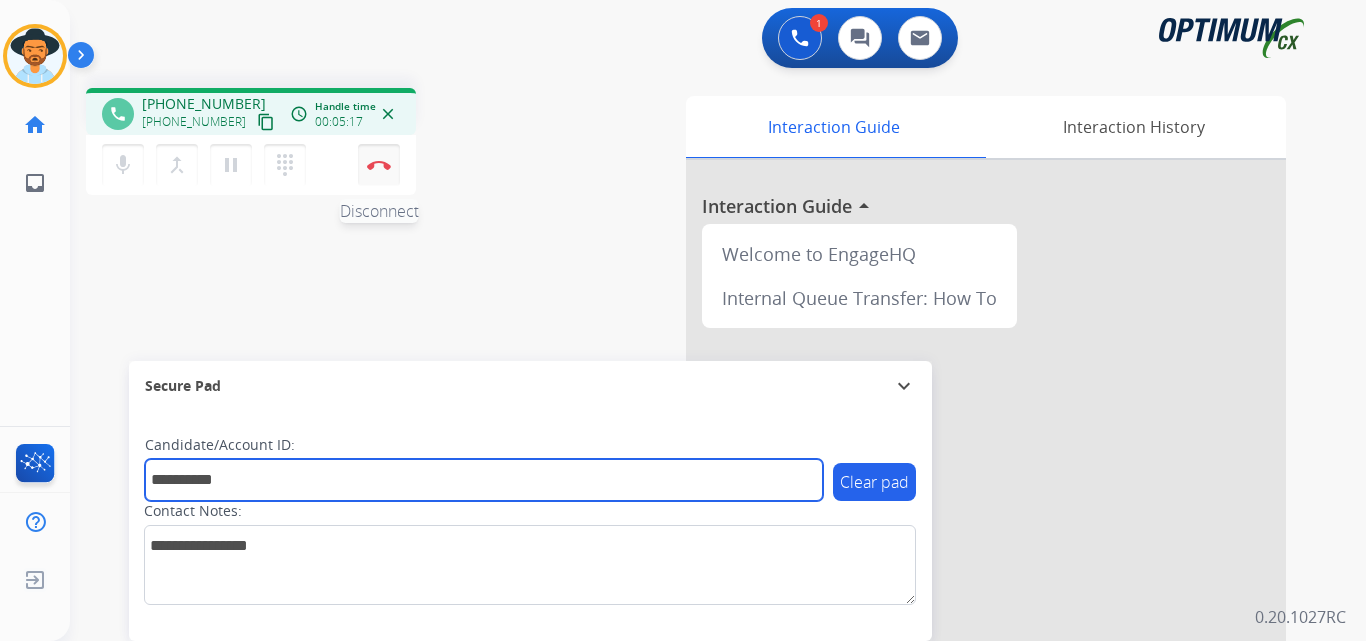 type on "**********" 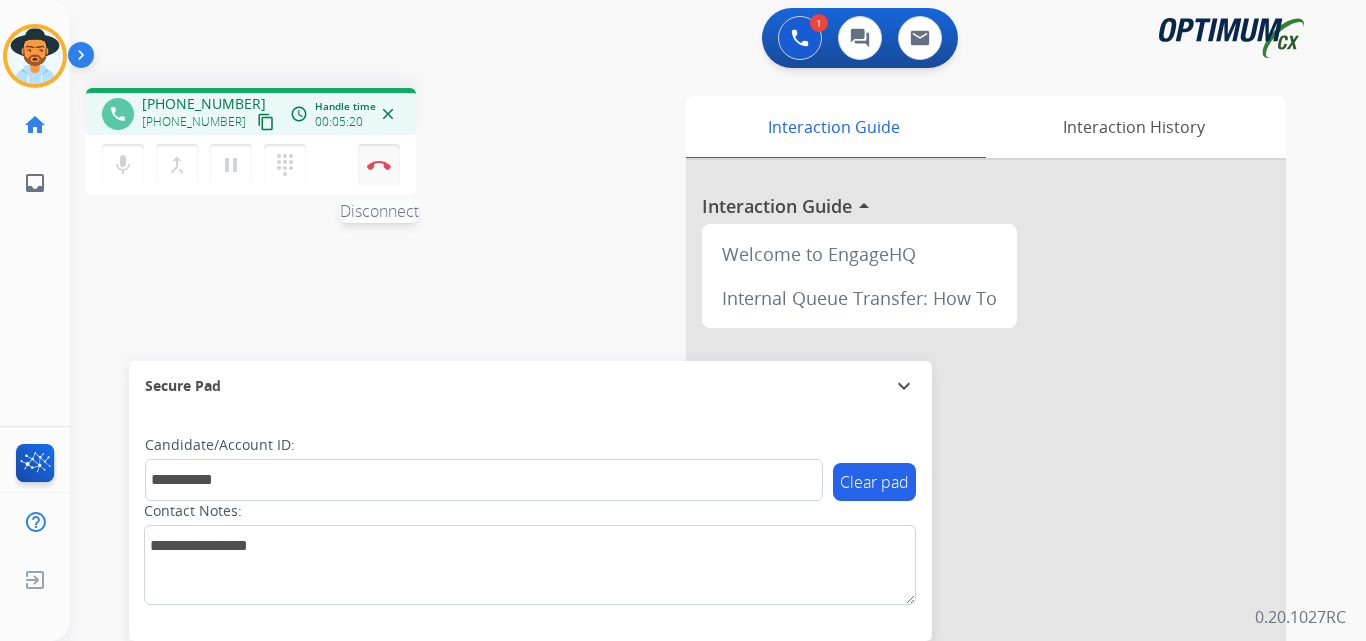 click on "Disconnect" at bounding box center [379, 165] 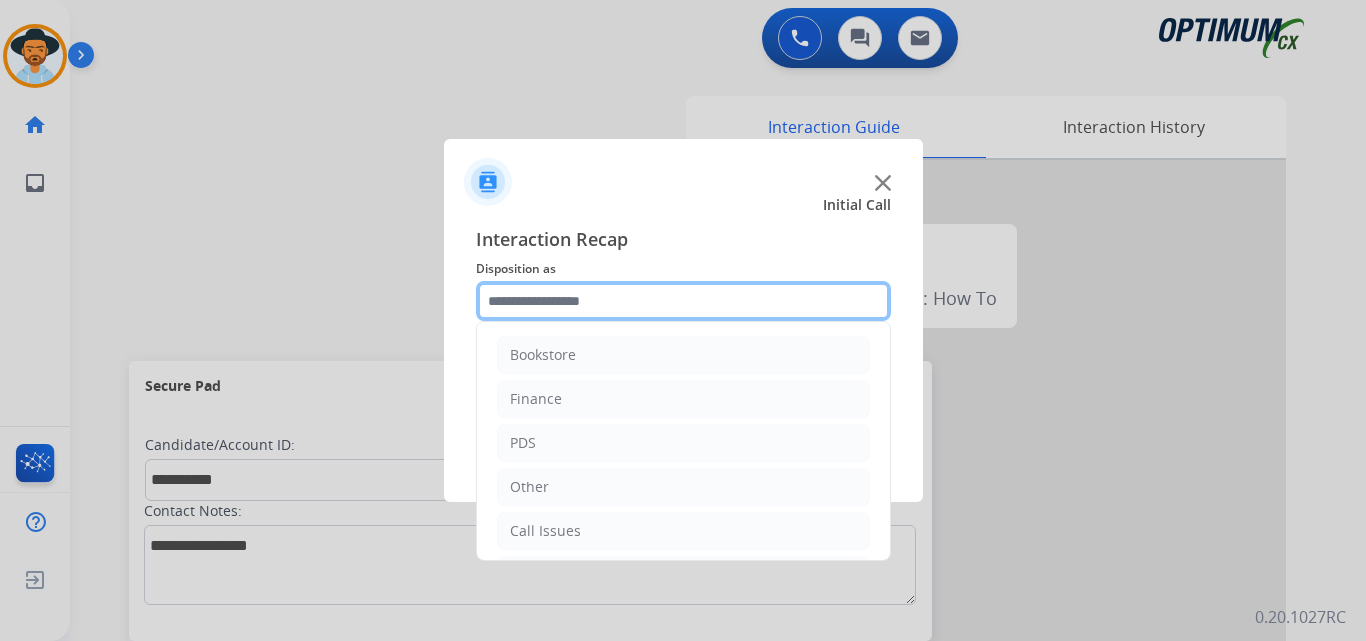 click 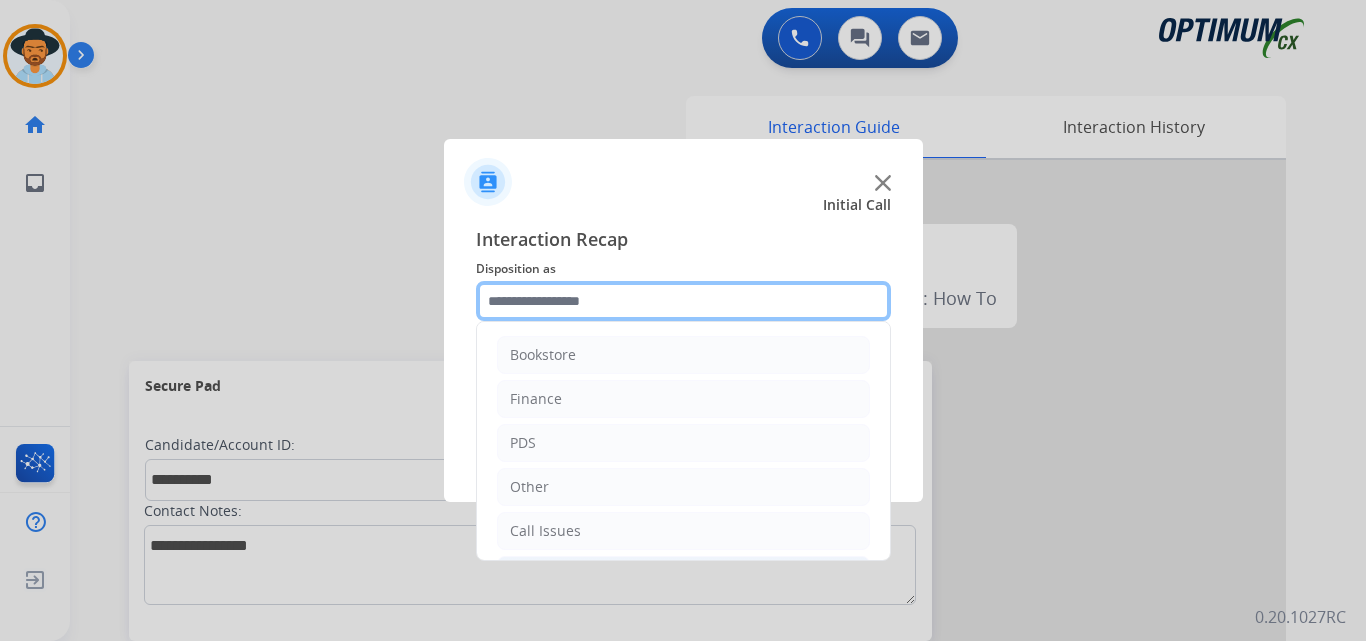scroll, scrollTop: 136, scrollLeft: 0, axis: vertical 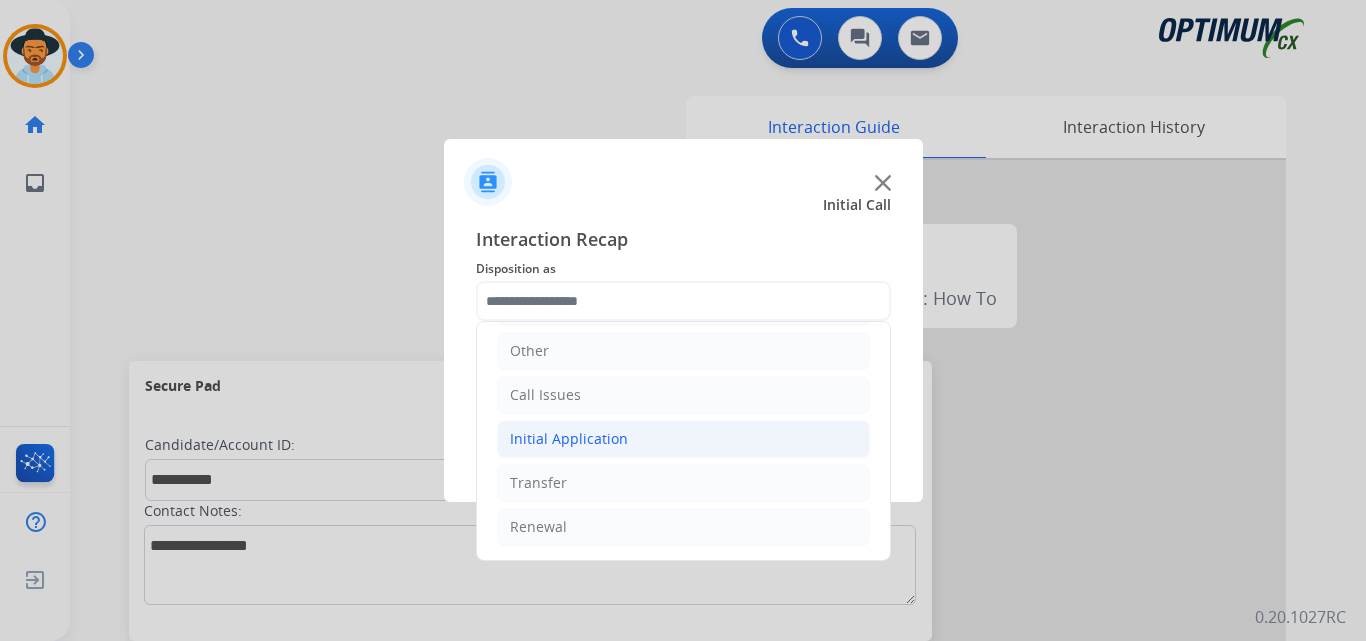 click on "Initial Application" 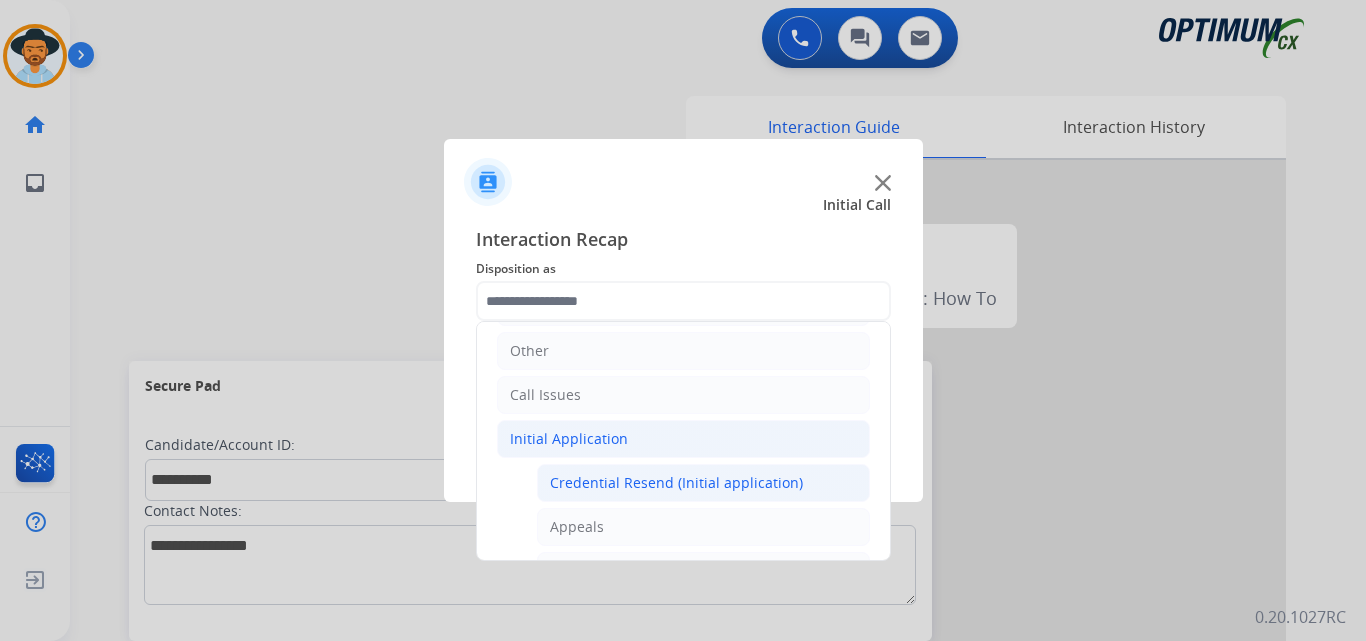 click on "Credential Resend (Initial application)" 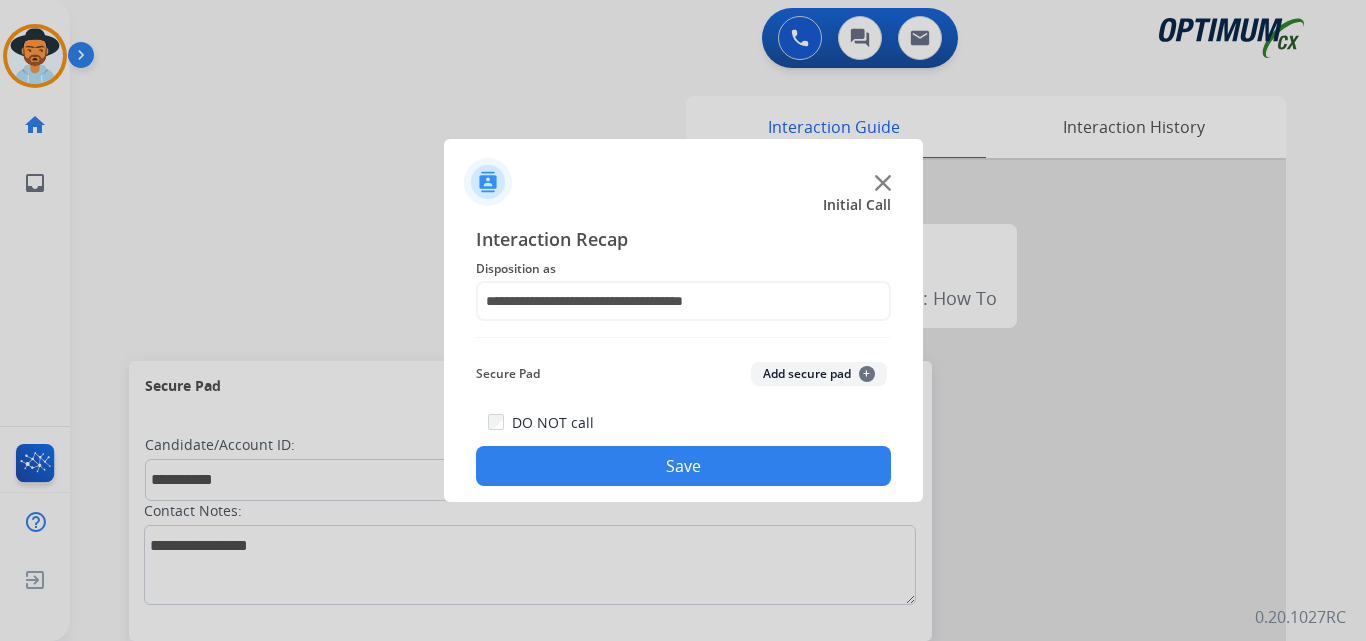 click on "Save" 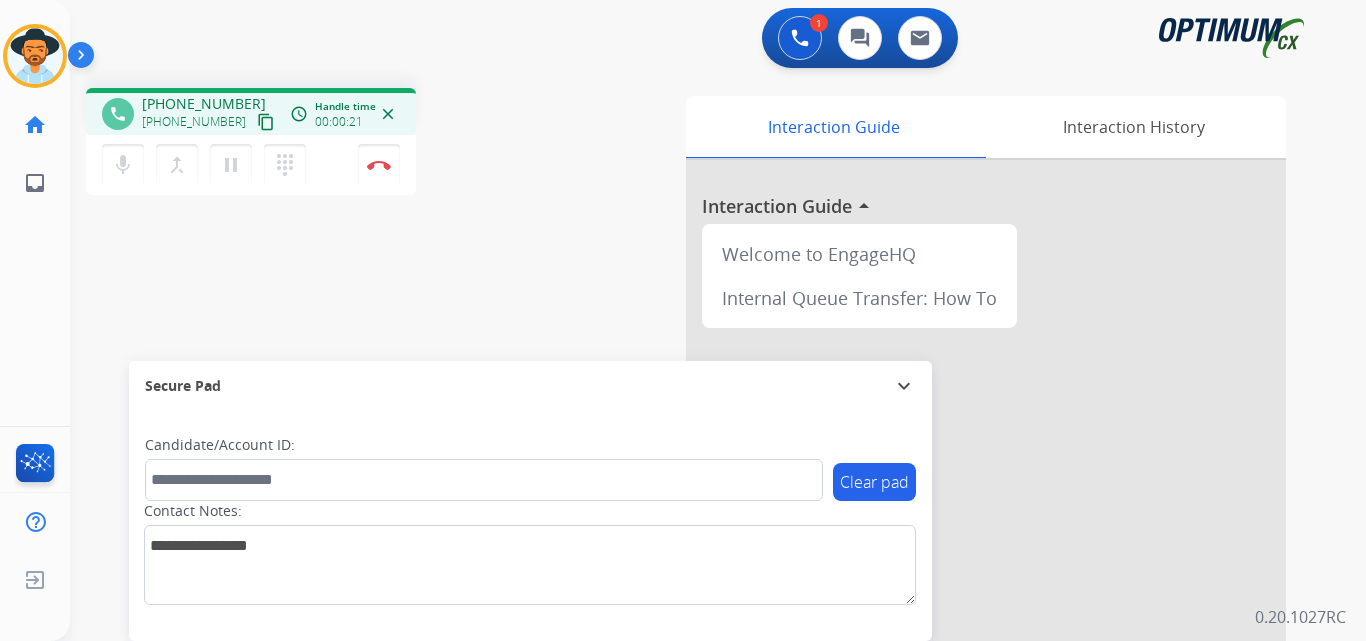 click on "+15184363927" at bounding box center (204, 104) 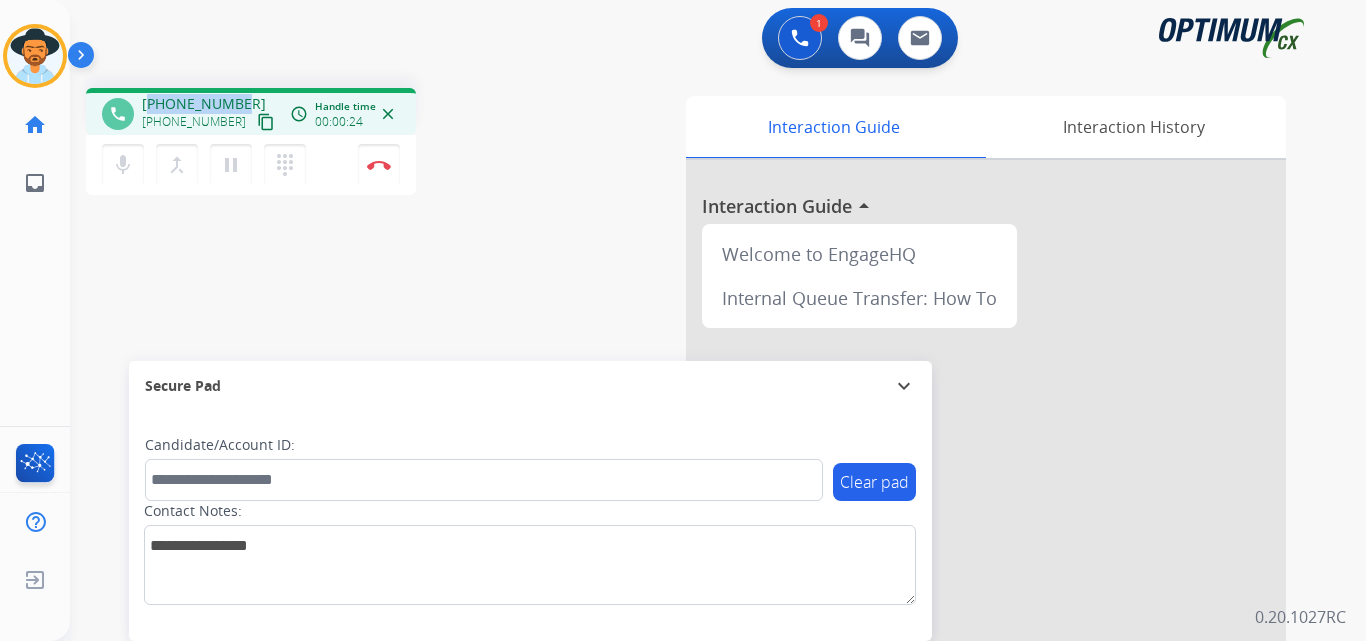 click on "+15184363927" at bounding box center (204, 104) 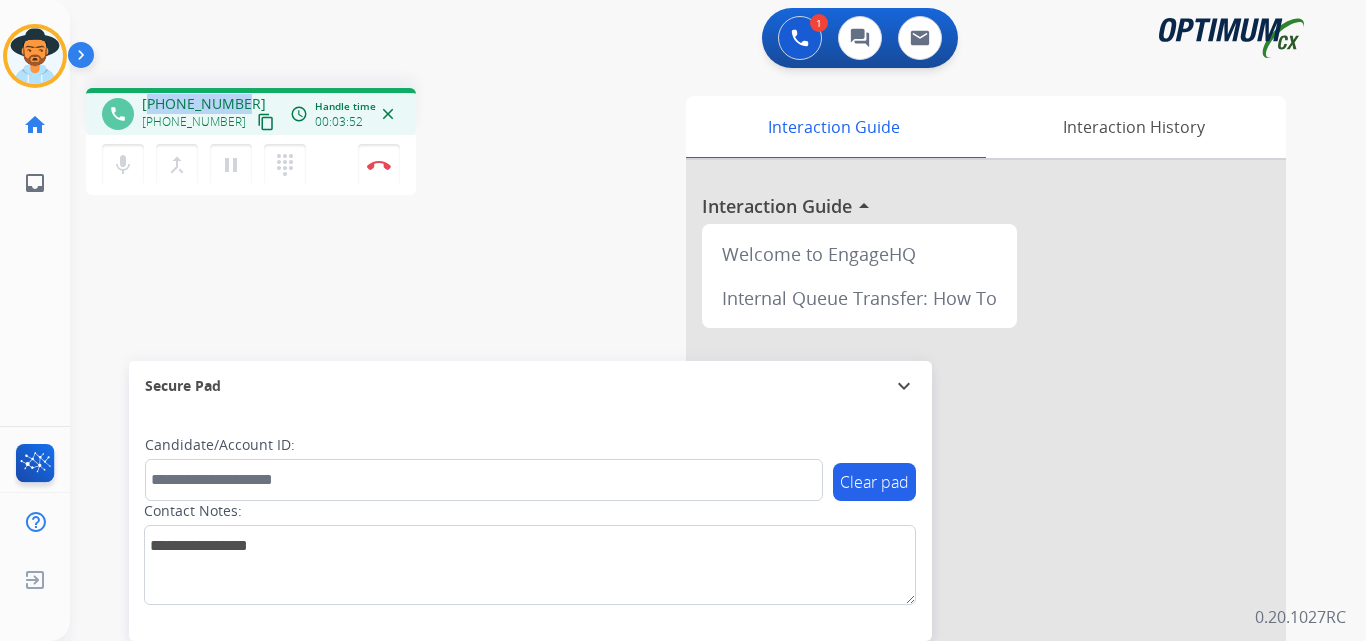 click on "+15184363927" at bounding box center [204, 104] 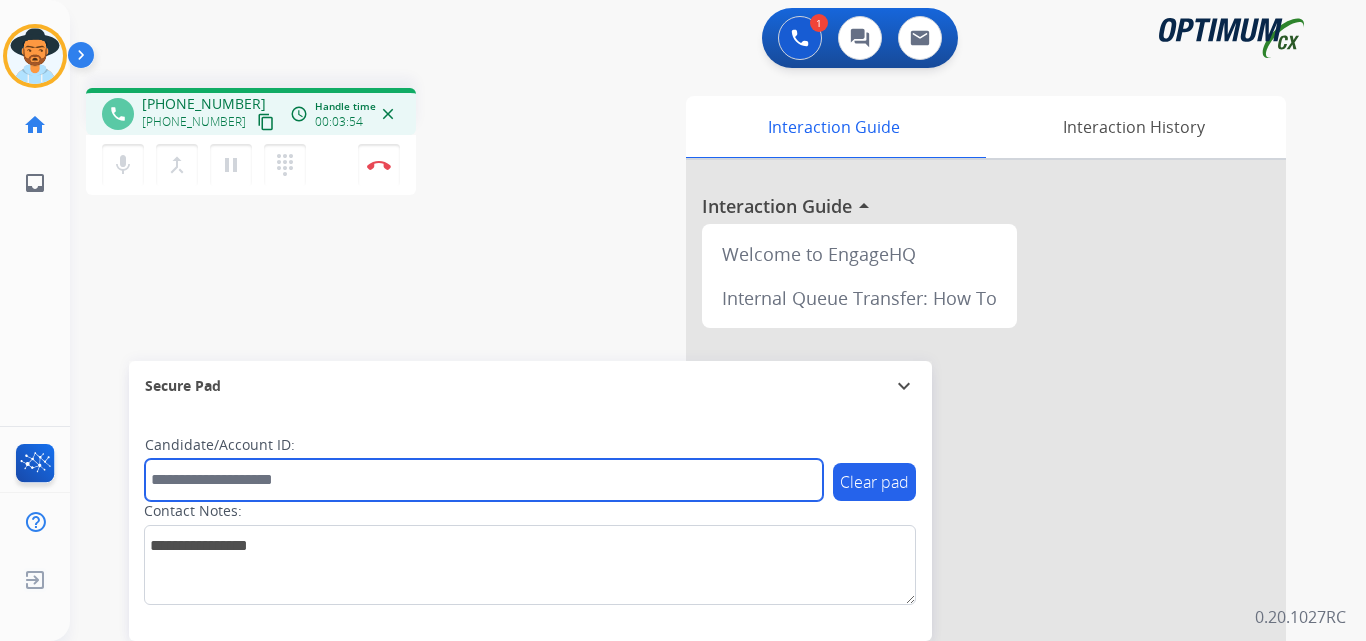 click at bounding box center [484, 480] 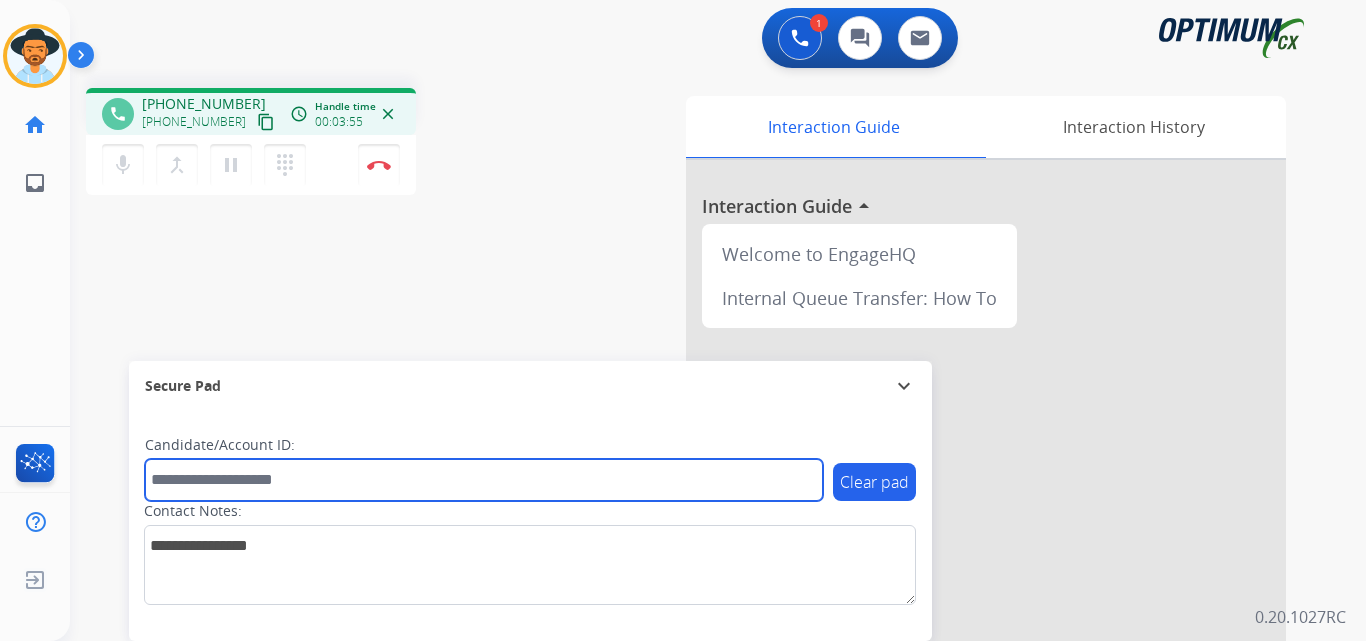 paste on "**********" 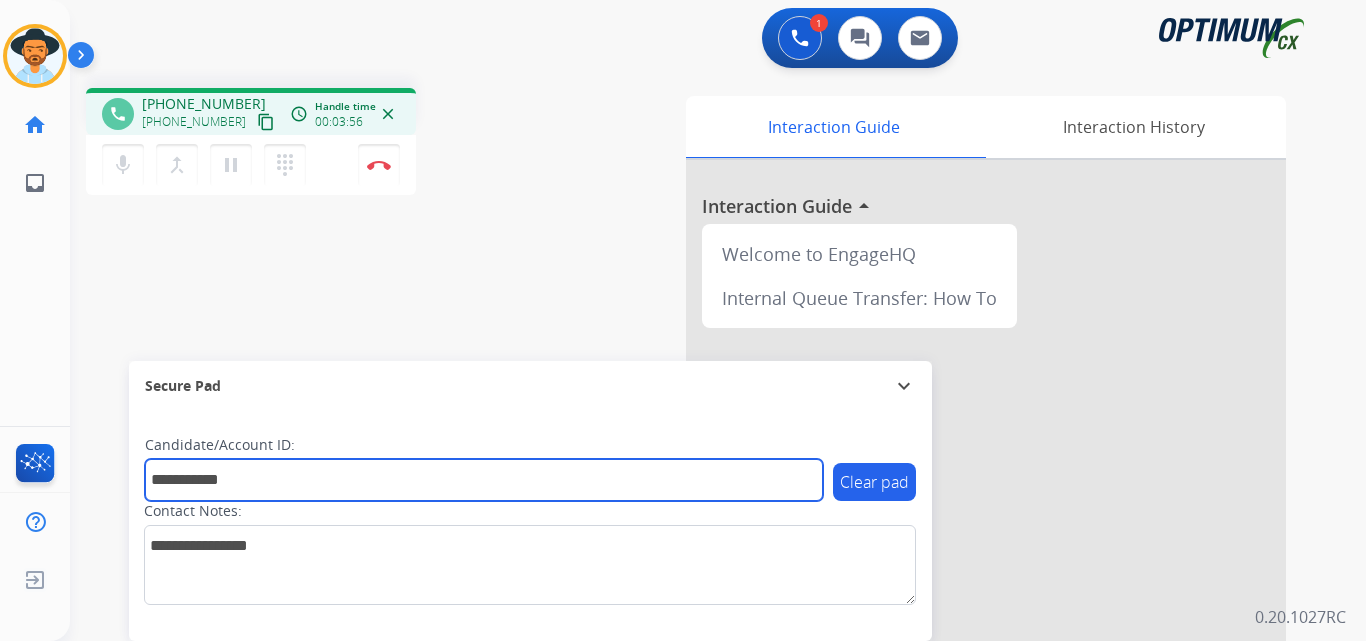 click on "**********" at bounding box center (484, 480) 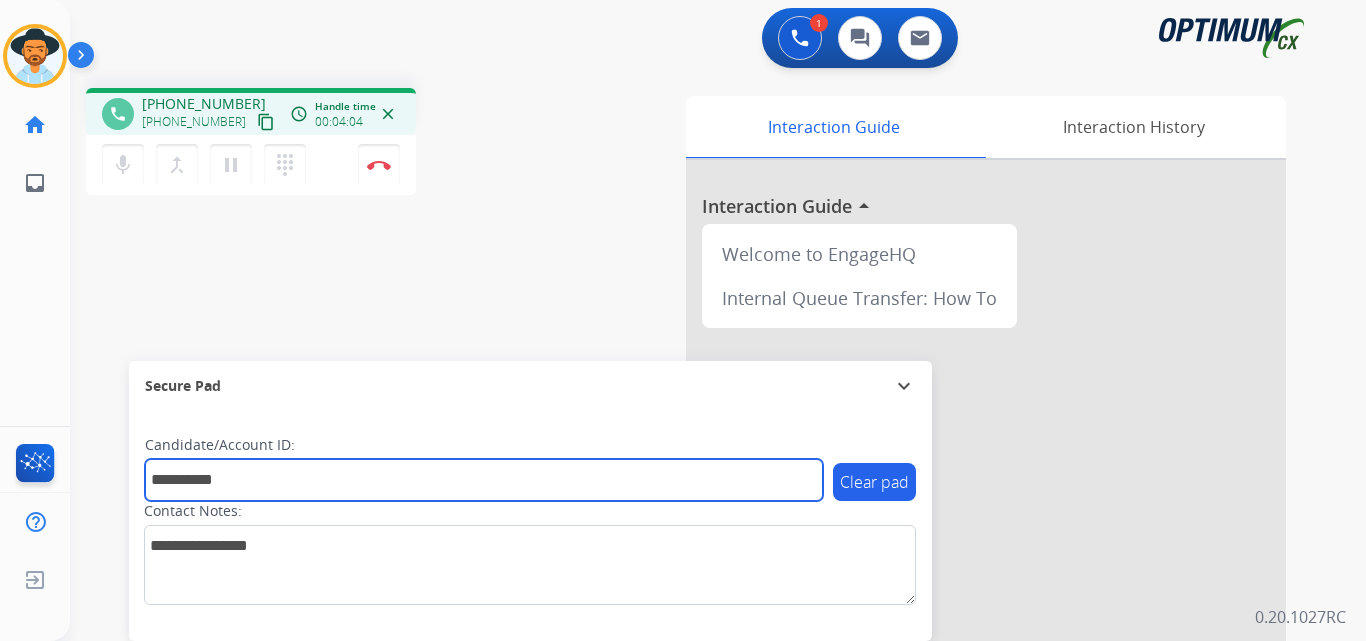type on "**********" 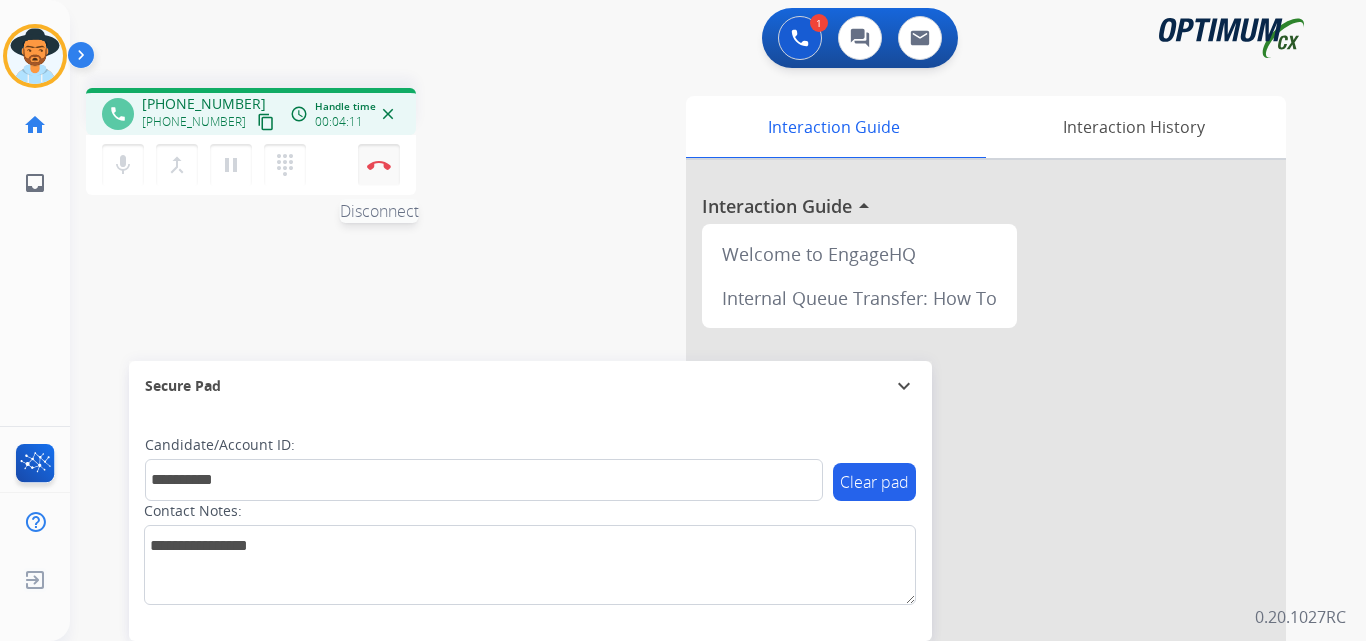 click at bounding box center [379, 165] 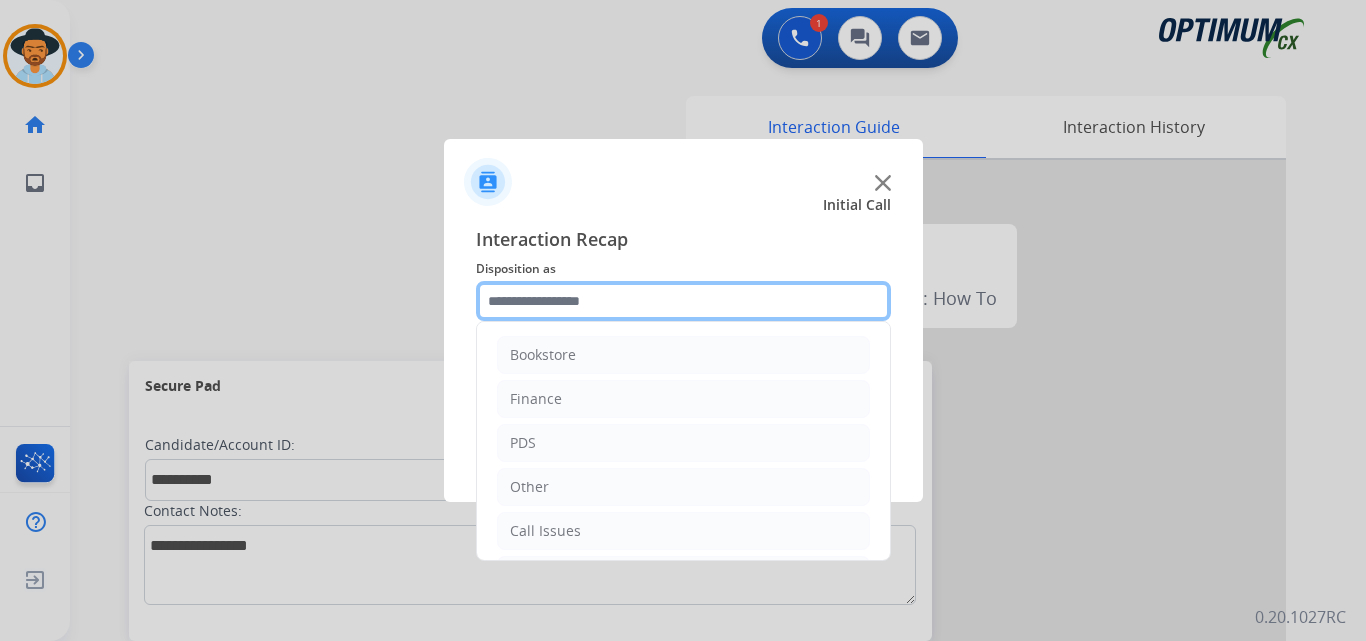 click 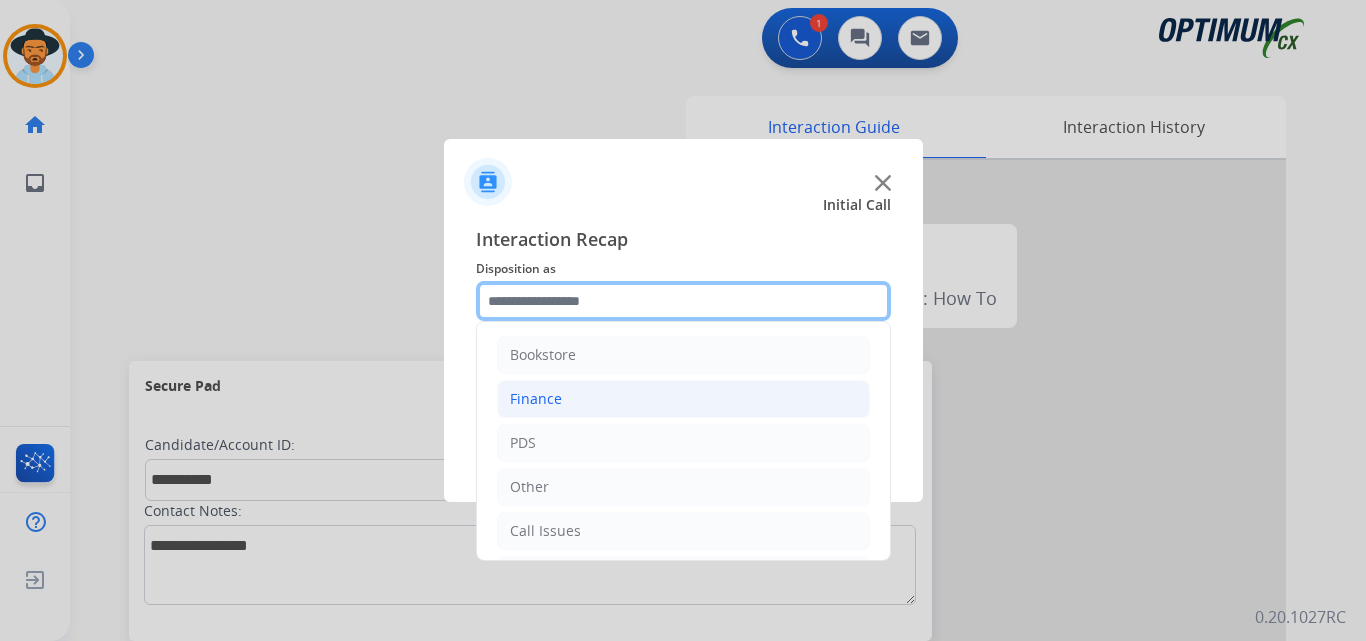 scroll, scrollTop: 136, scrollLeft: 0, axis: vertical 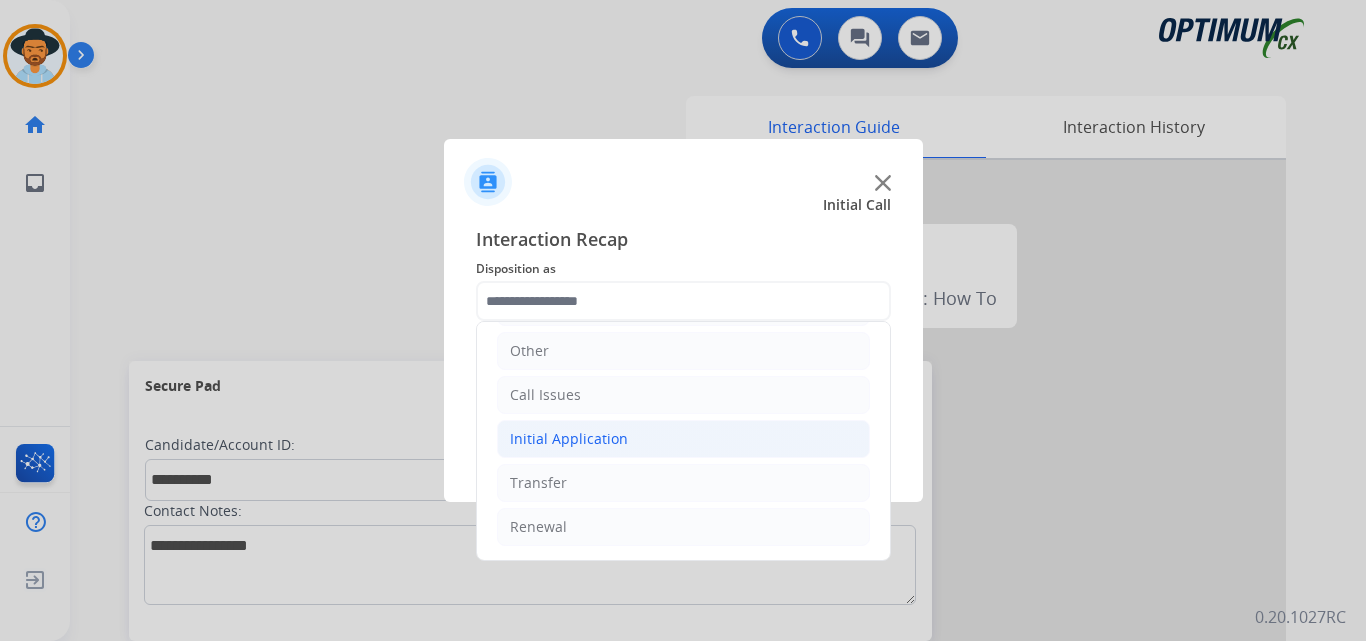 click on "Initial Application" 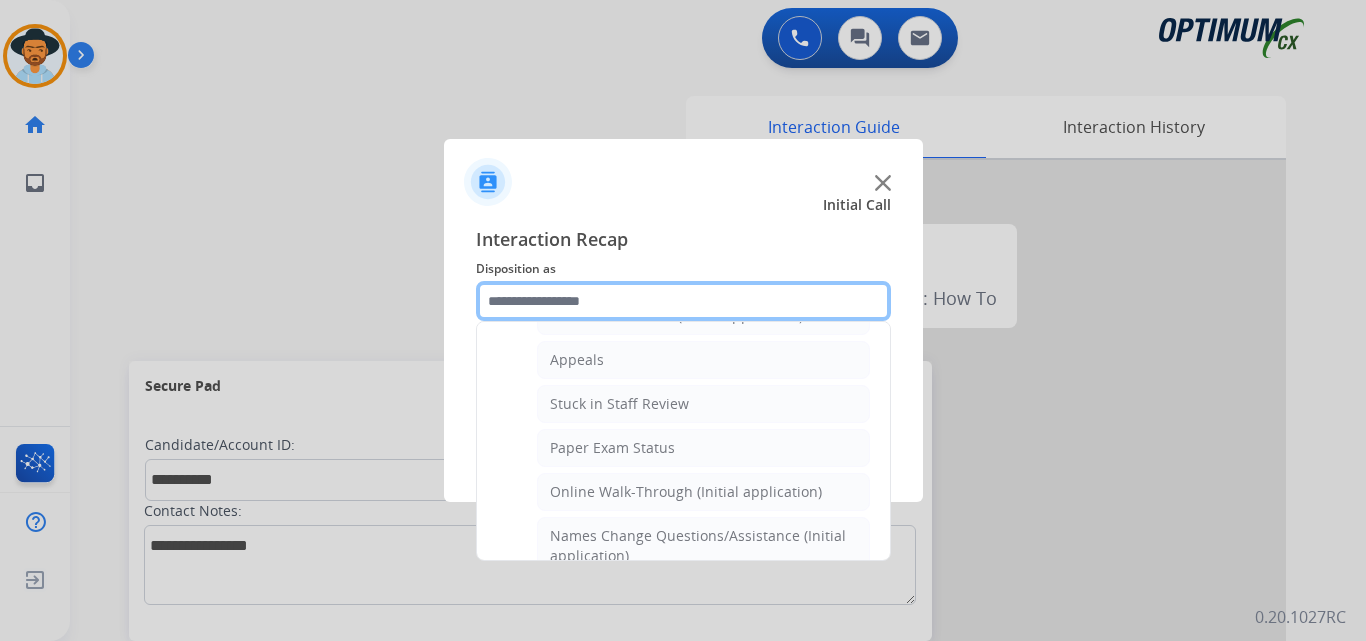 scroll, scrollTop: 0, scrollLeft: 0, axis: both 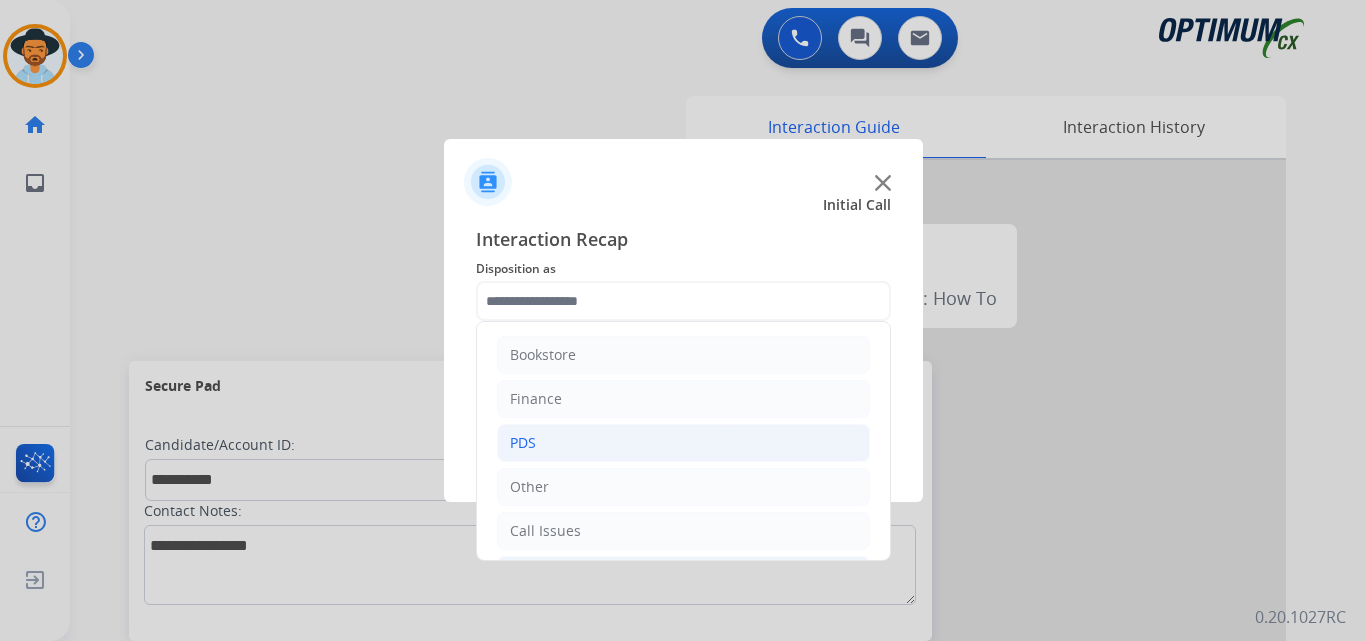 click on "PDS" 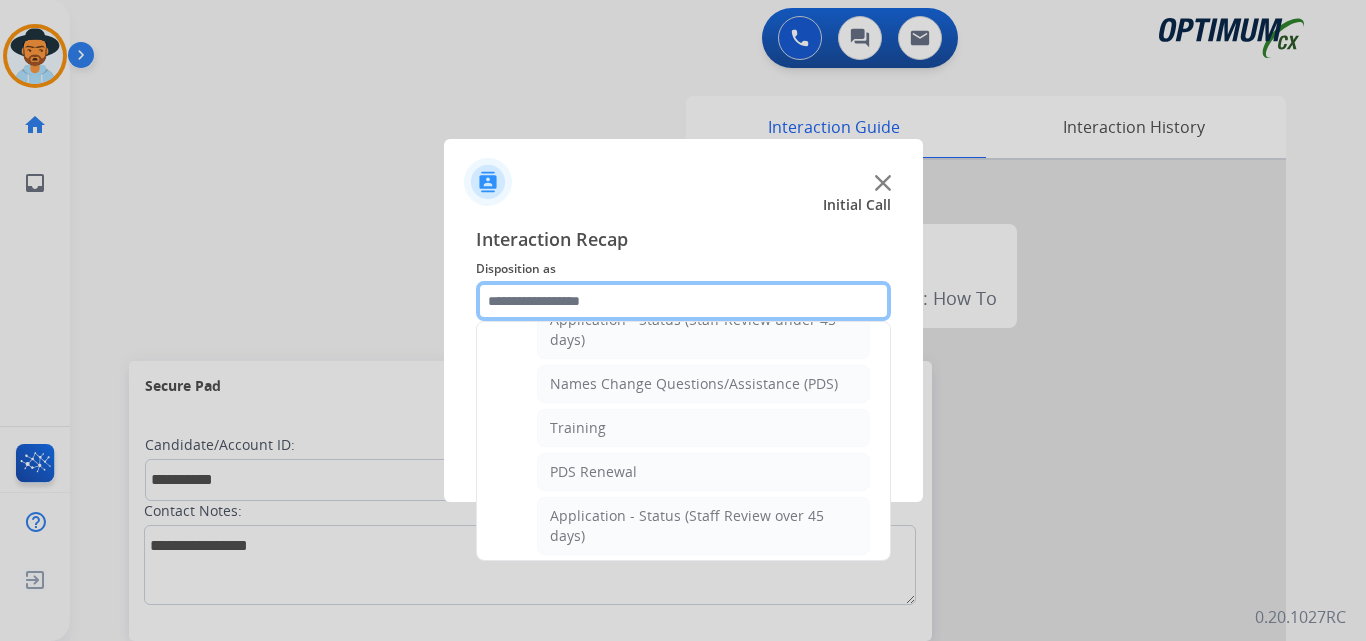 scroll, scrollTop: 333, scrollLeft: 0, axis: vertical 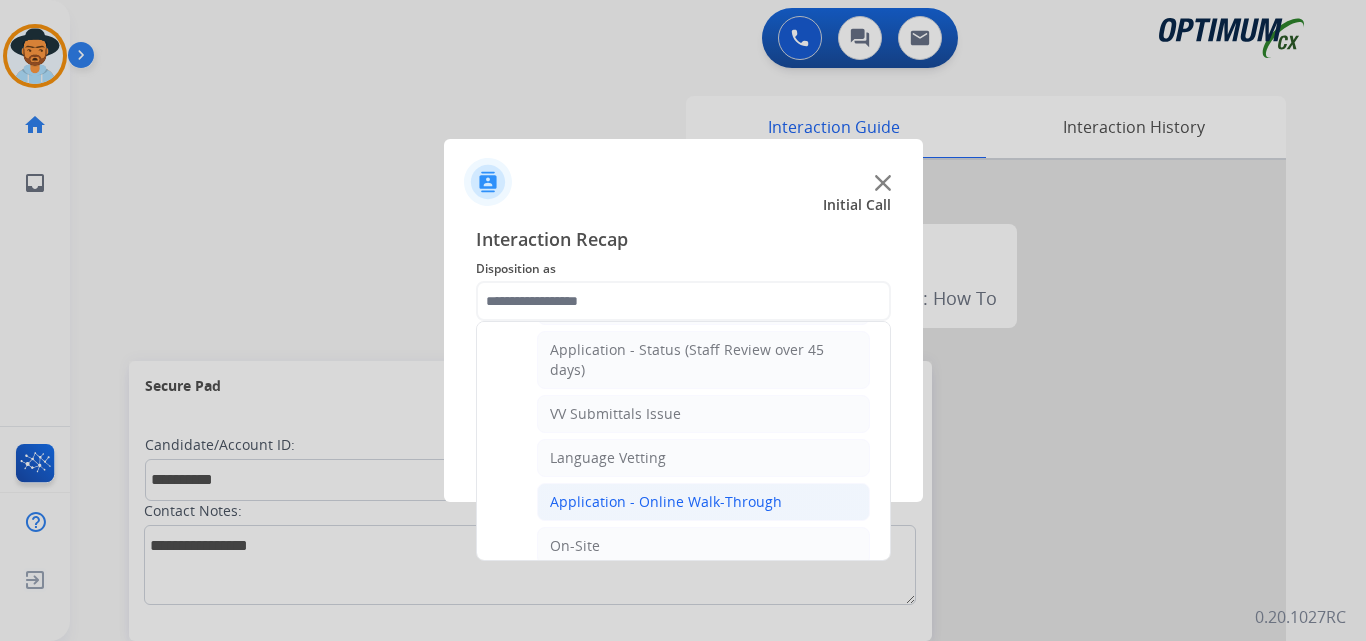 click on "Application - Online Walk-Through" 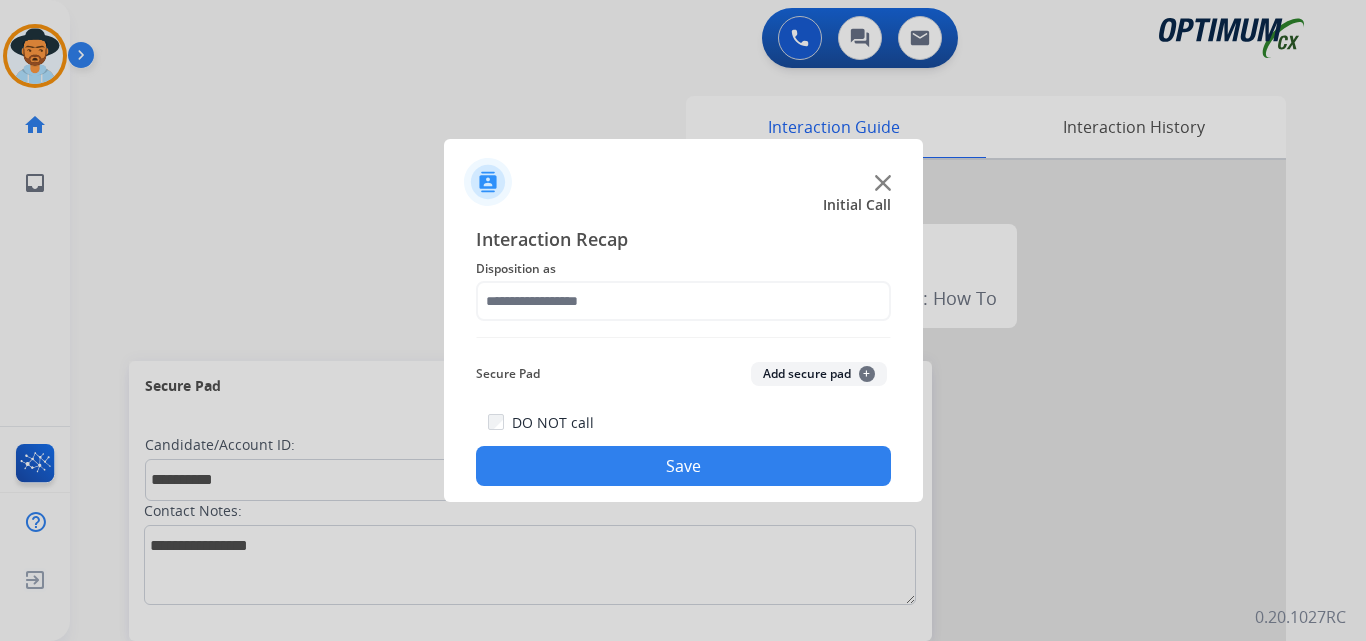 type on "**********" 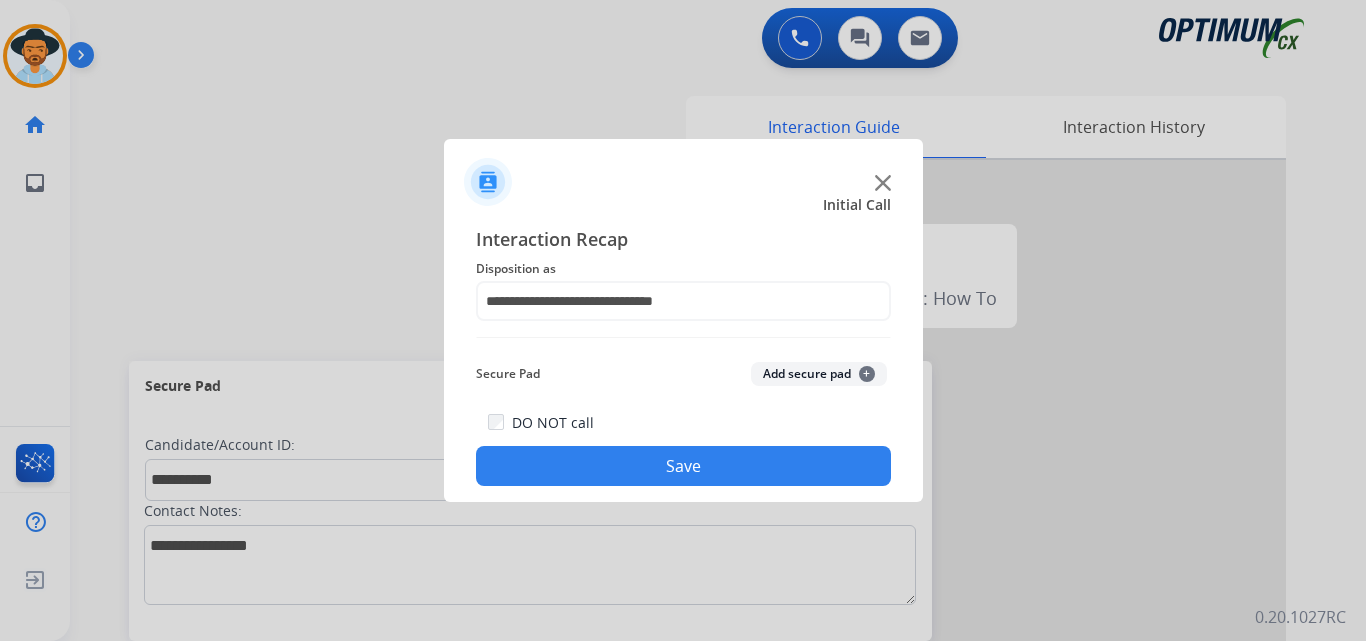 click on "Save" 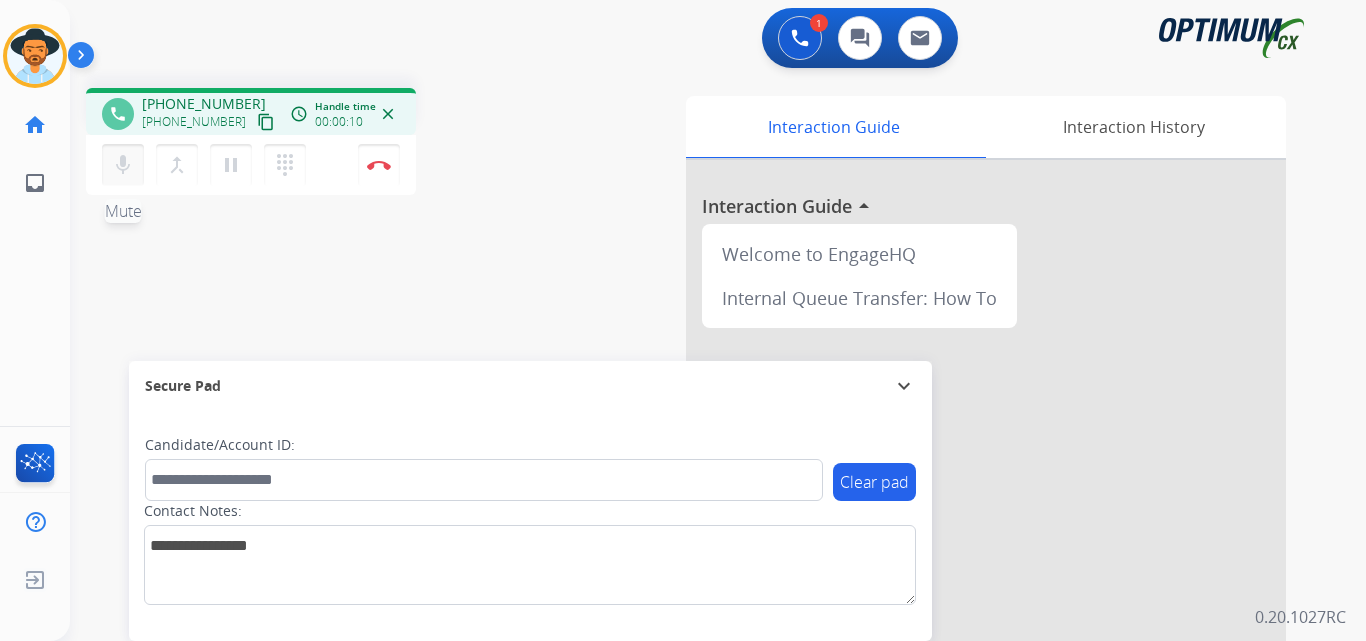 click on "mic" at bounding box center (123, 165) 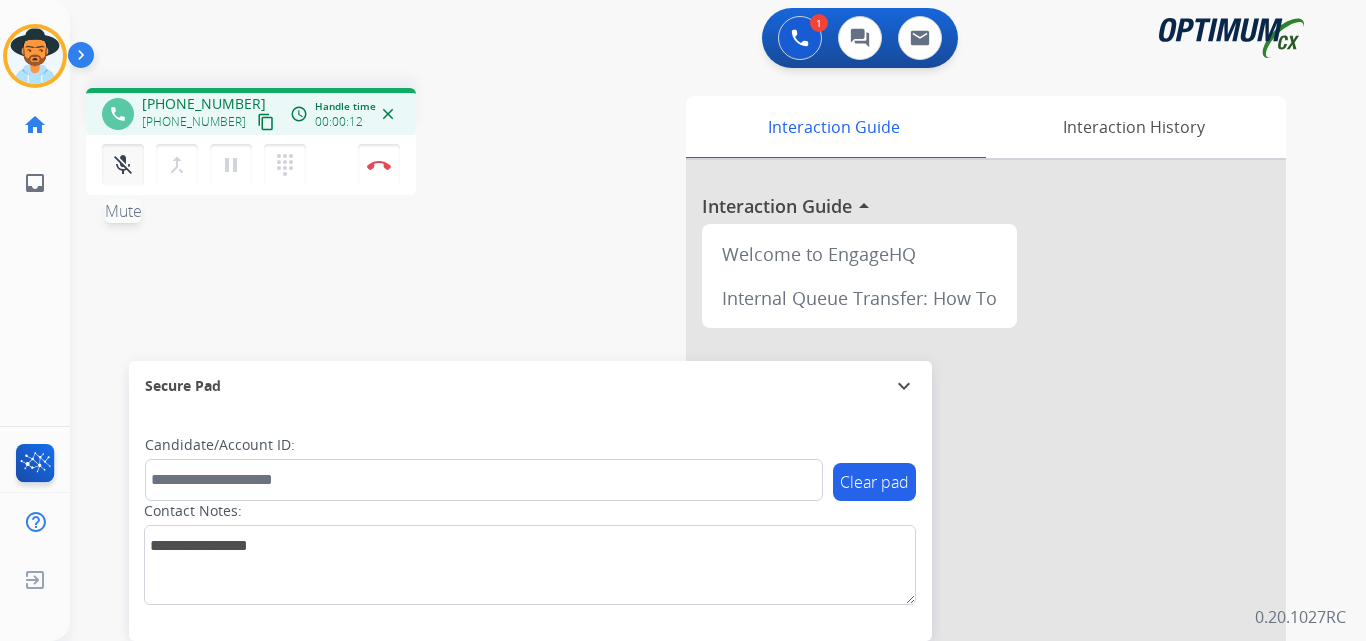 click on "mic_off" at bounding box center [123, 165] 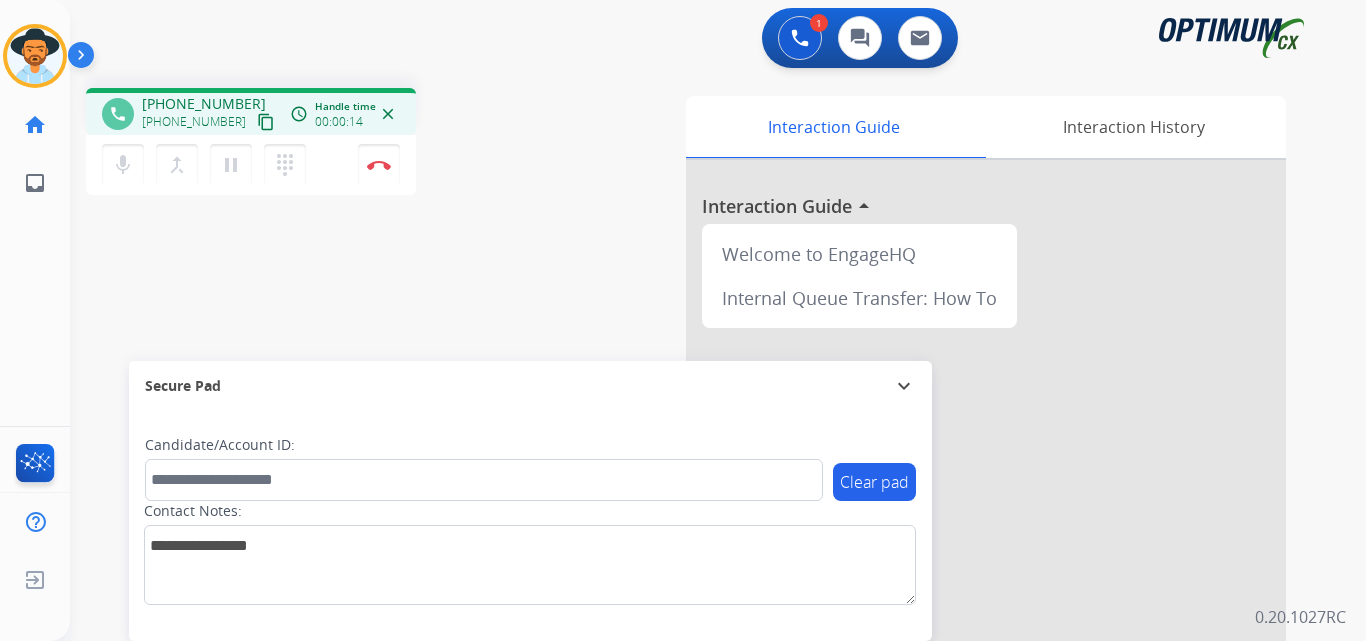 click on "+17876020422" at bounding box center [204, 104] 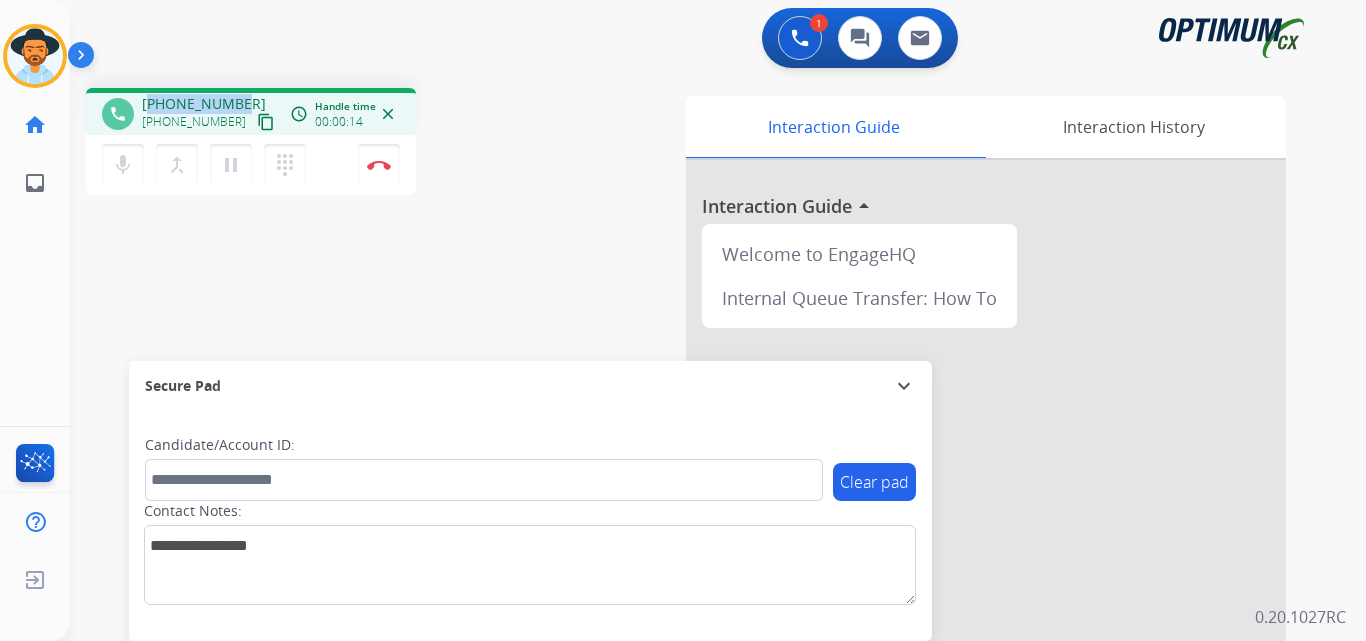 click on "+17876020422" at bounding box center [204, 104] 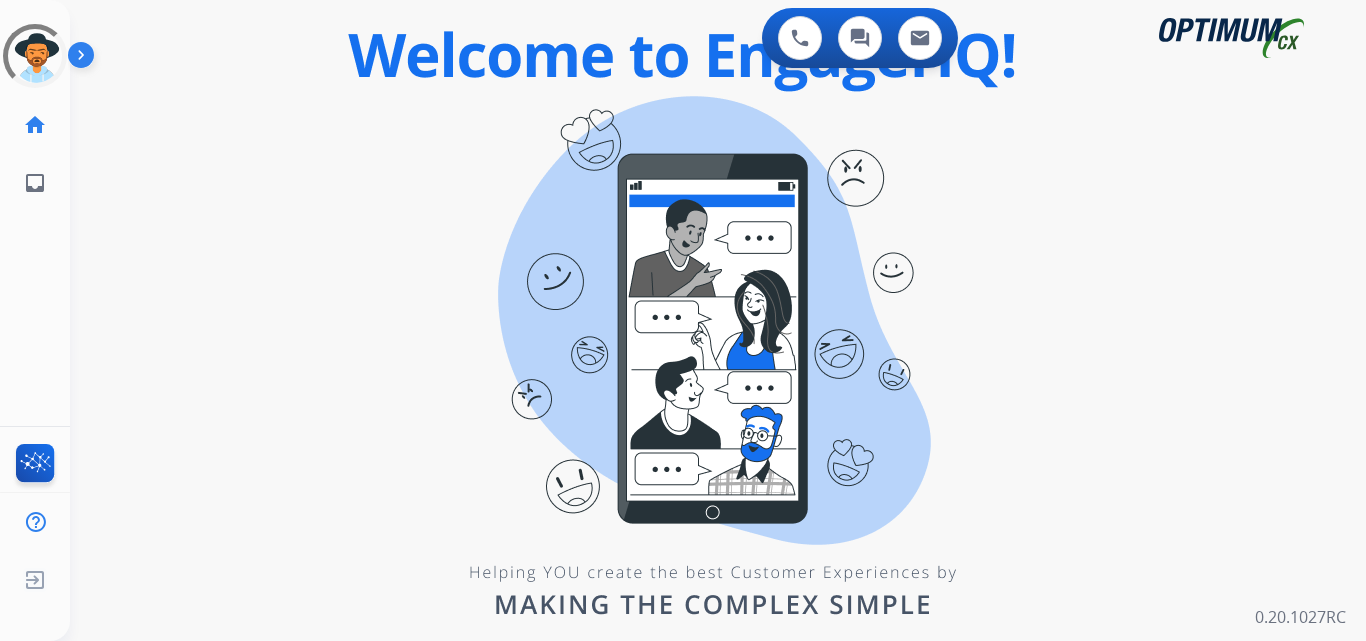 scroll, scrollTop: 0, scrollLeft: 0, axis: both 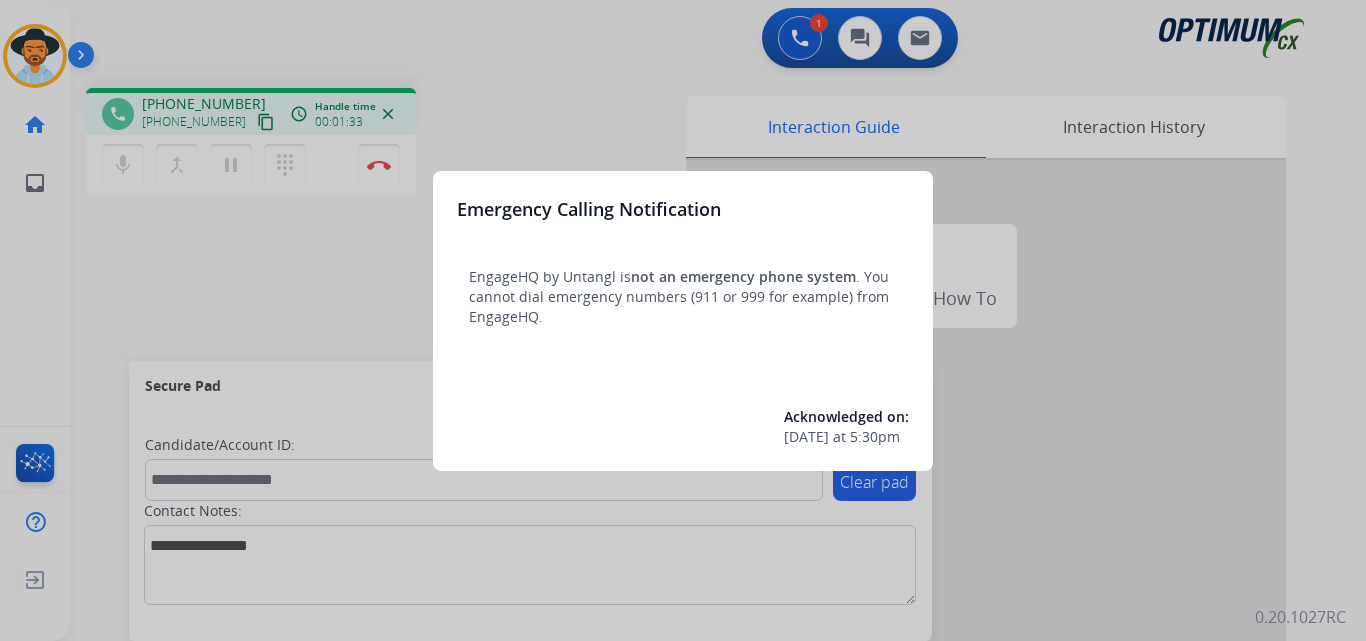 click at bounding box center (683, 320) 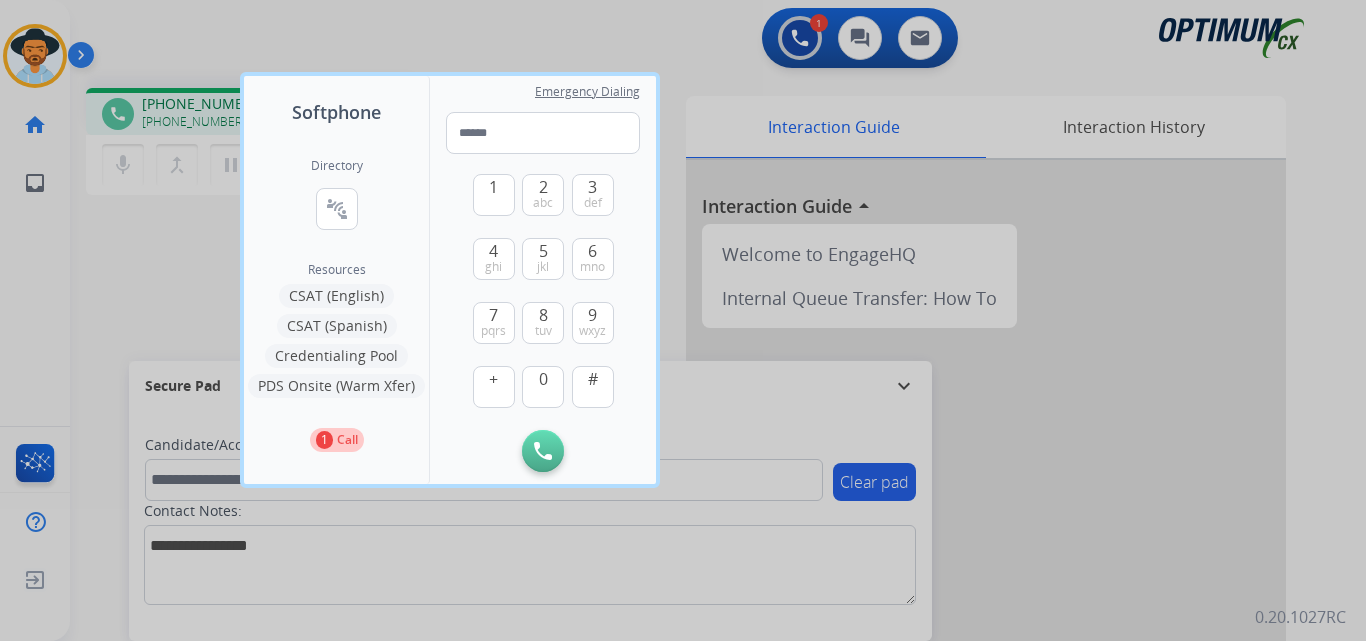click at bounding box center [683, 320] 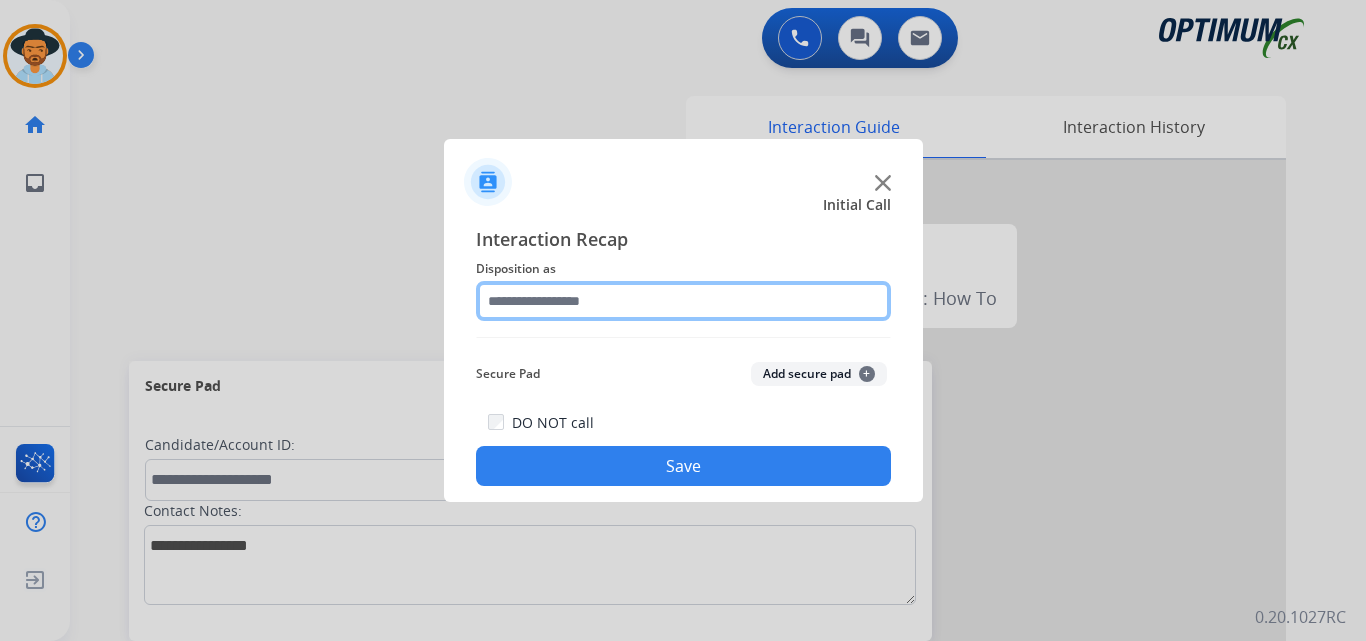 click 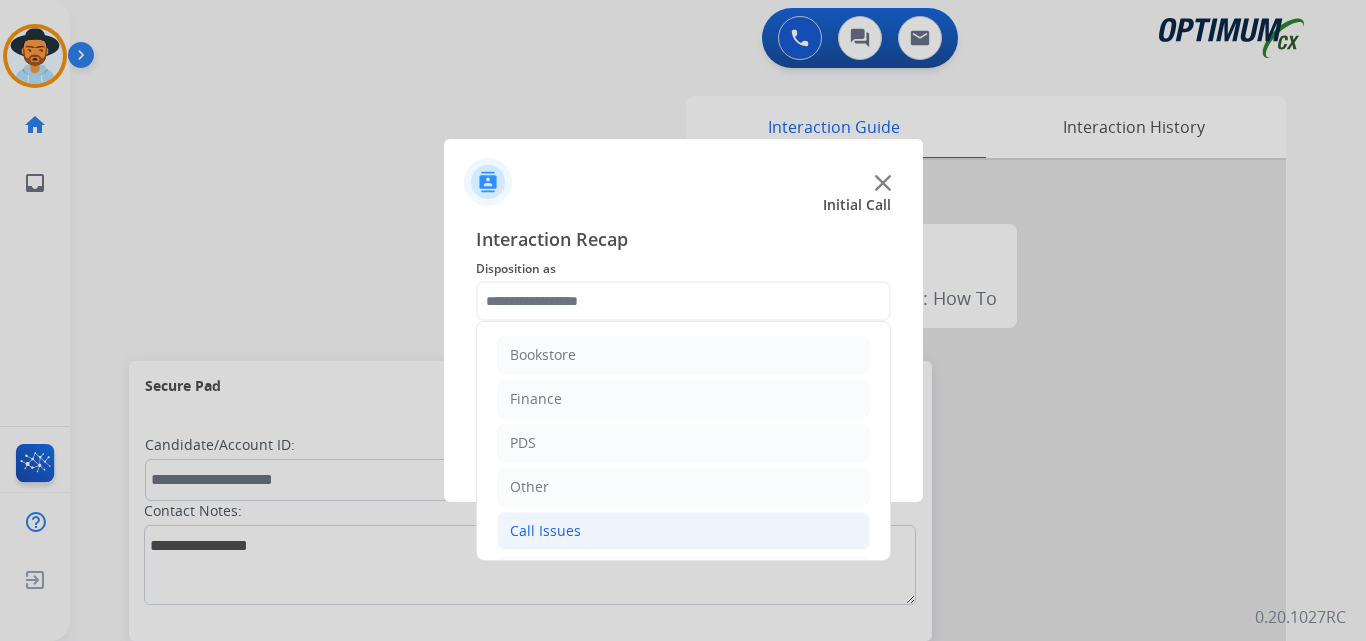 click on "Call Issues" 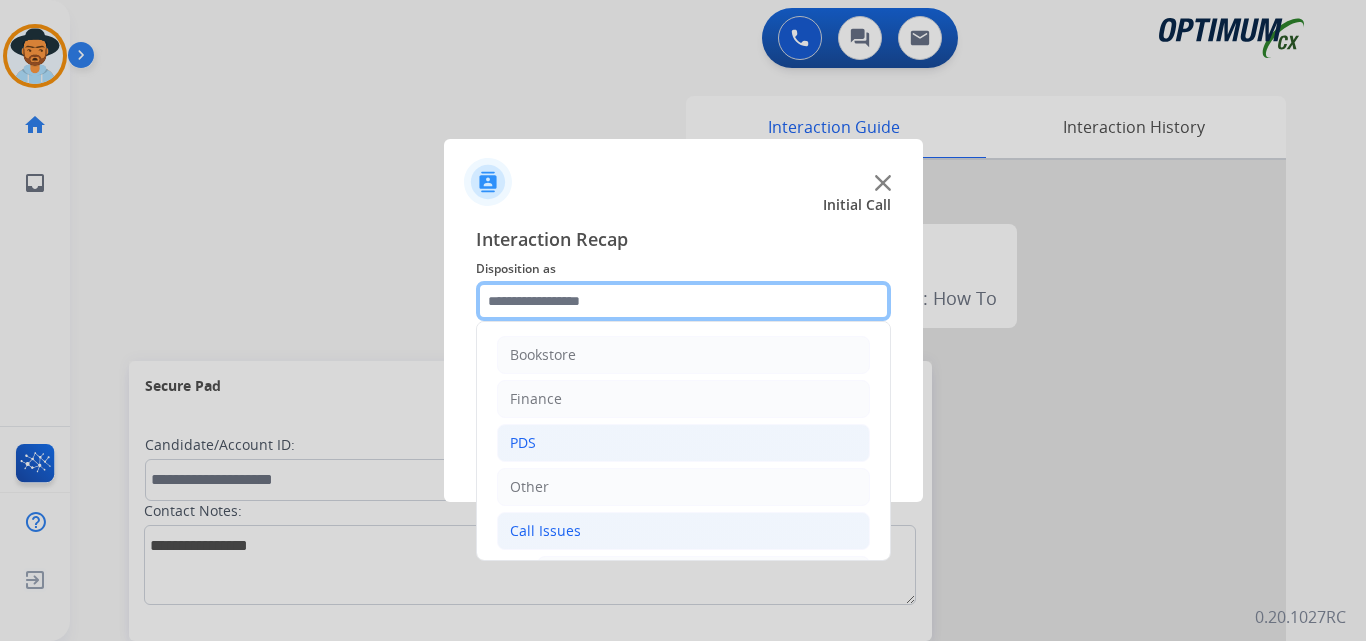 scroll, scrollTop: 333, scrollLeft: 0, axis: vertical 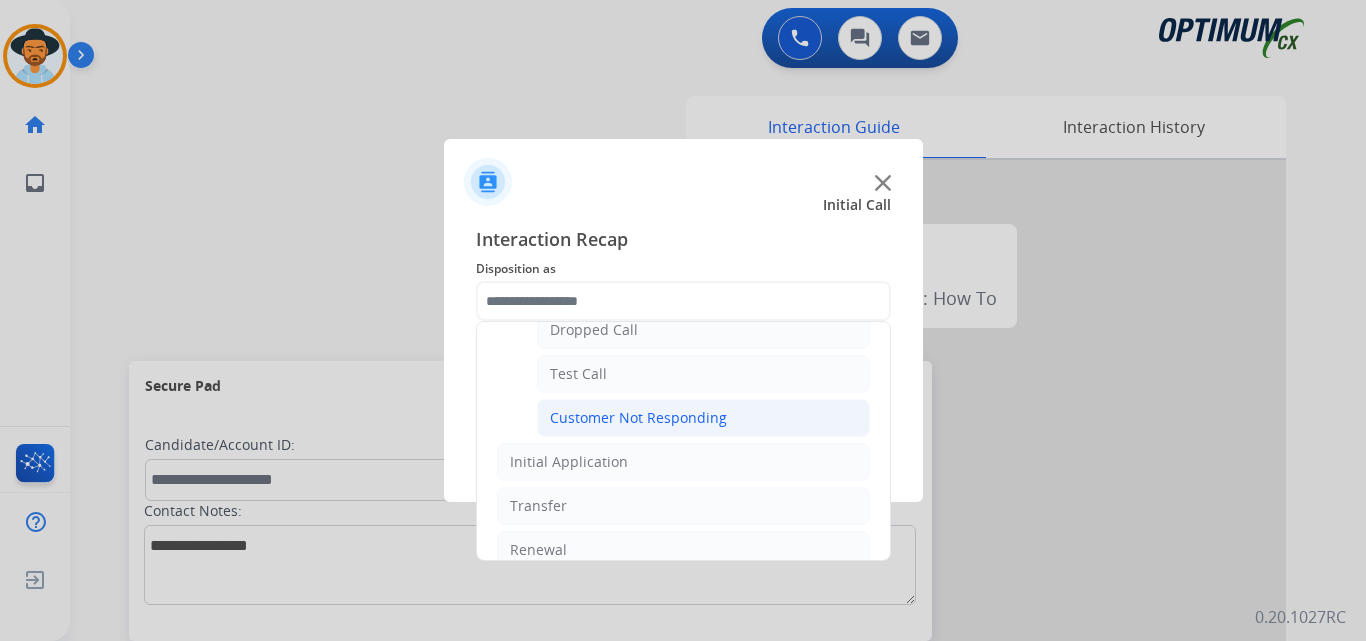click on "Customer Not Responding" 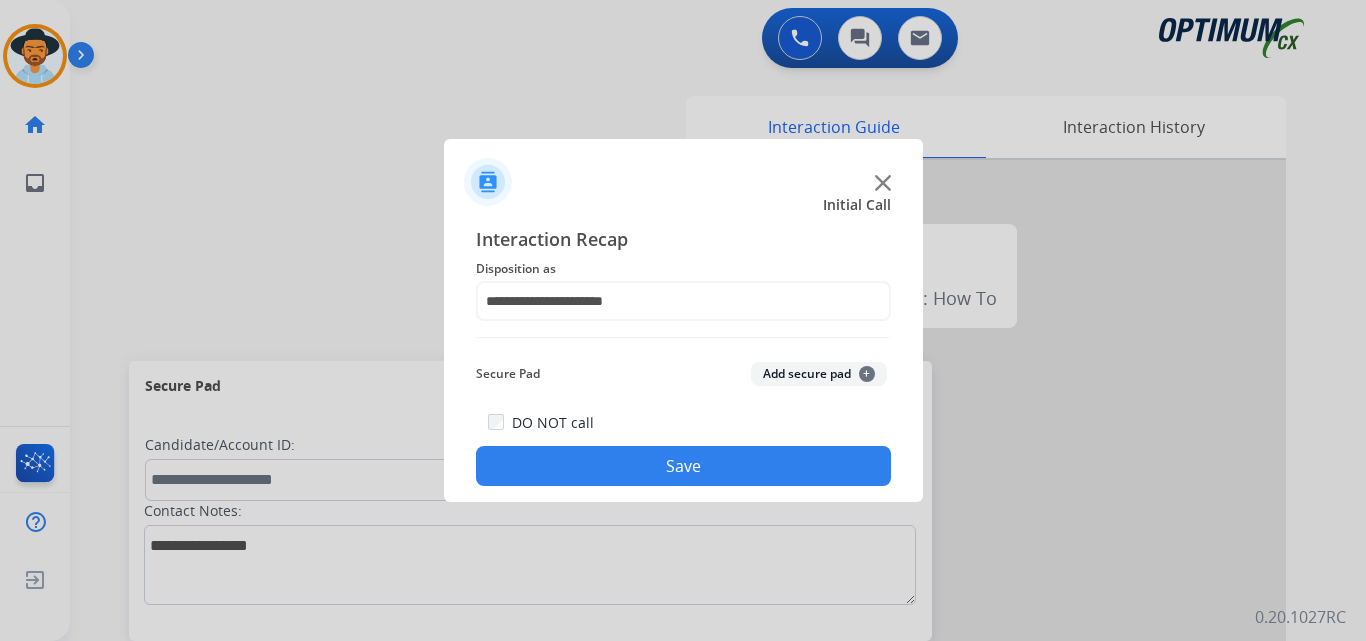 click on "Save" 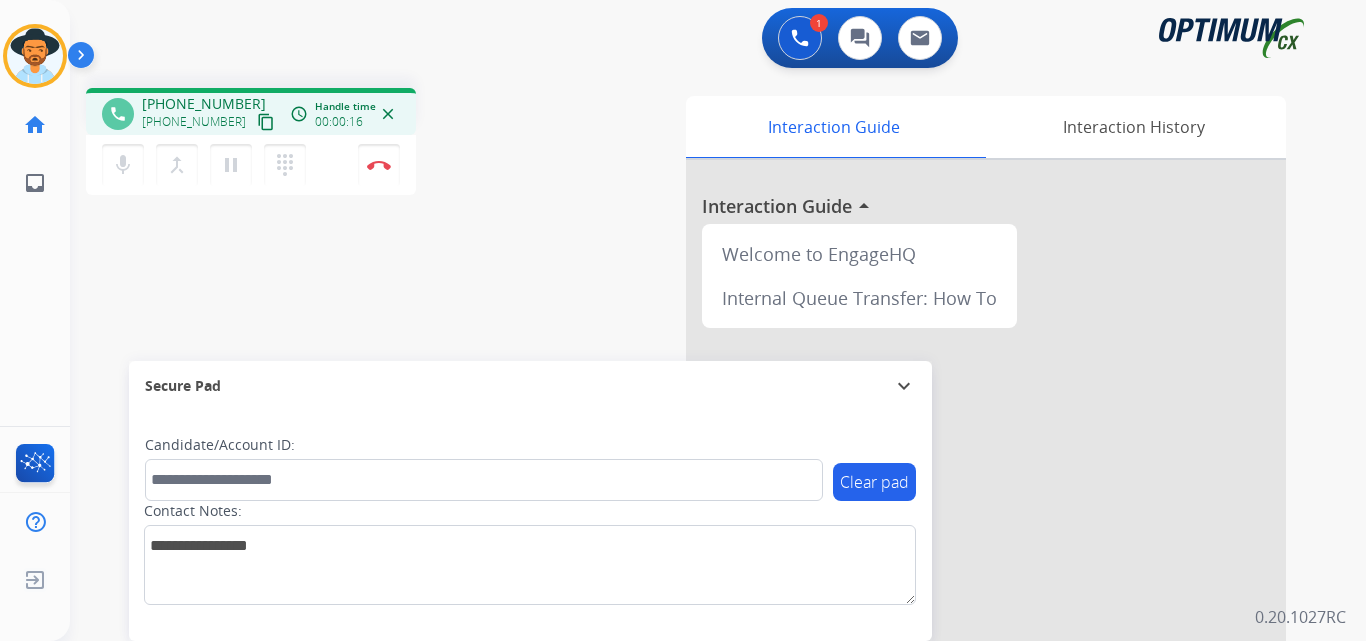 click on "+18082587313" at bounding box center [204, 104] 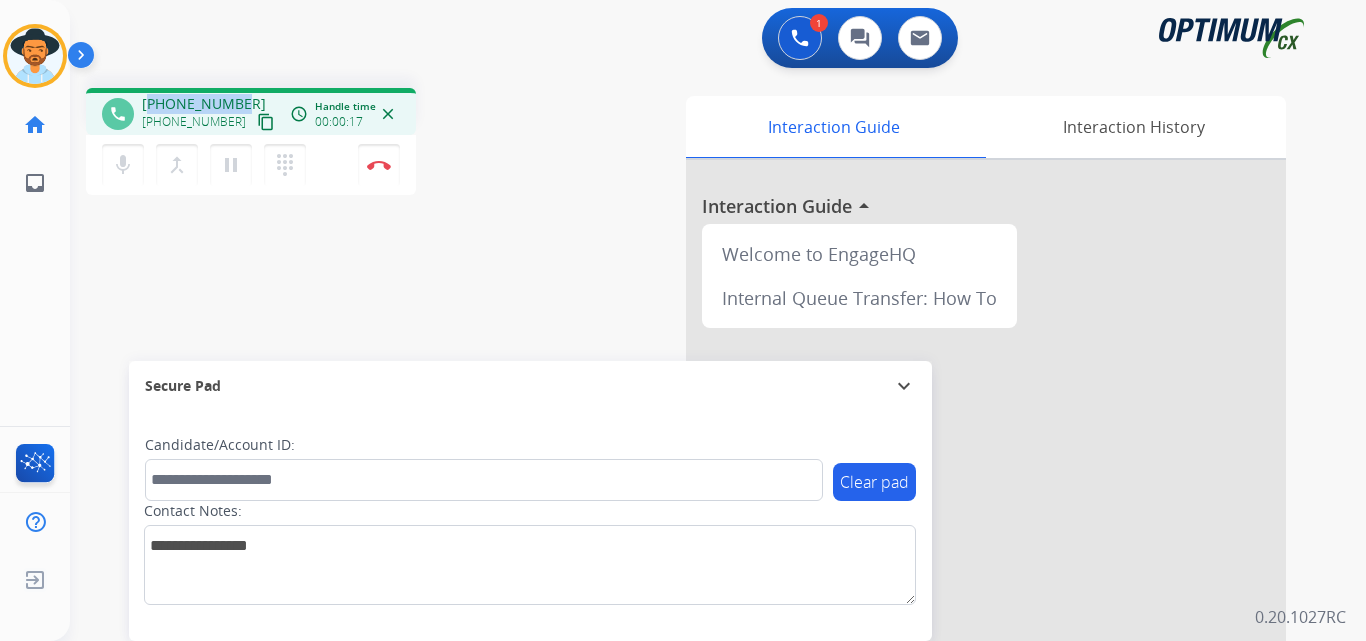 click on "+18082587313" at bounding box center (204, 104) 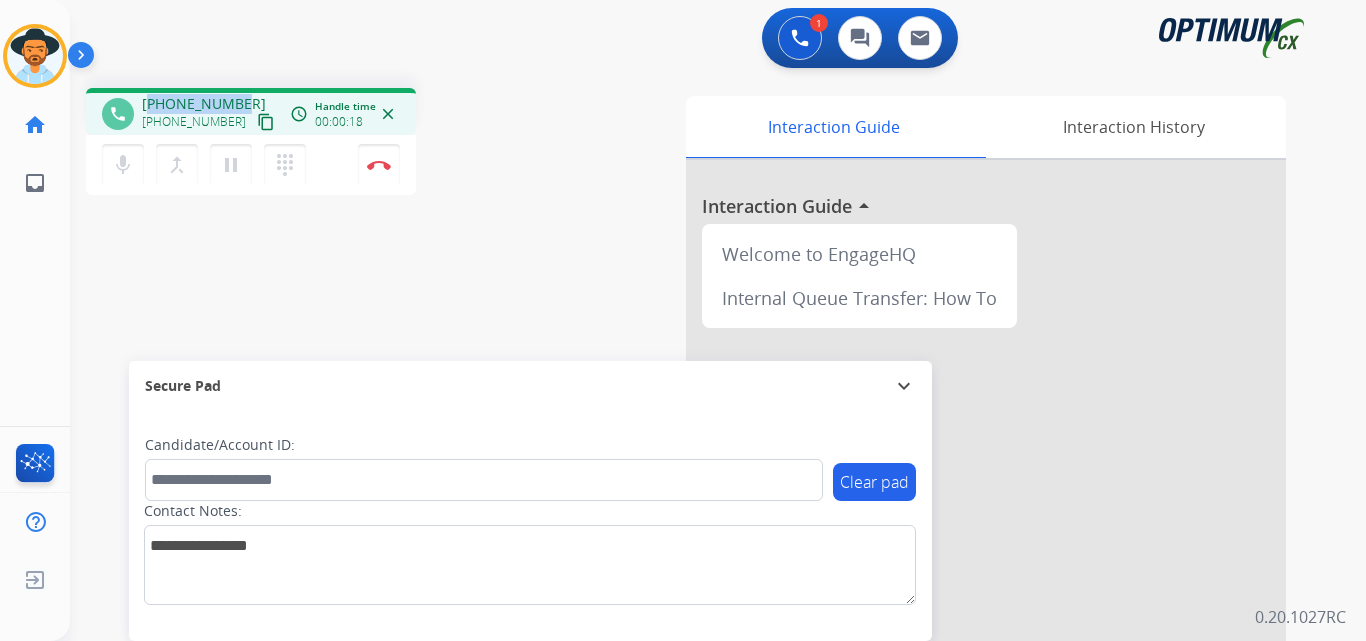 copy on "18082587313" 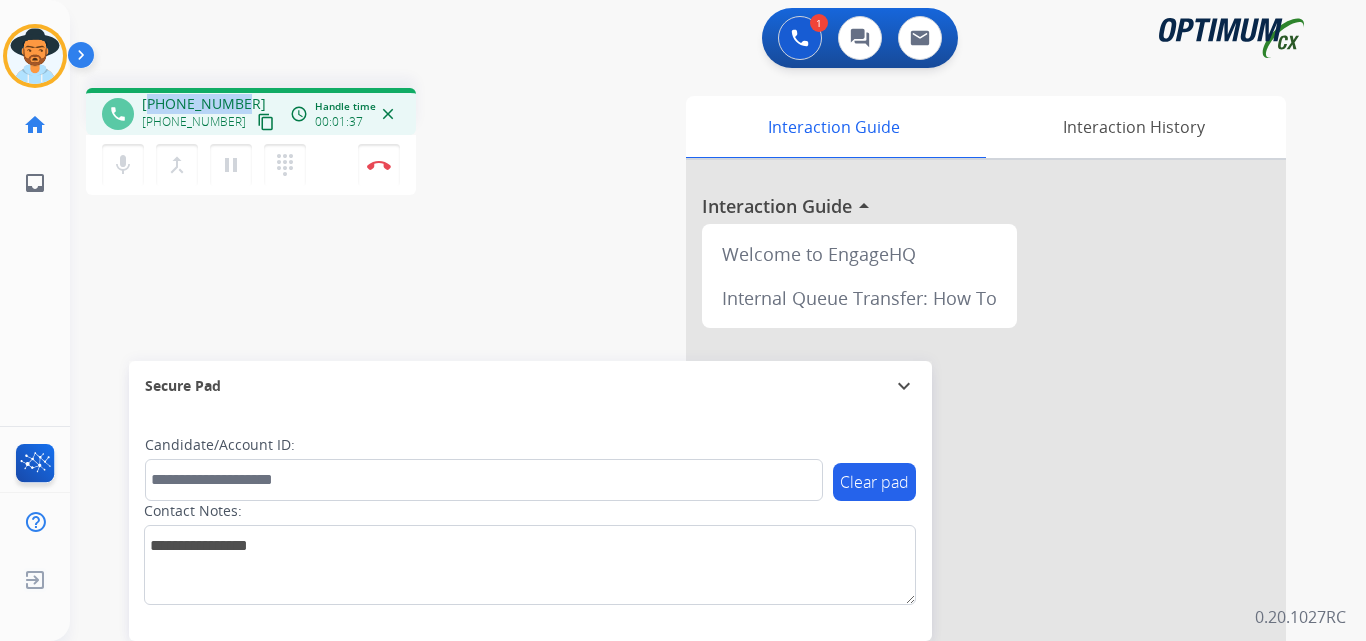 copy on "18082587313" 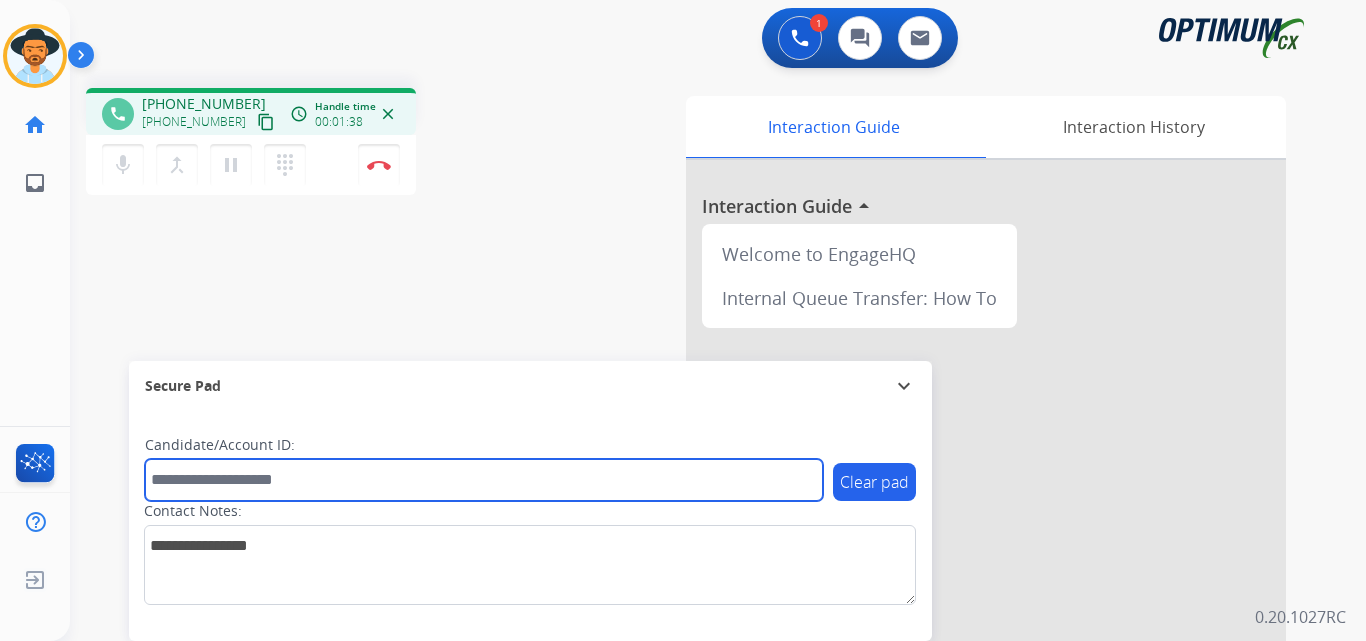click at bounding box center [484, 480] 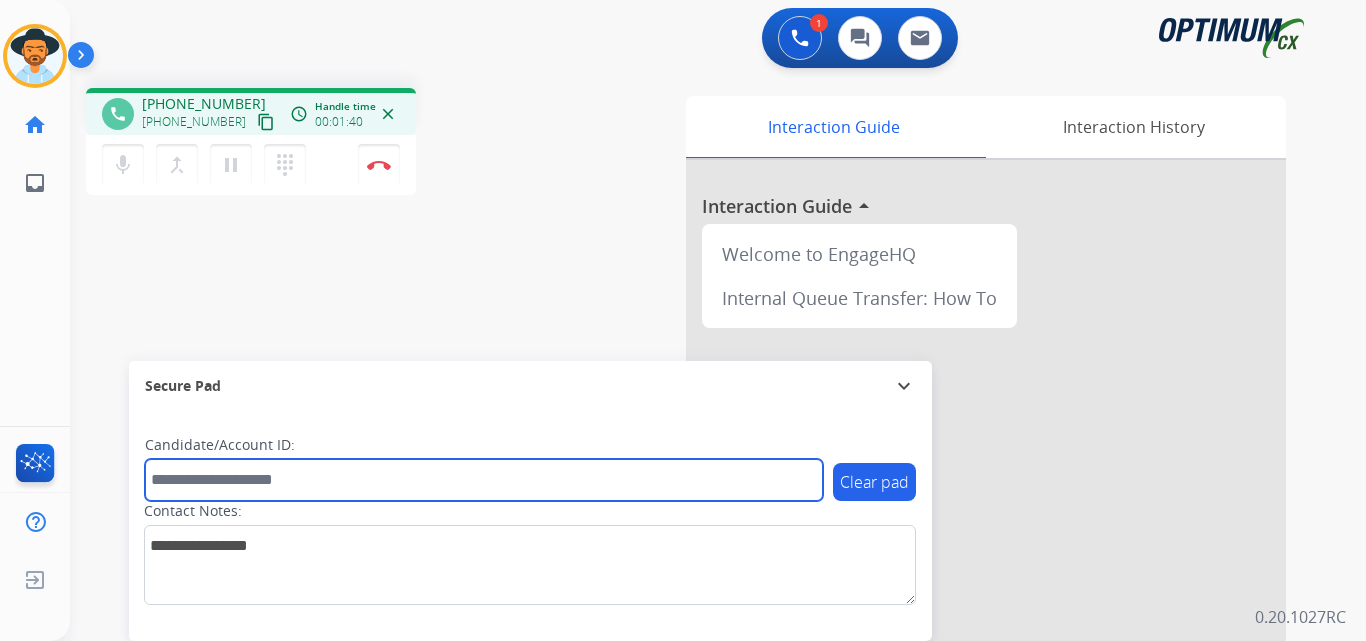 paste on "**********" 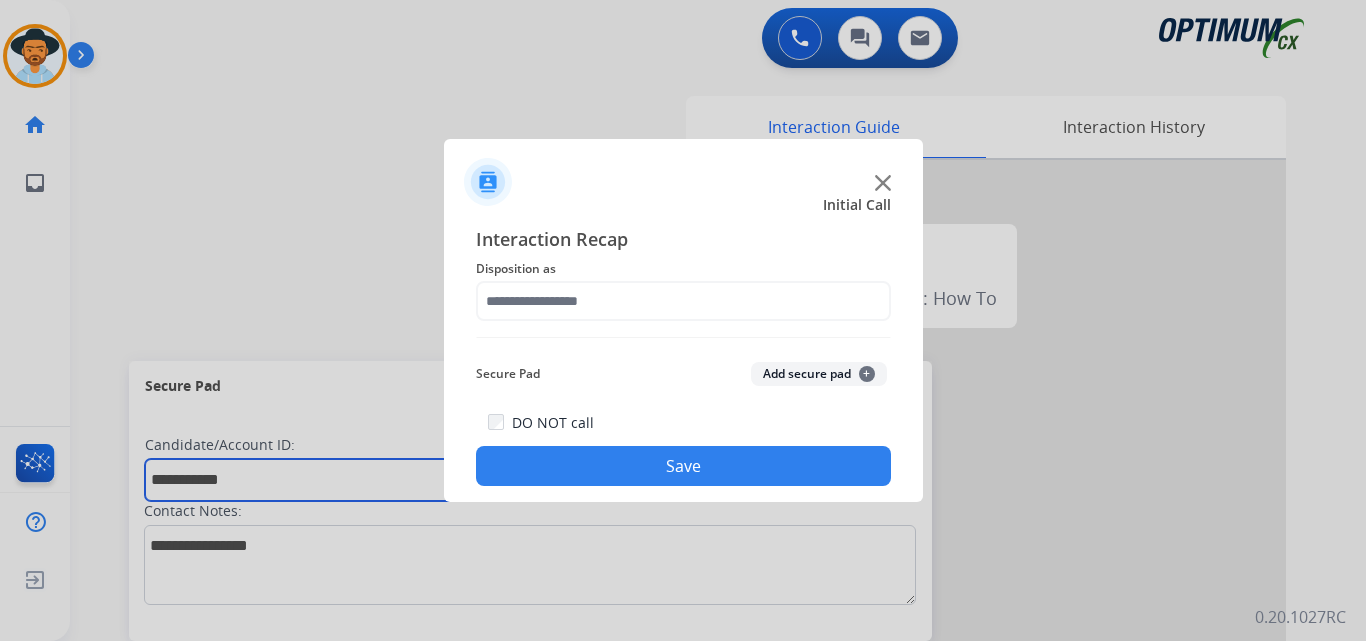 type on "**********" 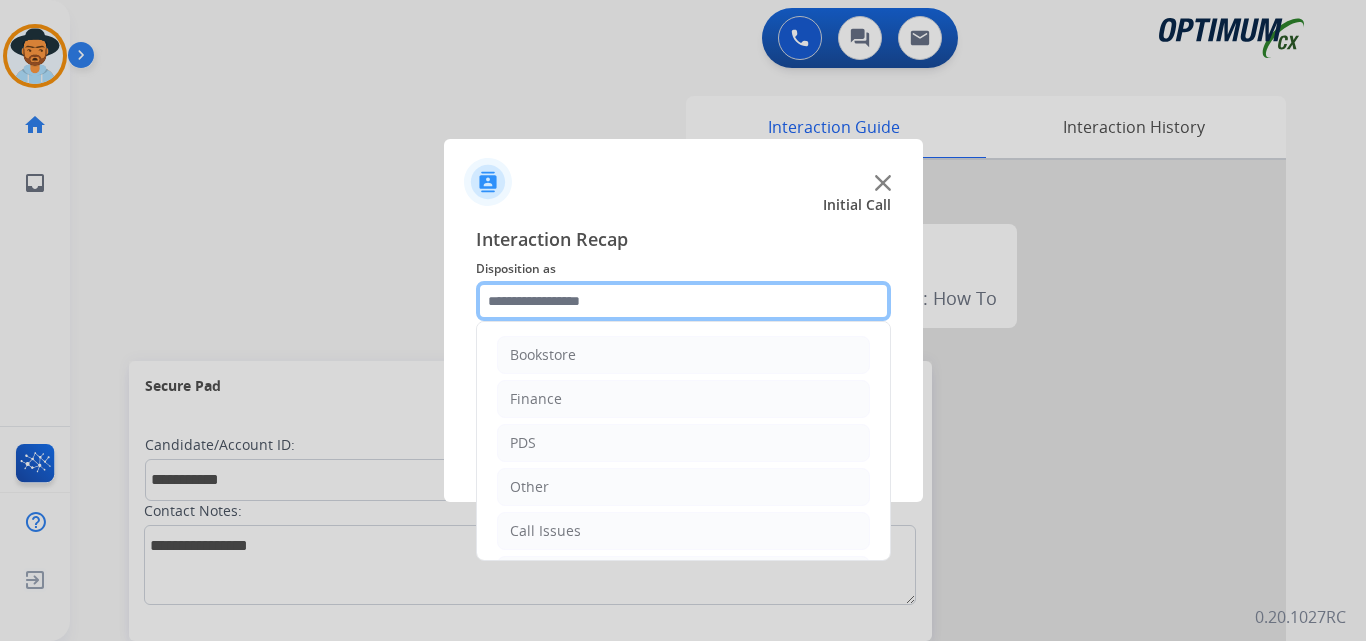 click 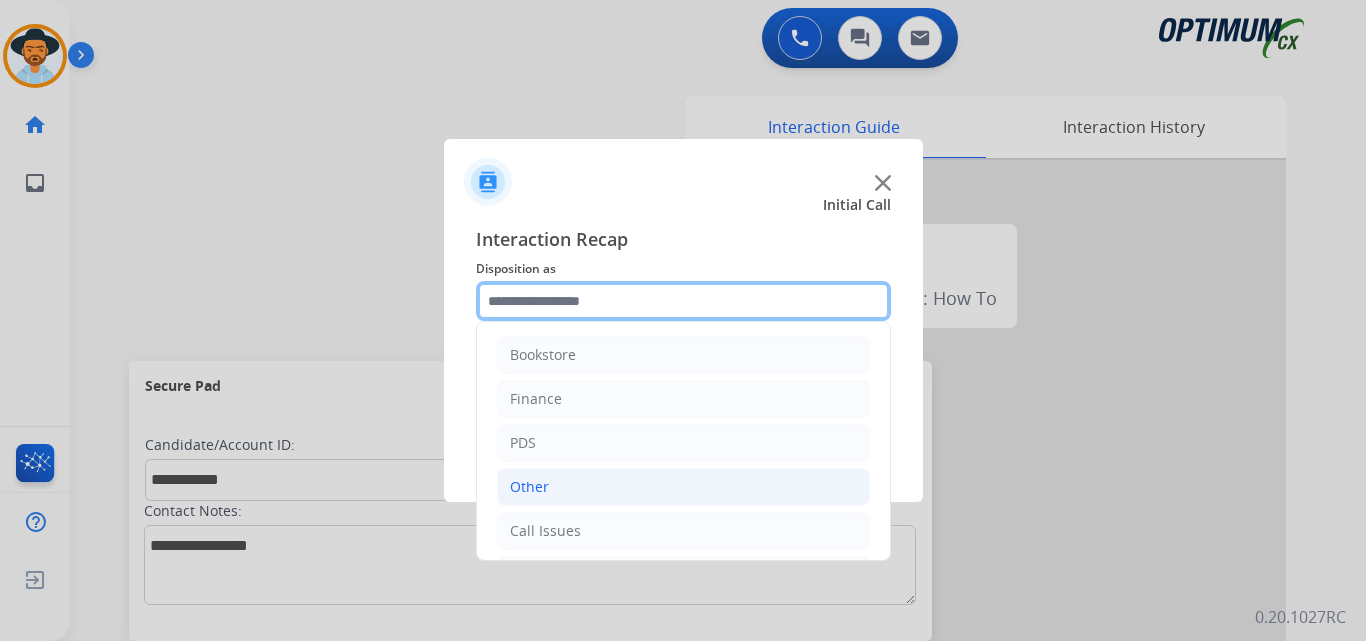 scroll, scrollTop: 136, scrollLeft: 0, axis: vertical 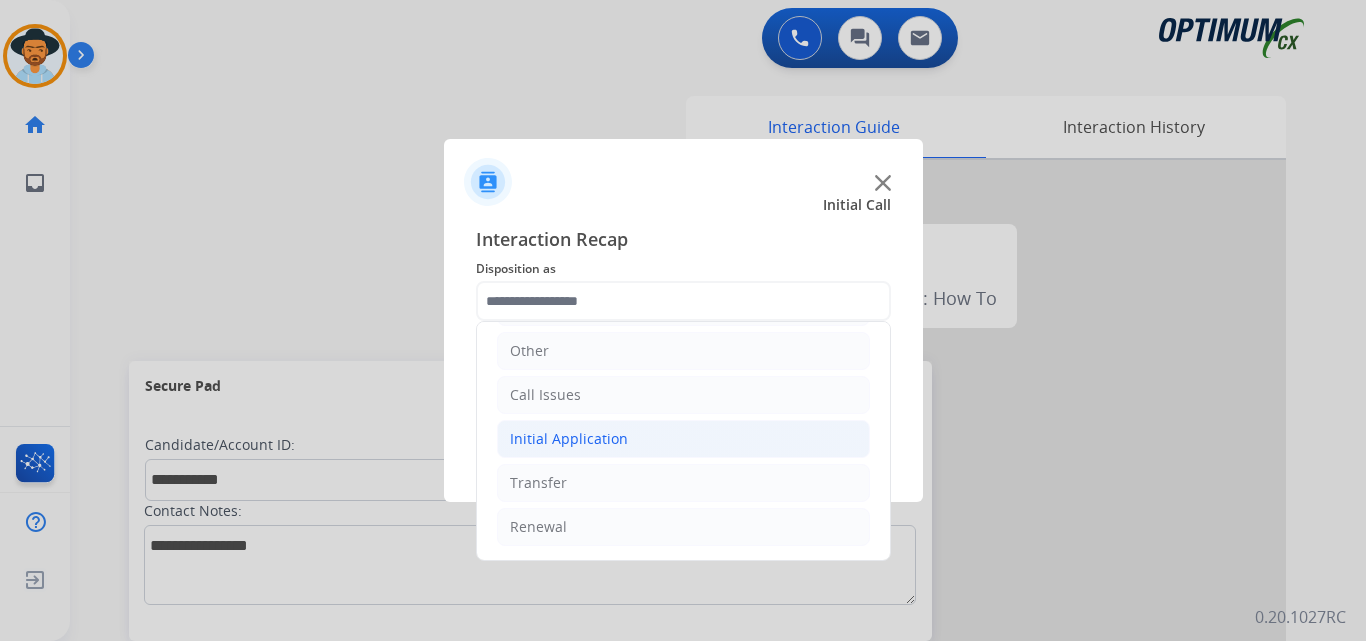 click on "Initial Application" 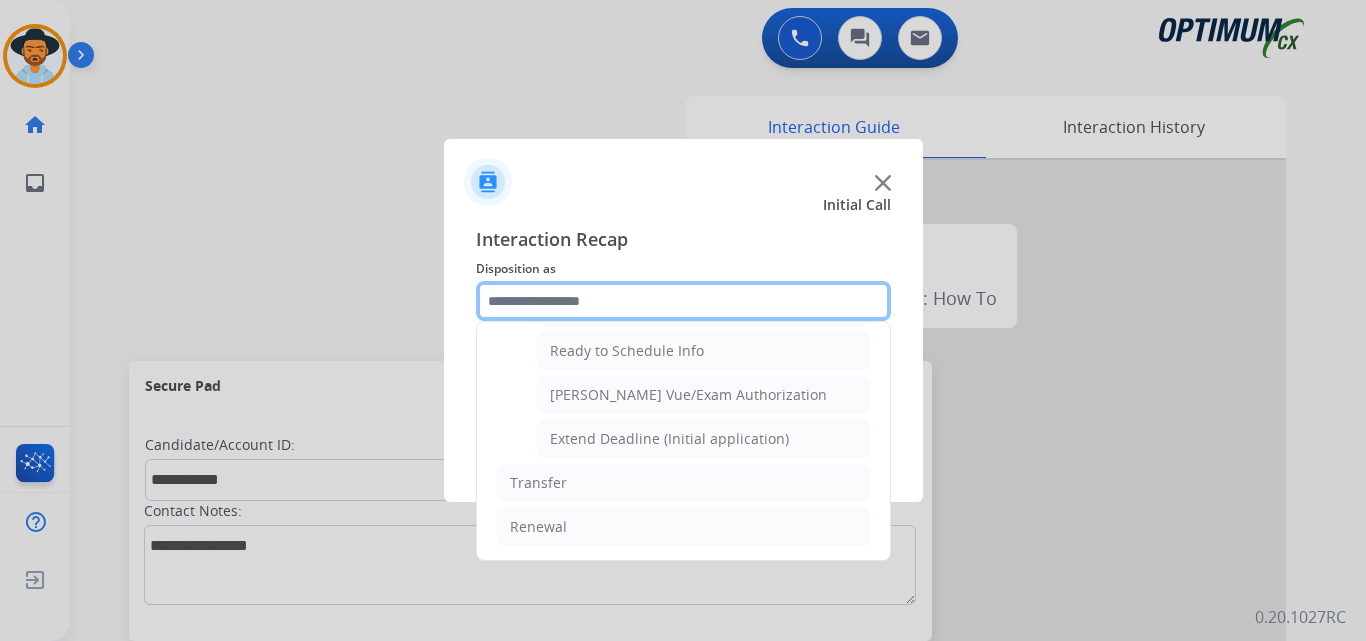 scroll, scrollTop: 1065, scrollLeft: 0, axis: vertical 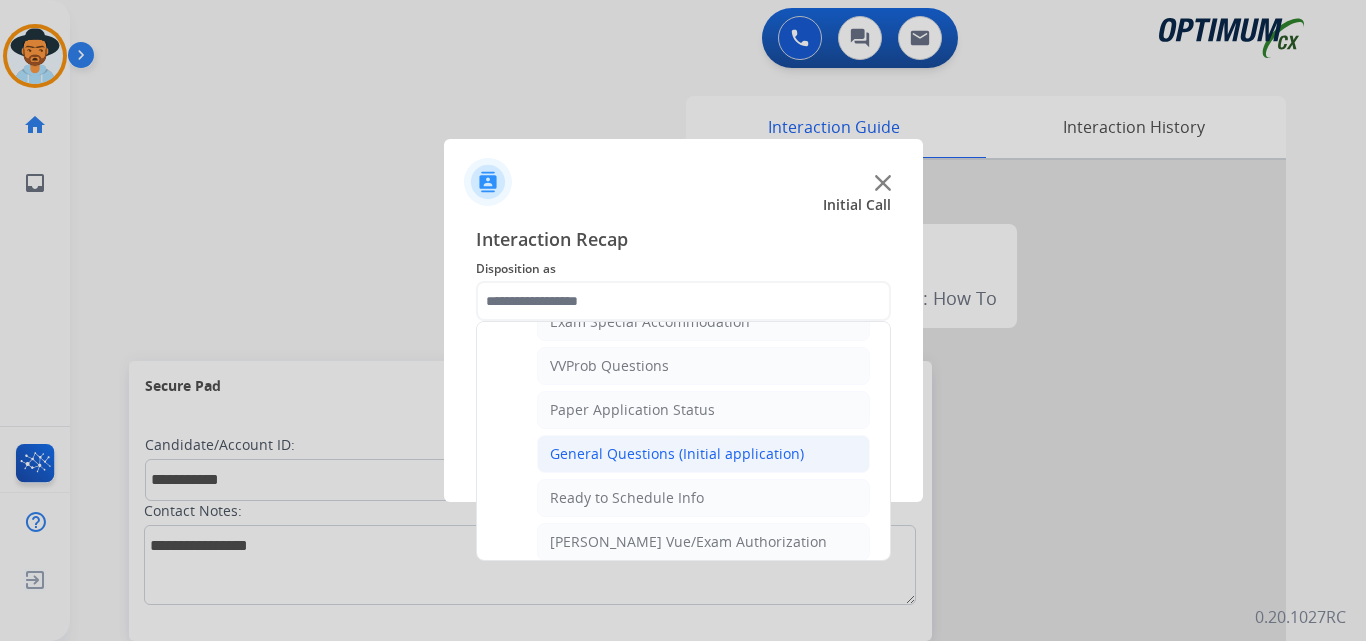 click on "General Questions (Initial application)" 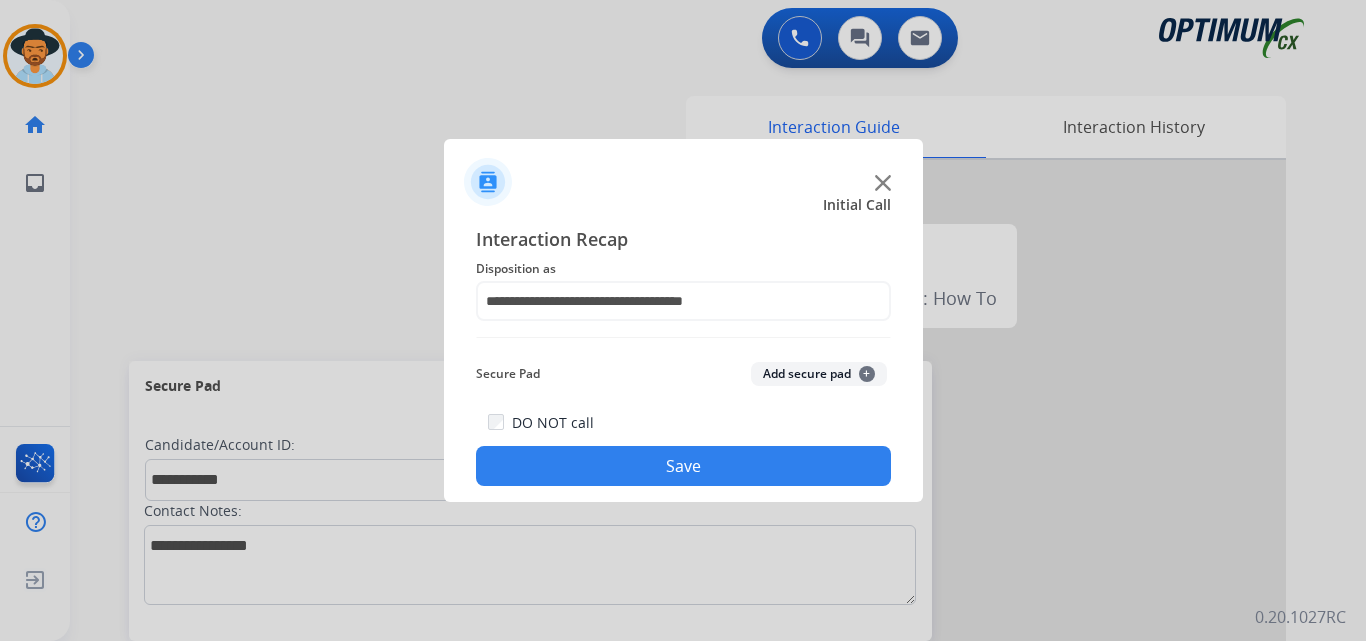 click on "Save" 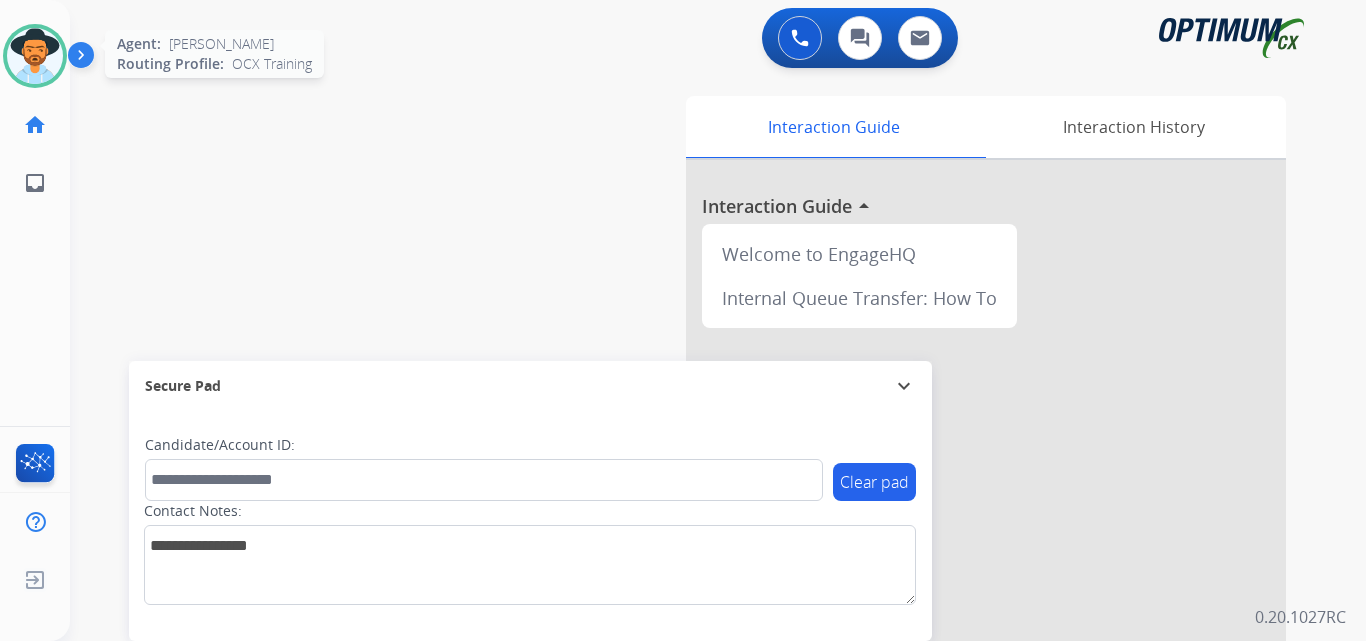 click at bounding box center (35, 56) 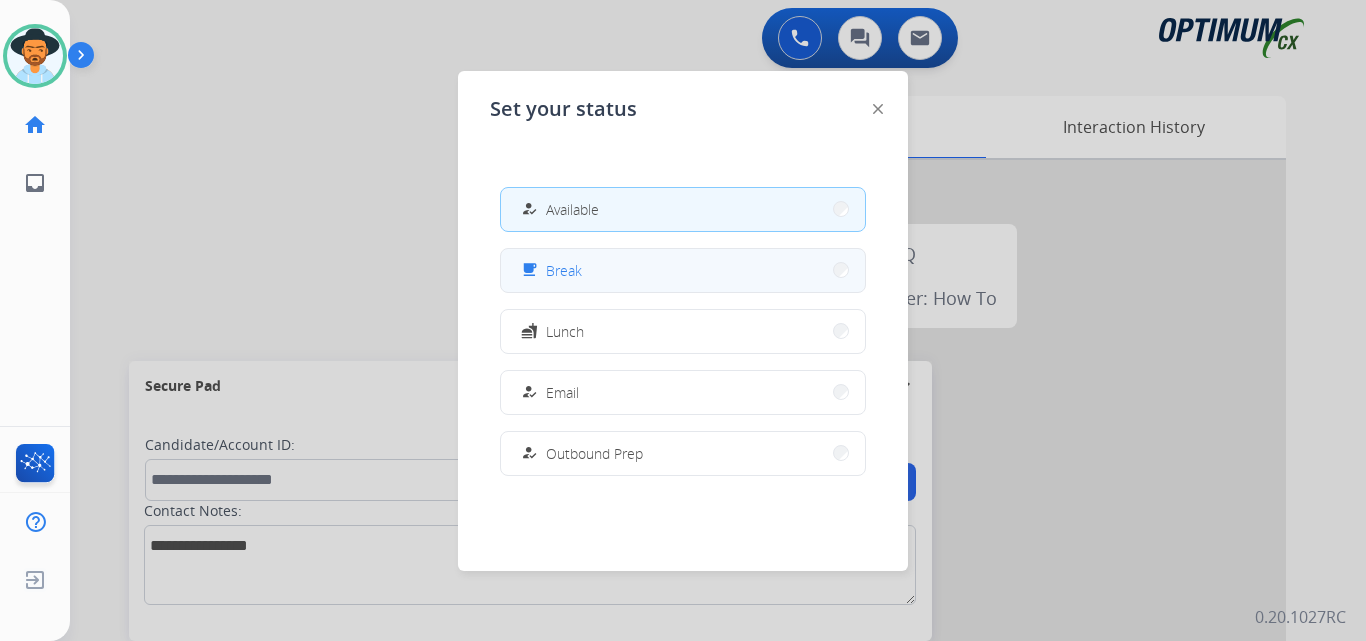 click on "free_breakfast Break" at bounding box center [683, 270] 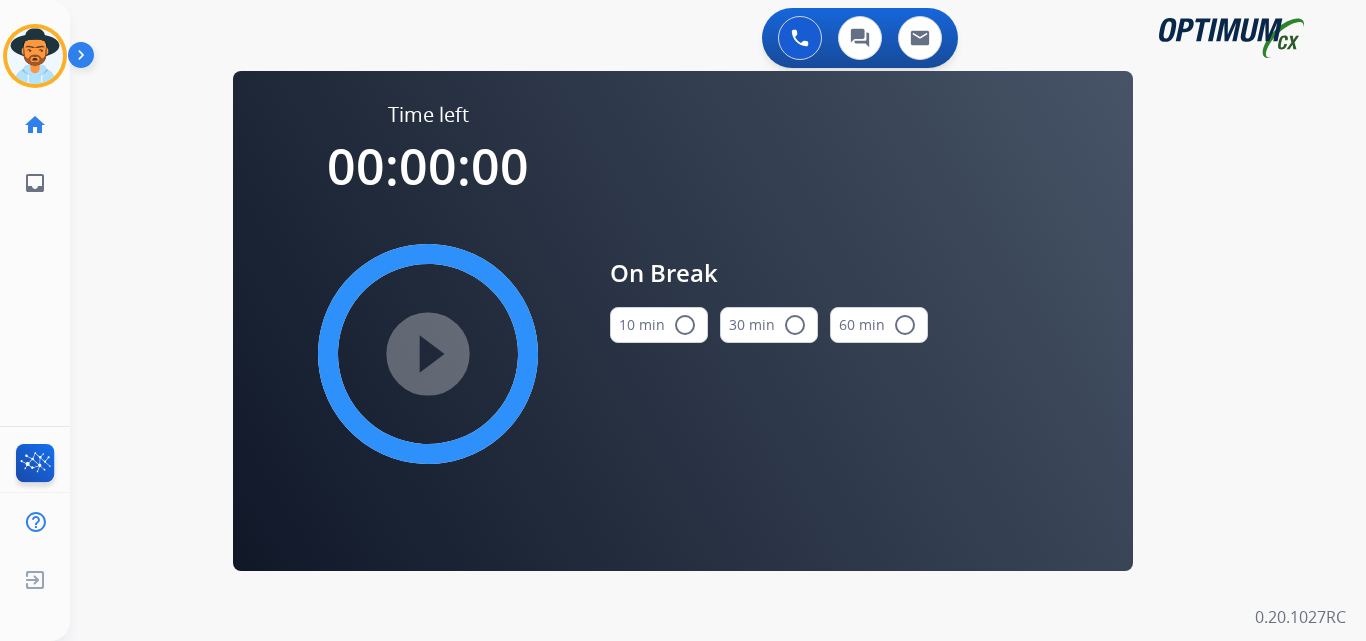 click on "radio_button_unchecked" at bounding box center [685, 325] 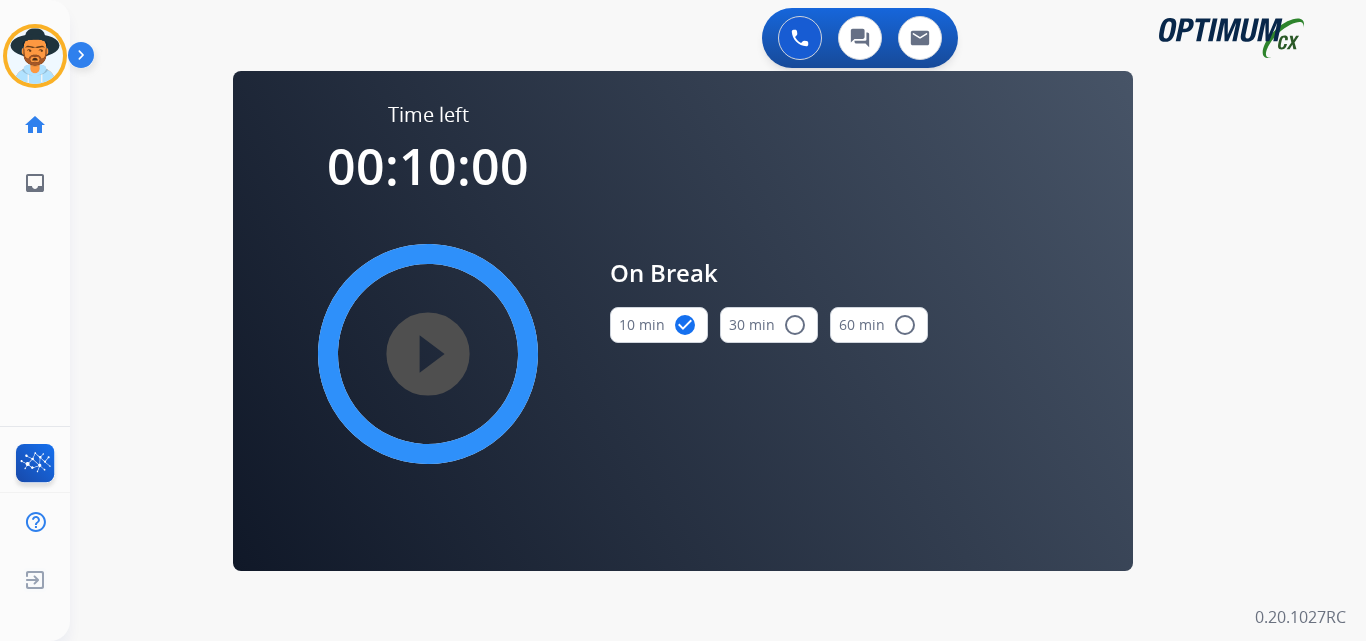 click on "play_circle_filled" at bounding box center [428, 354] 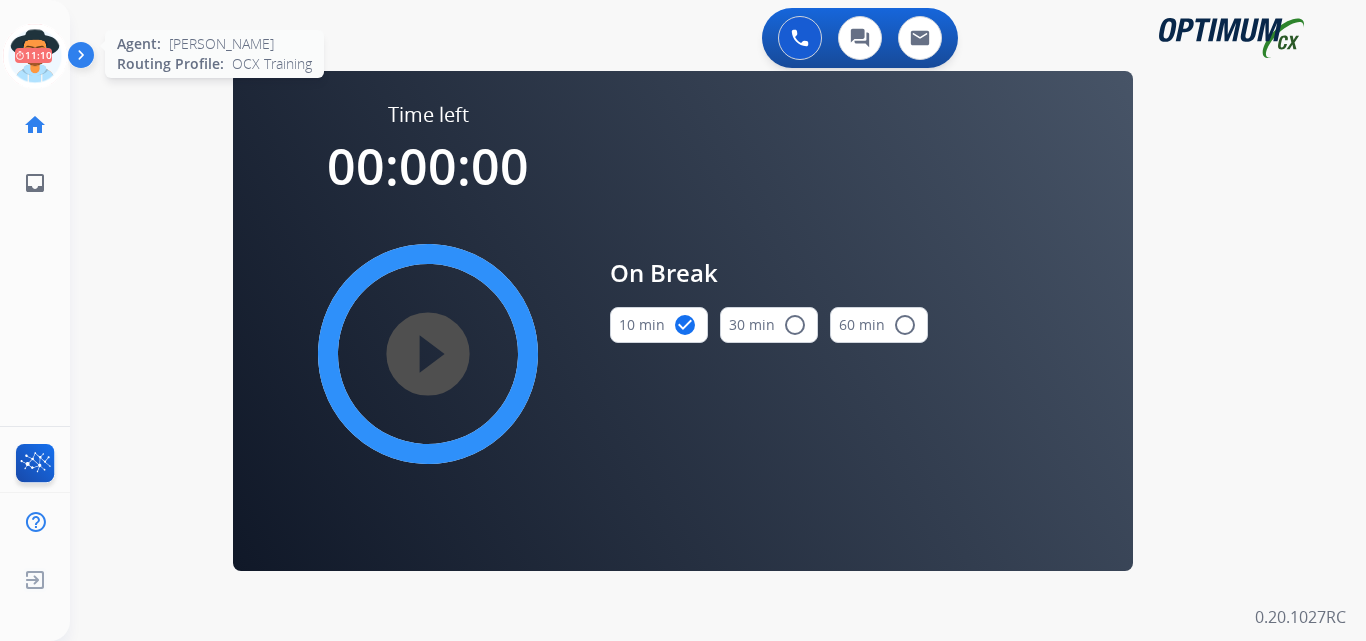 click 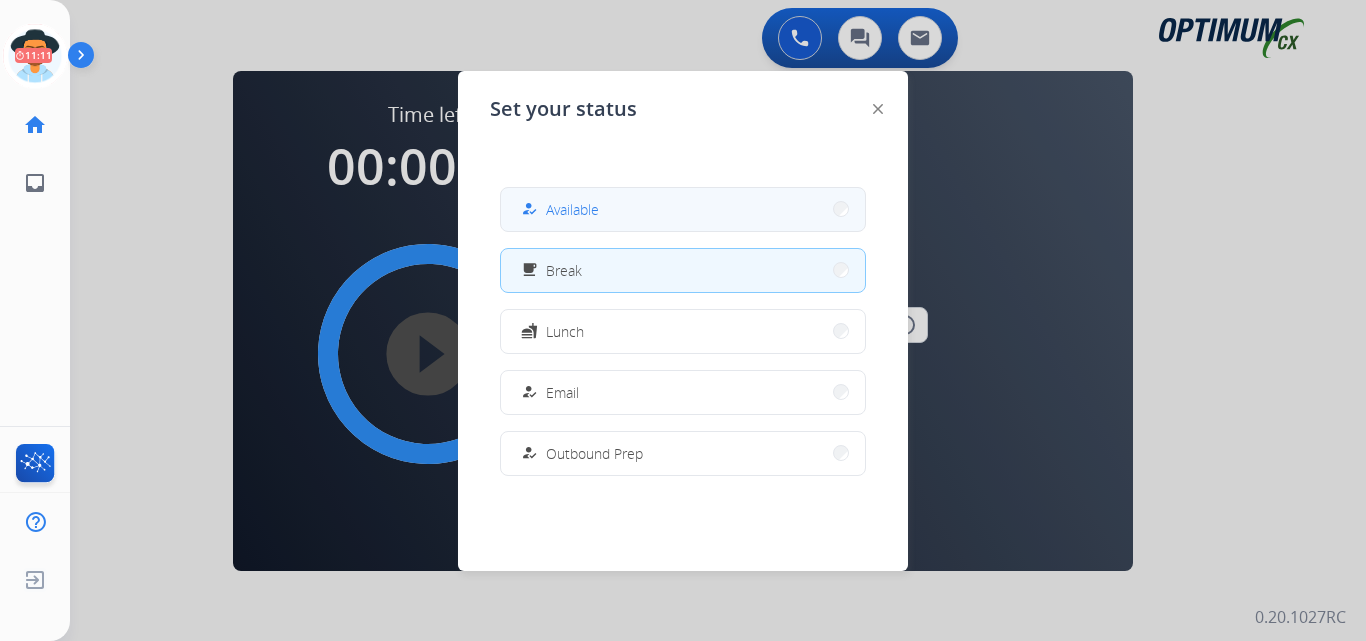 click on "how_to_reg Available" at bounding box center (683, 209) 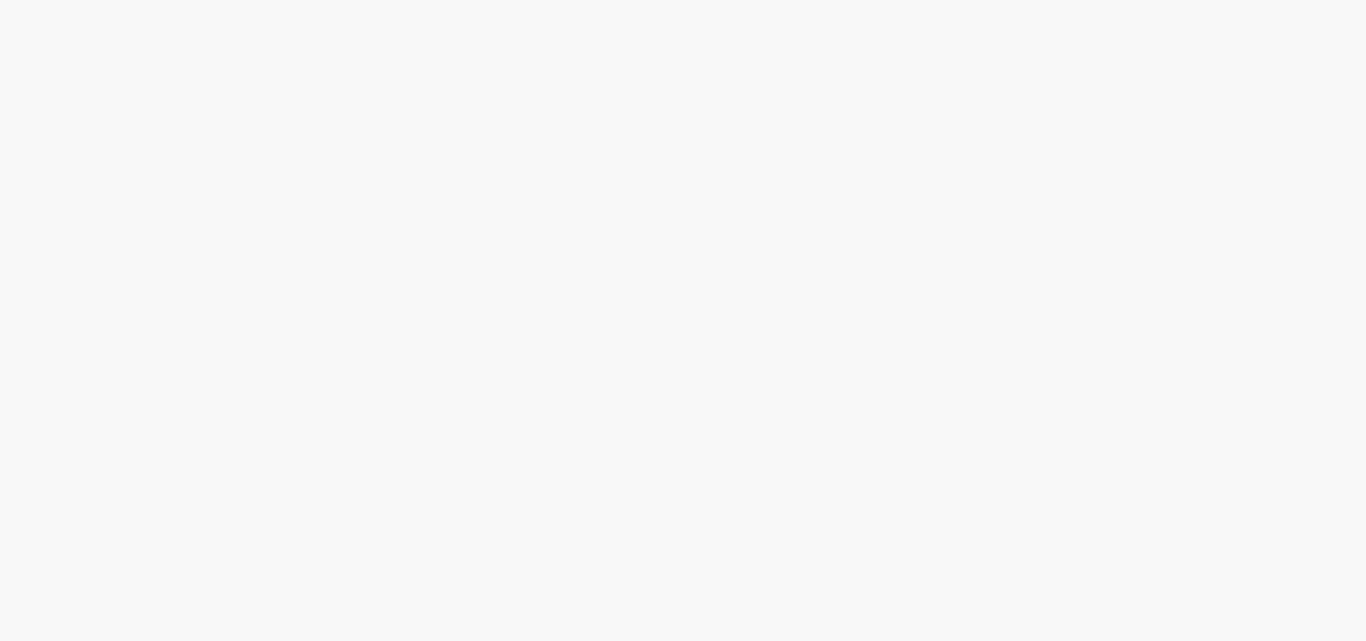 scroll, scrollTop: 0, scrollLeft: 0, axis: both 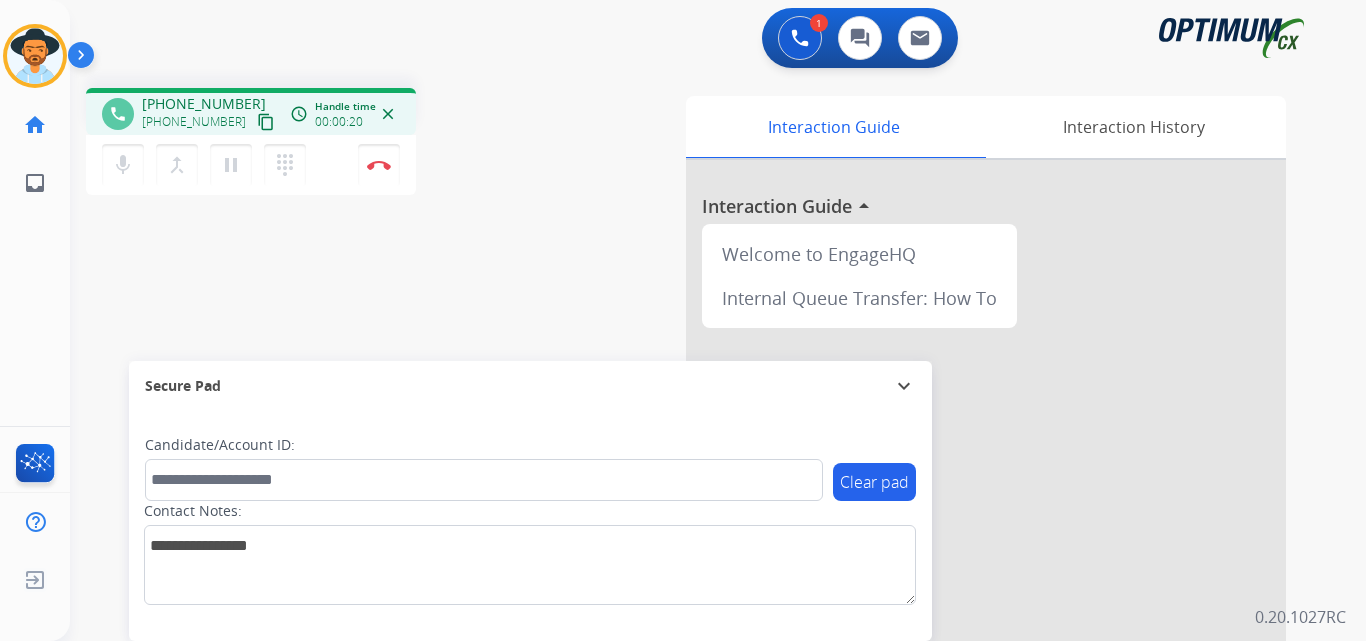 click on "[PHONE_NUMBER]" at bounding box center (204, 104) 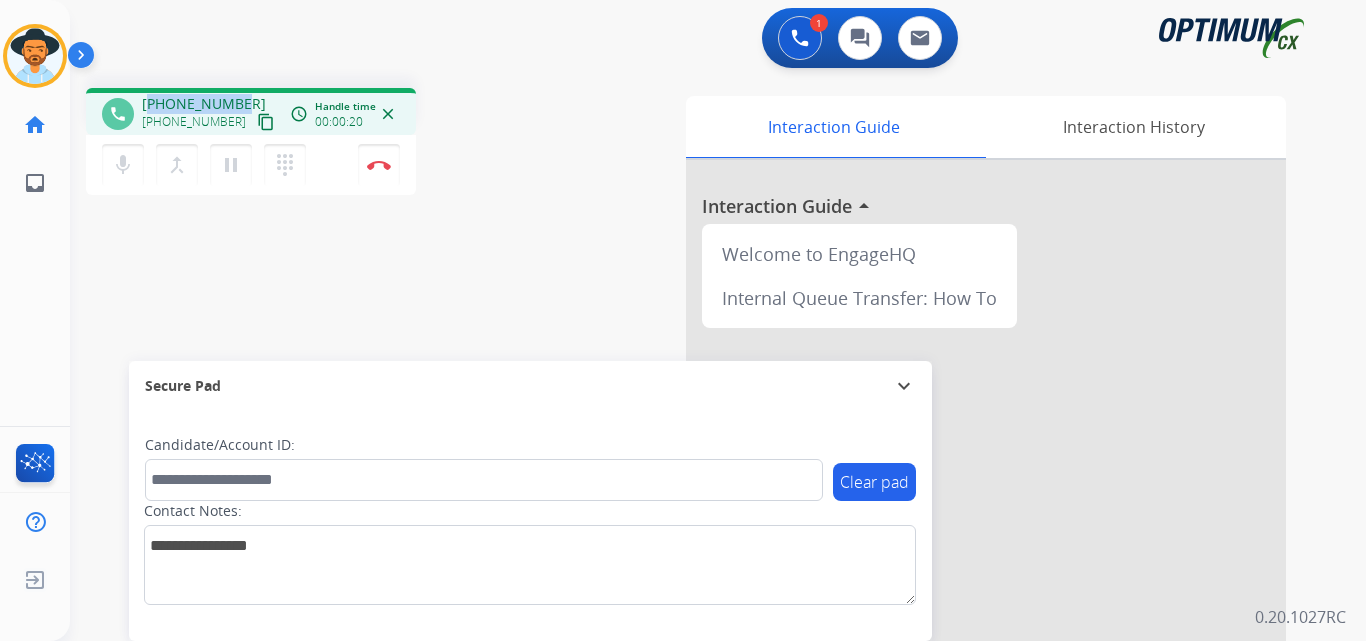 click on "[PHONE_NUMBER]" at bounding box center [204, 104] 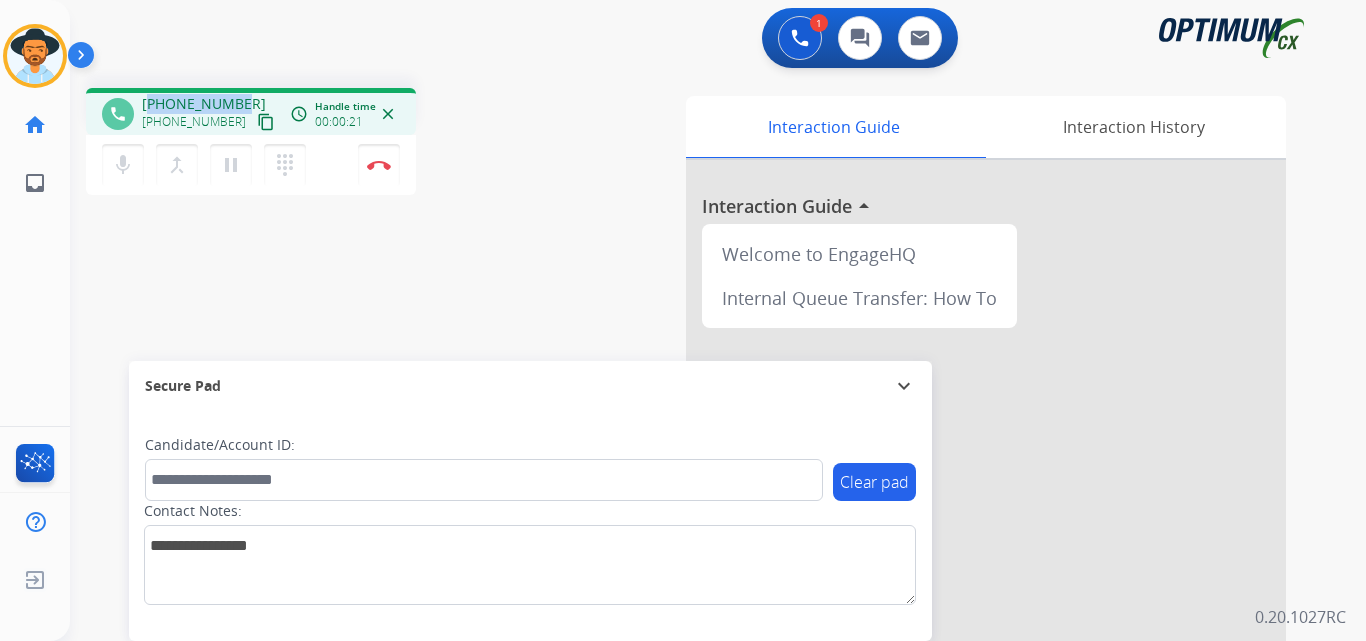 copy on "17082994688" 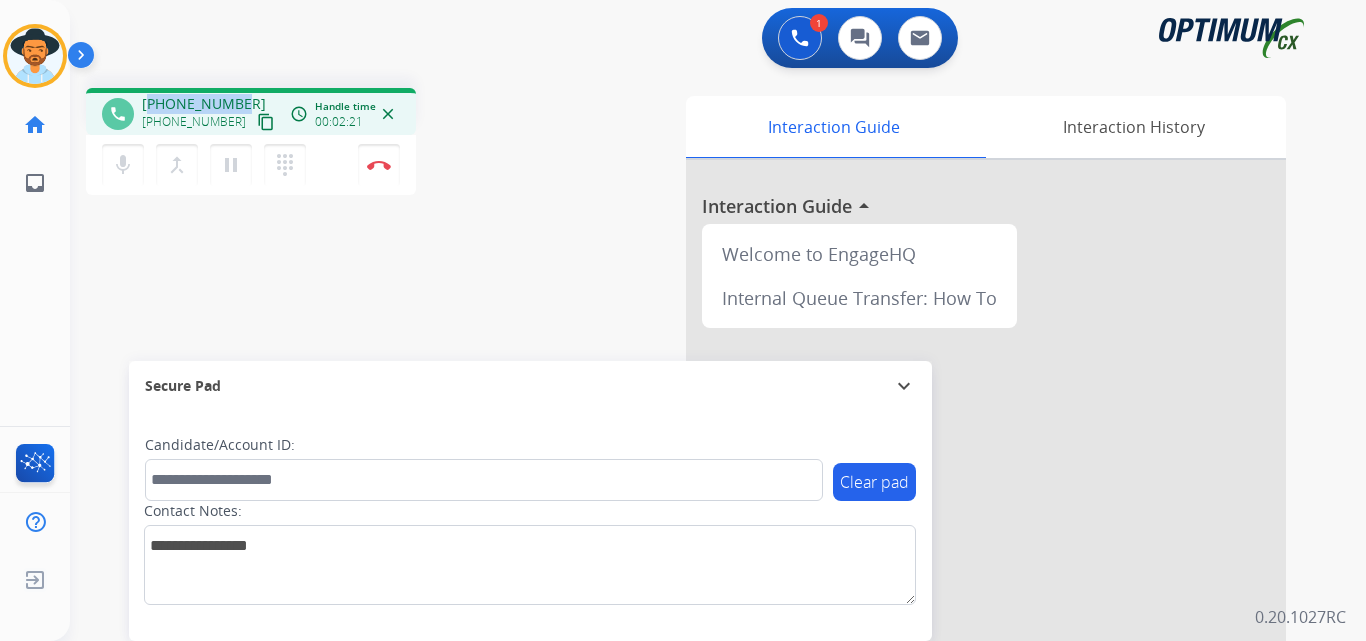 click on "[PHONE_NUMBER]" at bounding box center (204, 104) 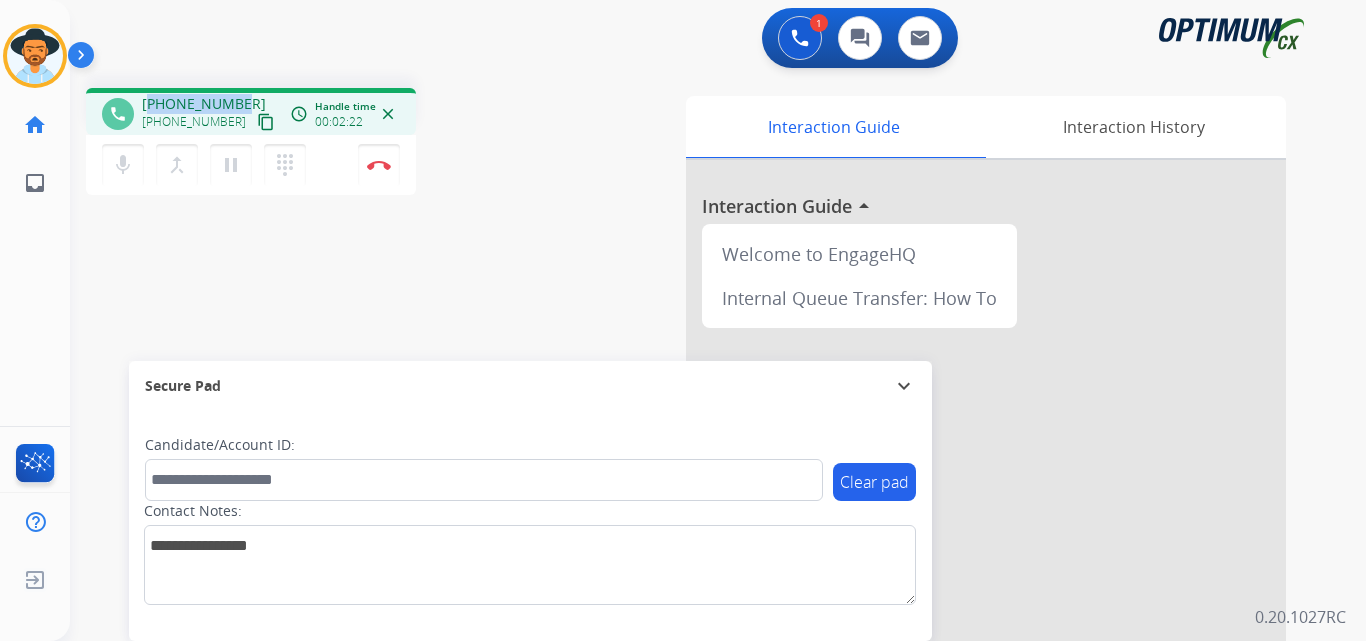 click on "[PHONE_NUMBER]" at bounding box center (204, 104) 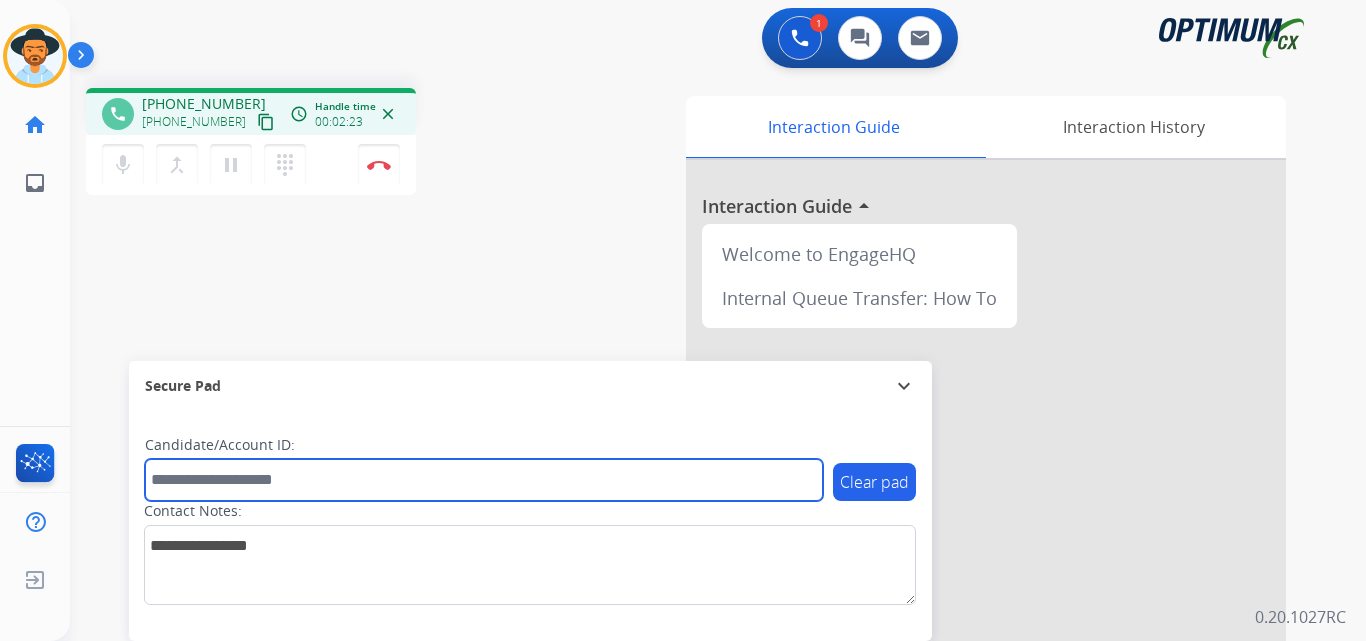 click at bounding box center [484, 480] 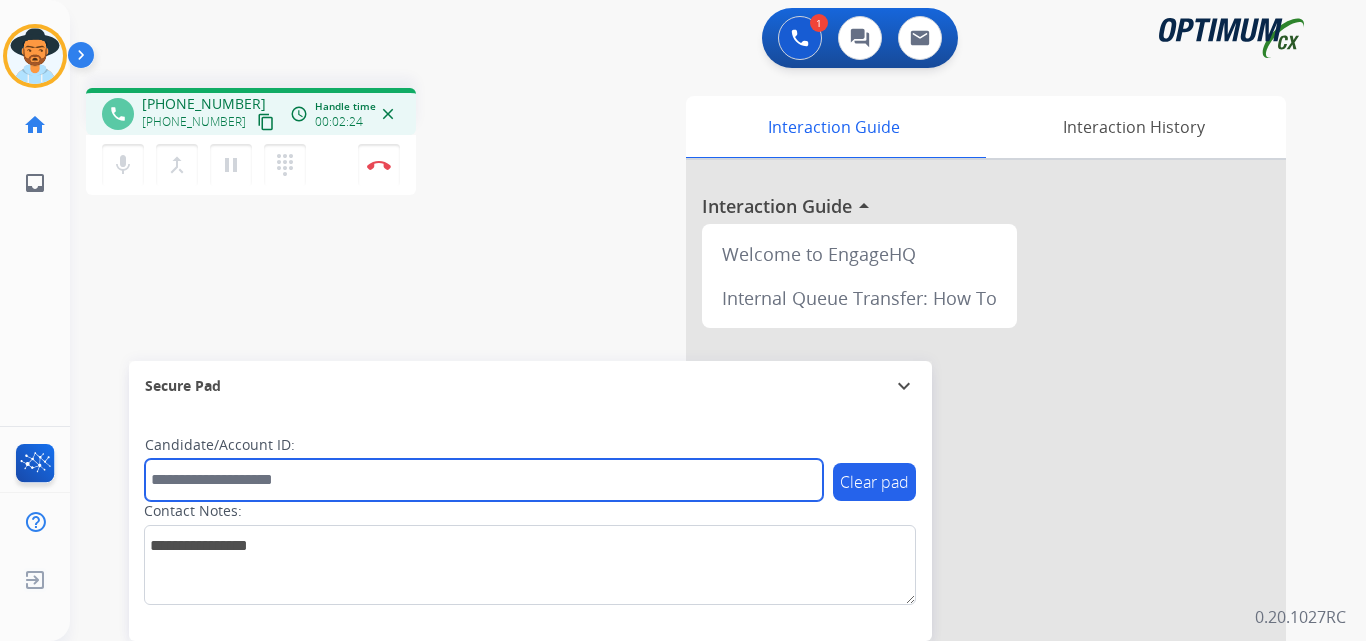paste on "**********" 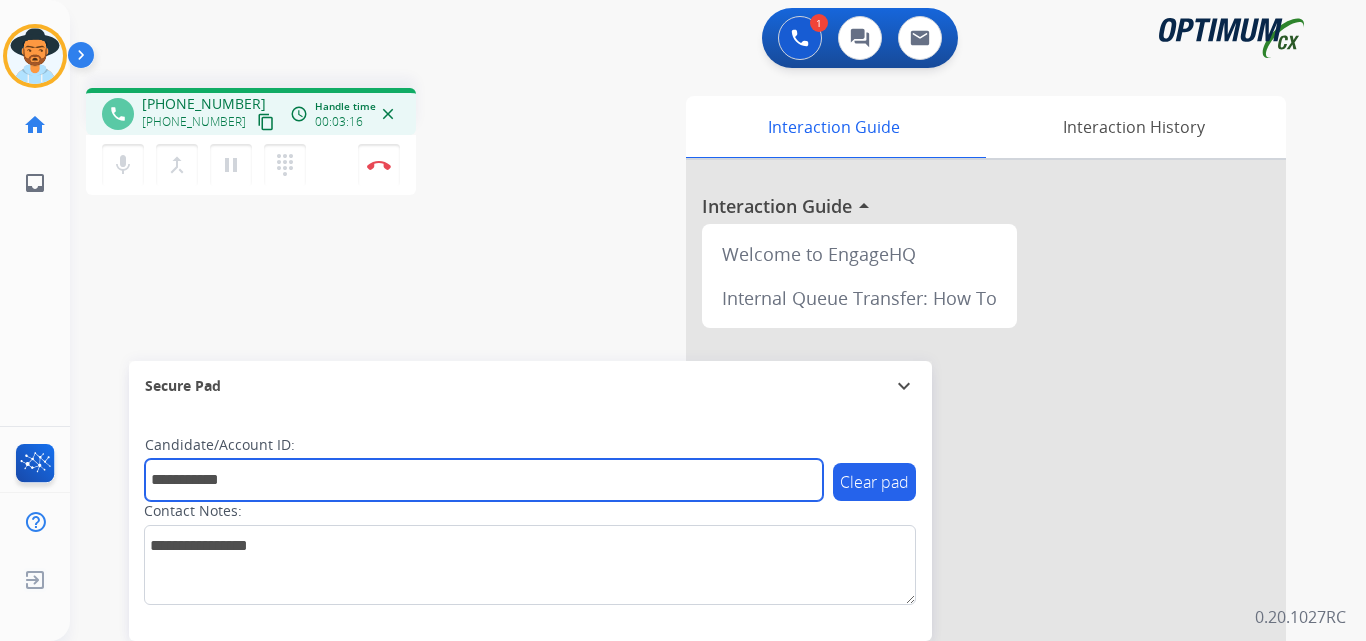 type on "**********" 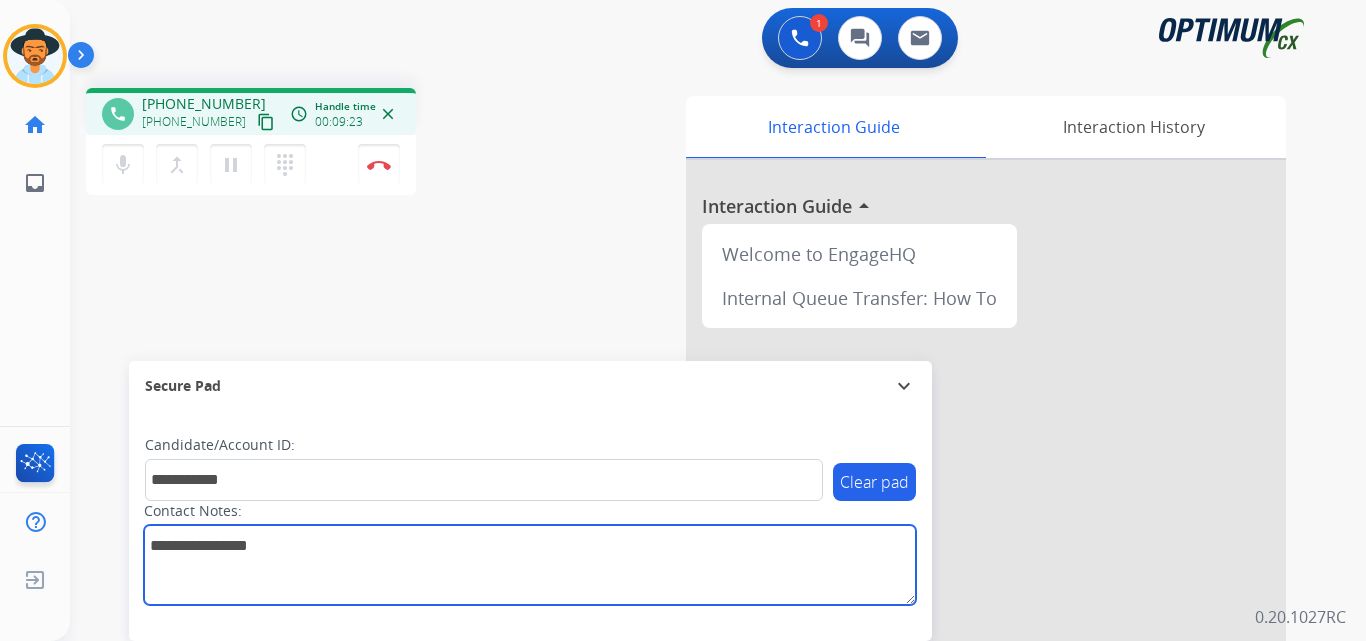 click at bounding box center (530, 565) 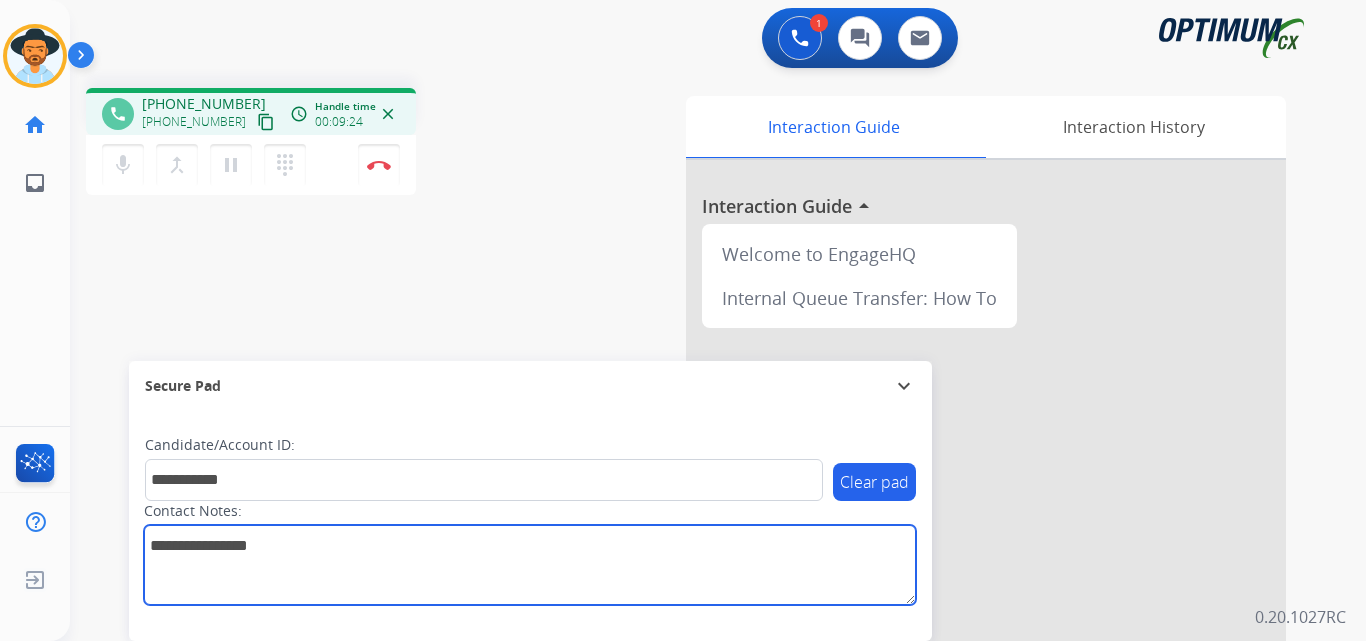 paste on "**********" 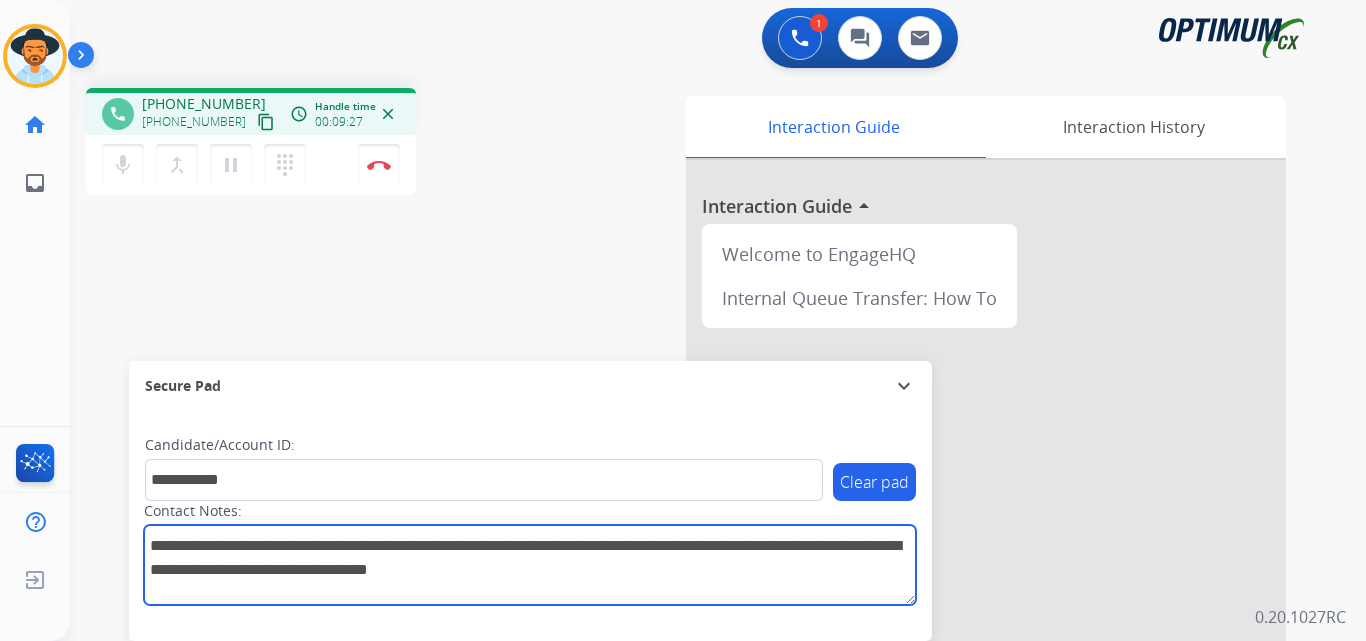 drag, startPoint x: 630, startPoint y: 575, endPoint x: 98, endPoint y: 551, distance: 532.5411 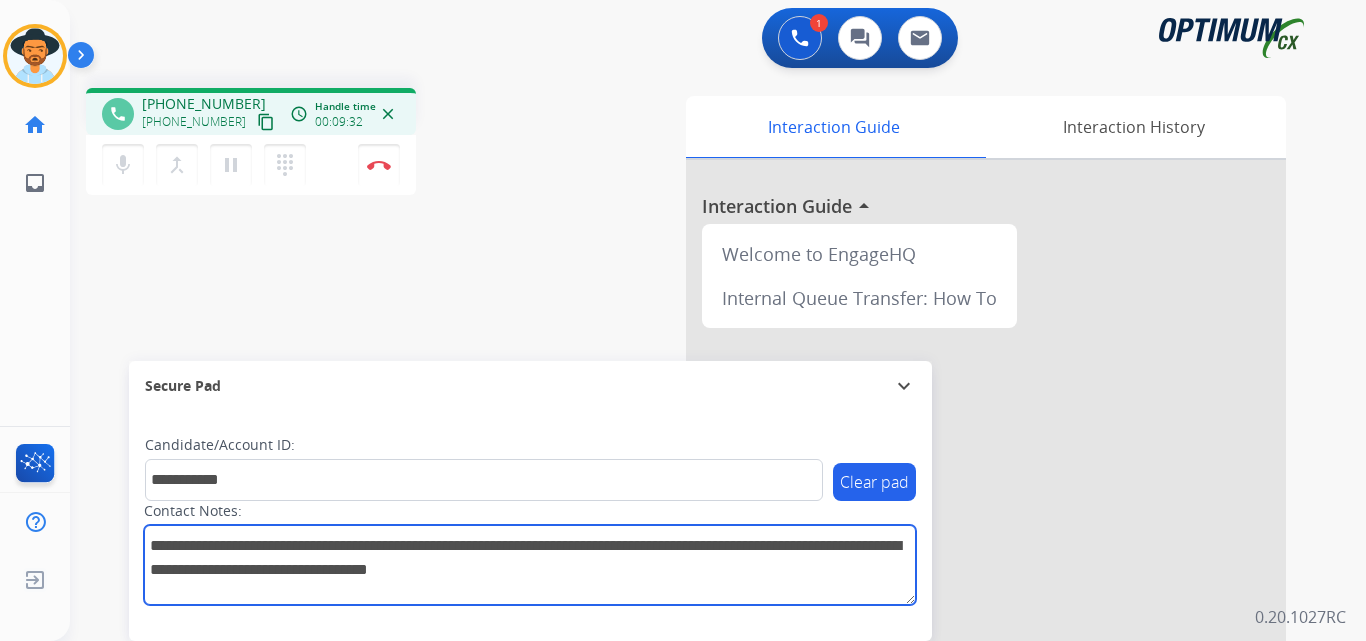 type on "**********" 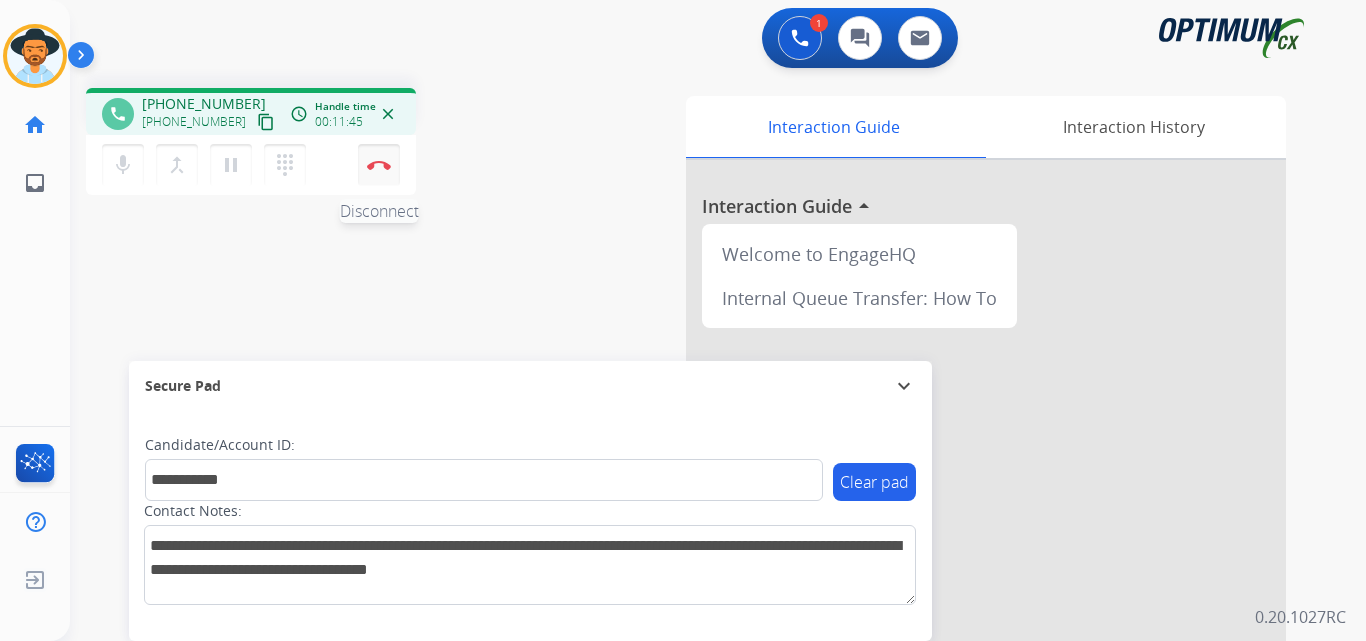 click at bounding box center (379, 165) 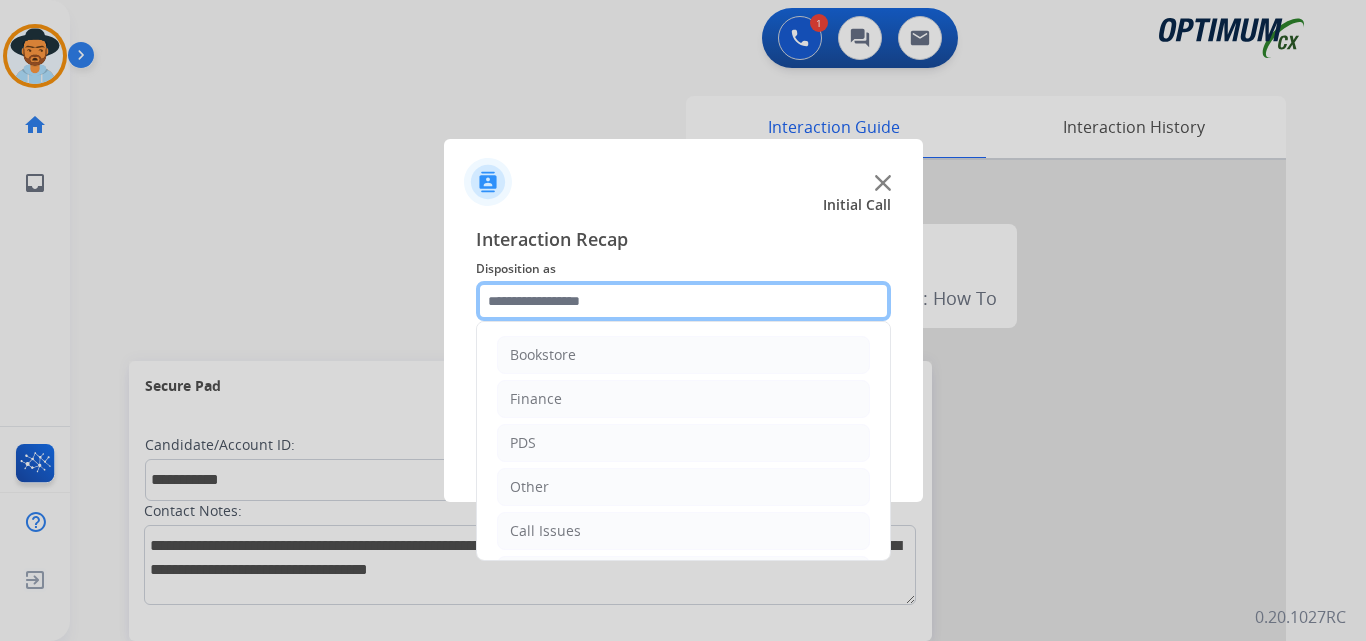 click 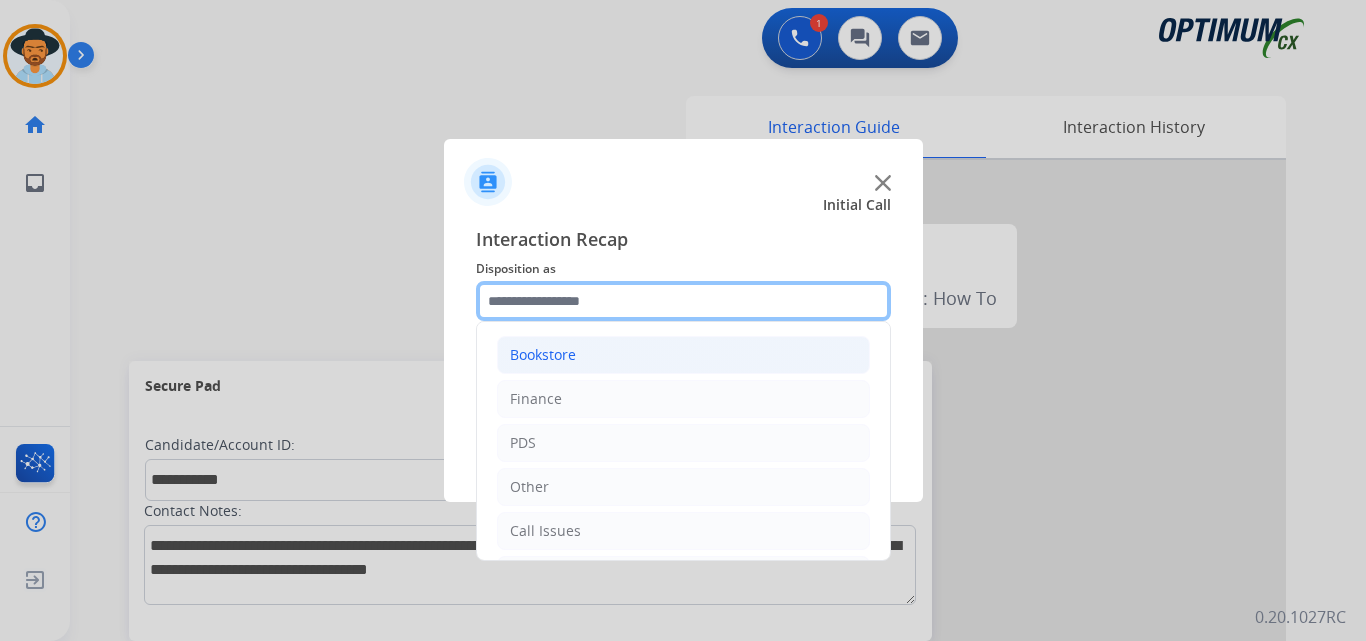 scroll, scrollTop: 136, scrollLeft: 0, axis: vertical 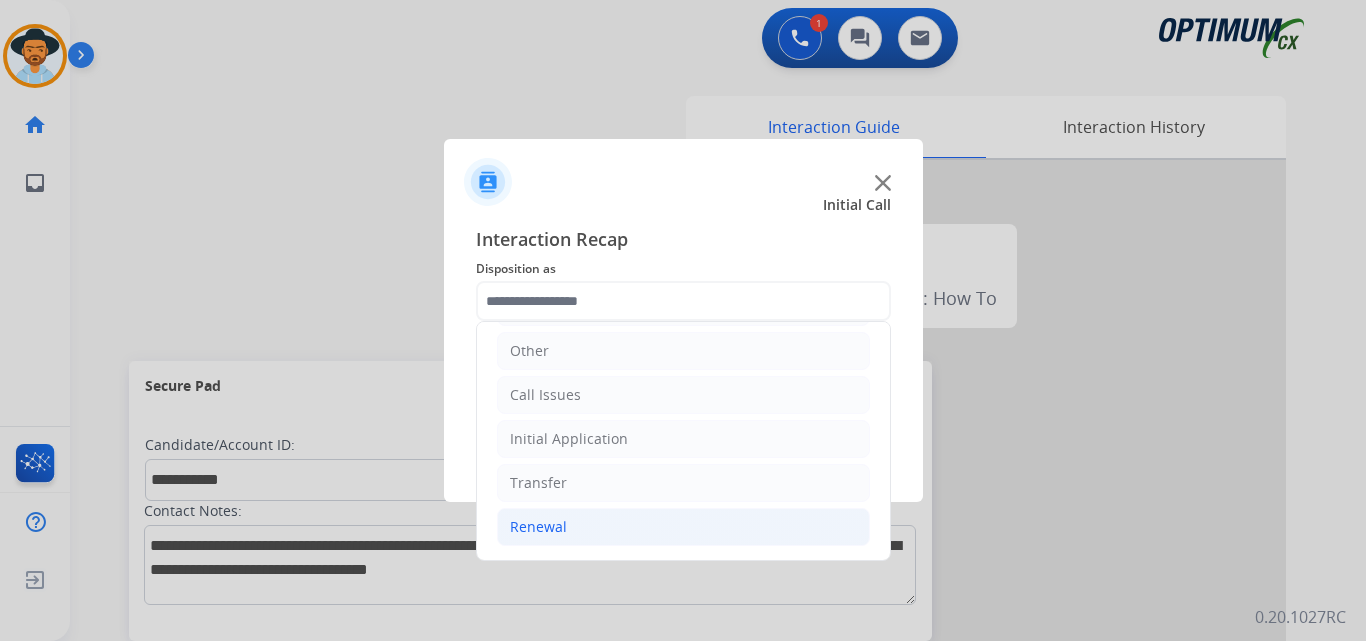 click on "Renewal" 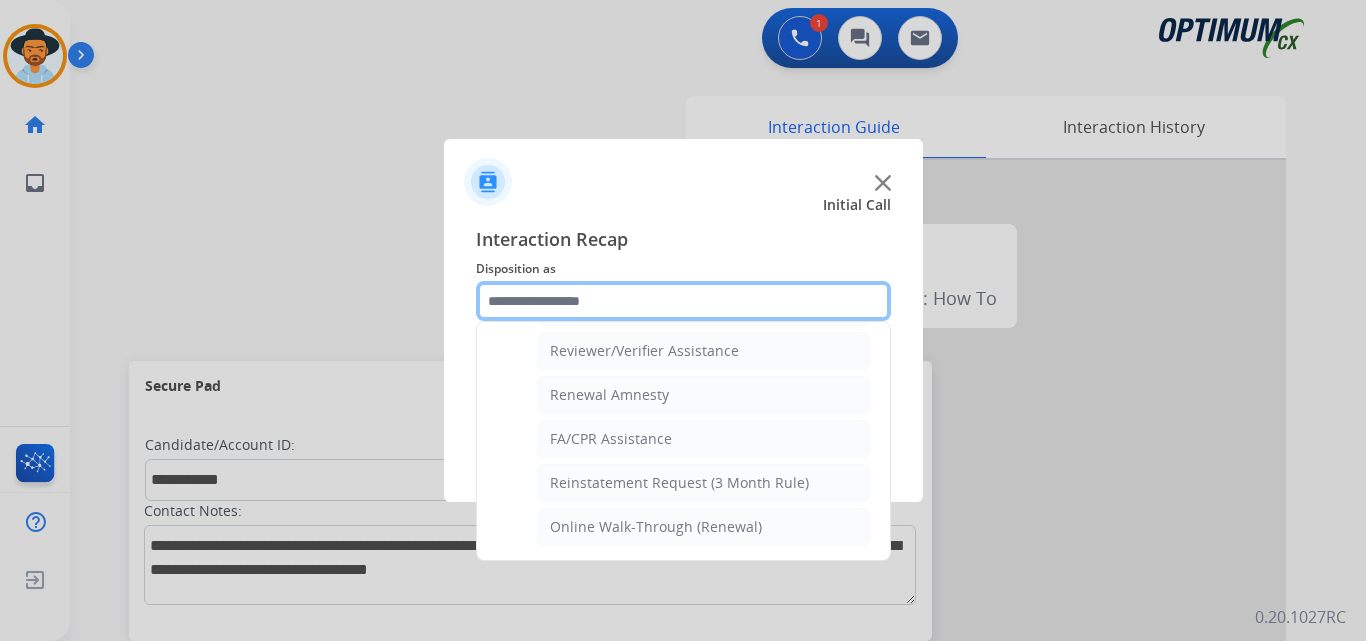 scroll, scrollTop: 605, scrollLeft: 0, axis: vertical 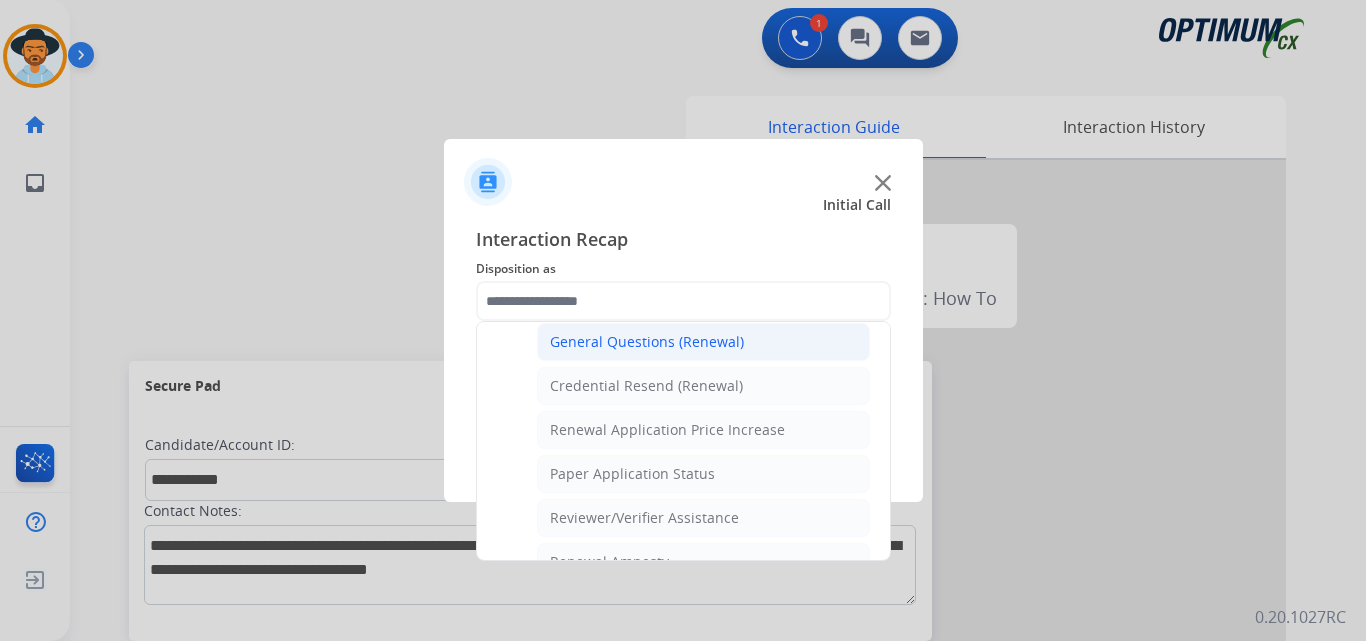 click on "General Questions (Renewal)" 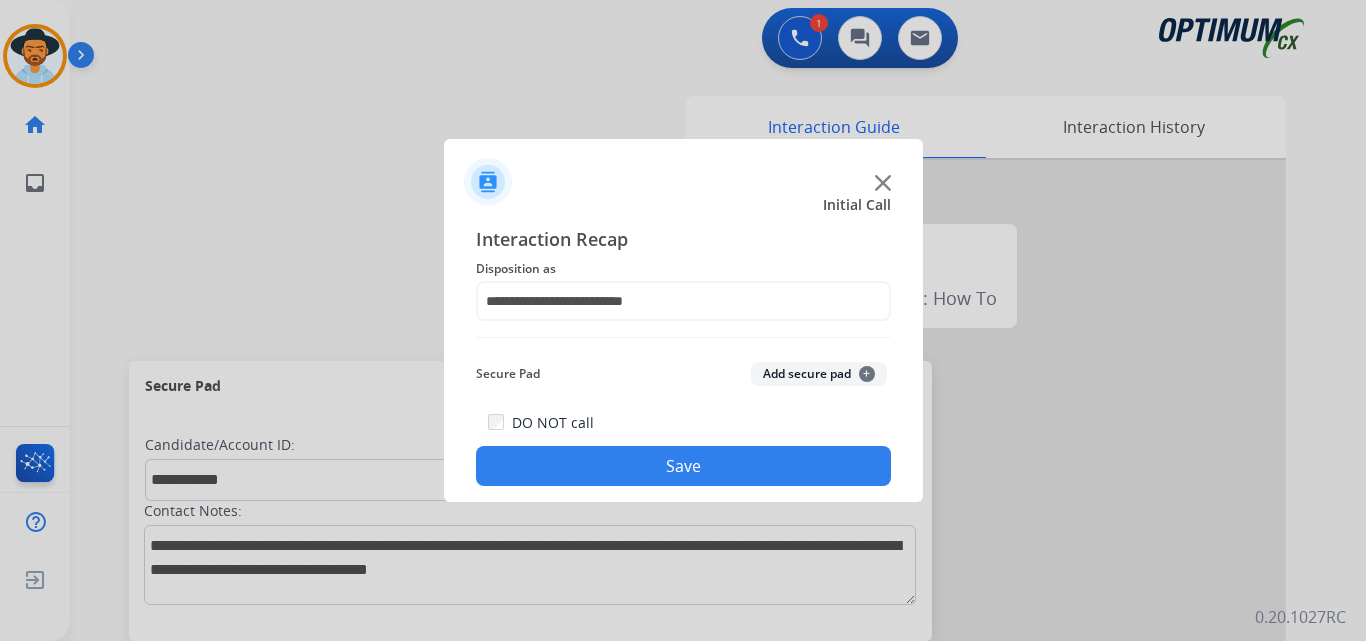 click on "Save" 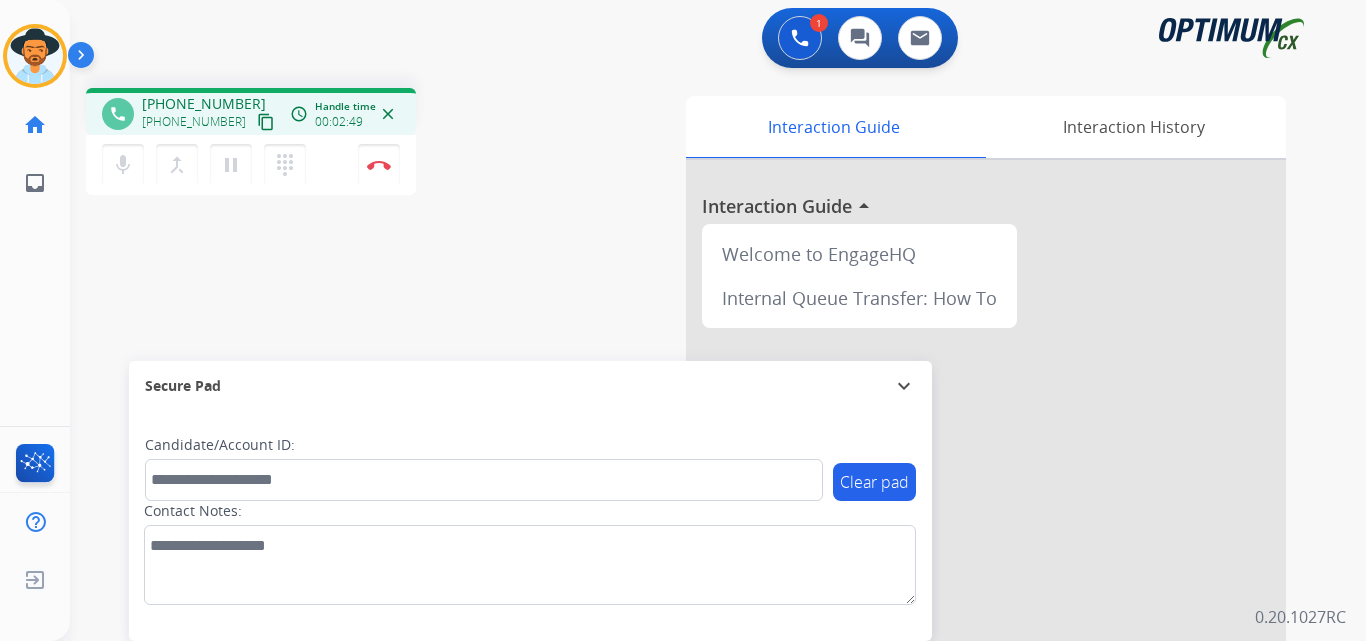 click on "[PHONE_NUMBER]" at bounding box center (204, 104) 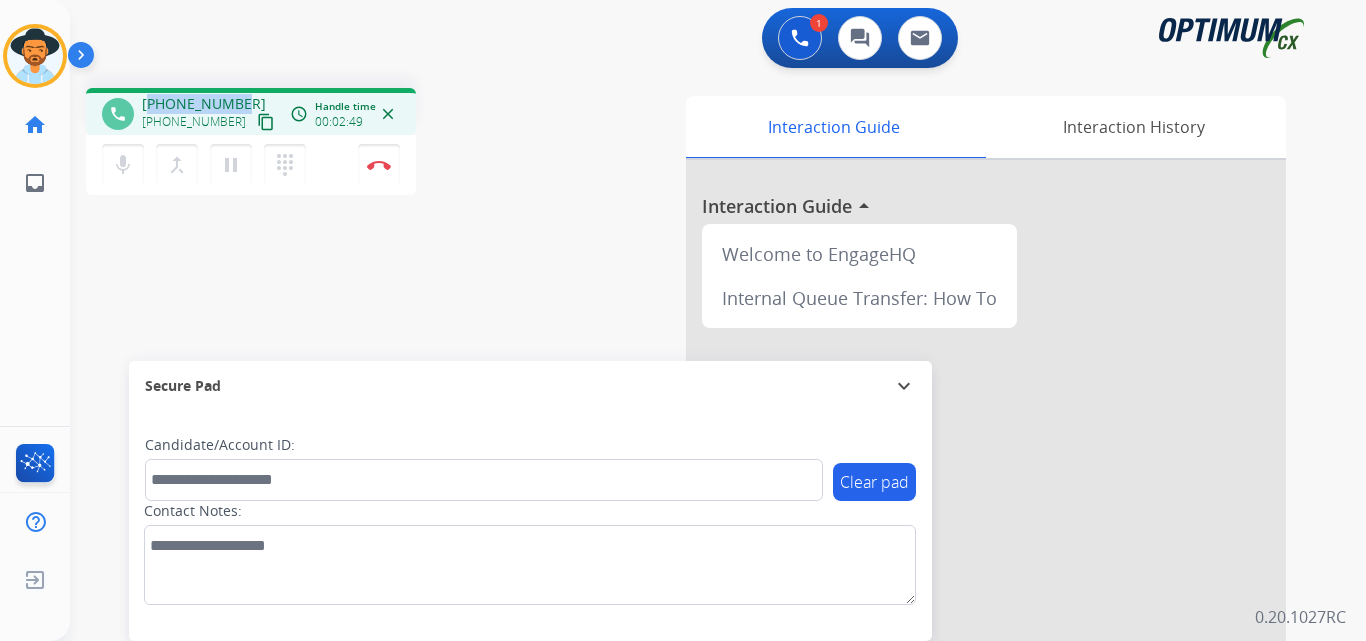 click on "[PHONE_NUMBER]" at bounding box center (204, 104) 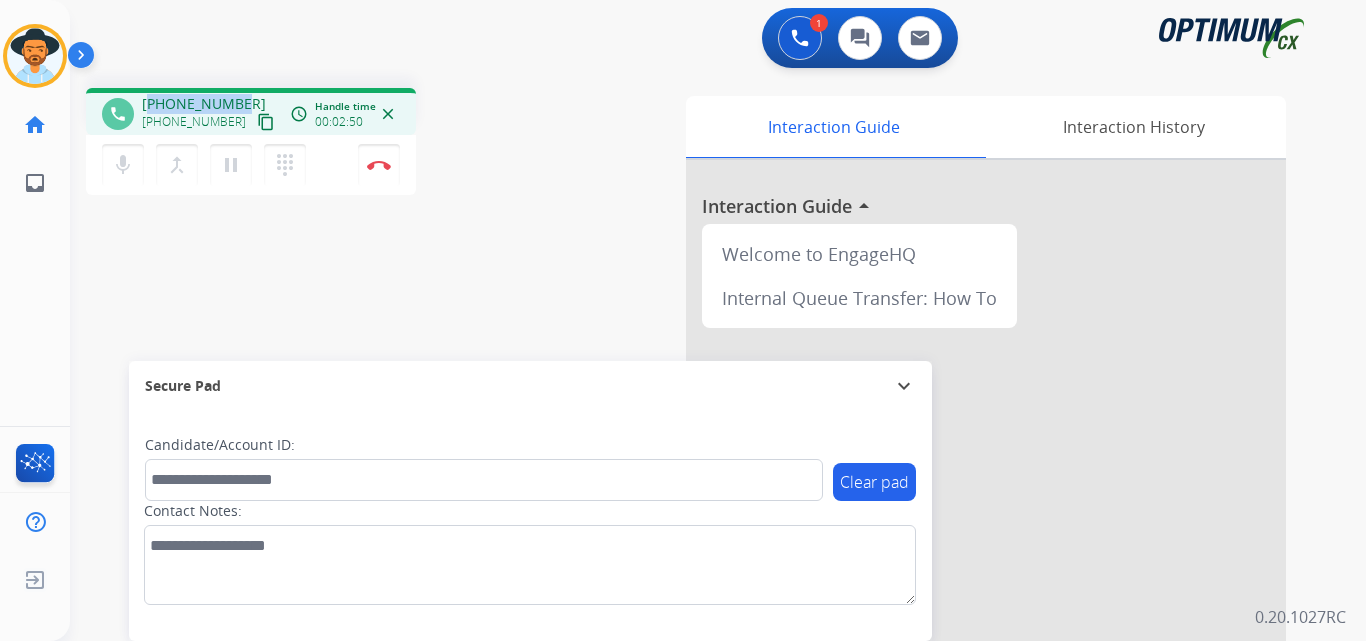 copy on "15412168353" 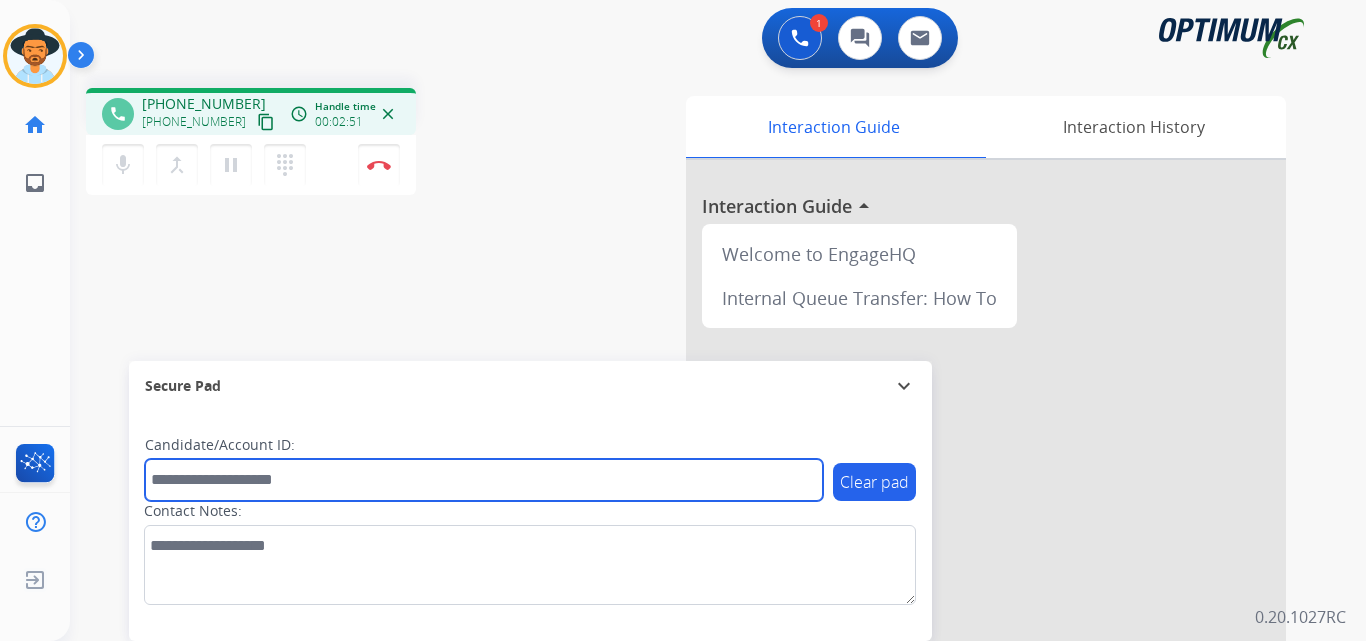 click at bounding box center [484, 480] 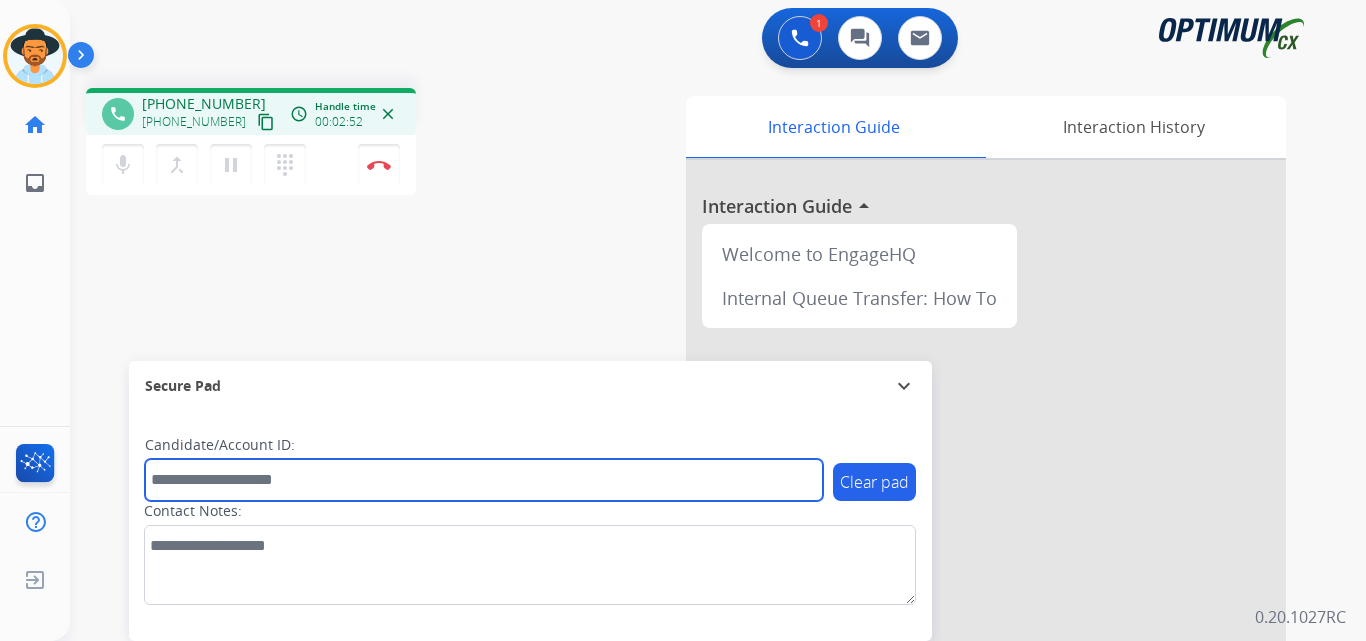 paste on "**********" 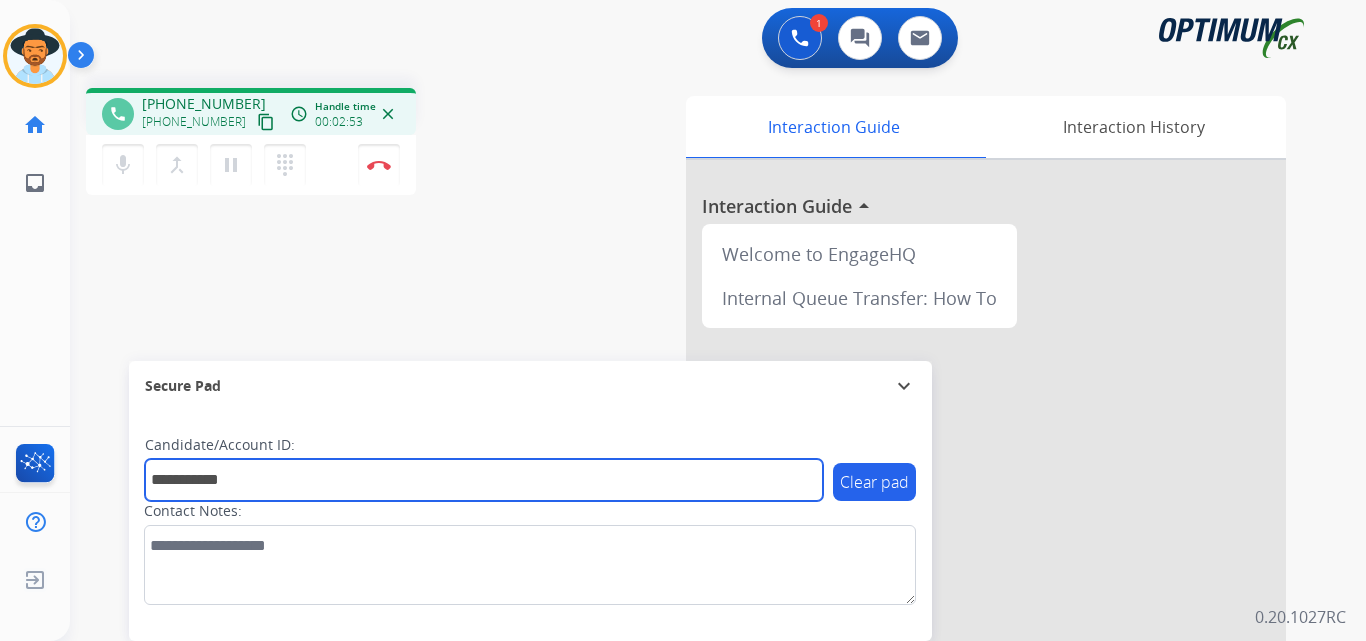 click on "**********" at bounding box center [484, 480] 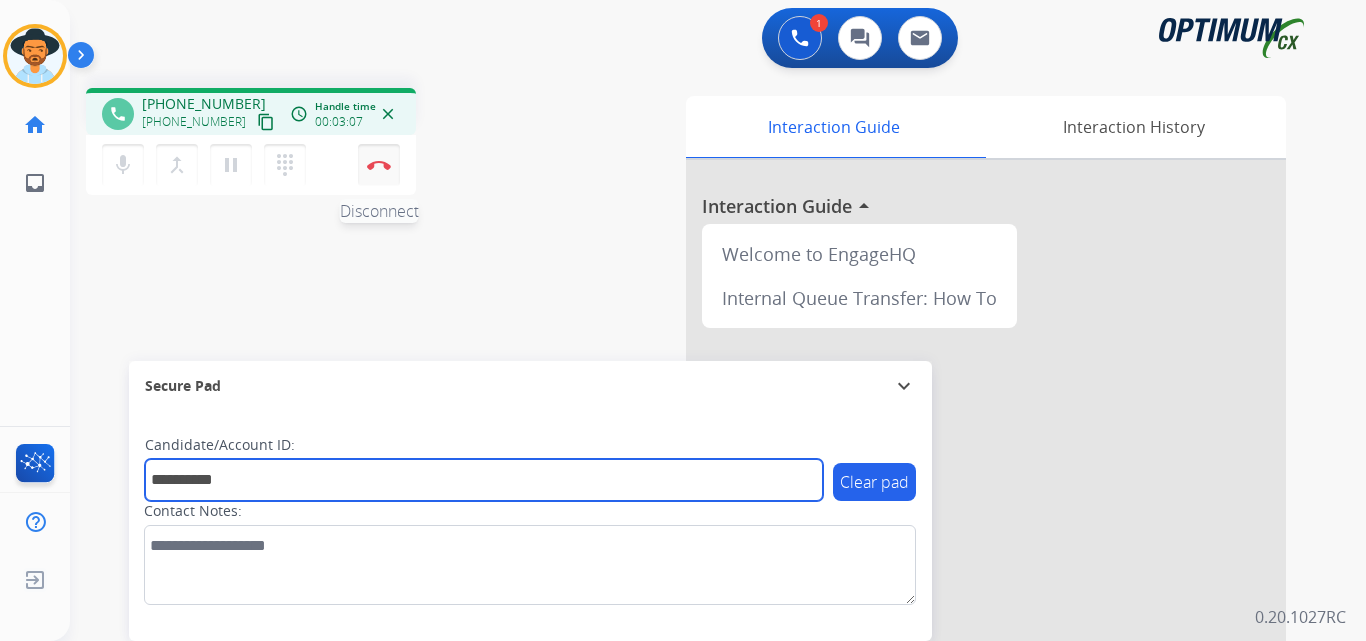 type on "**********" 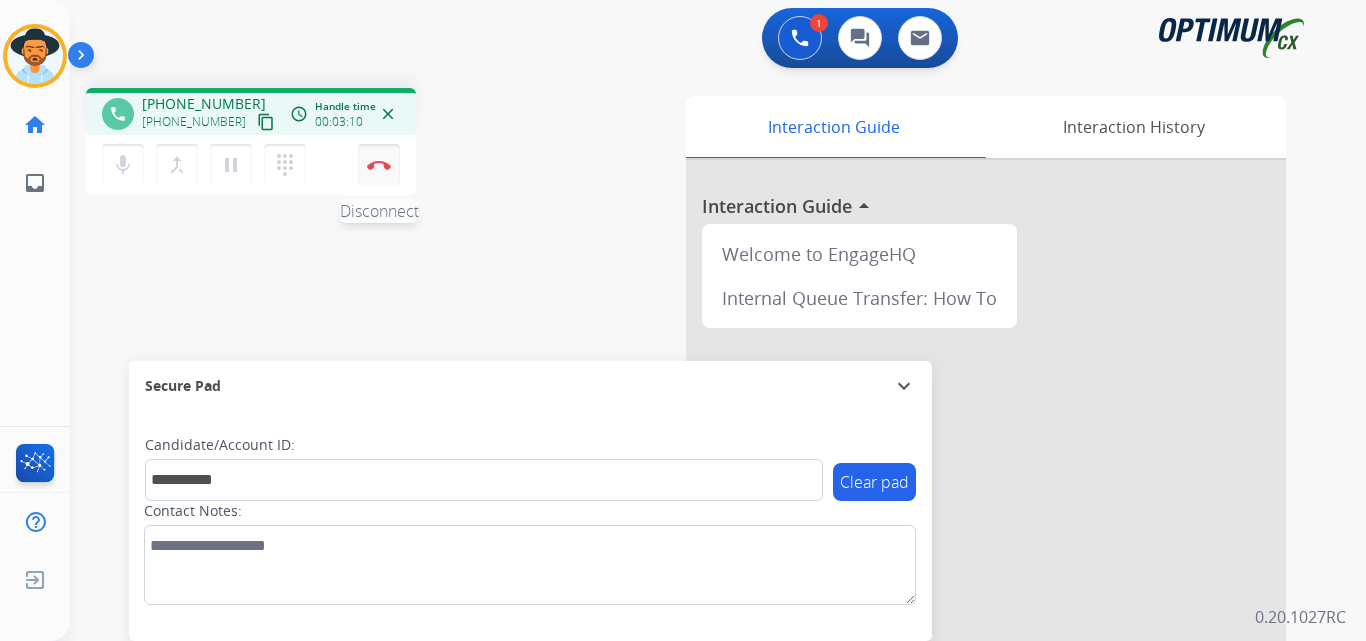 click on "Disconnect" at bounding box center (379, 165) 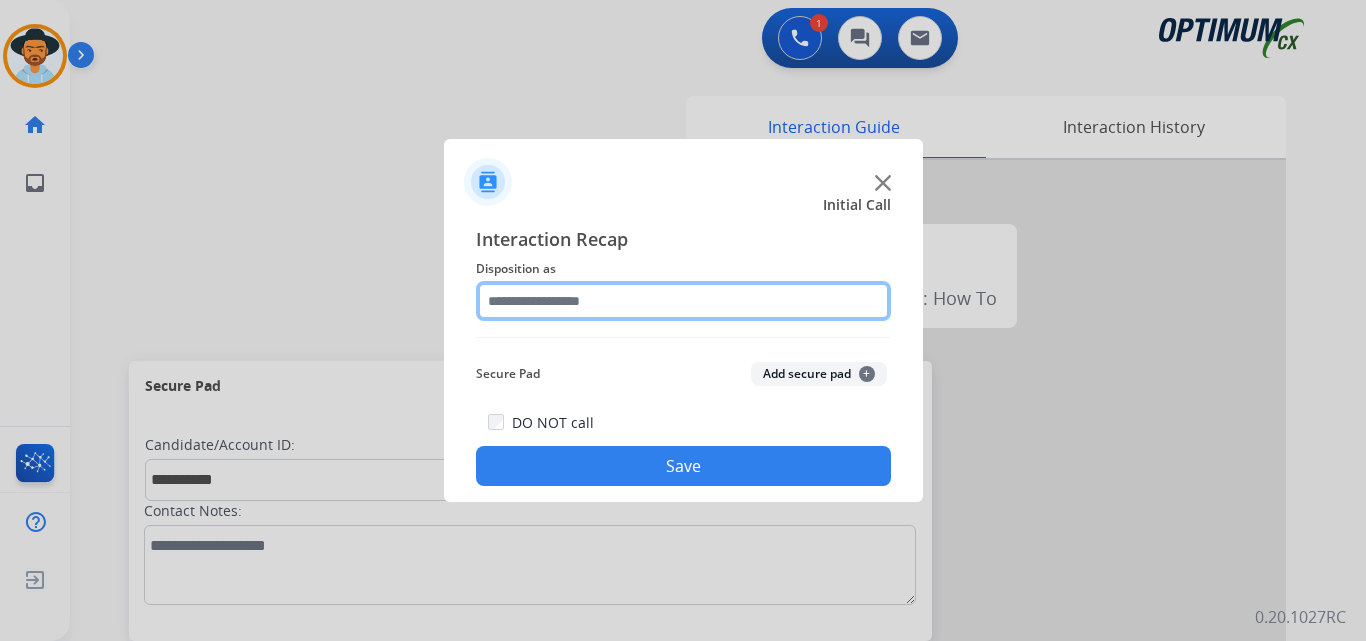 click 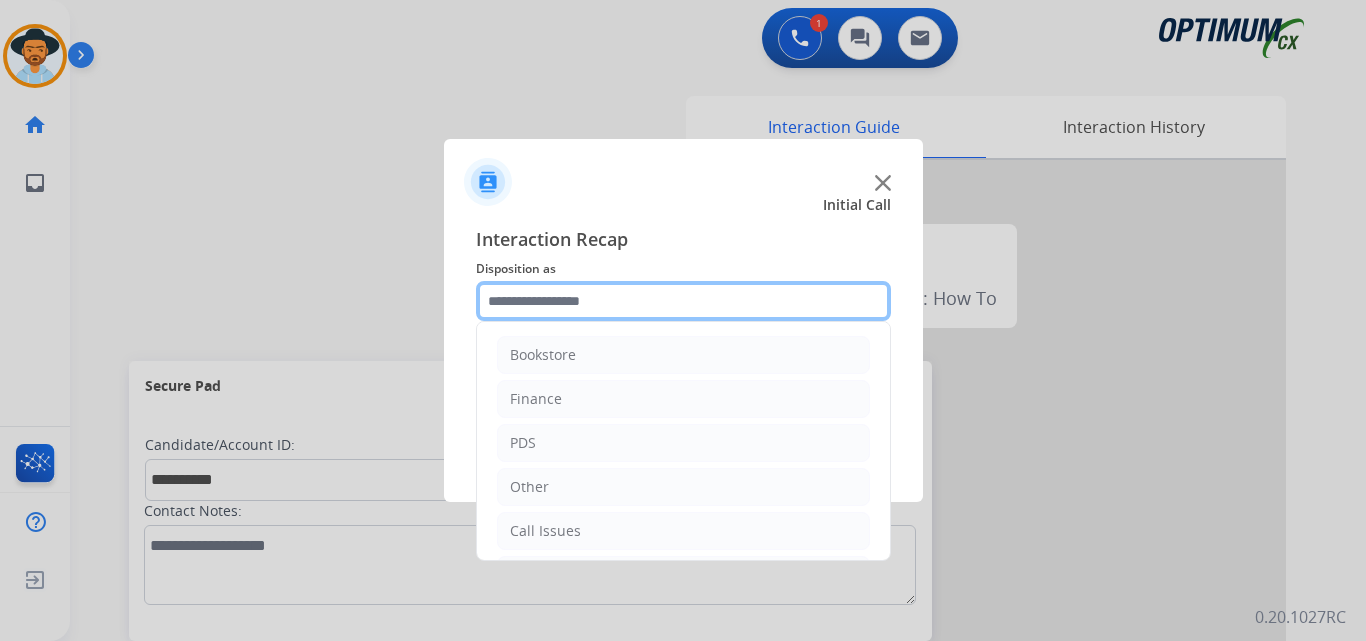 scroll, scrollTop: 136, scrollLeft: 0, axis: vertical 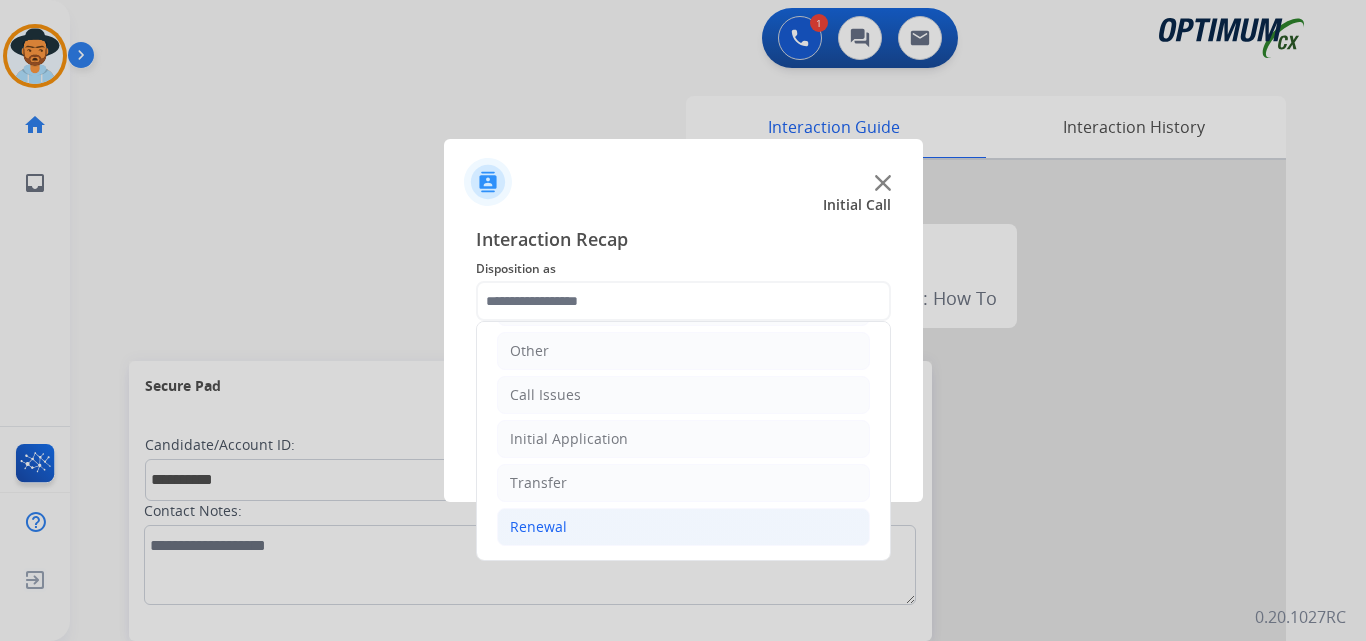 click on "Renewal" 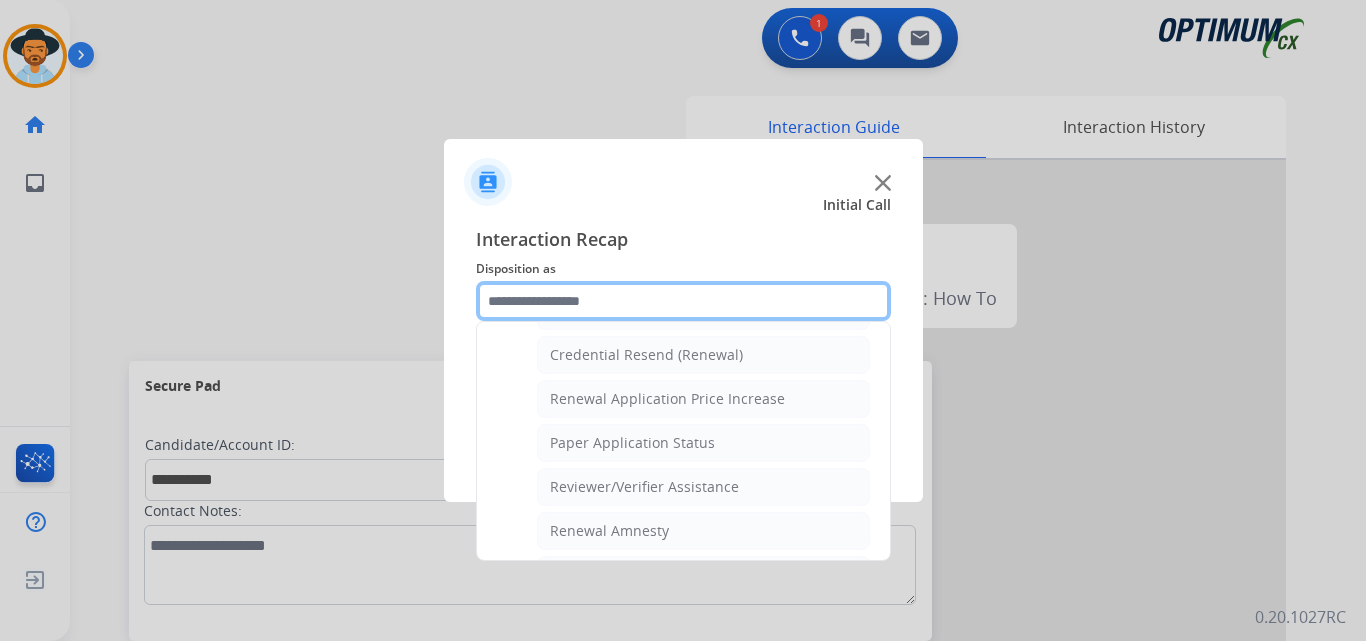 scroll, scrollTop: 772, scrollLeft: 0, axis: vertical 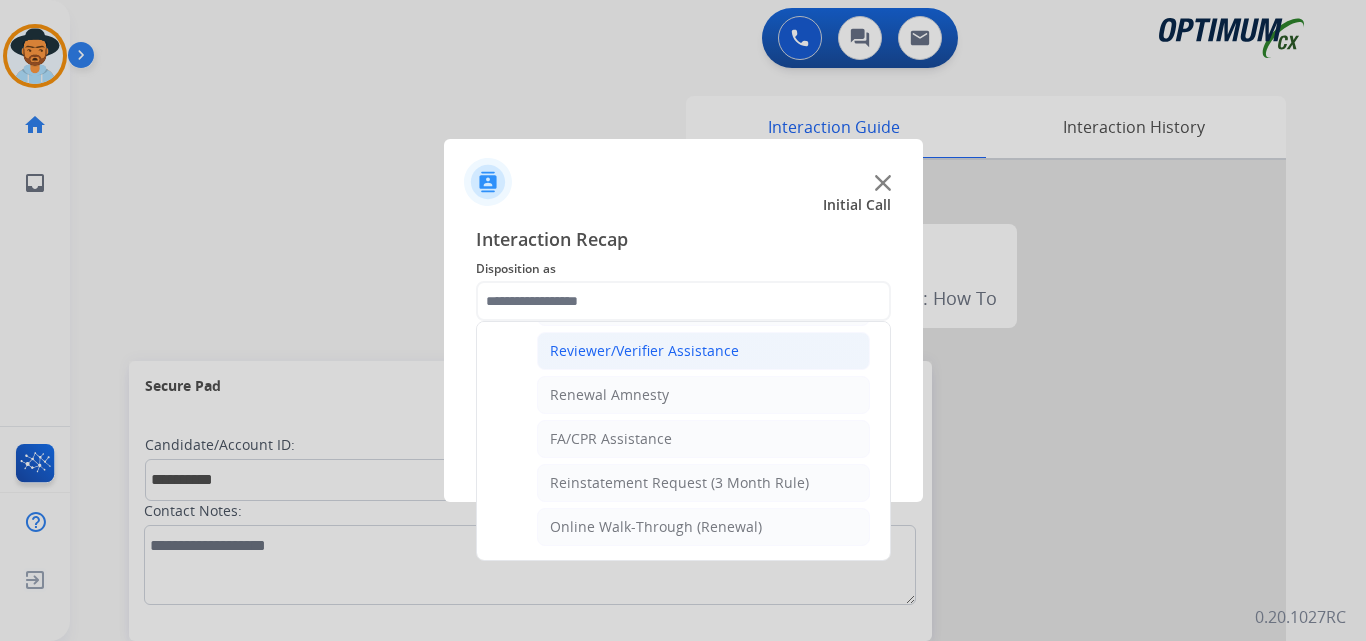 click on "Reviewer/Verifier Assistance" 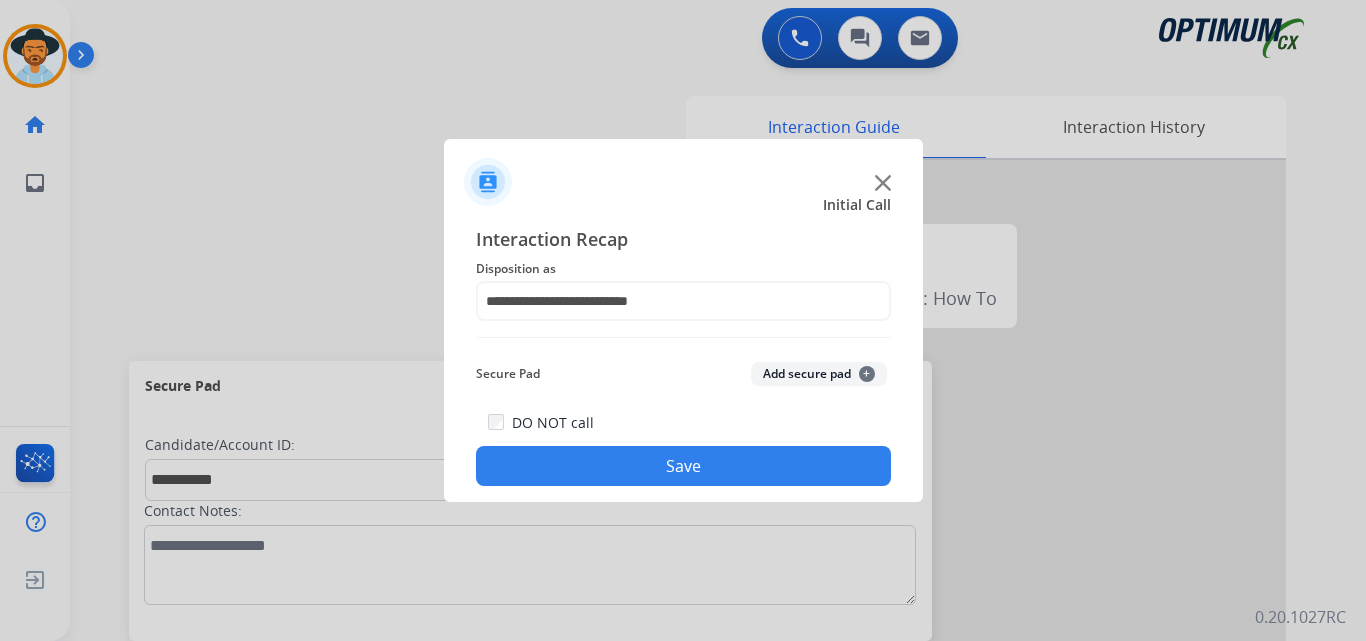 click on "Save" 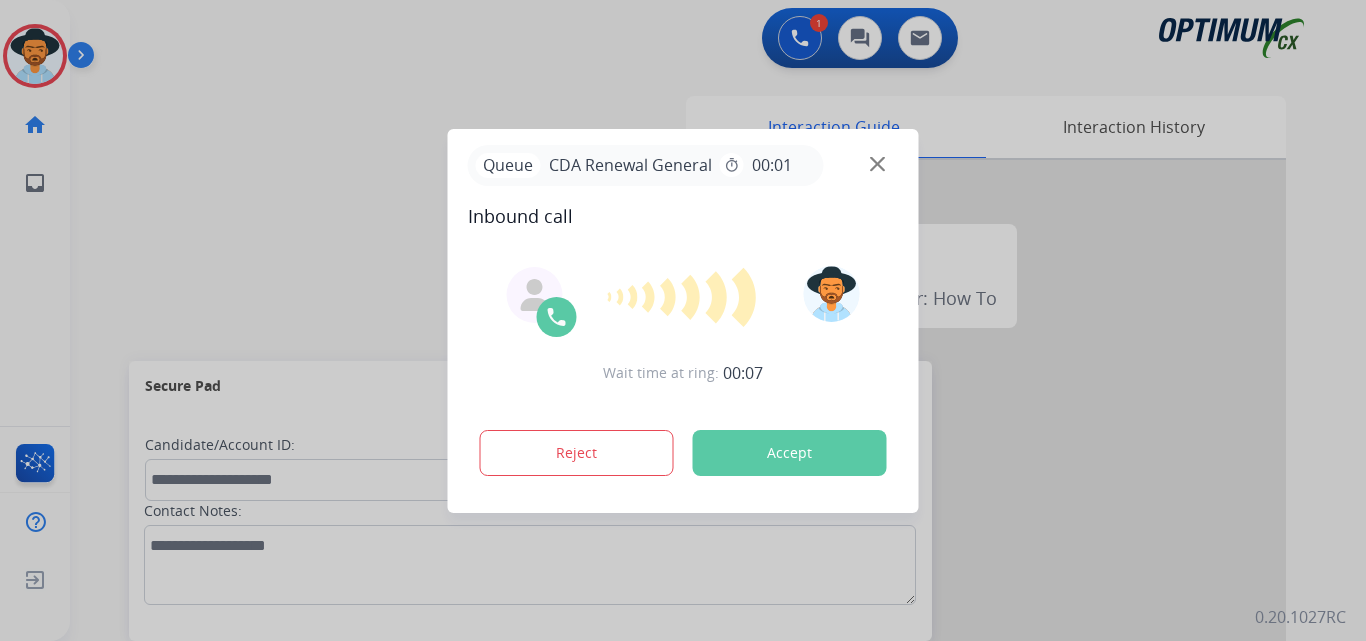 click on "Queue CDA Renewal General  timer 00:01 Inbound call Wait time at ring:  00:07 Reject Accept" at bounding box center [683, 321] 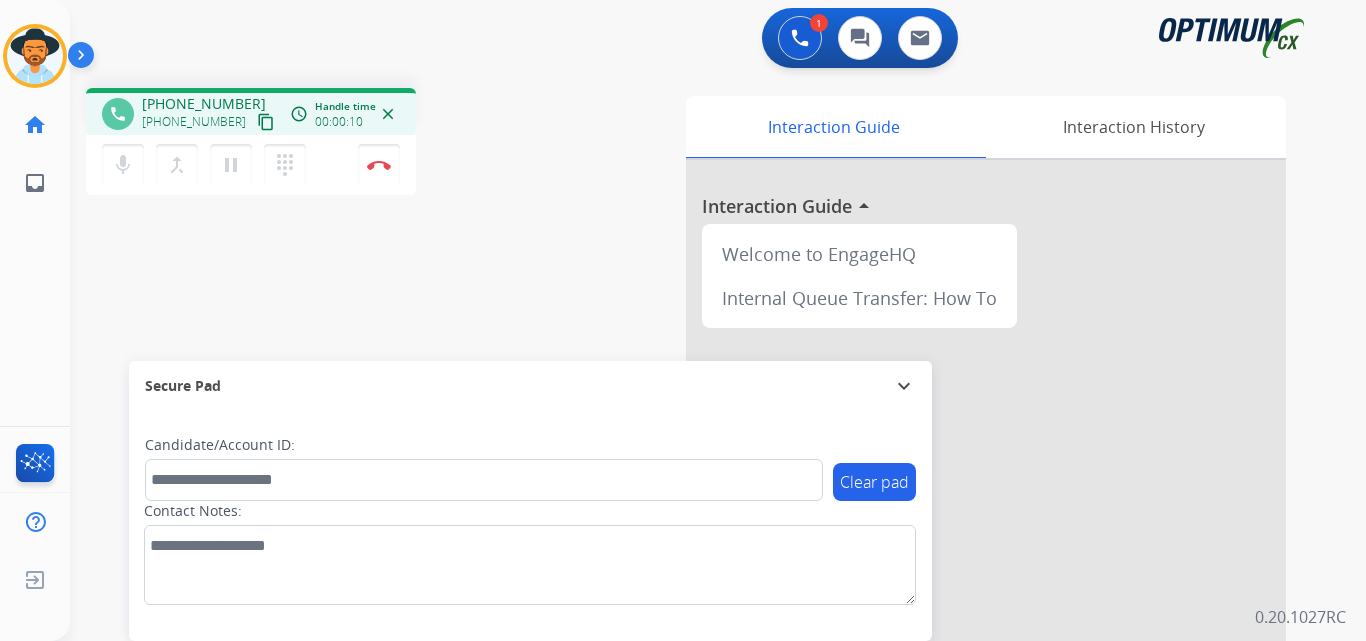 click on "[PHONE_NUMBER]" at bounding box center (204, 104) 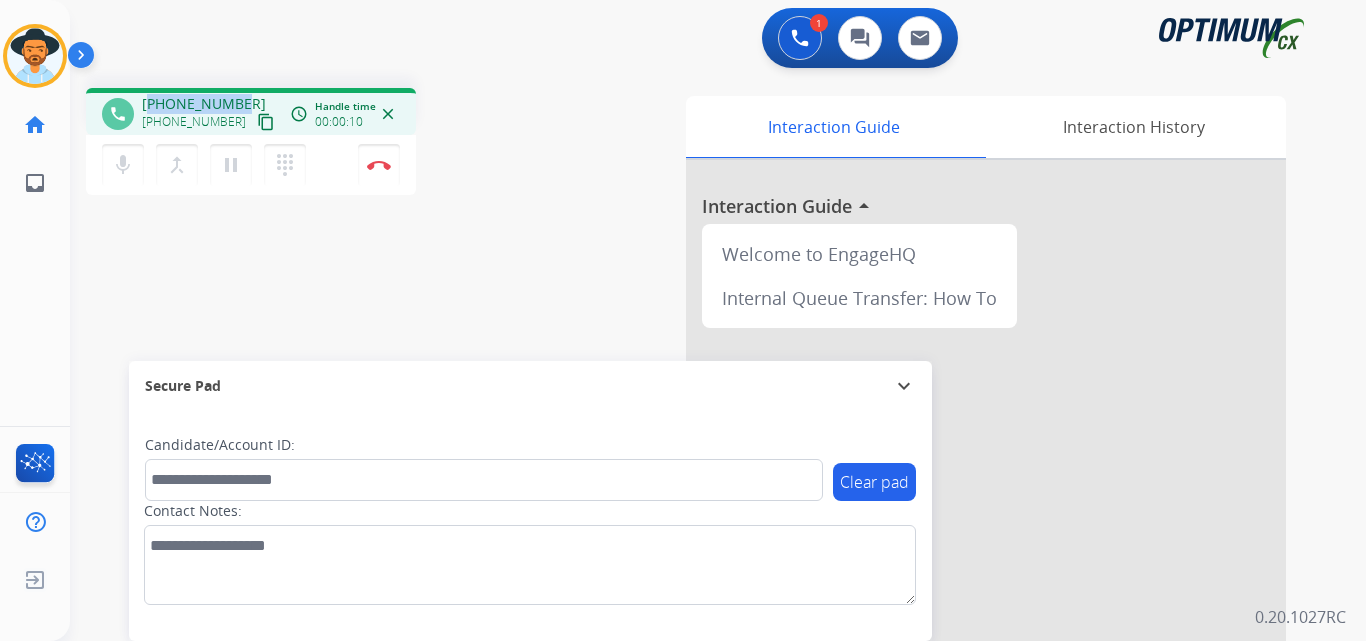 click on "[PHONE_NUMBER]" at bounding box center (204, 104) 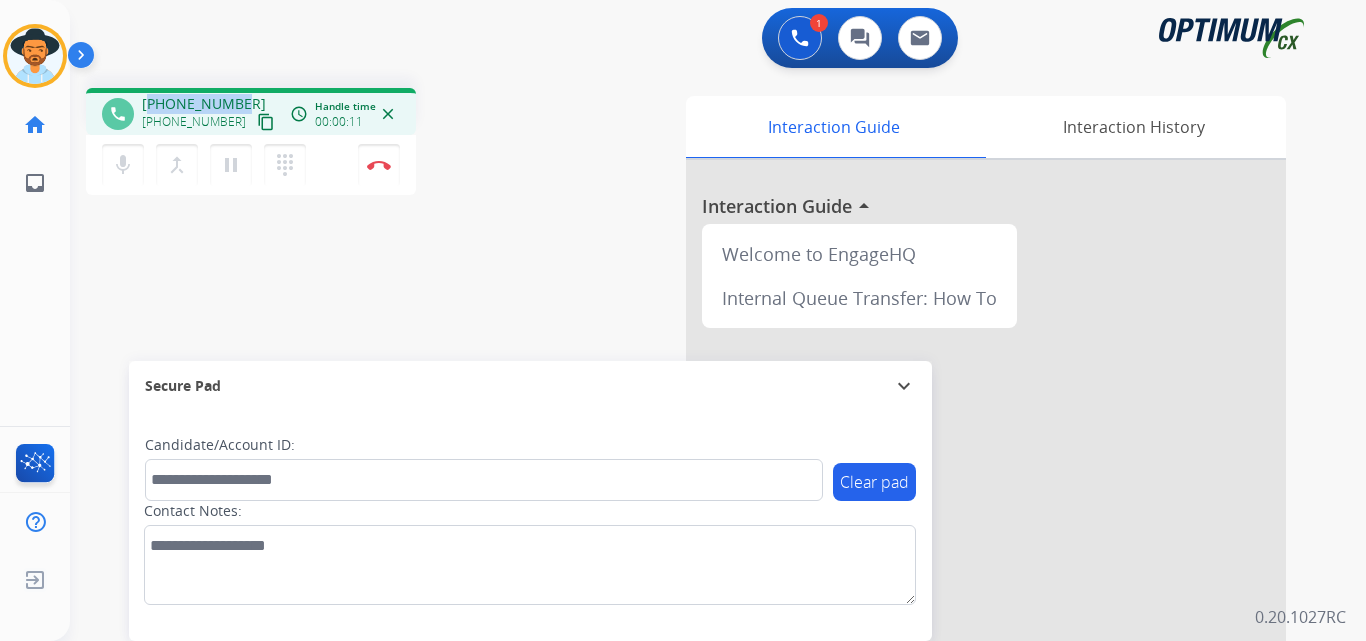 copy on "14045524297" 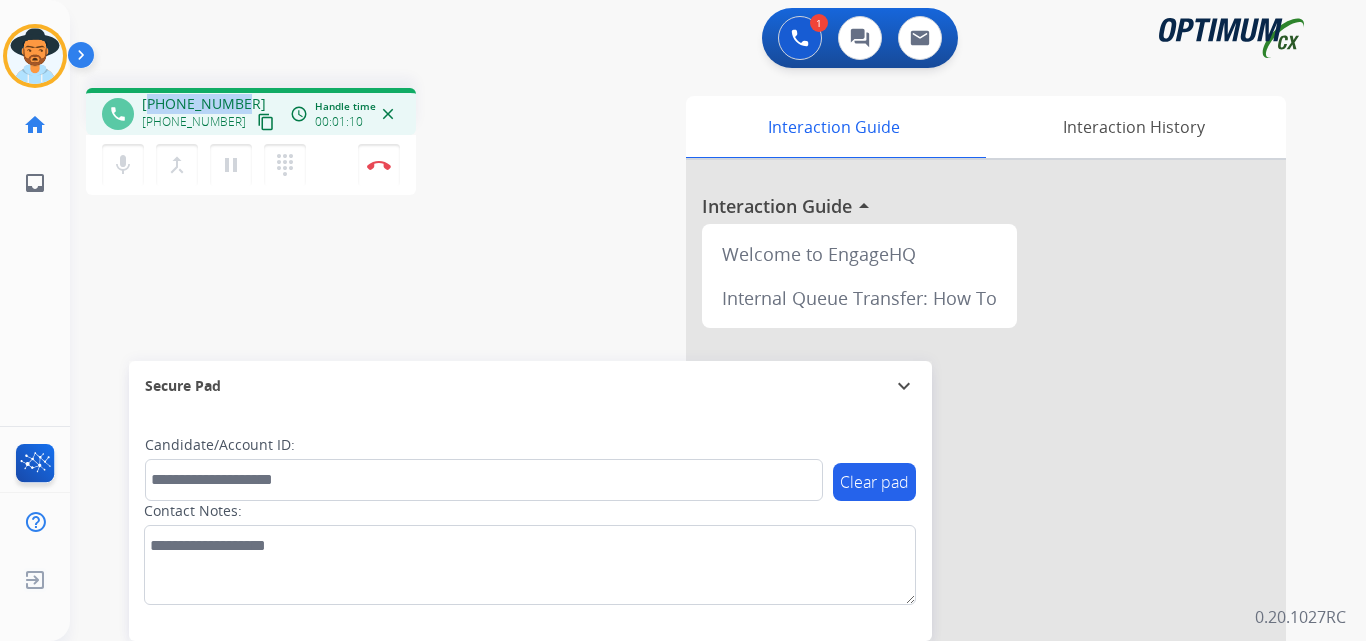 click on "[PHONE_NUMBER]" at bounding box center (204, 104) 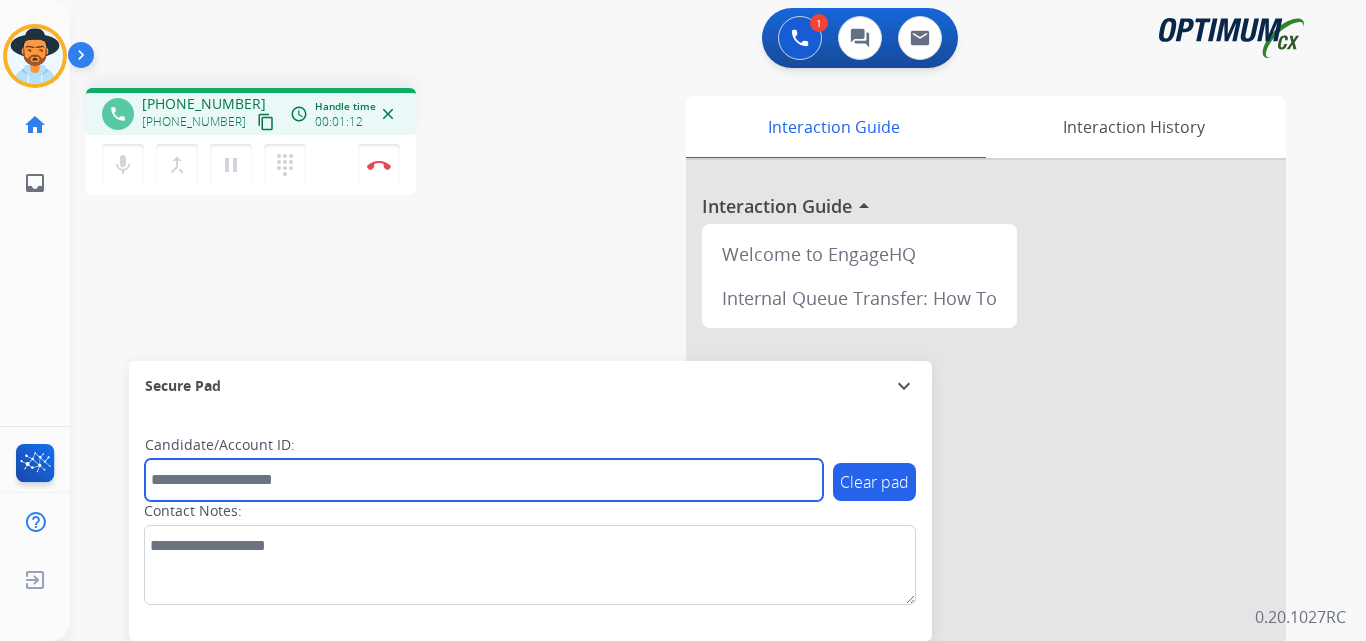 click at bounding box center (484, 480) 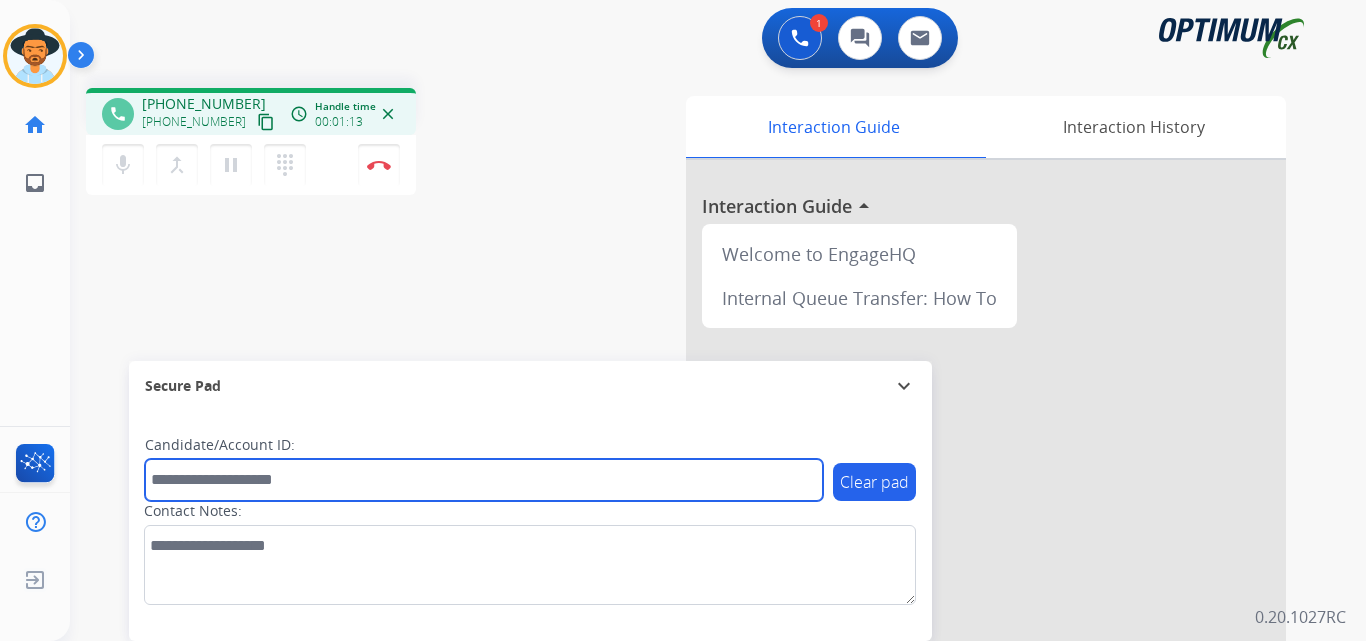 paste on "**********" 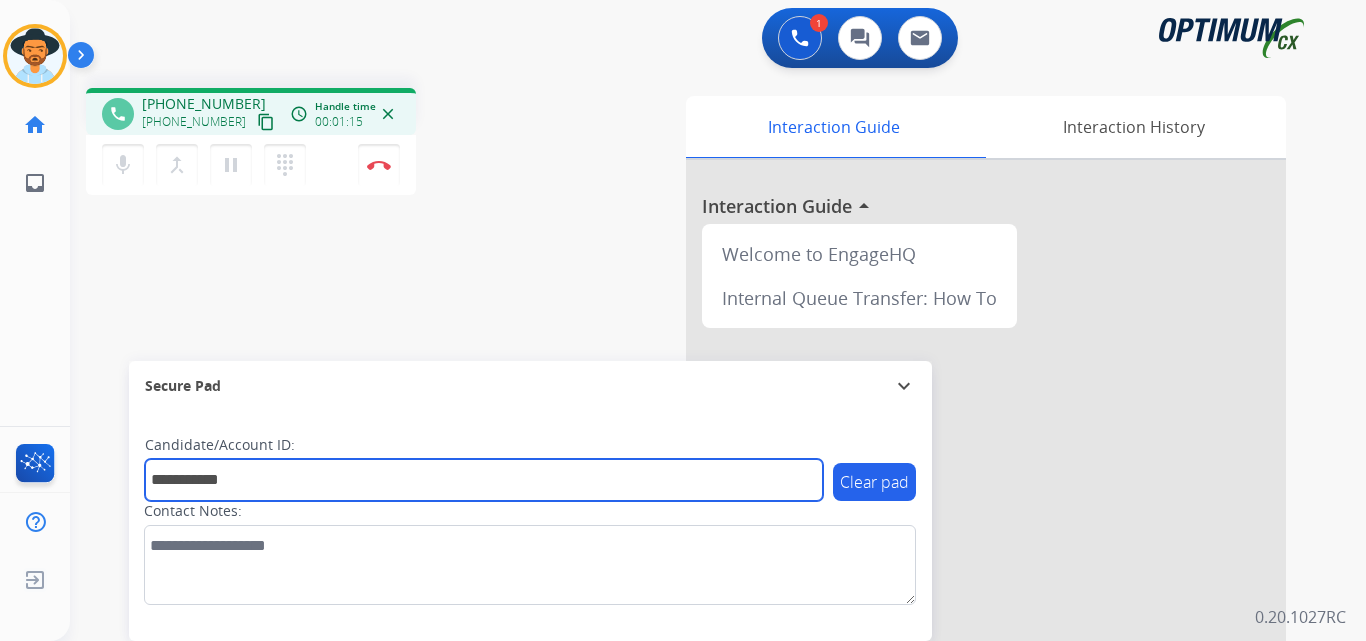 click on "**********" at bounding box center [484, 480] 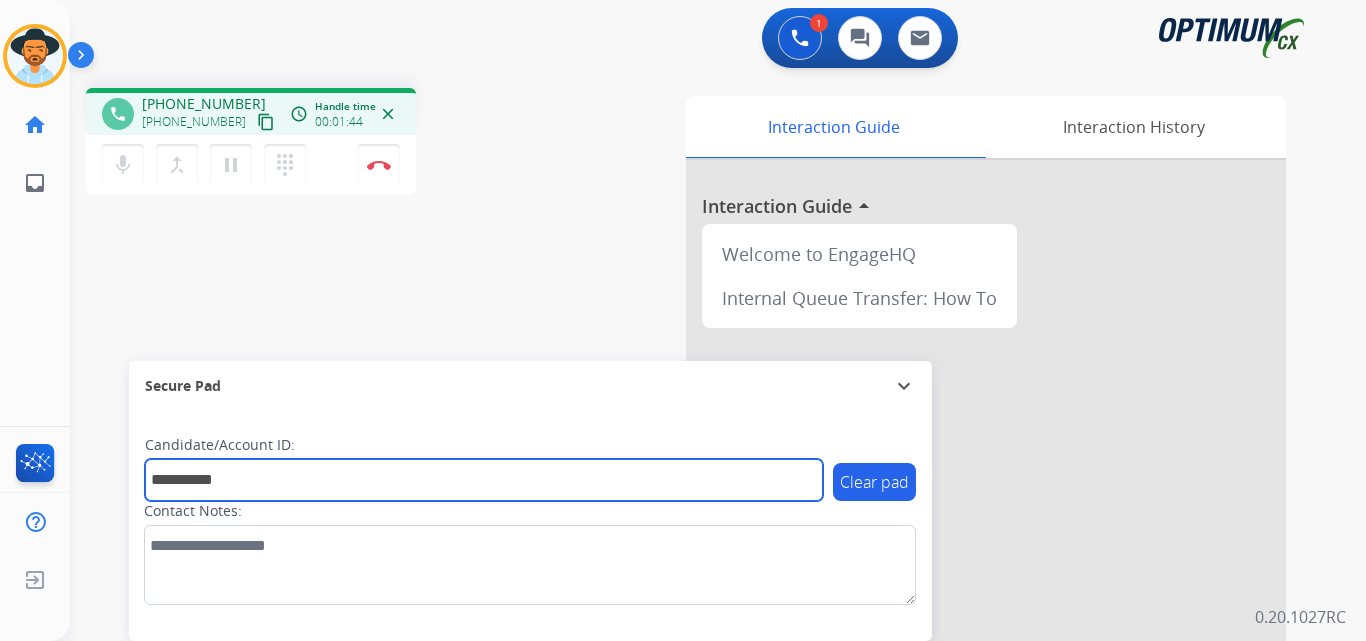 type on "**********" 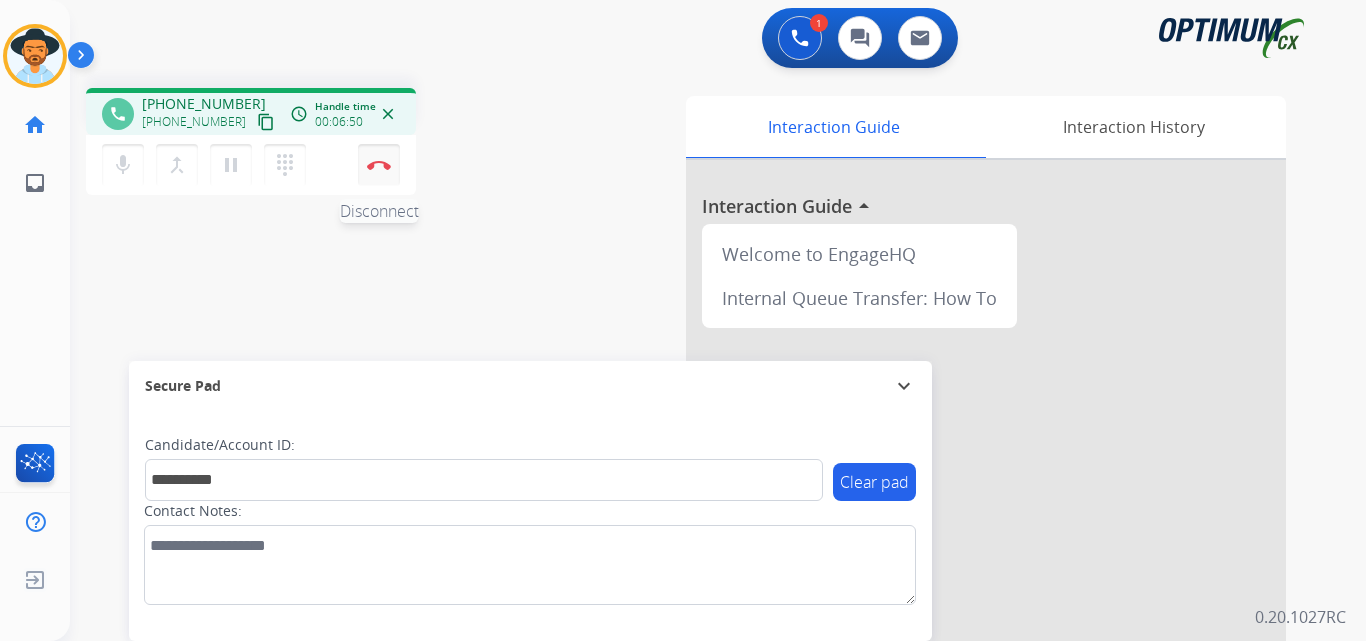 click at bounding box center (379, 165) 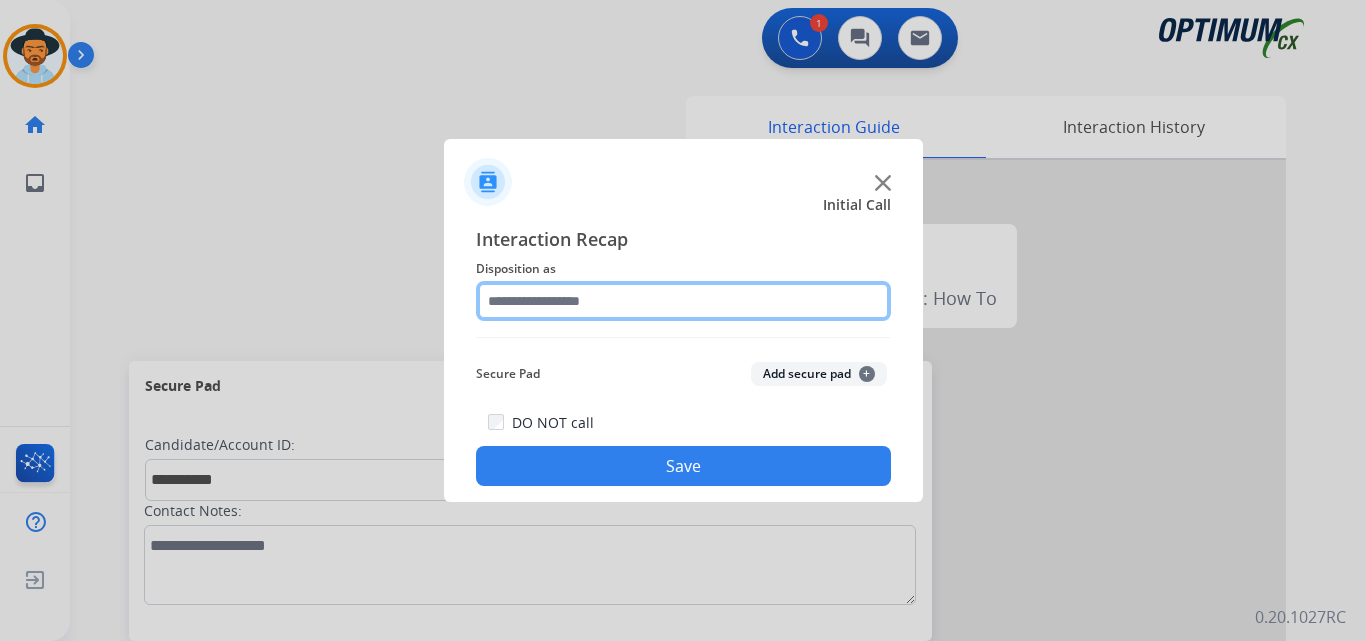 click 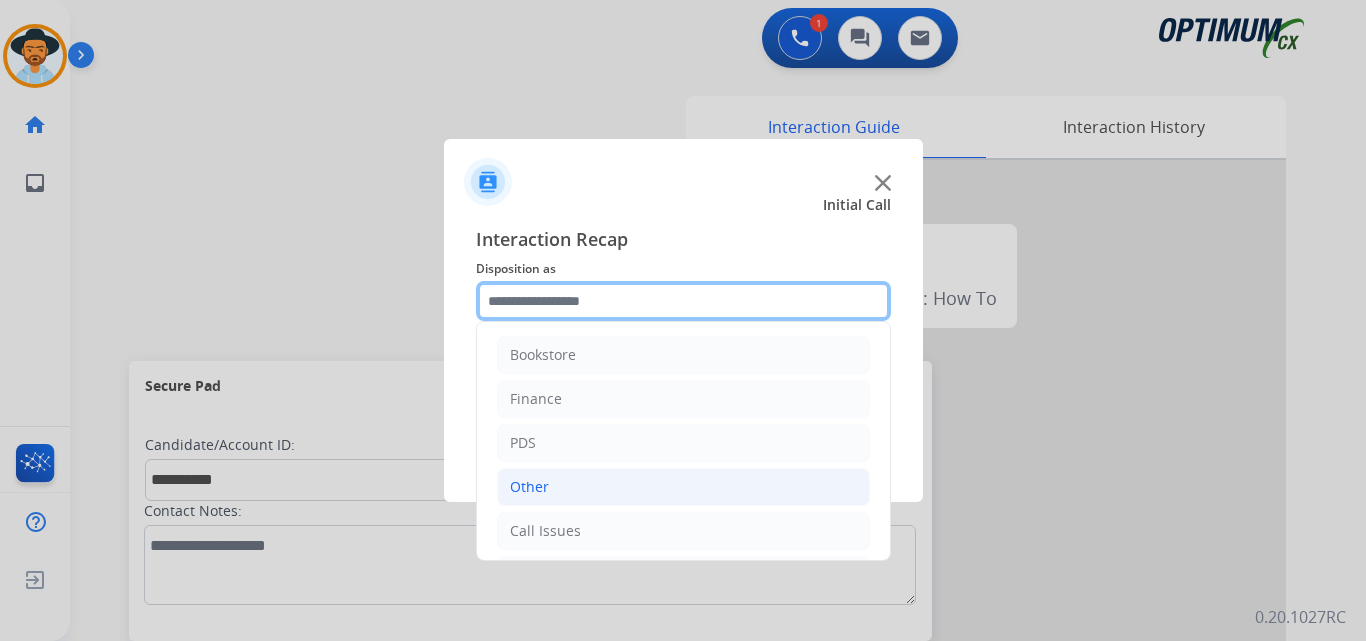 scroll, scrollTop: 136, scrollLeft: 0, axis: vertical 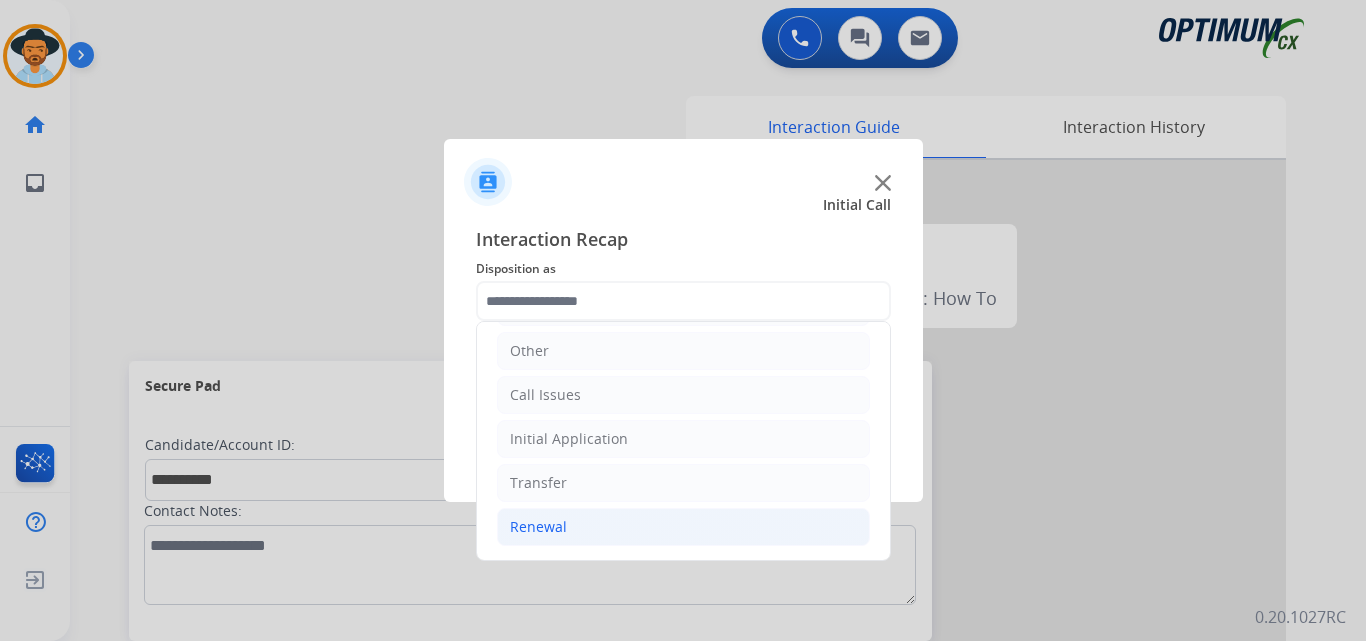 click on "Renewal" 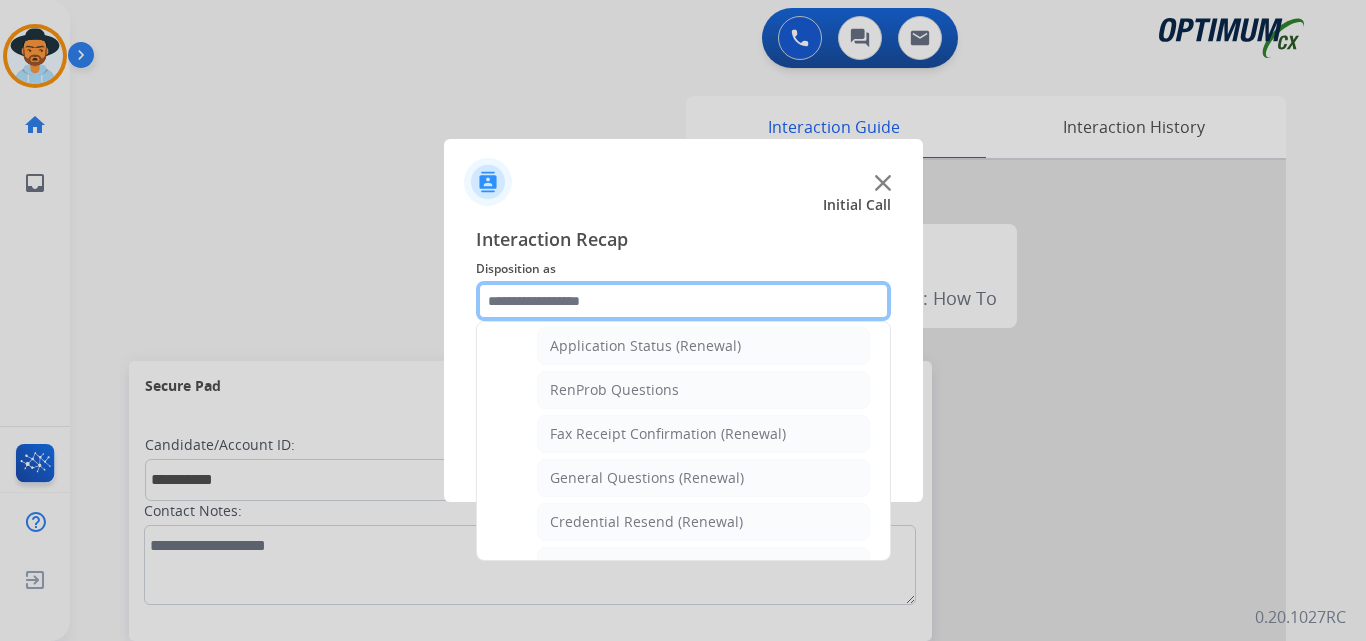 scroll, scrollTop: 636, scrollLeft: 0, axis: vertical 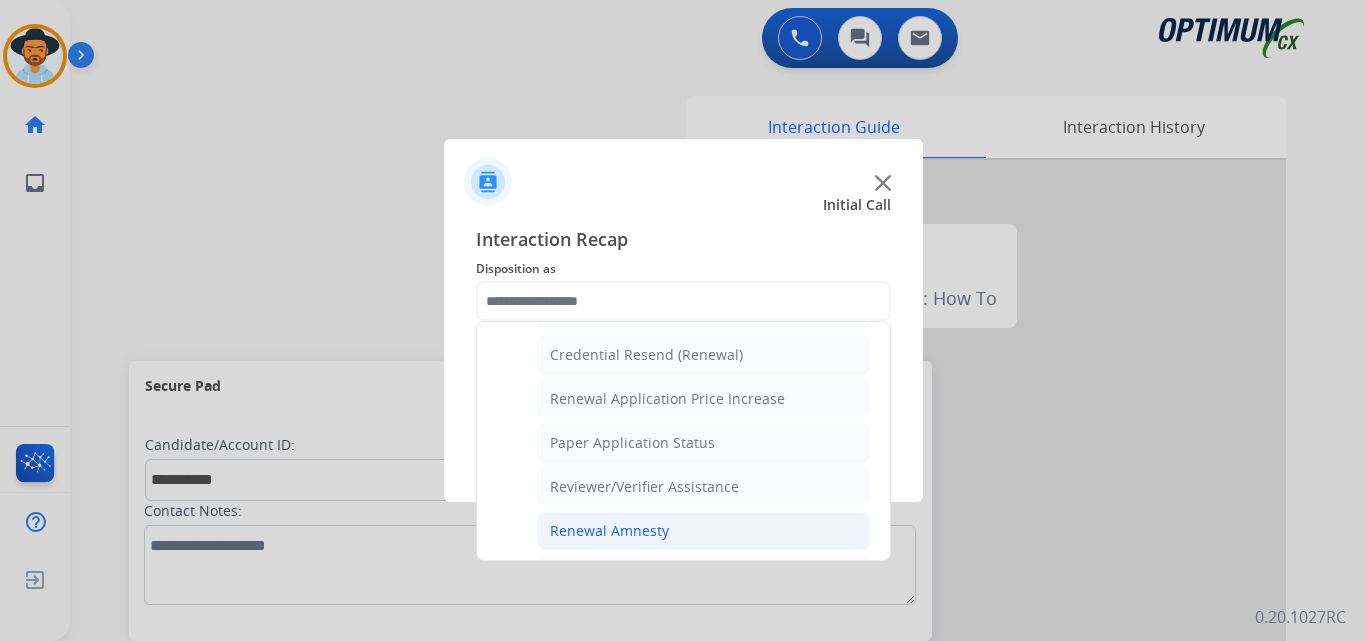 click on "Renewal Amnesty" 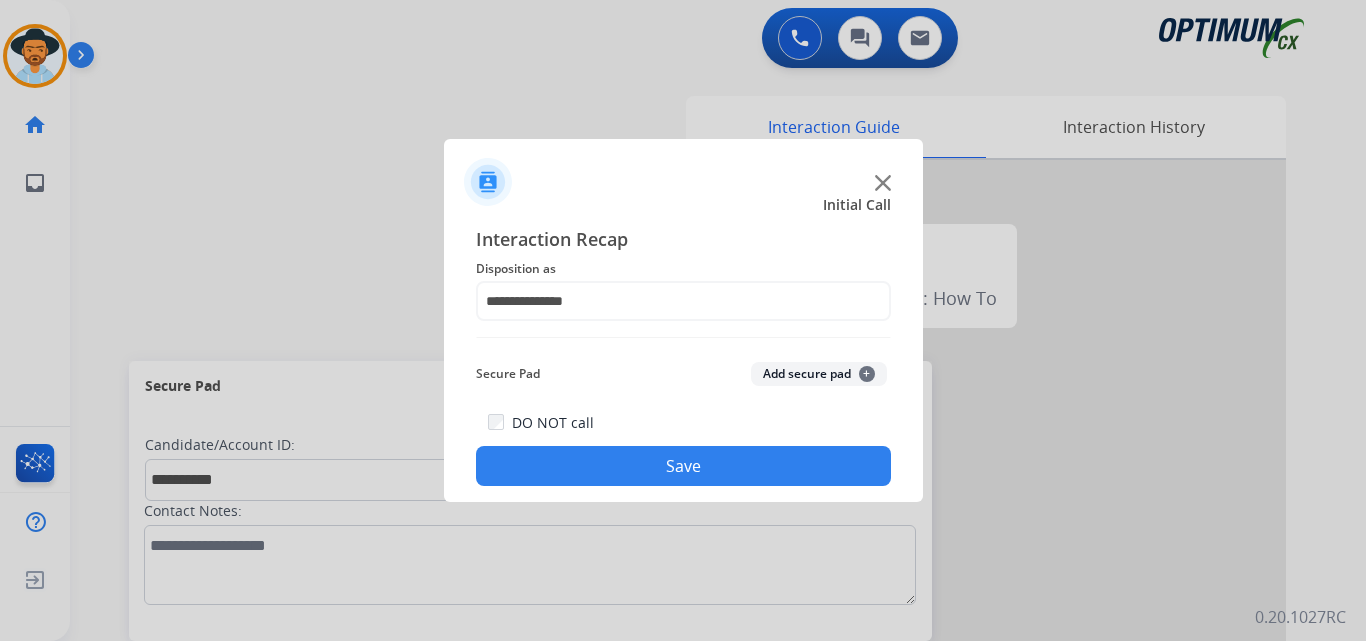click on "Save" 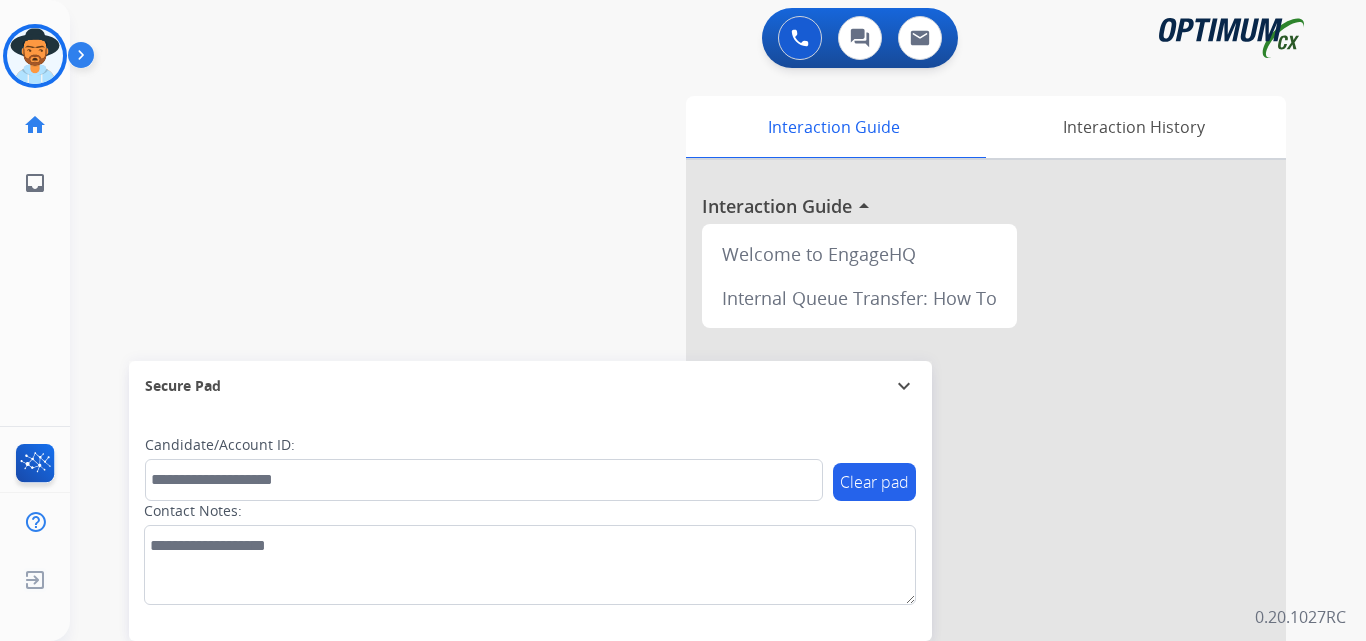 click on "swap_horiz Break voice bridge close_fullscreen Connect 3-Way Call merge_type Separate 3-Way Call  Interaction Guide   Interaction History  Interaction Guide arrow_drop_up  Welcome to EngageHQ   Internal Queue Transfer: How To  Secure Pad expand_more Clear pad Candidate/Account ID: Contact Notes:" at bounding box center [694, 489] 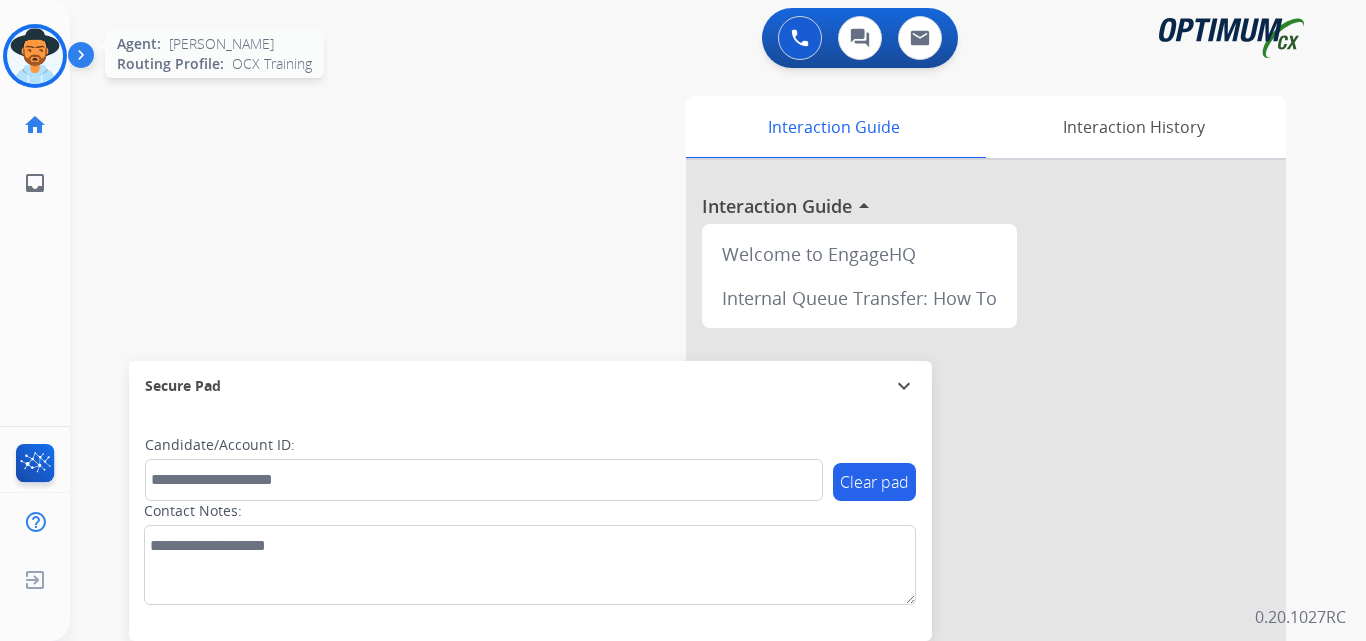 click at bounding box center (35, 56) 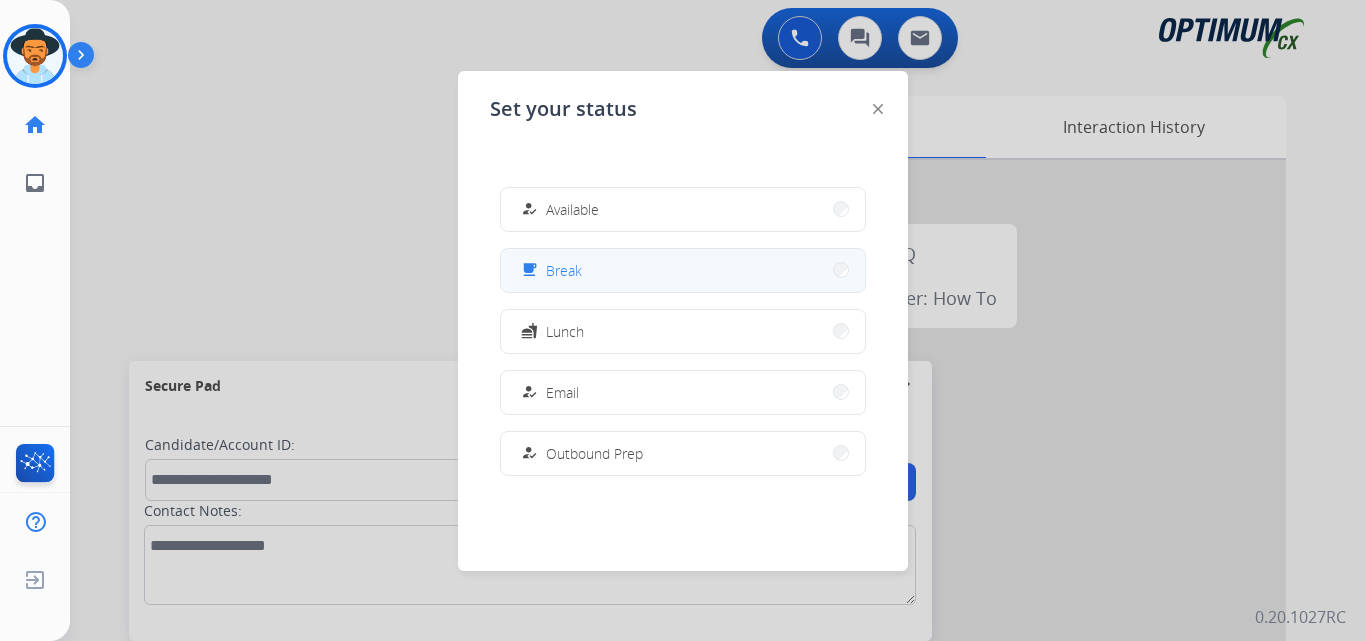 scroll, scrollTop: 499, scrollLeft: 0, axis: vertical 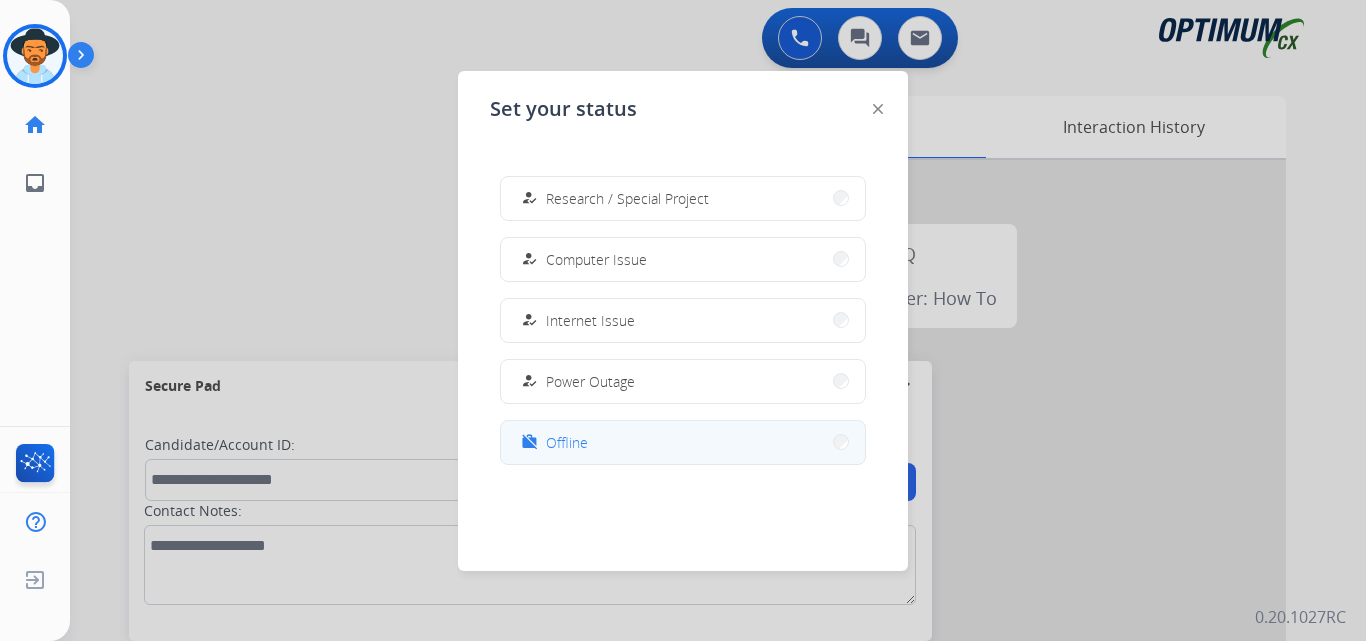 click on "Offline" at bounding box center [567, 442] 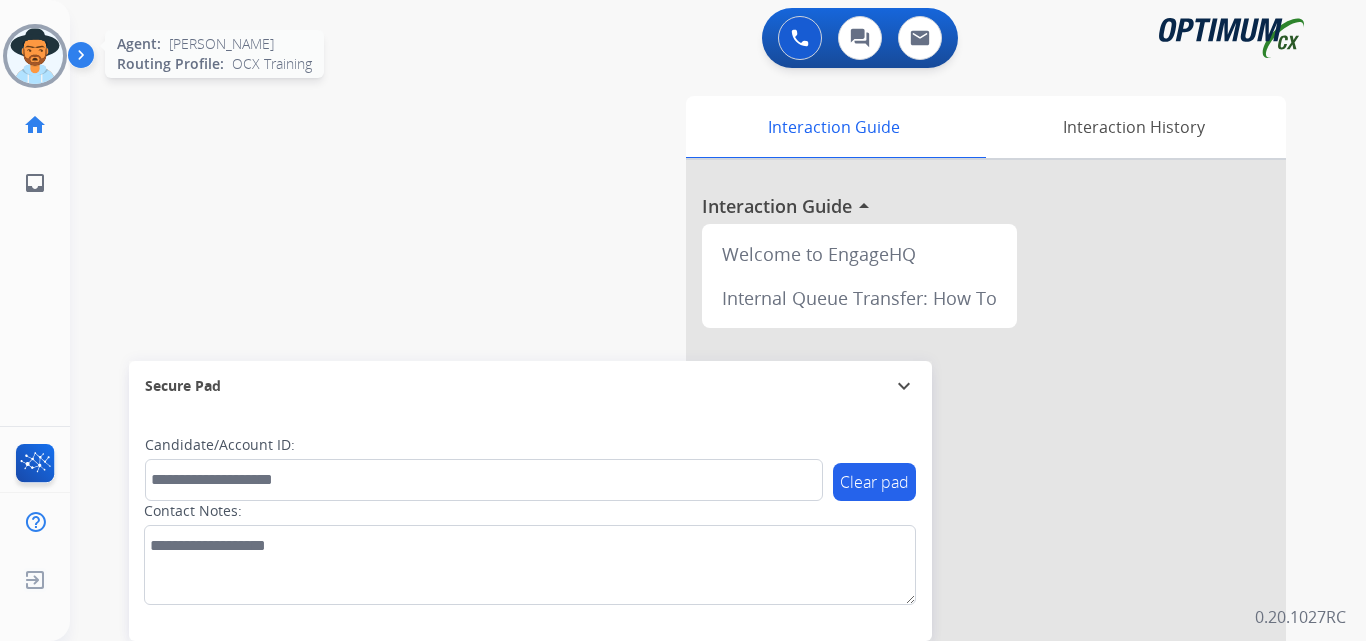click at bounding box center [35, 56] 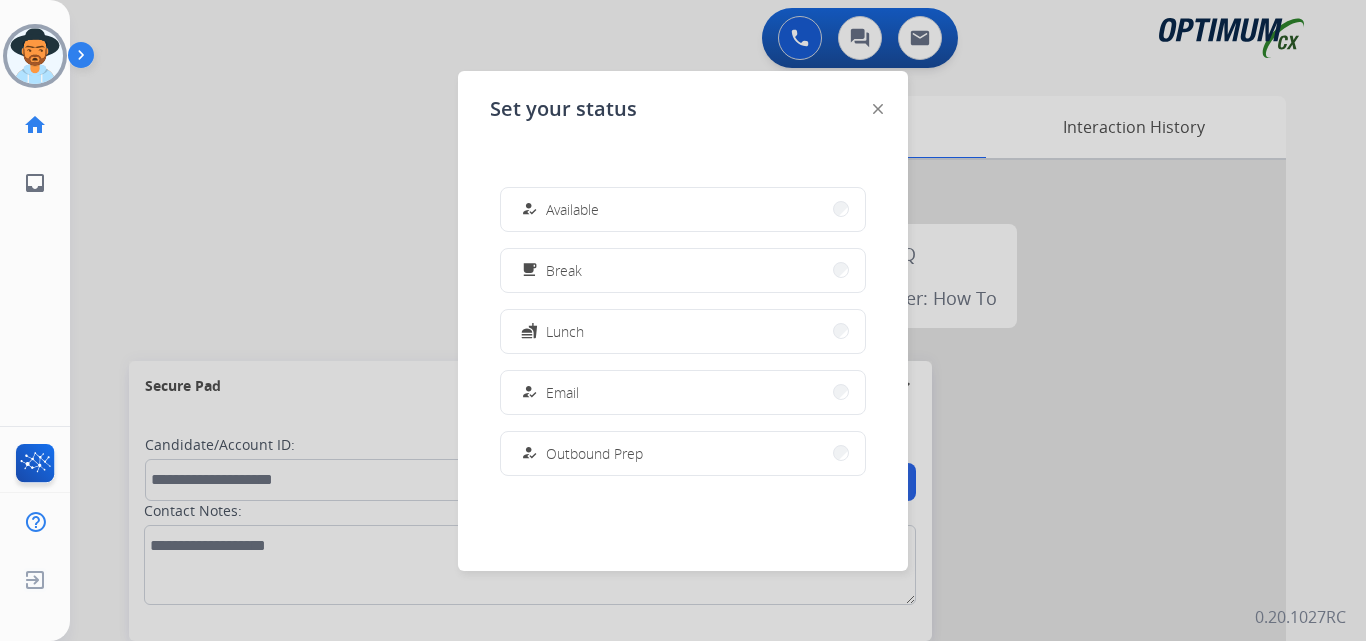 scroll, scrollTop: 499, scrollLeft: 0, axis: vertical 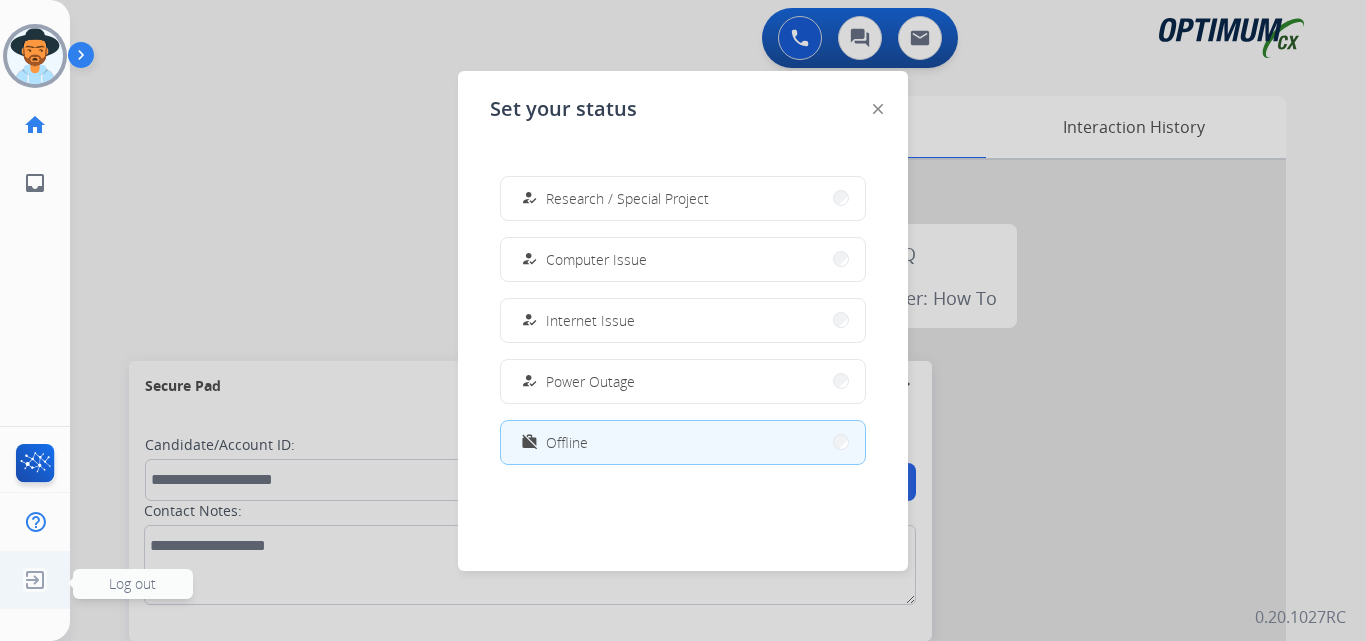click 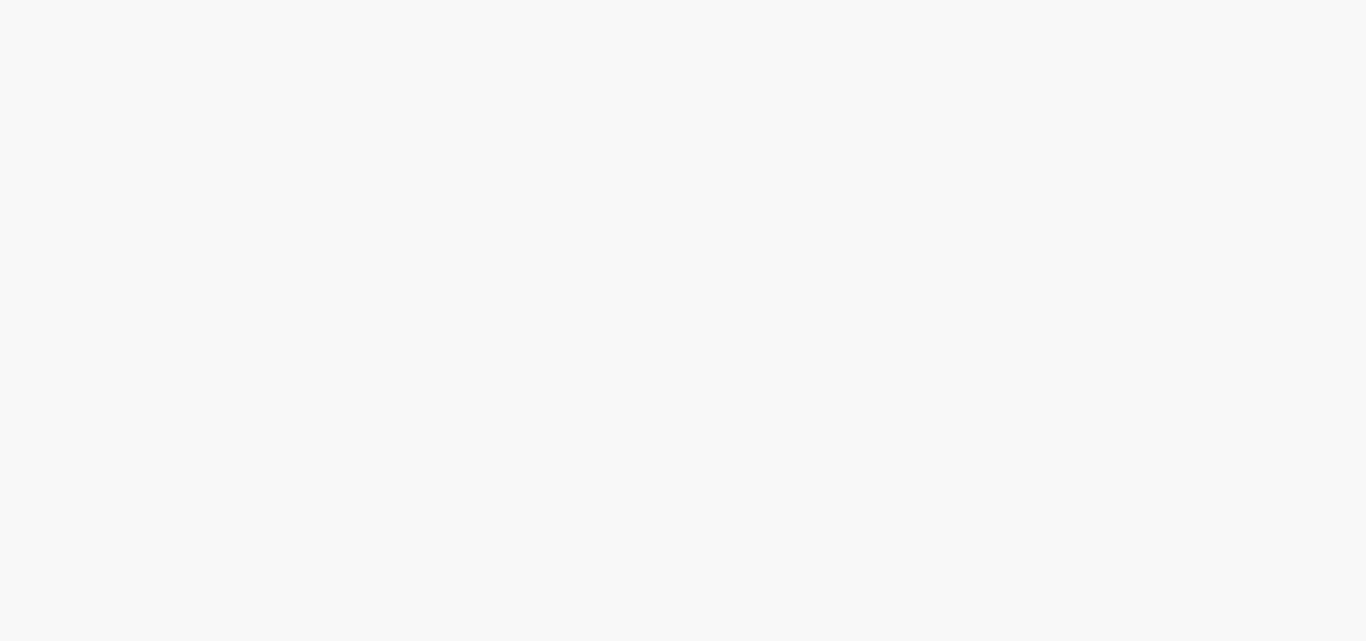 scroll, scrollTop: 0, scrollLeft: 0, axis: both 